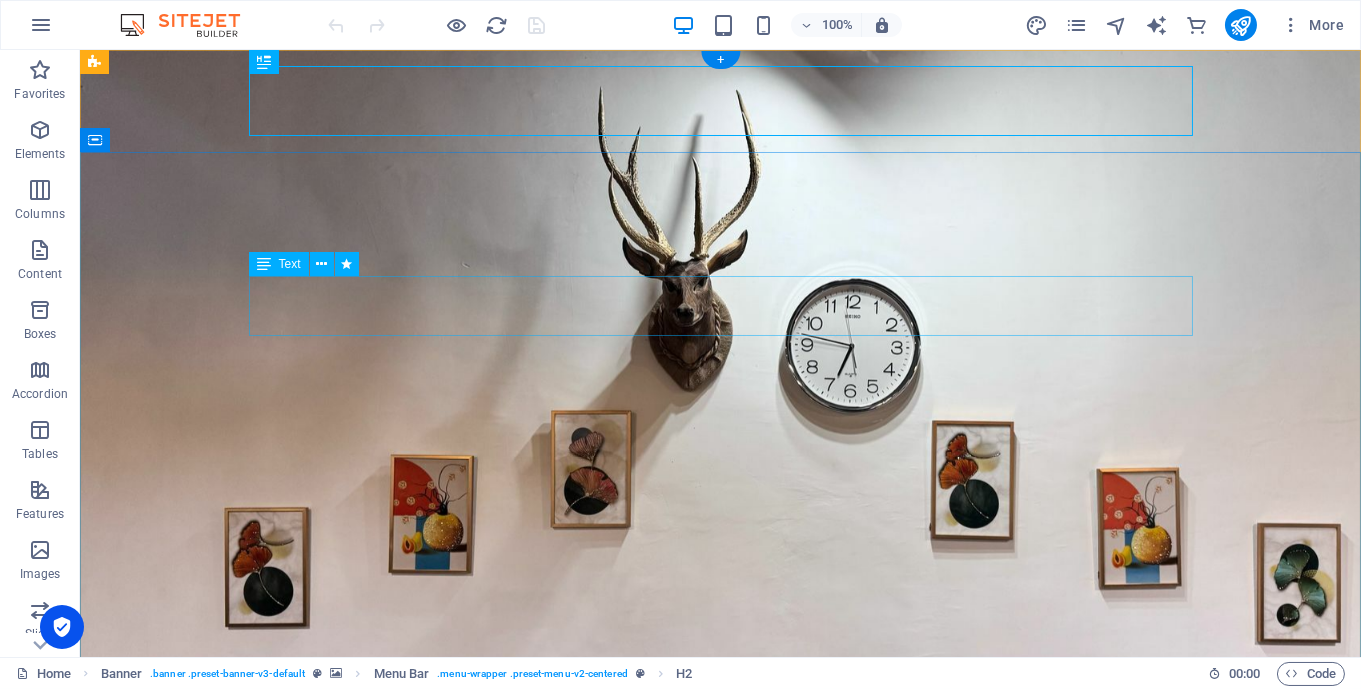 scroll, scrollTop: 105, scrollLeft: 0, axis: vertical 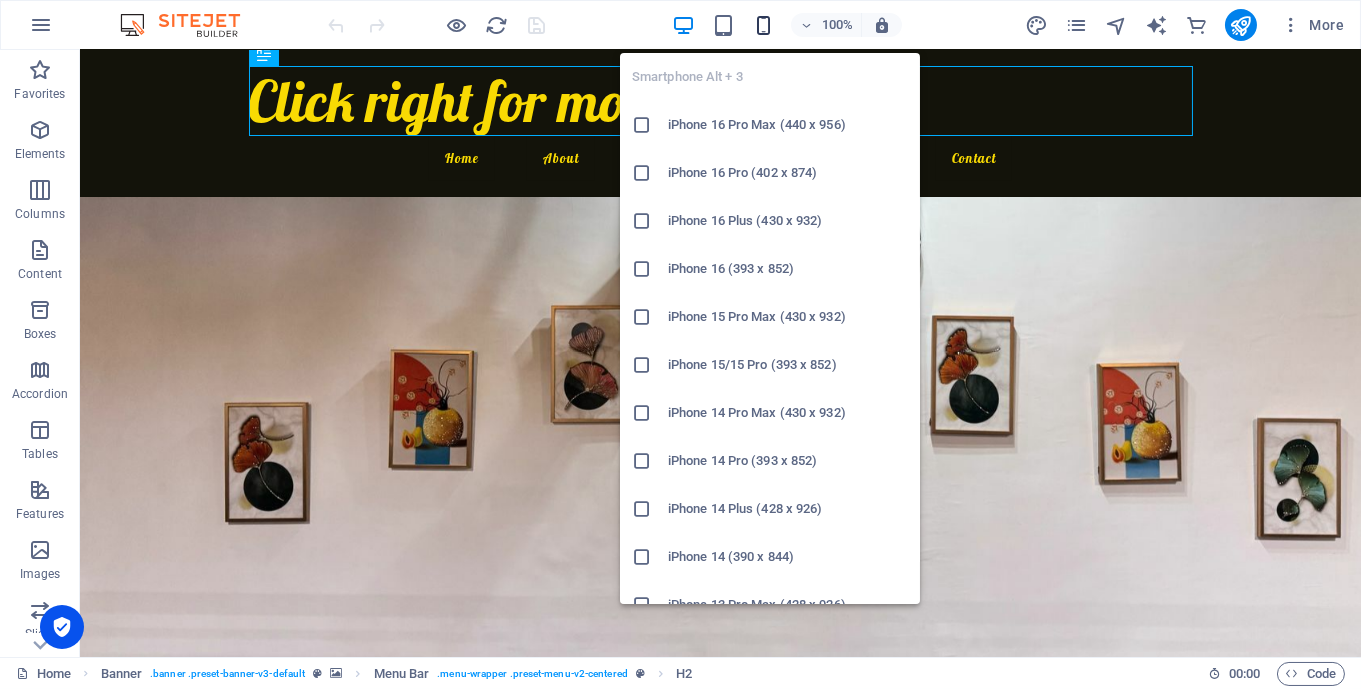 click at bounding box center (763, 25) 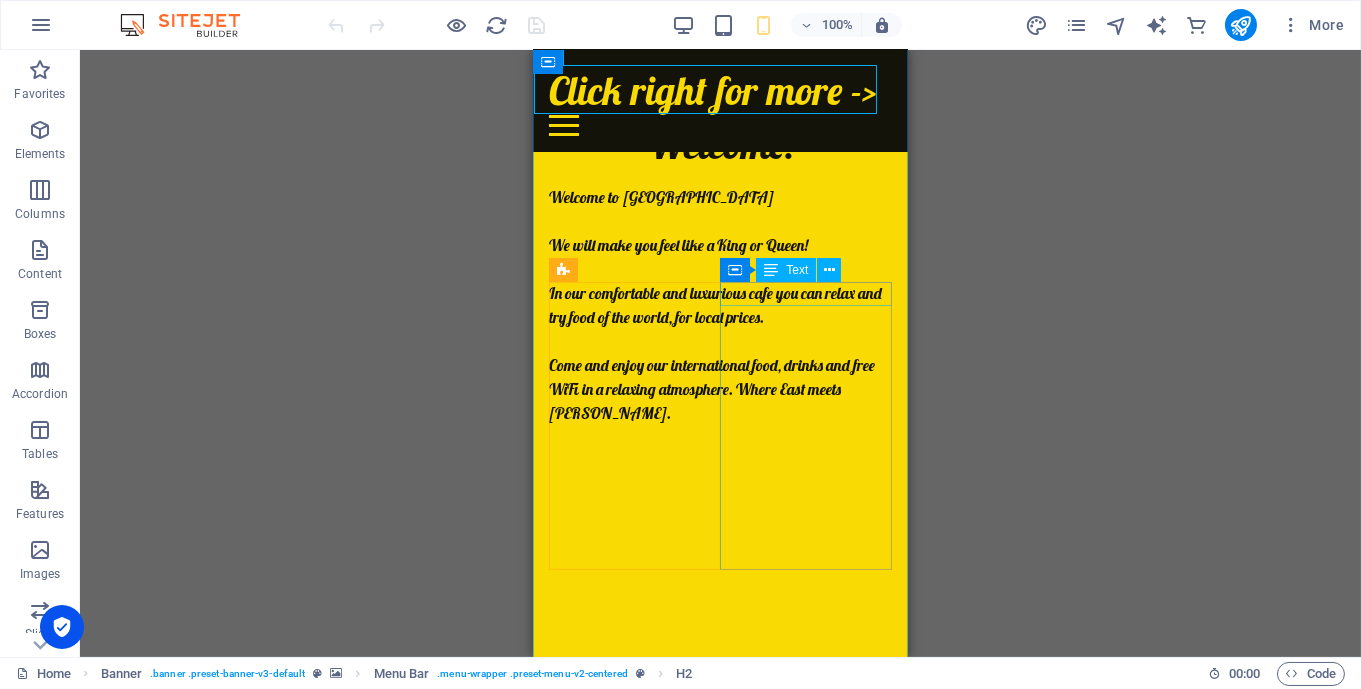 scroll, scrollTop: 1161, scrollLeft: 0, axis: vertical 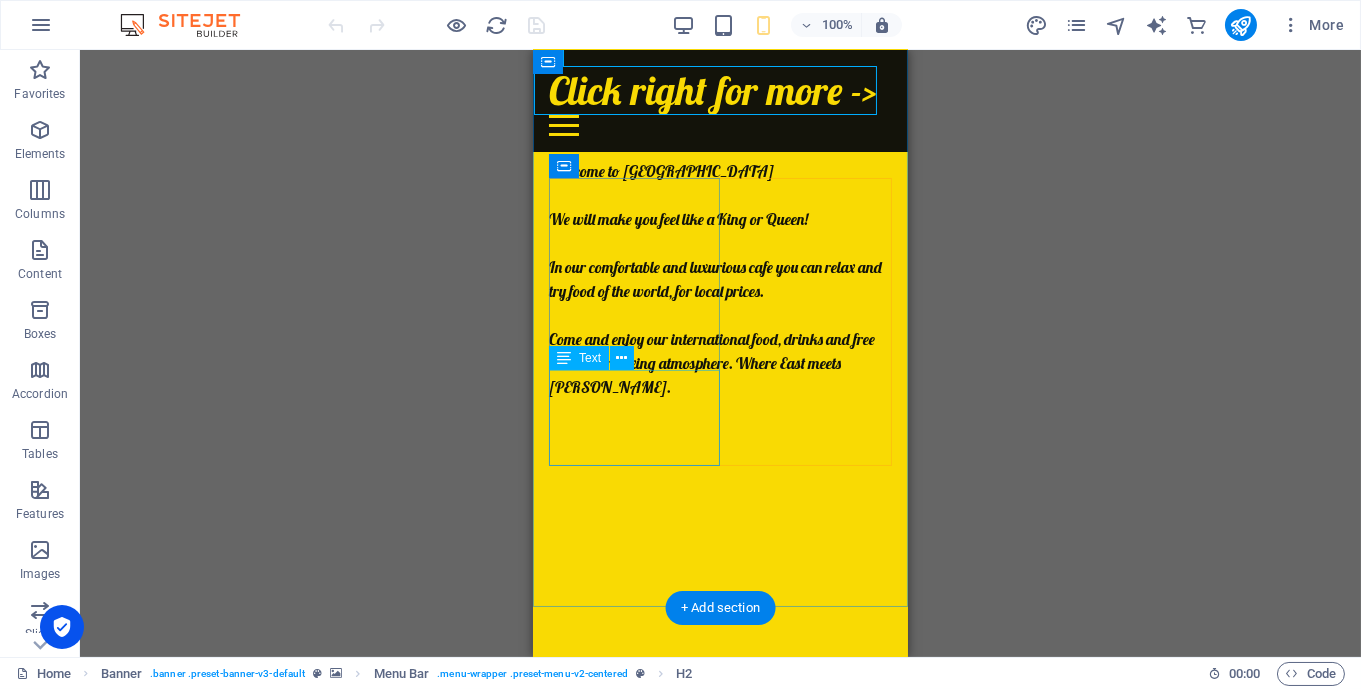 click on "Kitchen closes 1 hour before closing time Dapur tutup 1 jam sebelum waktu tutup" at bounding box center (634, 959) 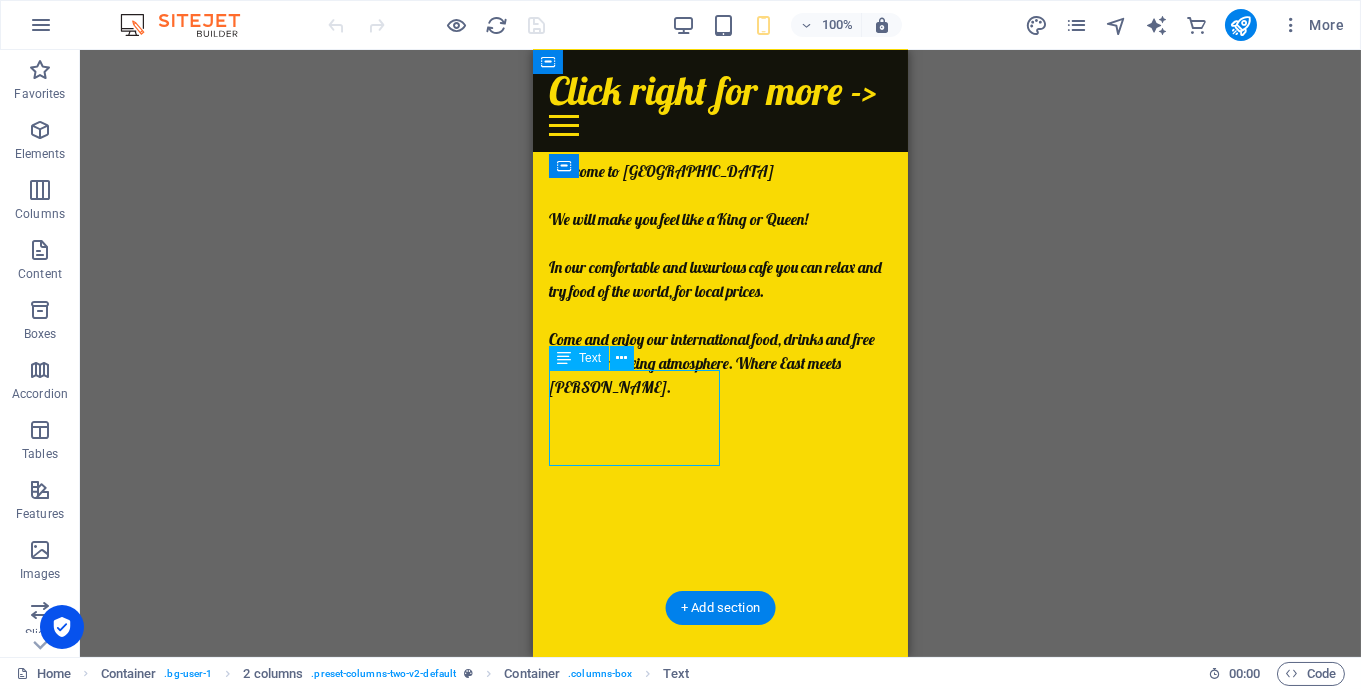 click on "Kitchen closes 1 hour before closing time Dapur tutup 1 jam sebelum waktu tutup" at bounding box center (634, 959) 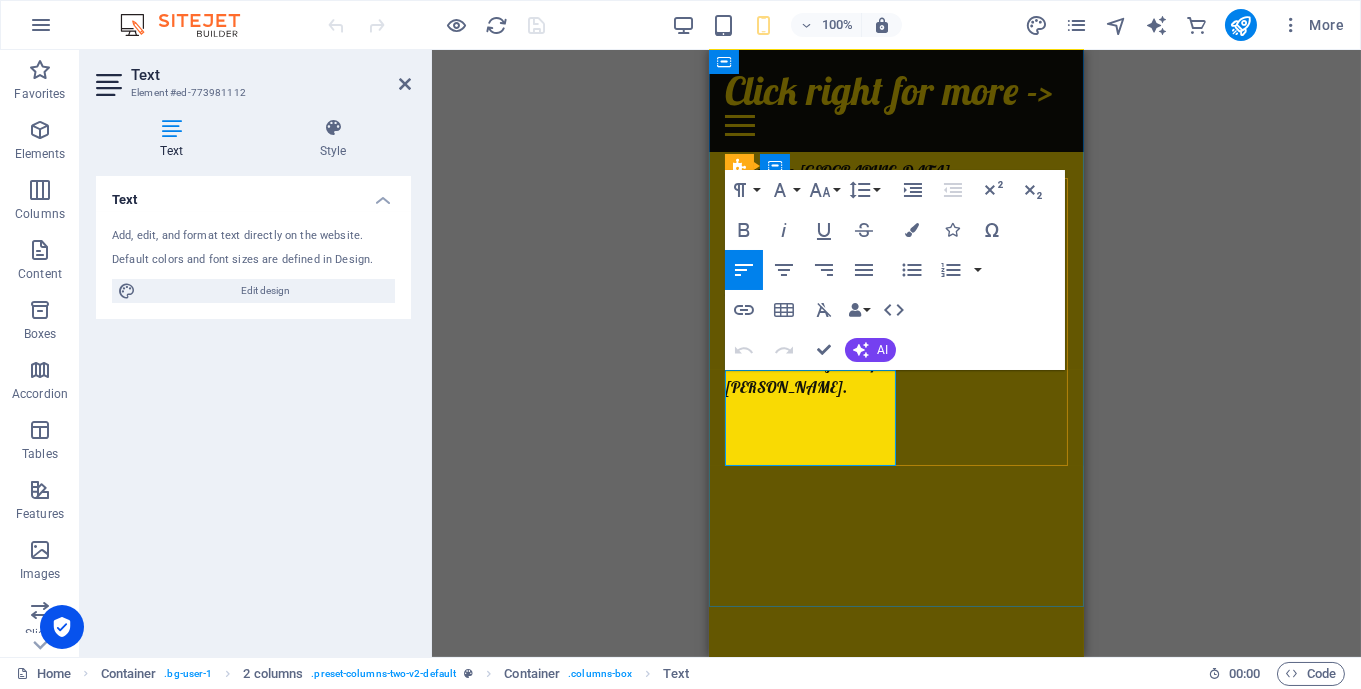 click on "Kitchen closes 1 hour before closing time" at bounding box center [804, 935] 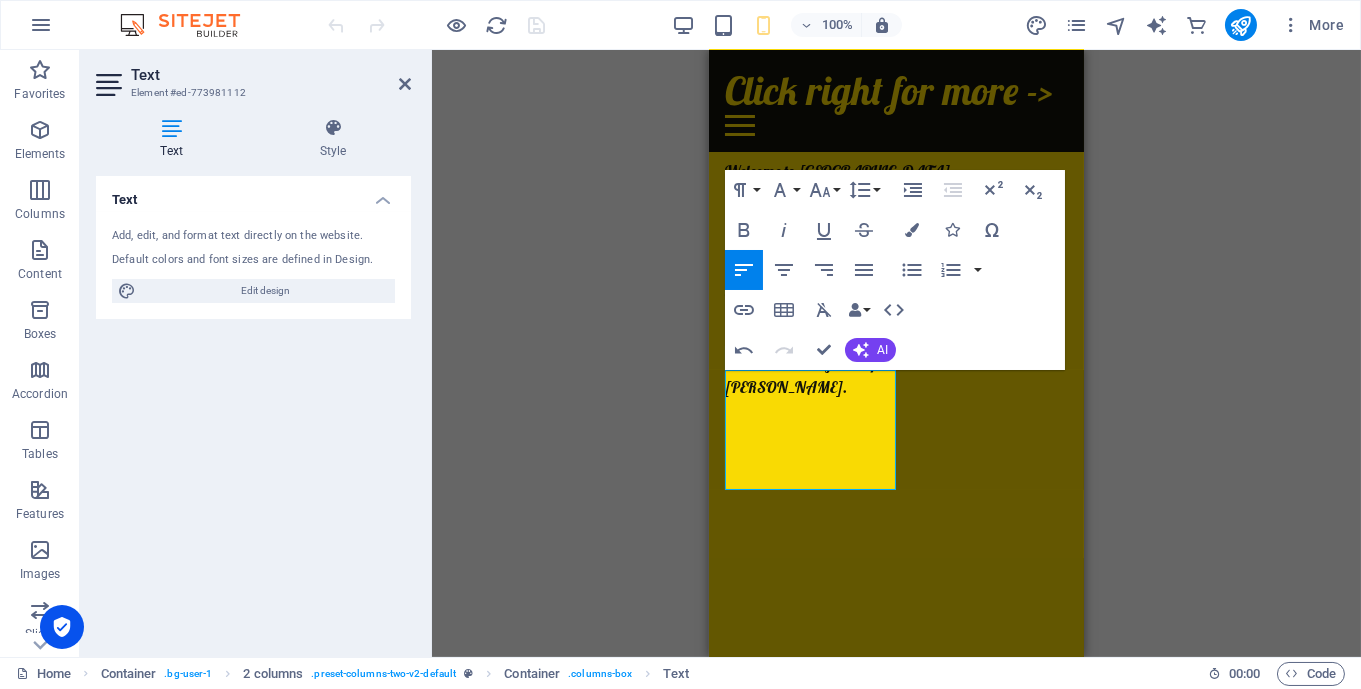click on "H2   Banner   Menu Bar   Banner   Container   Text   H1   Spacer   Text   Preset   HTML   Preset   Container   H2   Spacer   Text   Map   Container   Text   2 columns   Container   Text   Text   Text   Text   Spacer   Text   2 columns   Container Paragraph Format Normal Heading 1 Heading 2 Heading 3 Heading 4 Heading 5 Heading 6 Code Font Family Arial [US_STATE] Impact Tahoma Times New Roman Verdana Lobster Montserrat Permanent Marker Font Size 8 9 10 11 12 14 18 24 30 36 48 60 72 96 Line Height Default Single 1.15 1.5 Double Increase Indent Decrease Indent Superscript Subscript Bold Italic Underline Strikethrough Colors Icons Special Characters Align Left Align Center Align Right Align Justify Unordered List   Default Circle Disc Square    Ordered List   Default Lower Alpha Lower Greek Lower Roman Upper Alpha Upper Roman    Insert Link Insert Table Clear Formatting Data Bindings Company First name Last name Street ZIP code City Email Phone Mobile Fax Custom field 1 Custom field 2 HTML Undo" at bounding box center (896, 353) 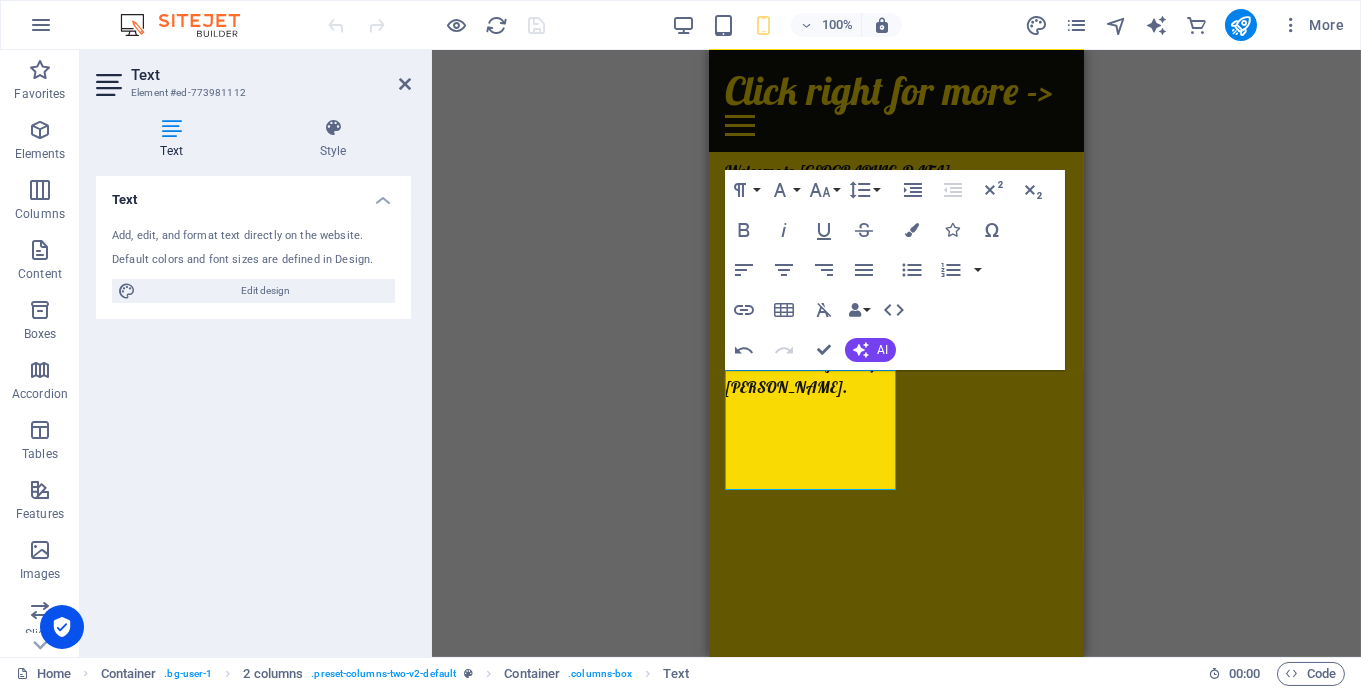 click on "H2   Banner   Menu Bar   Banner   Container   Text   H1   Spacer   Text   Preset   HTML   Preset   Container   H2   Spacer   Text   Map   Container   Text   2 columns   Container   Text   Text   Text   Text   Spacer   Text   2 columns   Container Paragraph Format Normal Heading 1 Heading 2 Heading 3 Heading 4 Heading 5 Heading 6 Code Font Family Arial [US_STATE] Impact Tahoma Times New Roman Verdana Lobster Montserrat Permanent Marker Font Size 8 9 10 11 12 14 18 24 30 36 48 60 72 96 Line Height Default Single 1.15 1.5 Double Increase Indent Decrease Indent Superscript Subscript Bold Italic Underline Strikethrough Colors Icons Special Characters Align Left Align Center Align Right Align Justify Unordered List   Default Circle Disc Square    Ordered List   Default Lower Alpha Lower Greek Lower Roman Upper Alpha Upper Roman    Insert Link Insert Table Clear Formatting Data Bindings Company First name Last name Street ZIP code City Email Phone Mobile Fax Custom field 1 Custom field 2 HTML Undo" at bounding box center (896, 353) 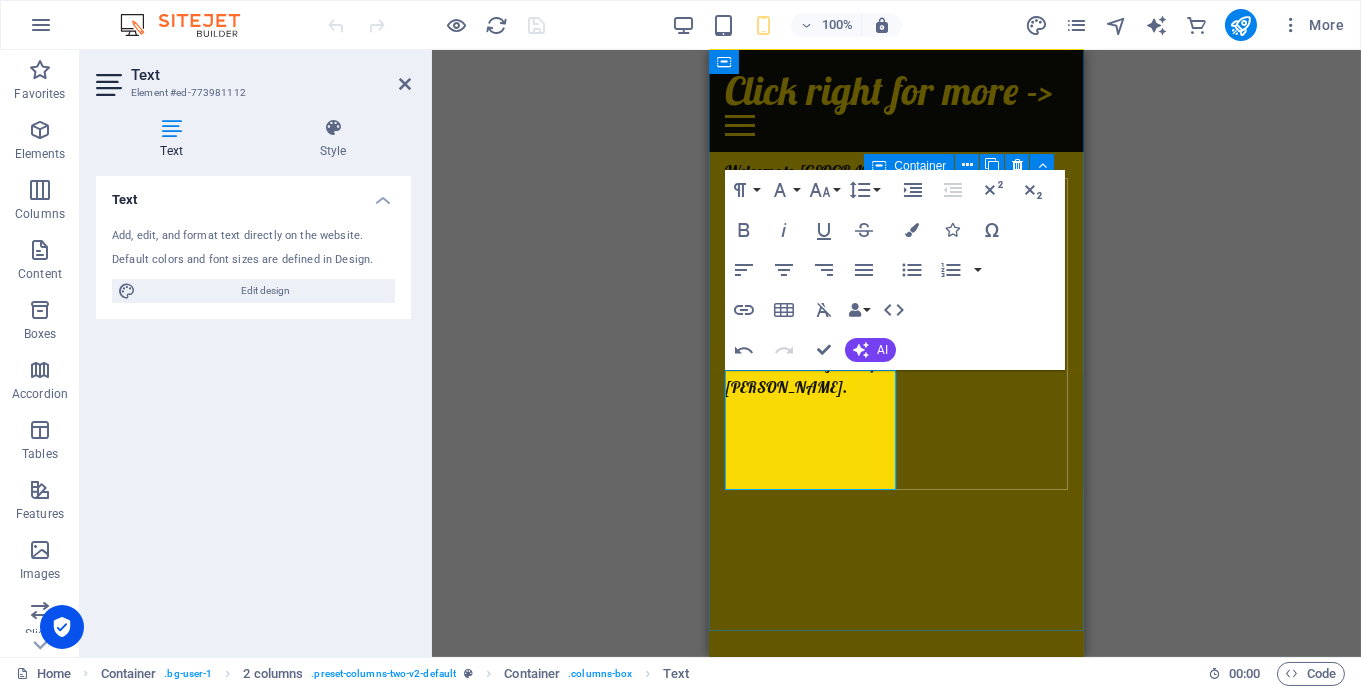 click on "New text element Closed 12:00 - 22:00 12:00 - 22:00 12:00 - 22:00 13:00 - 23:00 12:00 - 23:00 12:00 - 22:00" at bounding box center [810, 1127] 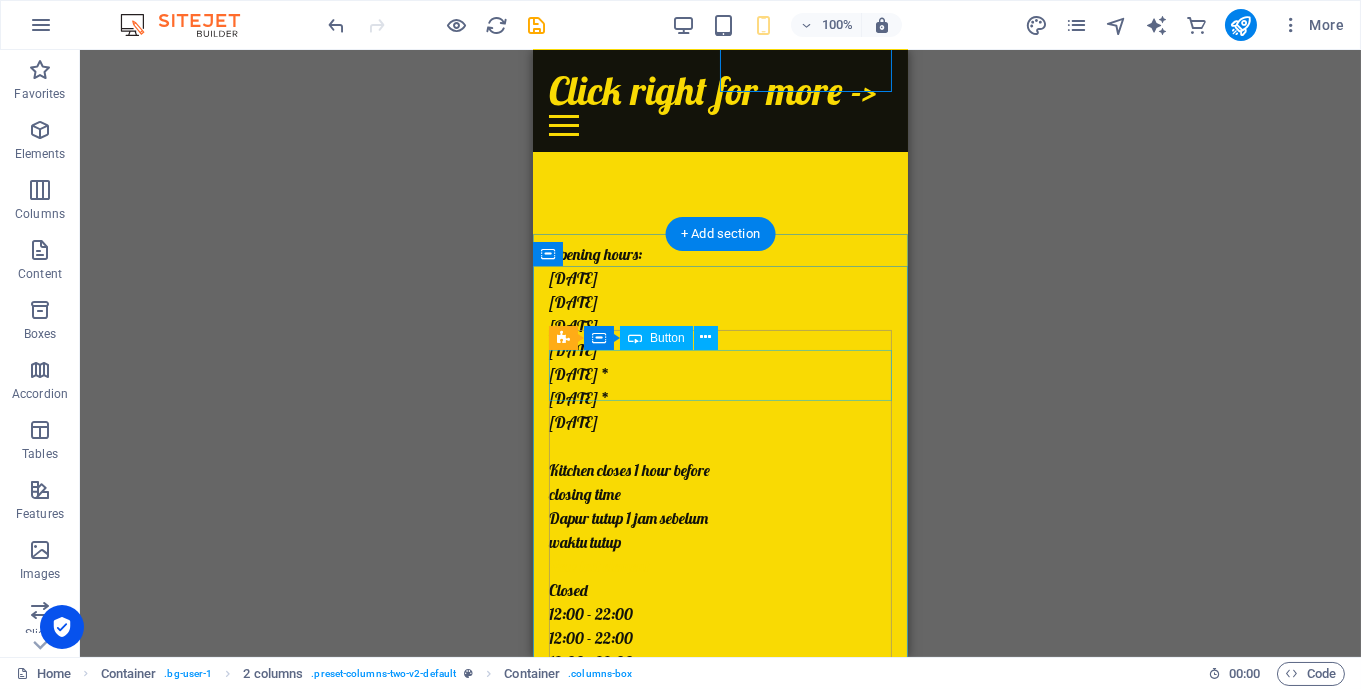 scroll, scrollTop: 1689, scrollLeft: 0, axis: vertical 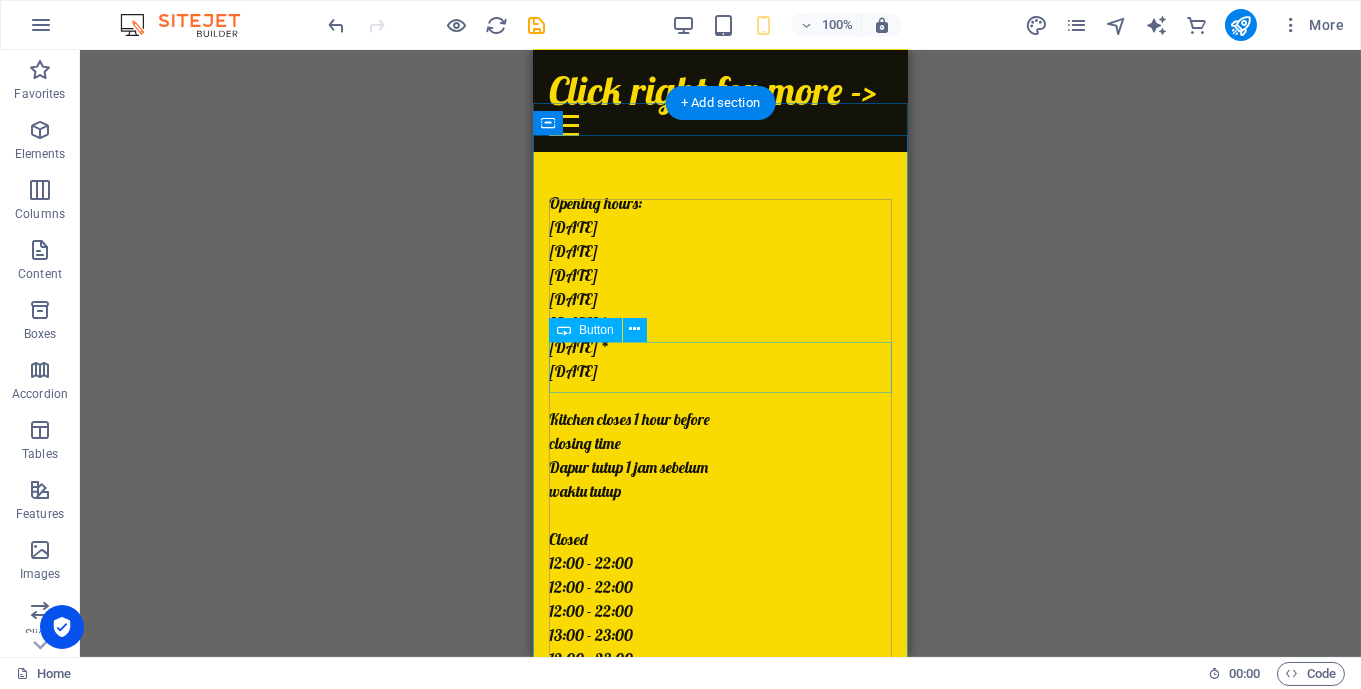 click on "Ice Tea, Juice & Mixed Fruit" at bounding box center [719, 1101] 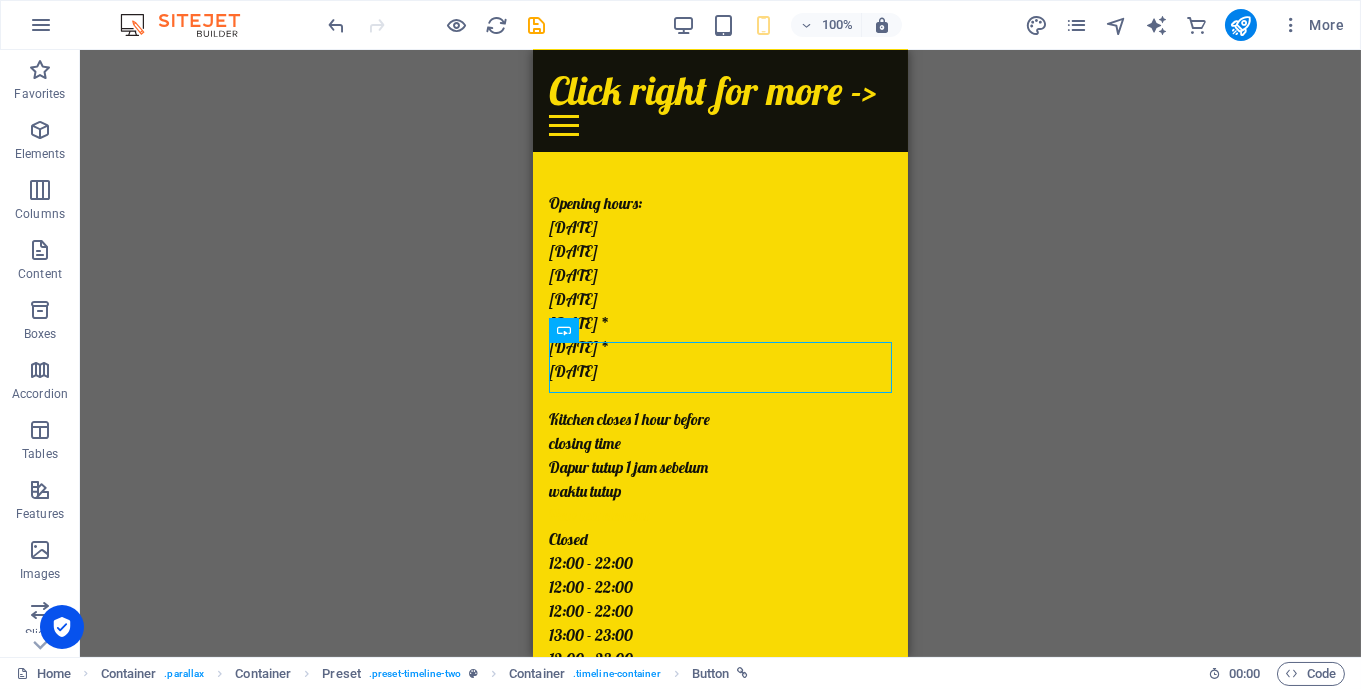 click on "H2   Banner   Menu Bar   Banner   Container   Text   H1   Spacer   Text   Preset   HTML   Preset   Container   H2   Spacer   Text   Map   Container   Text   2 columns   Container   Text   Text   Text   Text   Spacer   Text   2 columns   Container   Text   Text   Text   Preset   Preset   Container   HTML   Container   Preset   Container   Preset   Container   Spacer   Preset   Preset   Container   Preset   Container   Button   Spacer   Button   Spacer   Button" at bounding box center [720, 353] 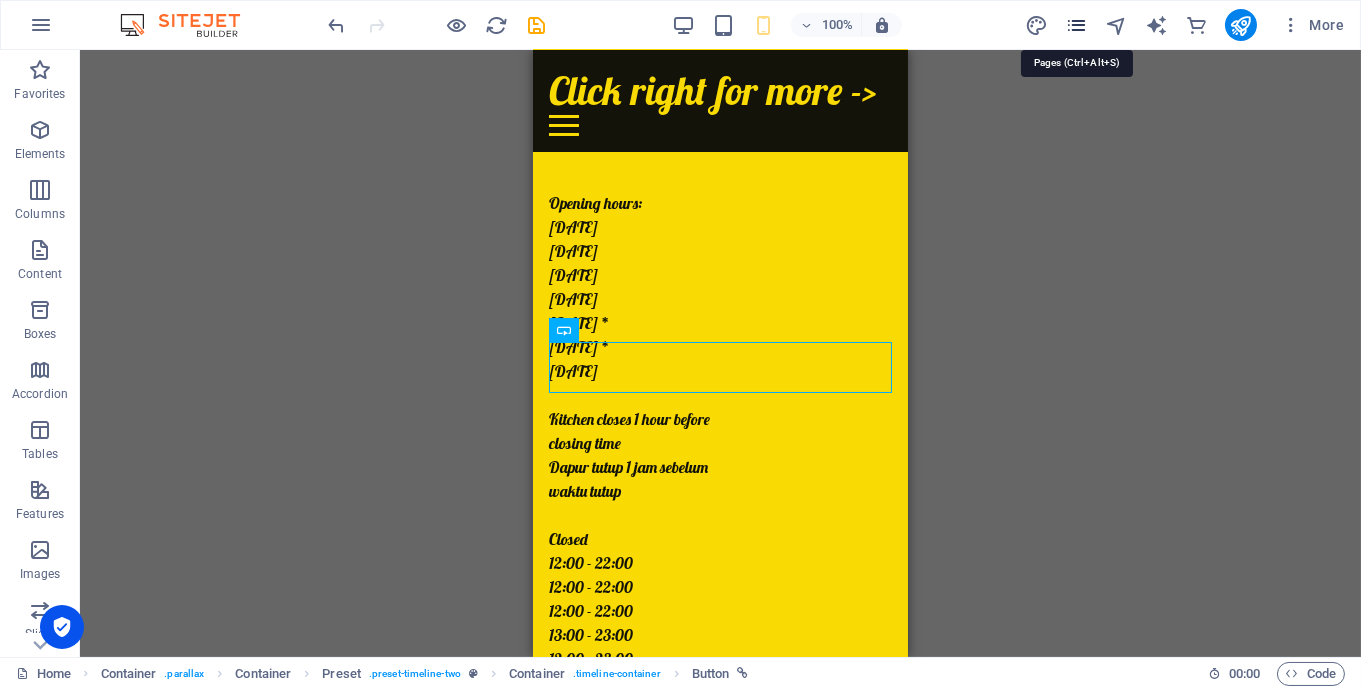 click at bounding box center (1076, 25) 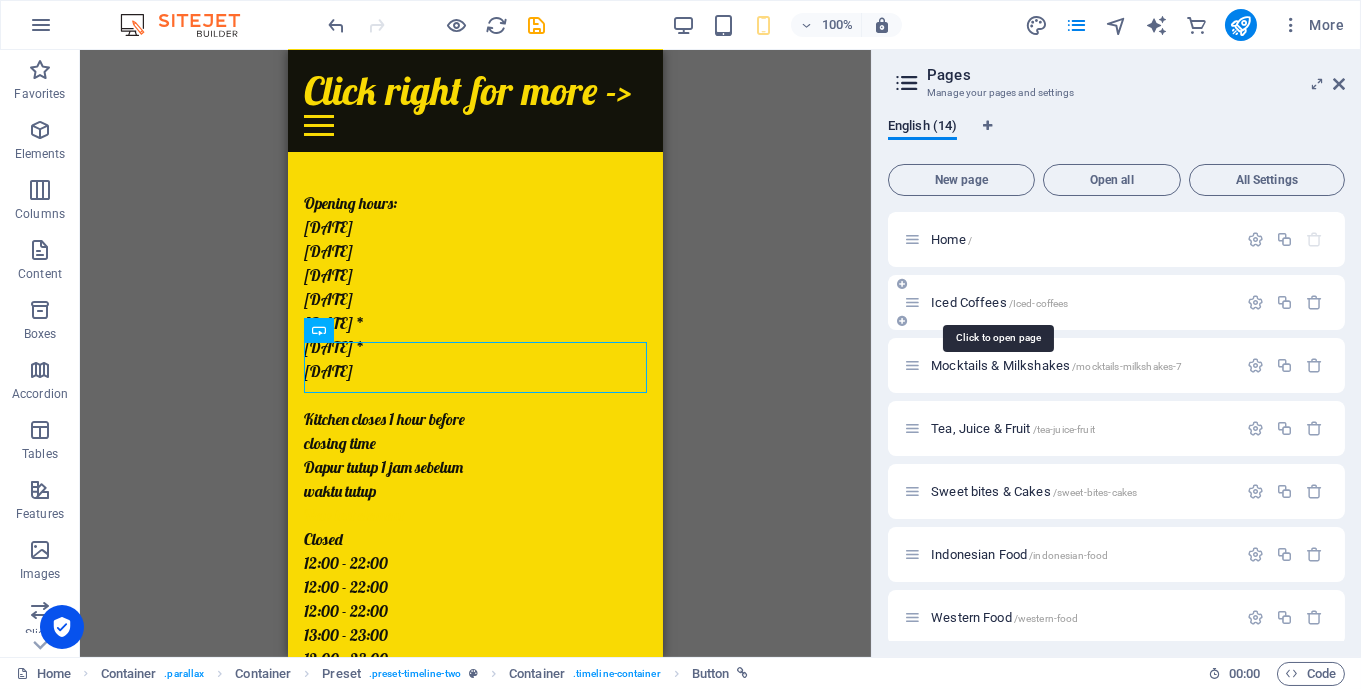 click on "Iced Coffees /Iced-coffees" at bounding box center [999, 302] 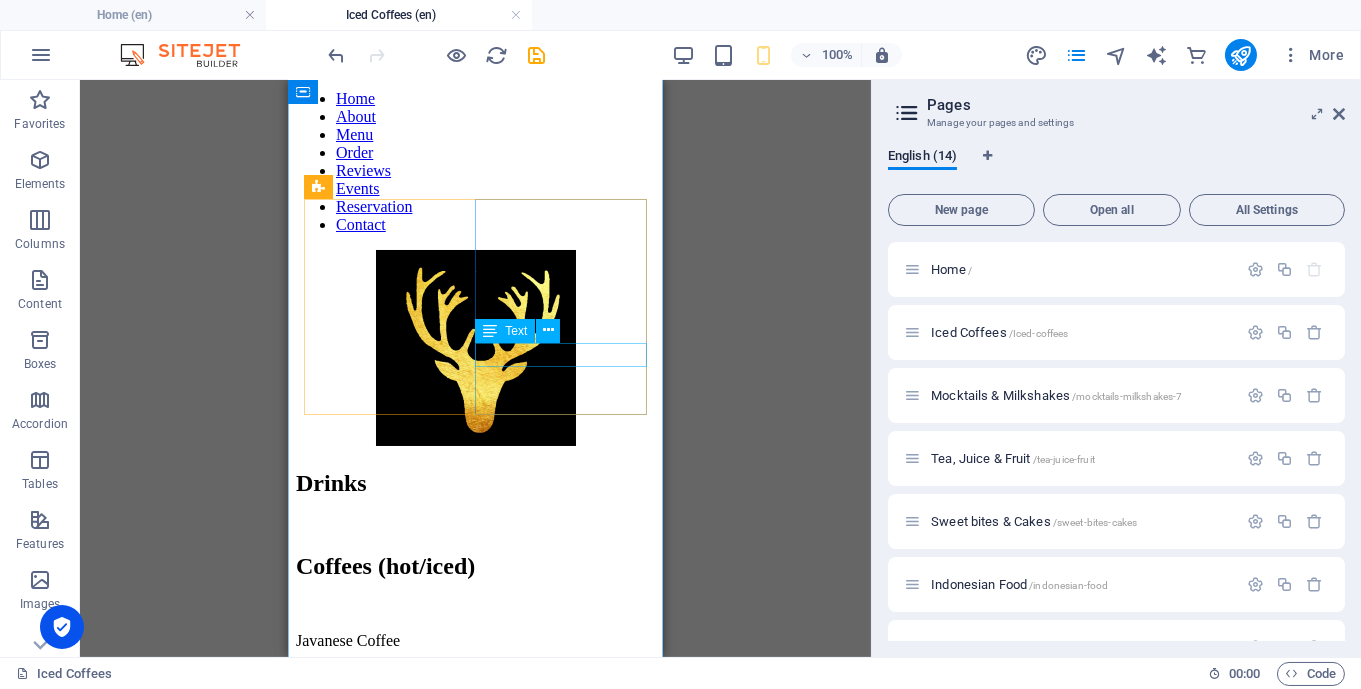 scroll, scrollTop: 605, scrollLeft: 0, axis: vertical 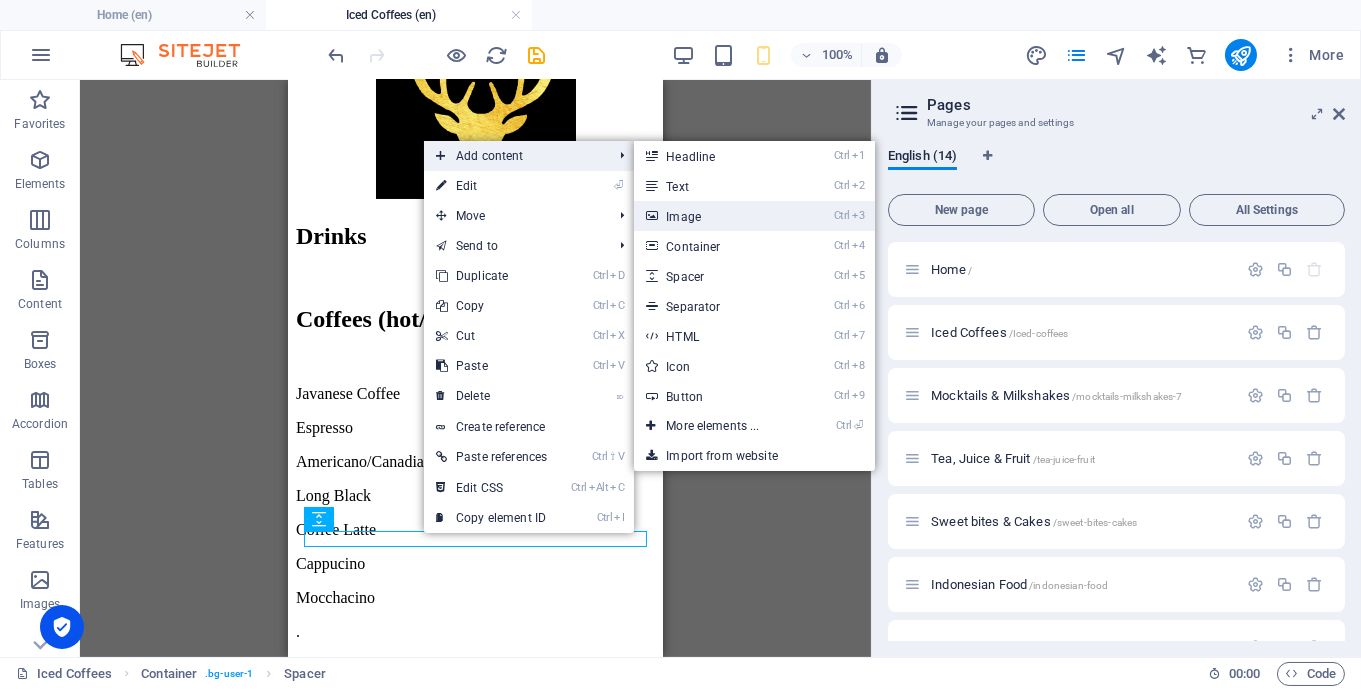 click on "Ctrl 3  Image" at bounding box center [716, 216] 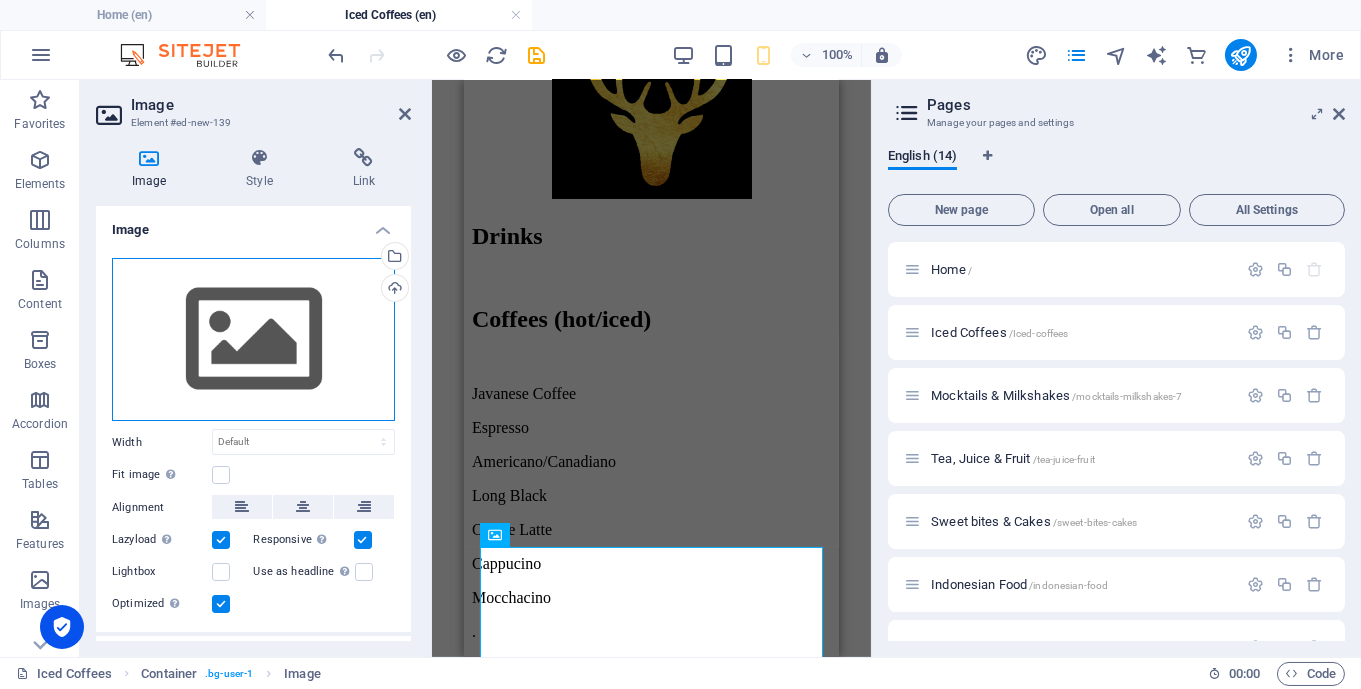 click on "Drag files here, click to choose files or select files from Files or our free stock photos & videos" at bounding box center [253, 340] 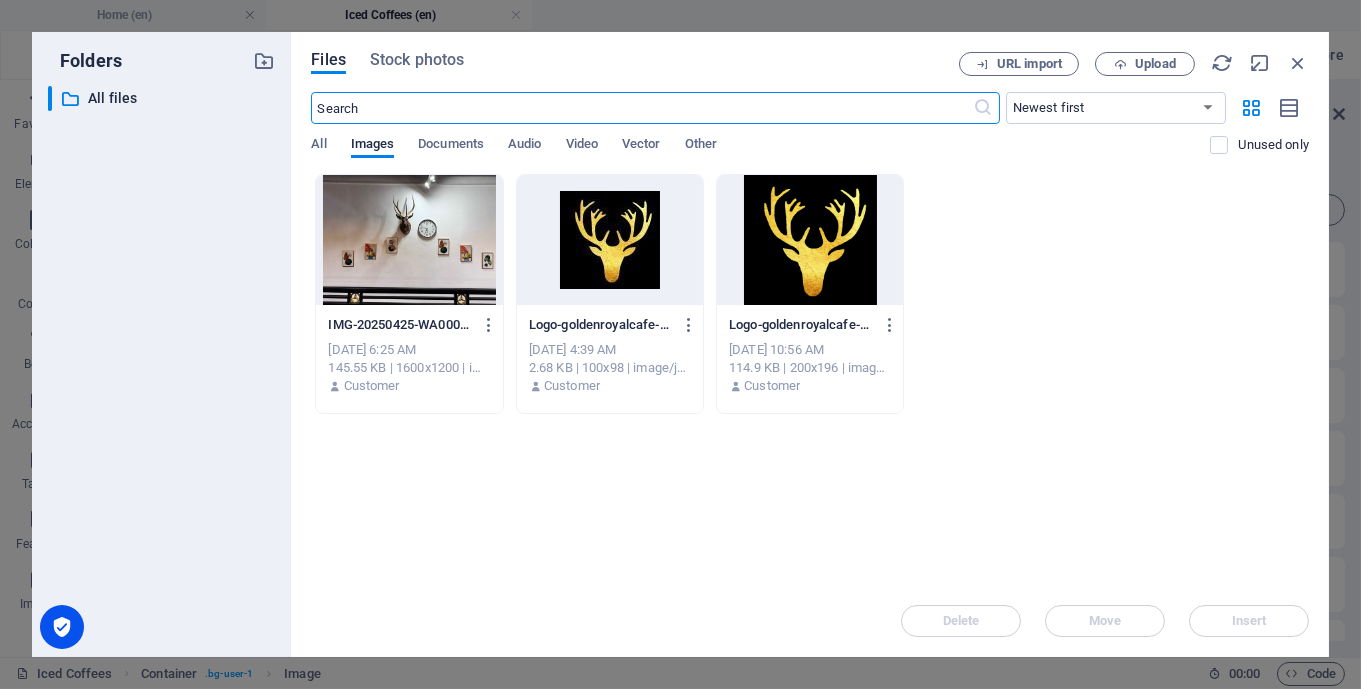 scroll, scrollTop: 0, scrollLeft: 0, axis: both 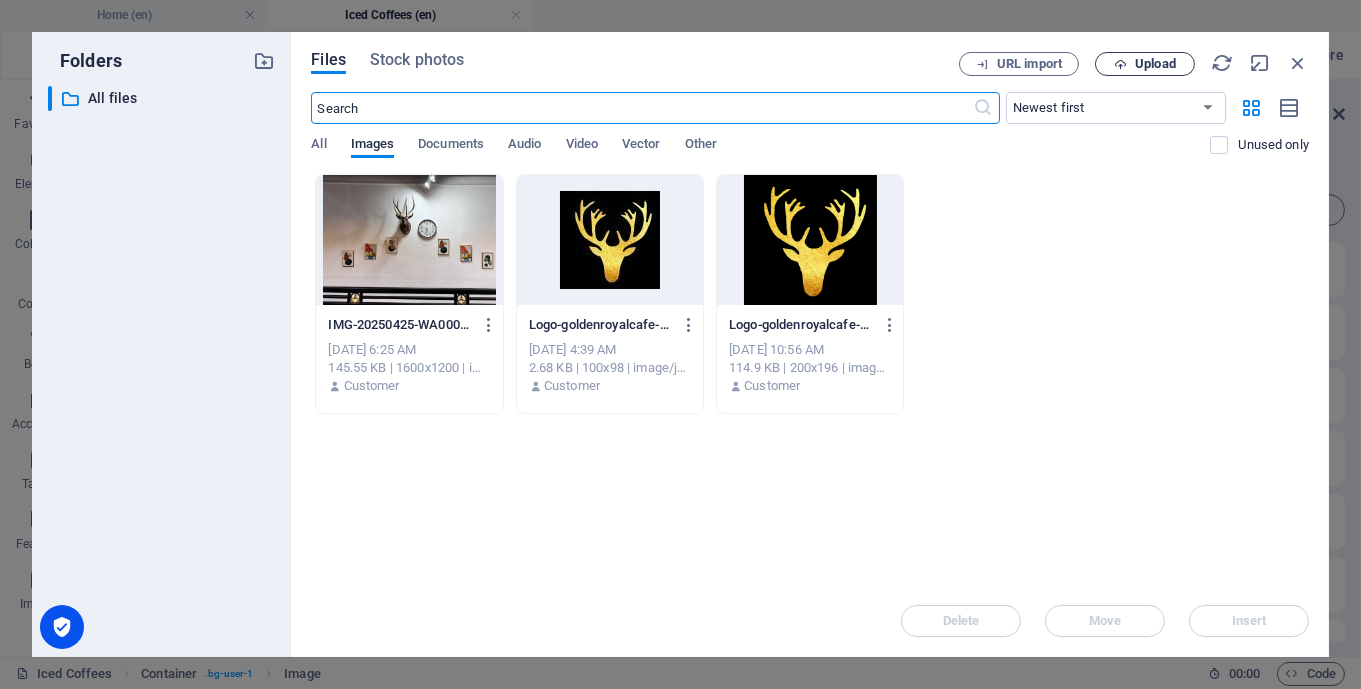 click on "Upload" at bounding box center [1155, 64] 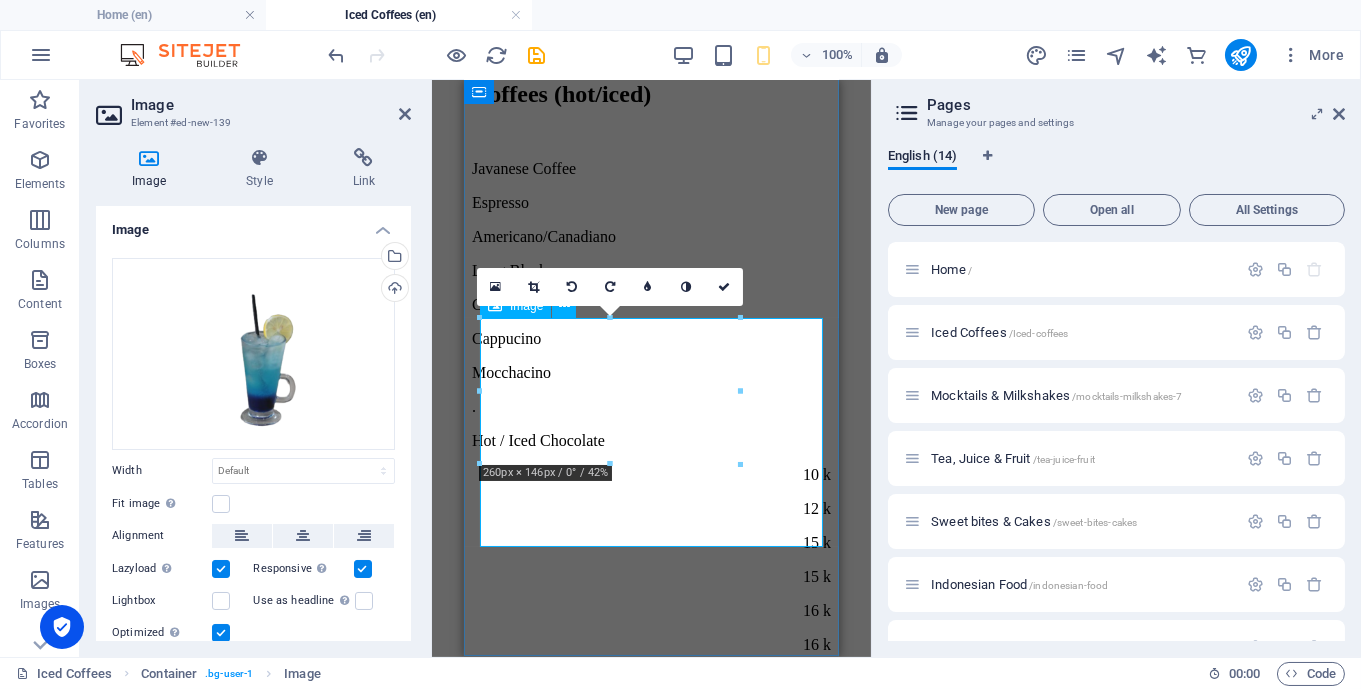 scroll, scrollTop: 834, scrollLeft: 0, axis: vertical 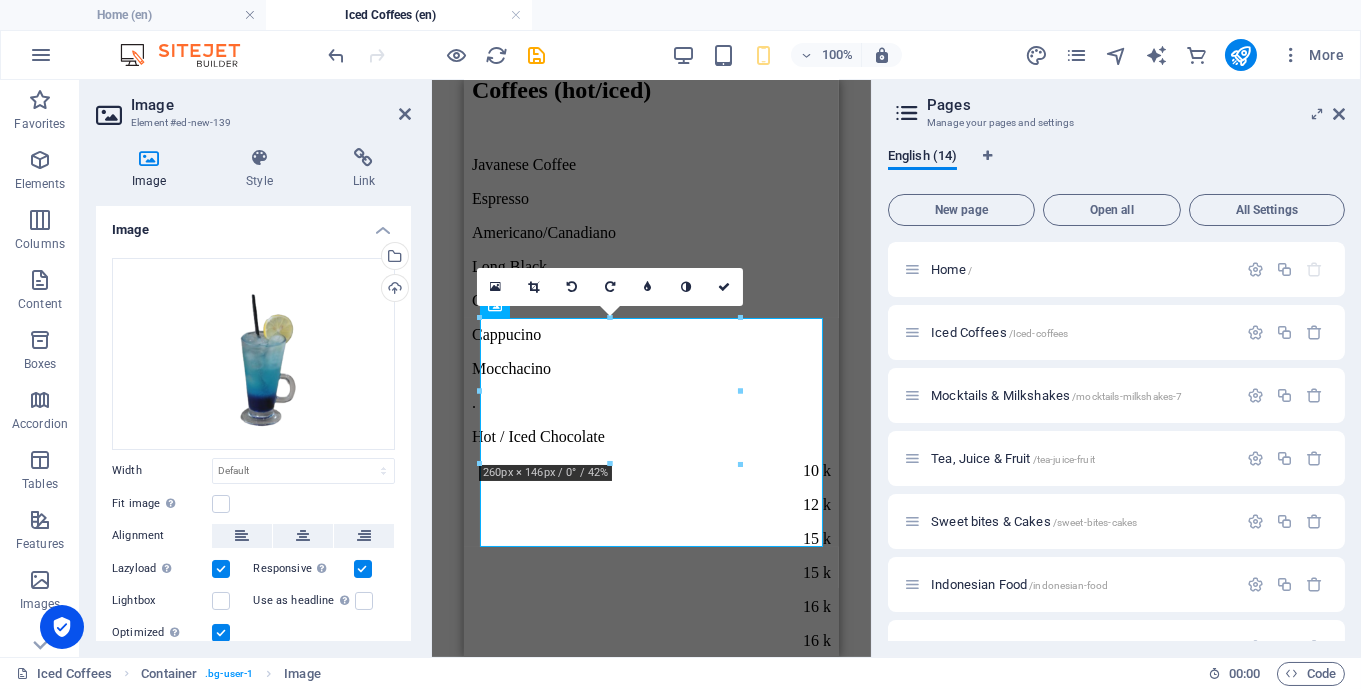 click at bounding box center (610, 464) 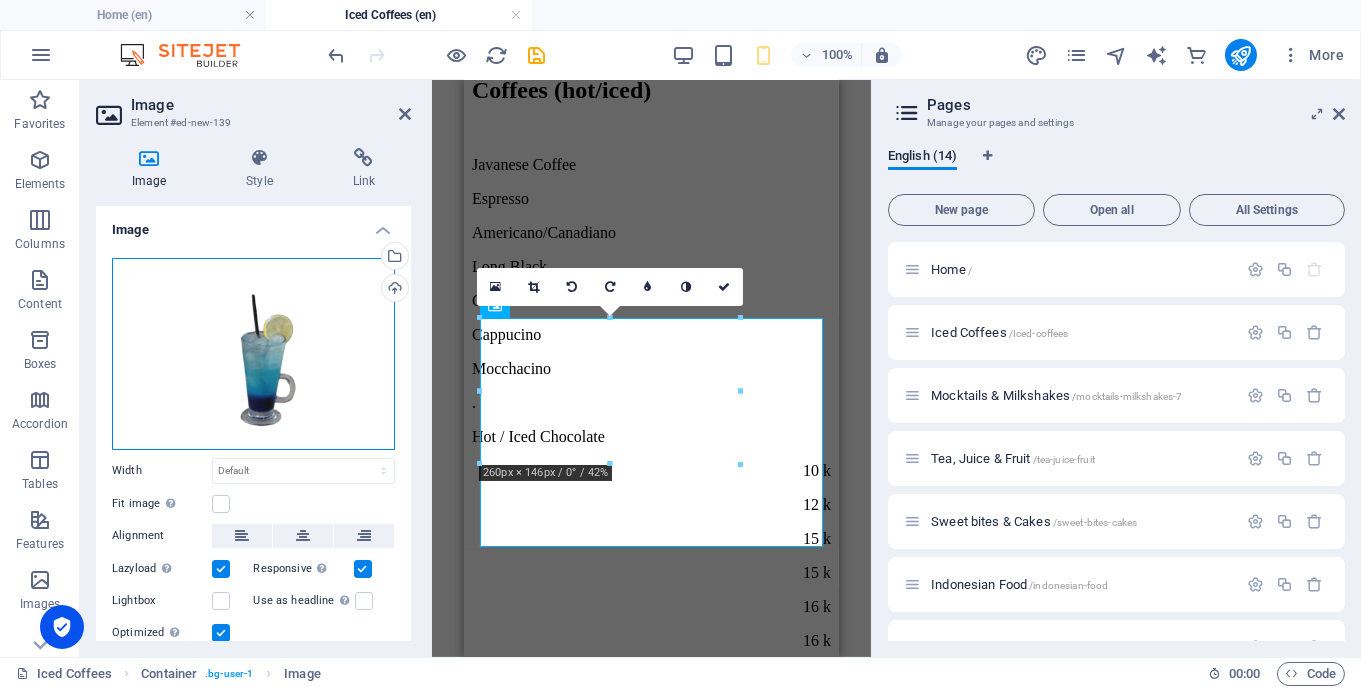 click on "Drag files here, click to choose files or select files from Files or our free stock photos & videos" at bounding box center (253, 354) 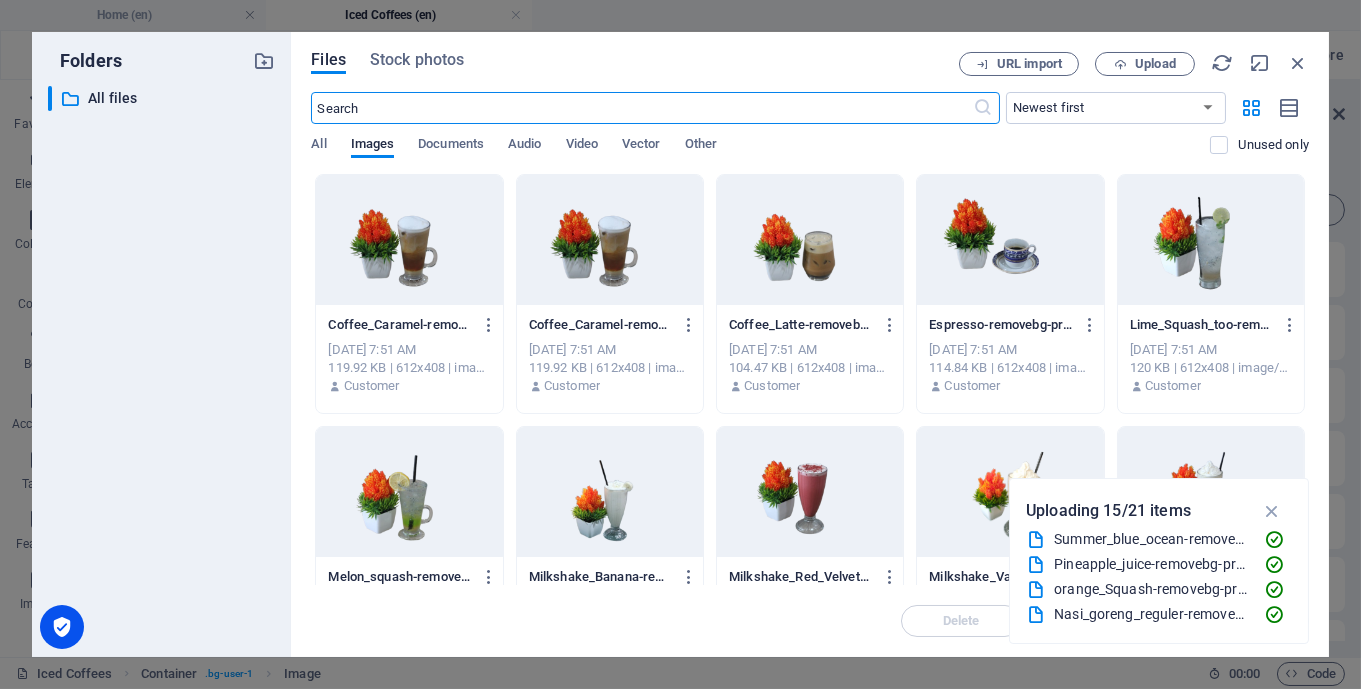 scroll, scrollTop: 0, scrollLeft: 0, axis: both 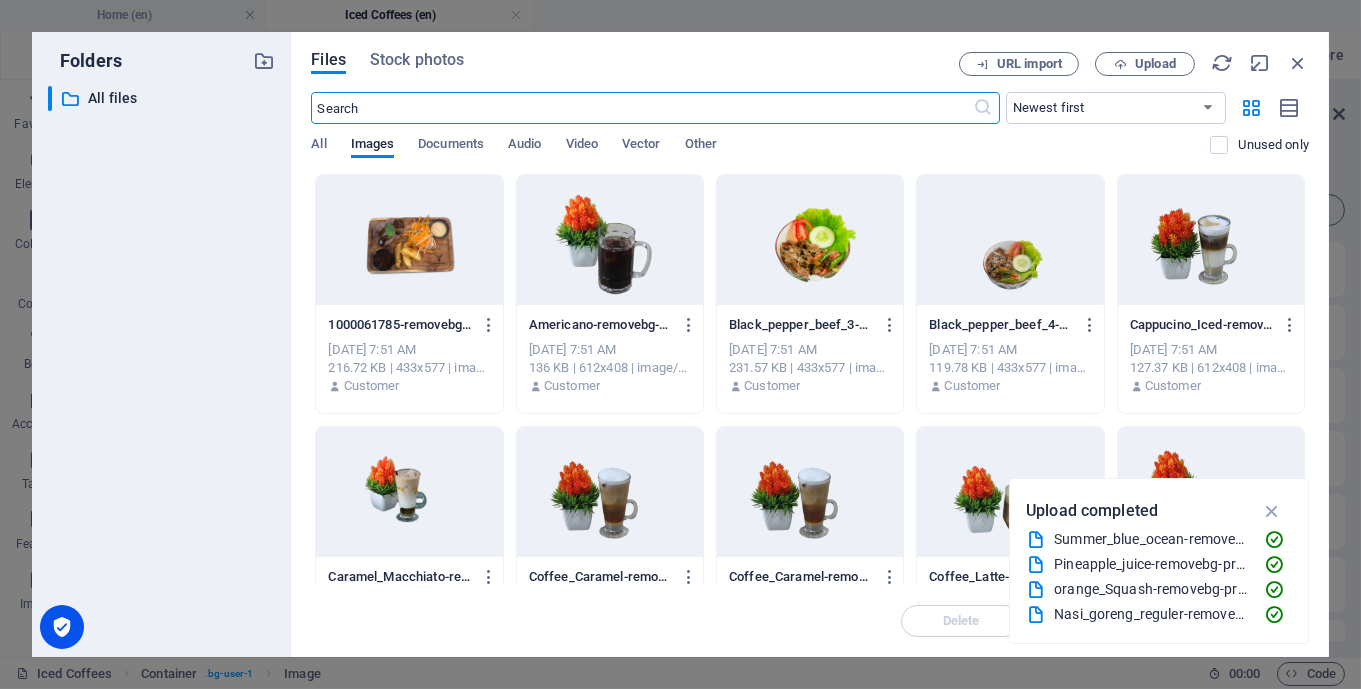 click at bounding box center [610, 240] 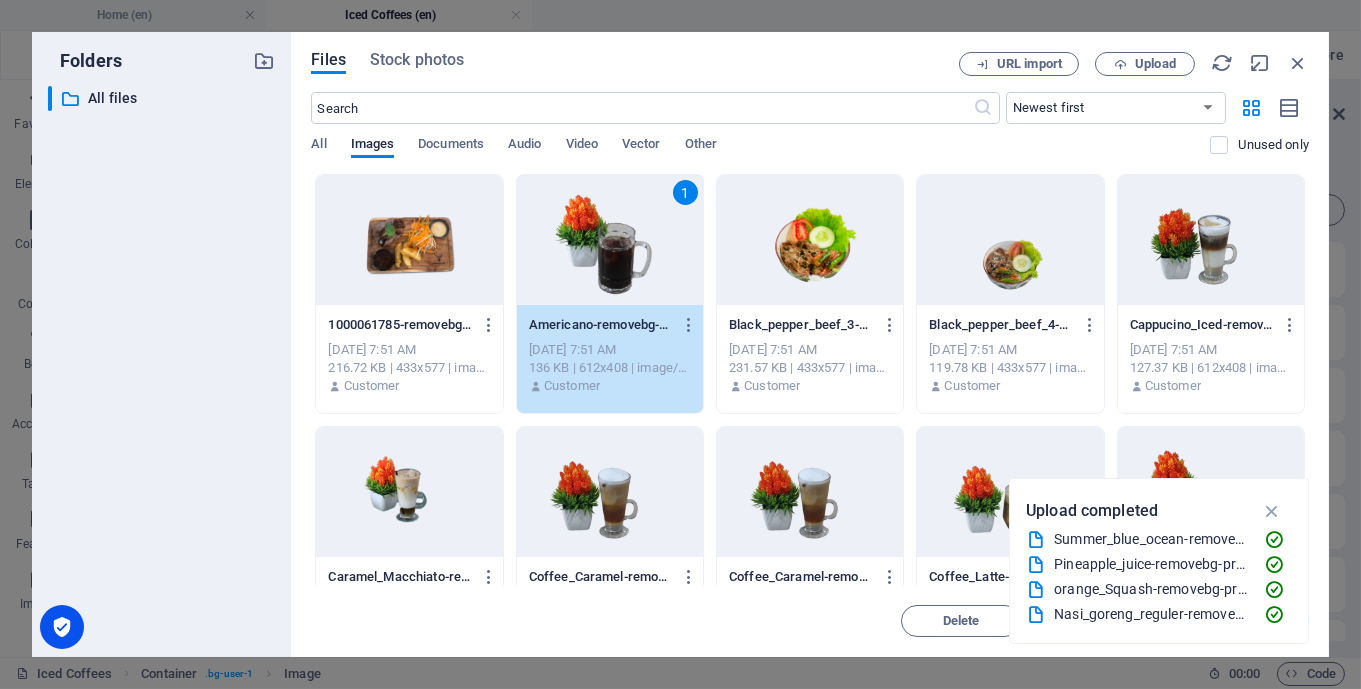 click on "1" at bounding box center (610, 240) 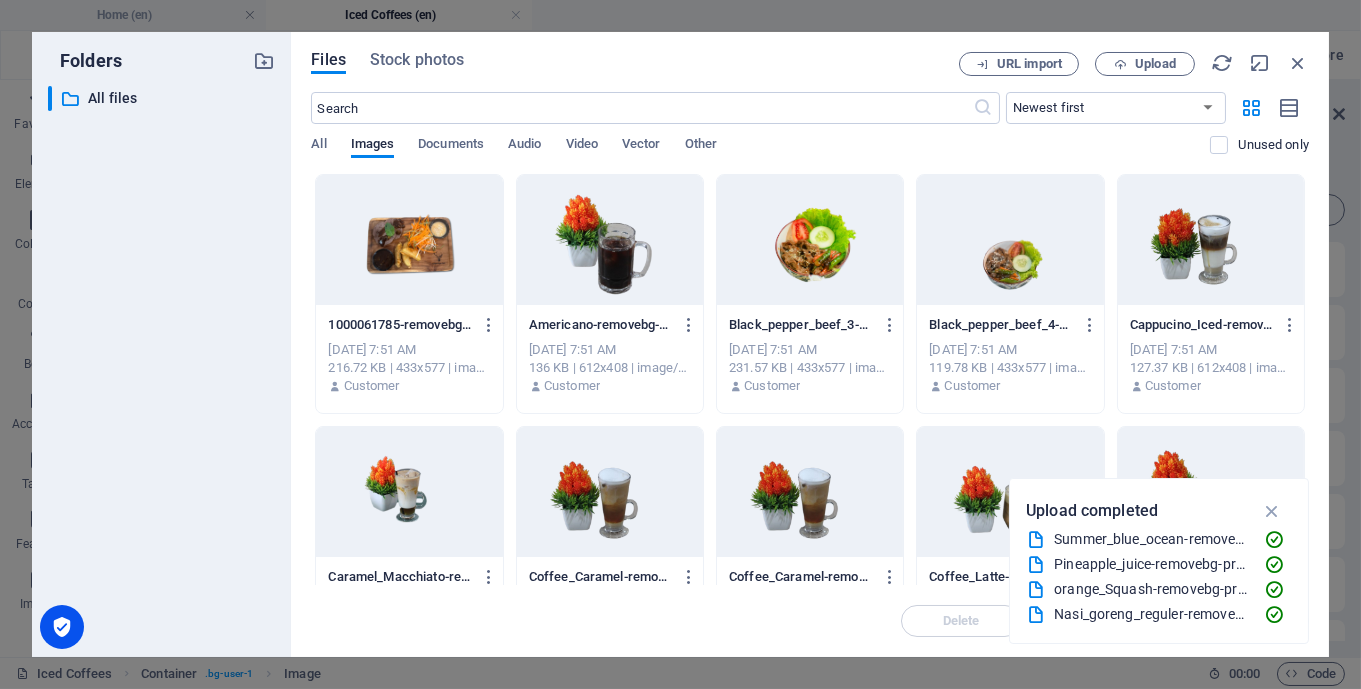 click at bounding box center (610, 240) 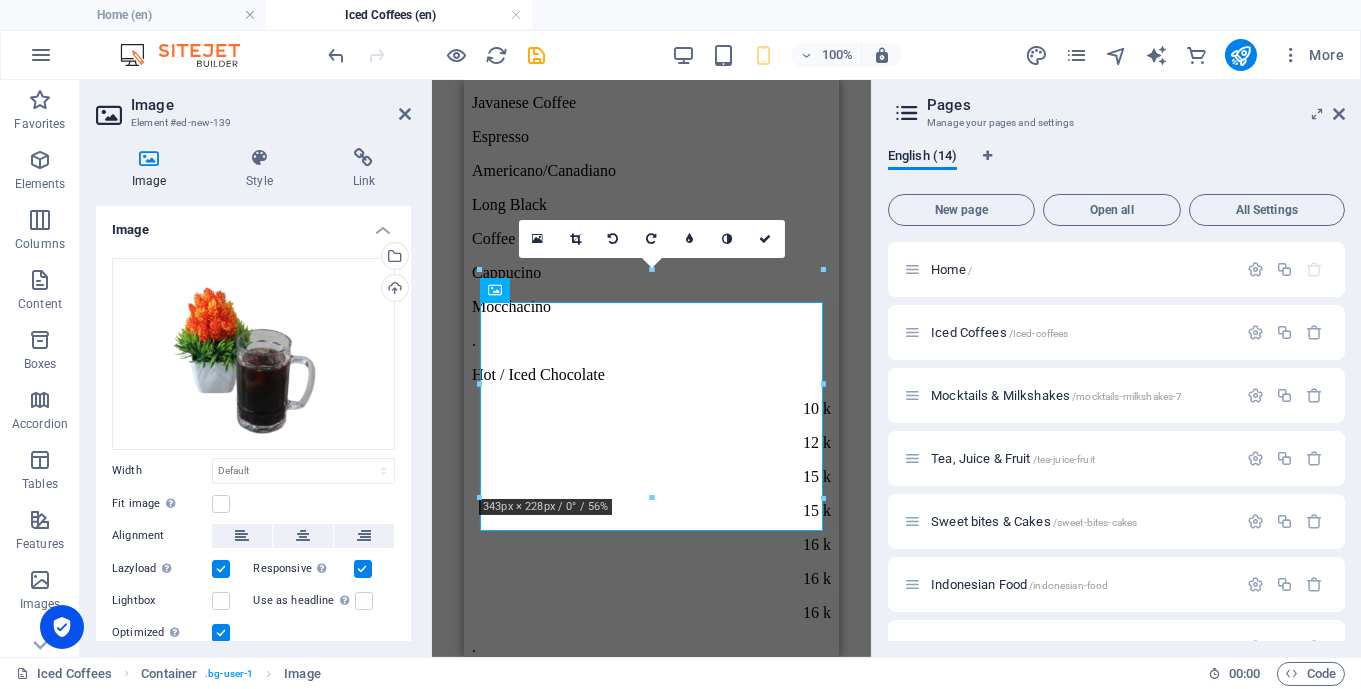 scroll, scrollTop: 833, scrollLeft: 0, axis: vertical 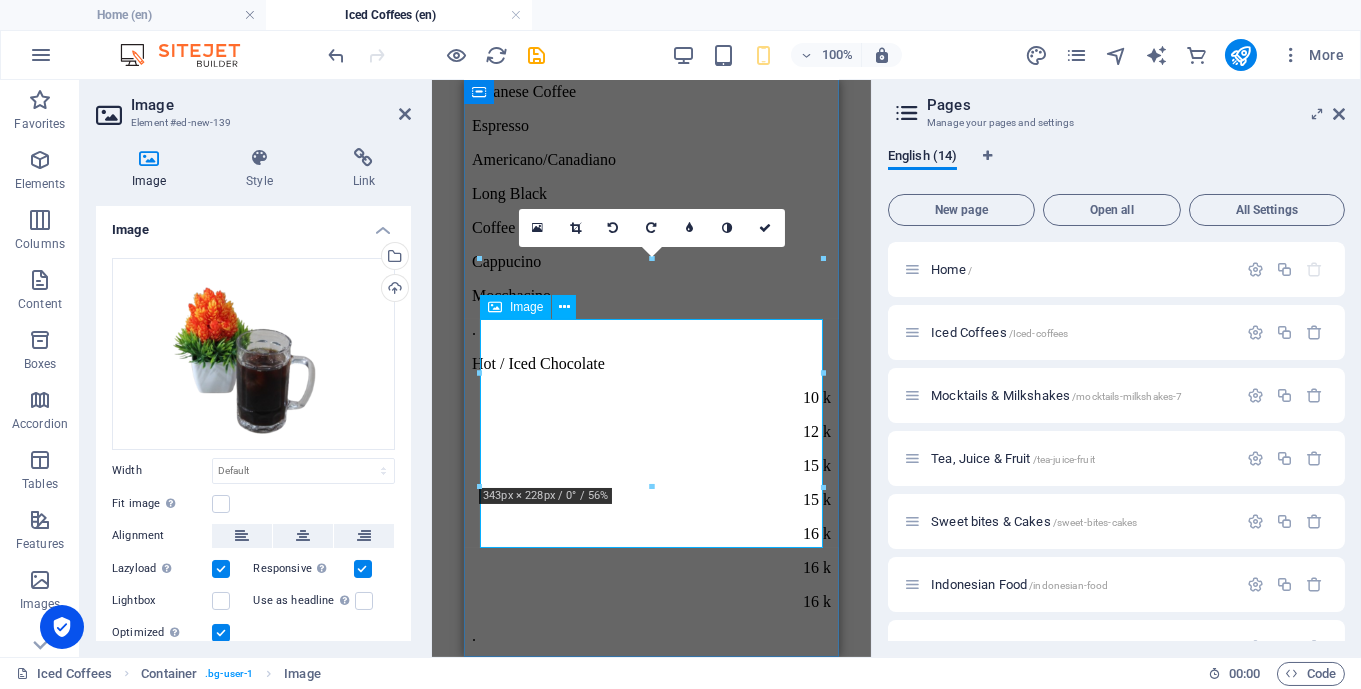 click at bounding box center [650, 1510] 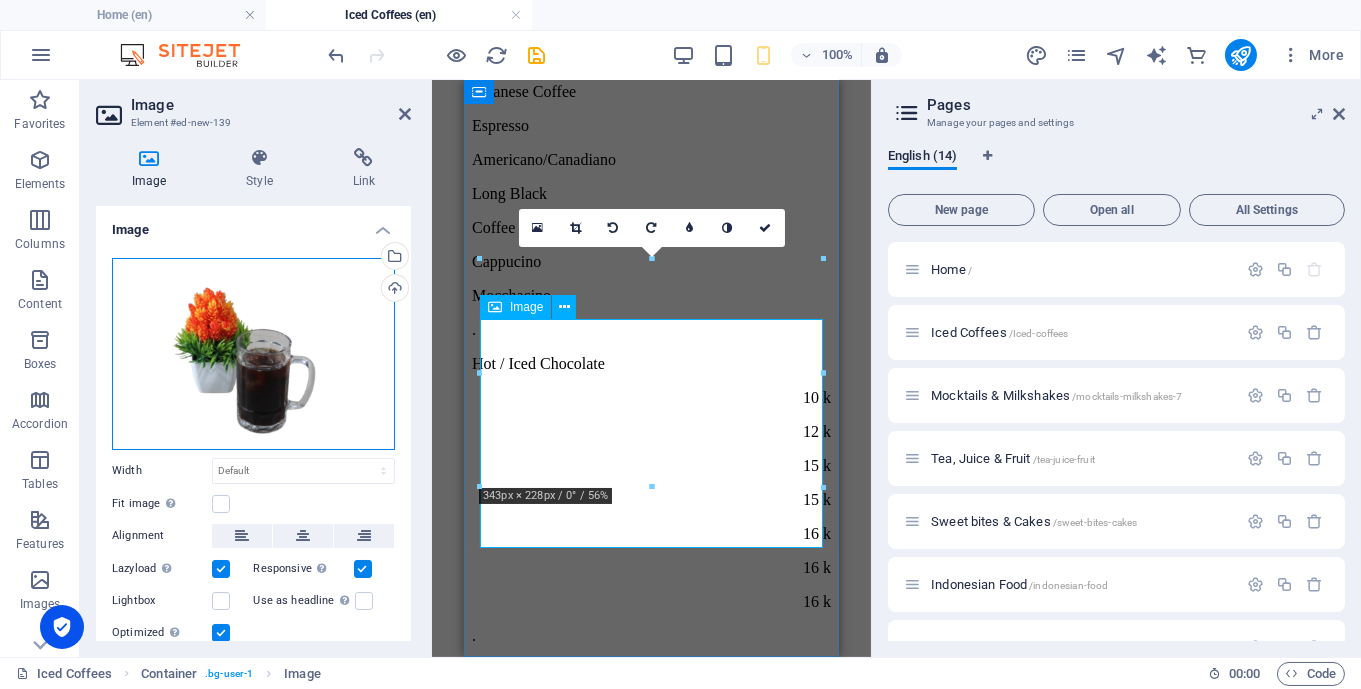 drag, startPoint x: 705, startPoint y: 460, endPoint x: 681, endPoint y: 423, distance: 44.102154 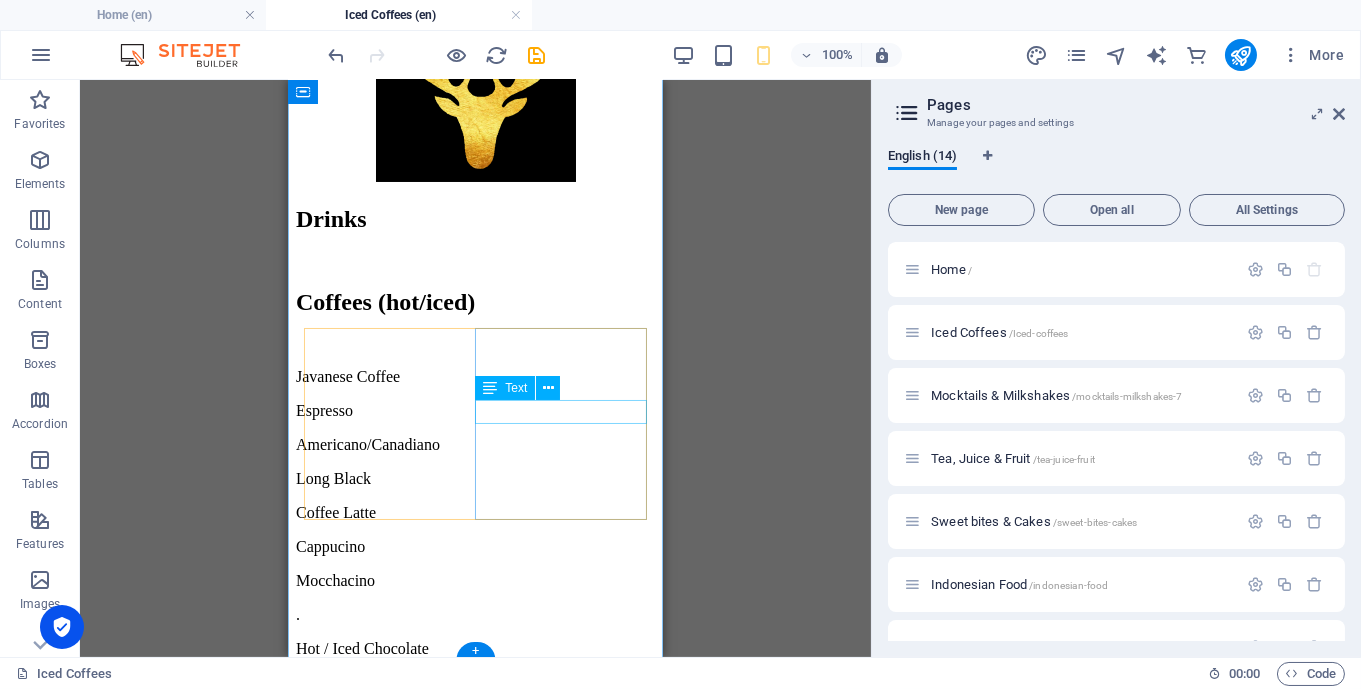 scroll, scrollTop: 605, scrollLeft: 0, axis: vertical 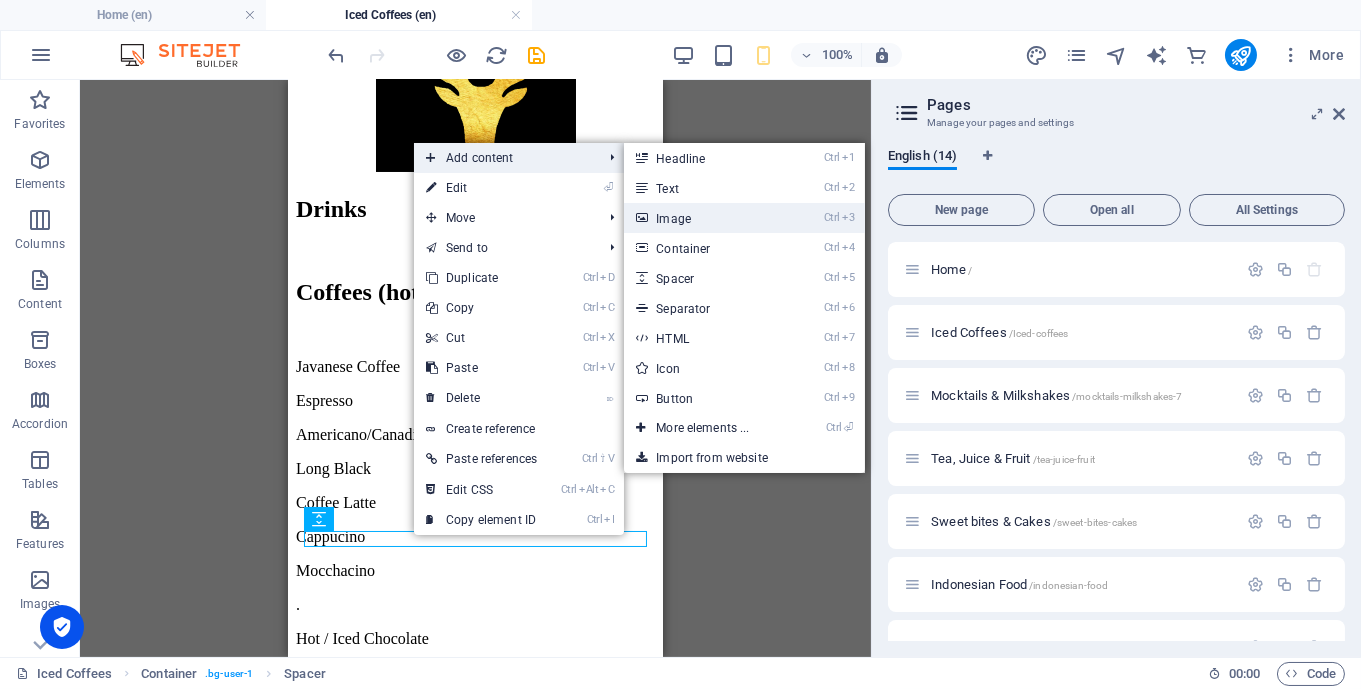 click on "Ctrl 3  Image" at bounding box center (706, 218) 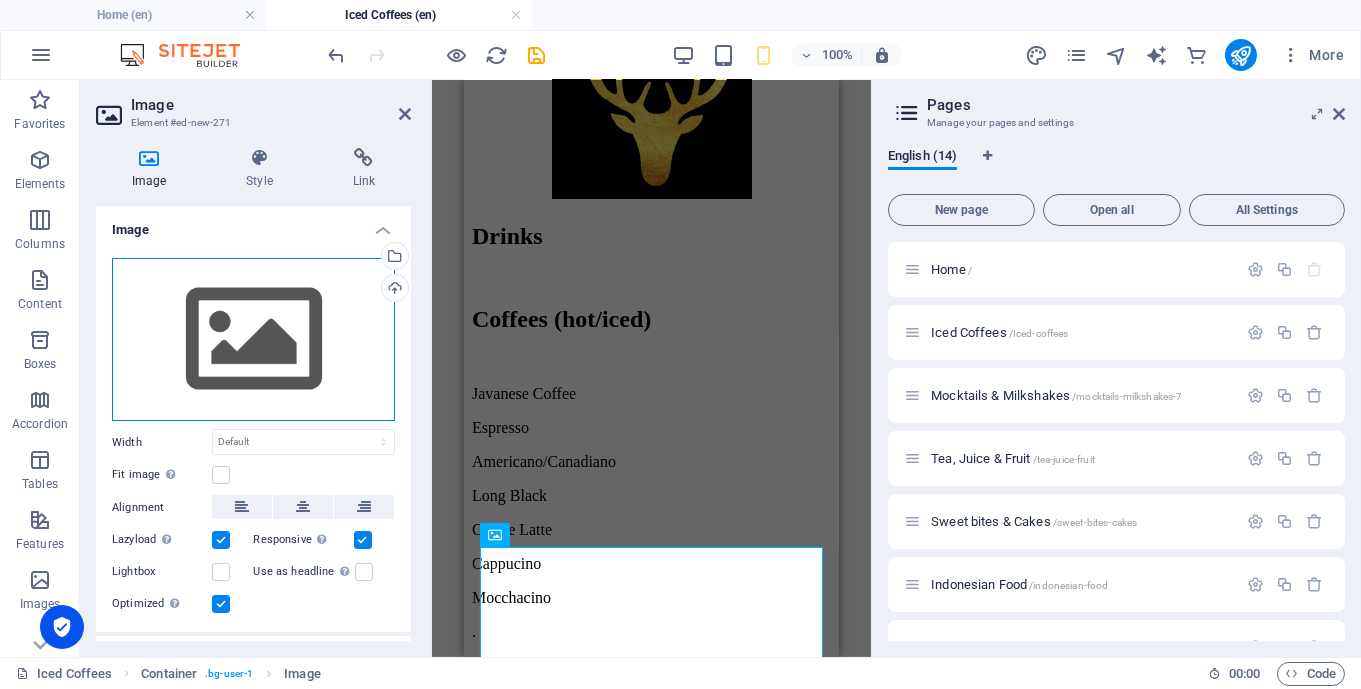click on "Drag files here, click to choose files or select files from Files or our free stock photos & videos" at bounding box center [253, 340] 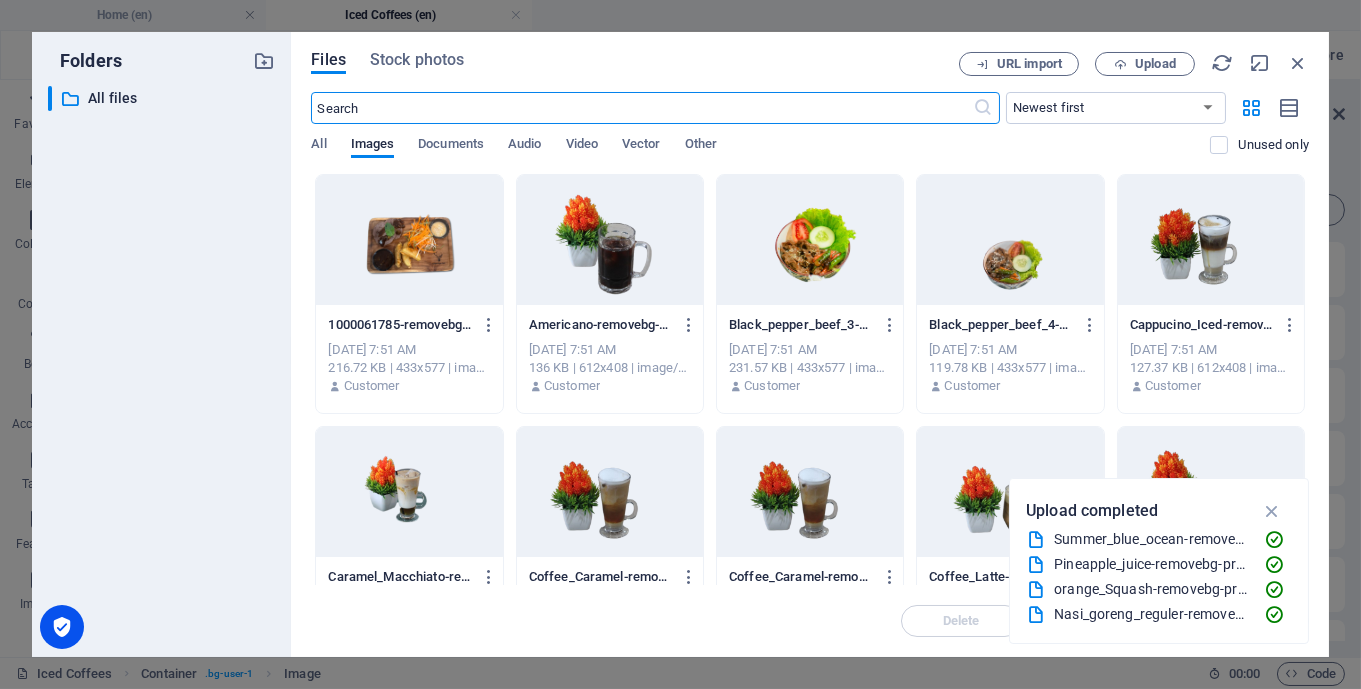 click at bounding box center (610, 240) 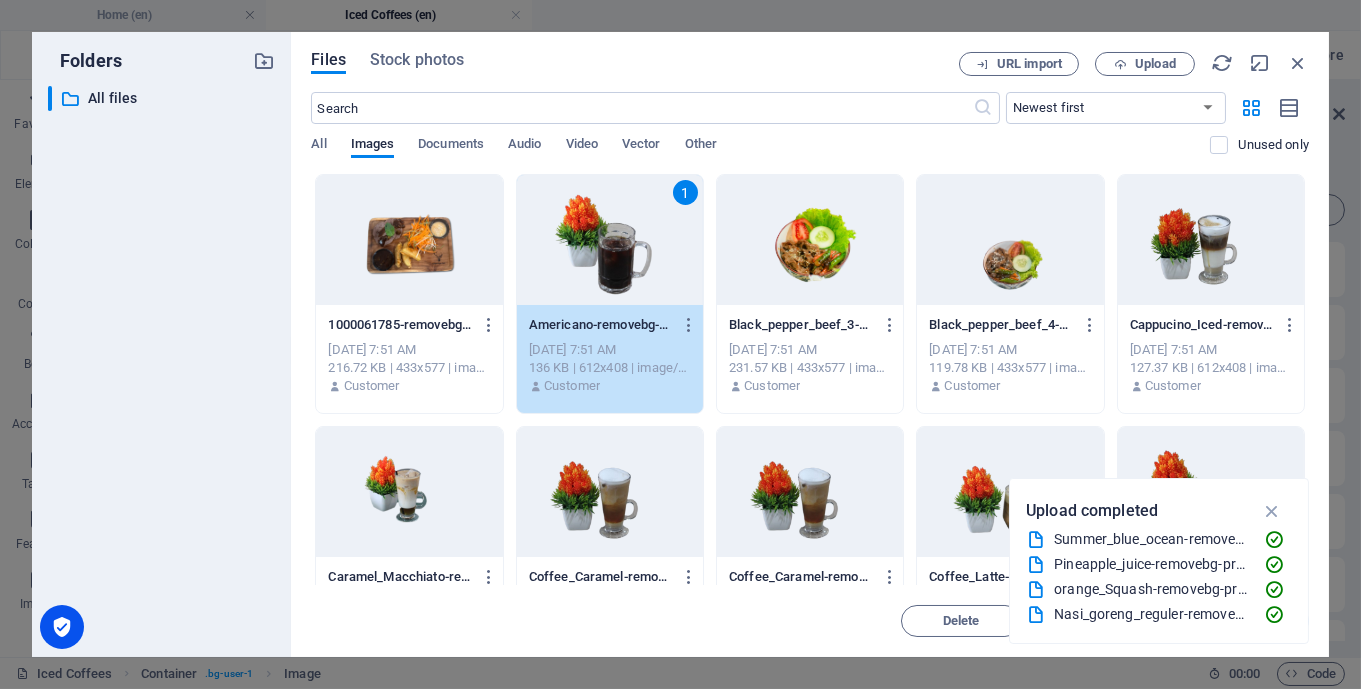 scroll, scrollTop: 0, scrollLeft: 0, axis: both 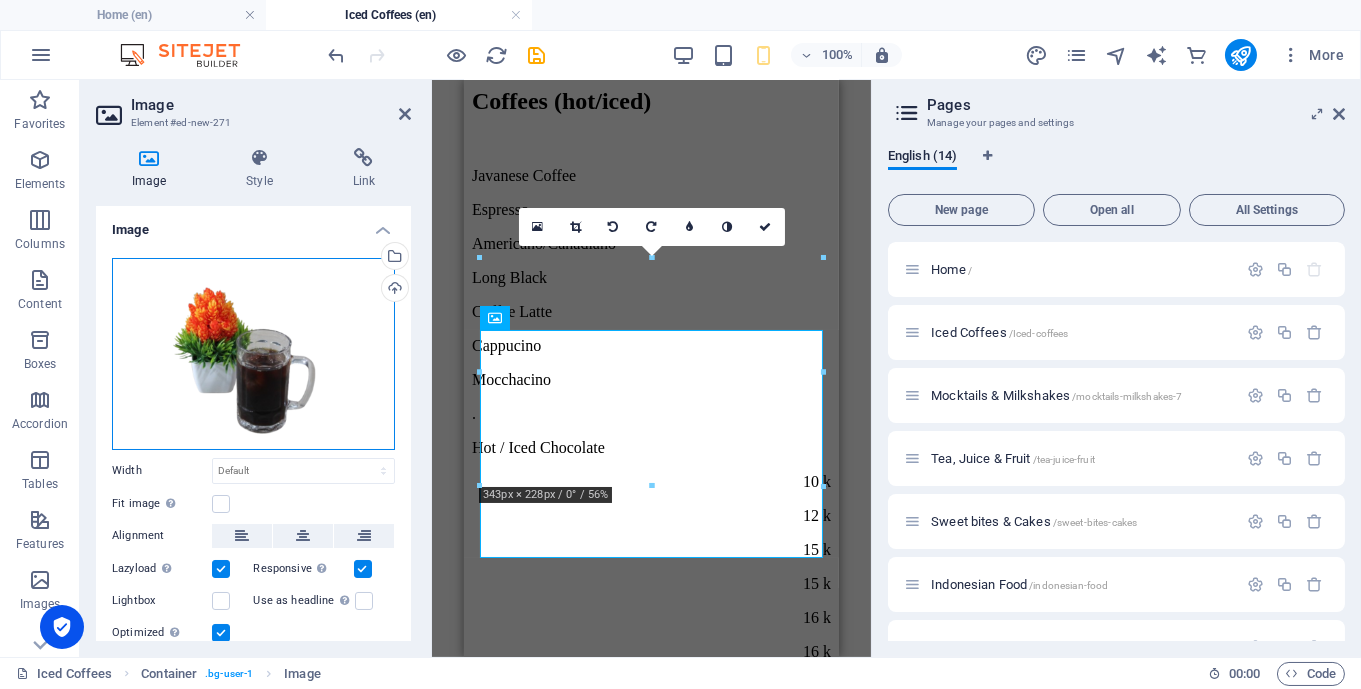 click on "Drag files here, click to choose files or select files from Files or our free stock photos & videos" at bounding box center [253, 354] 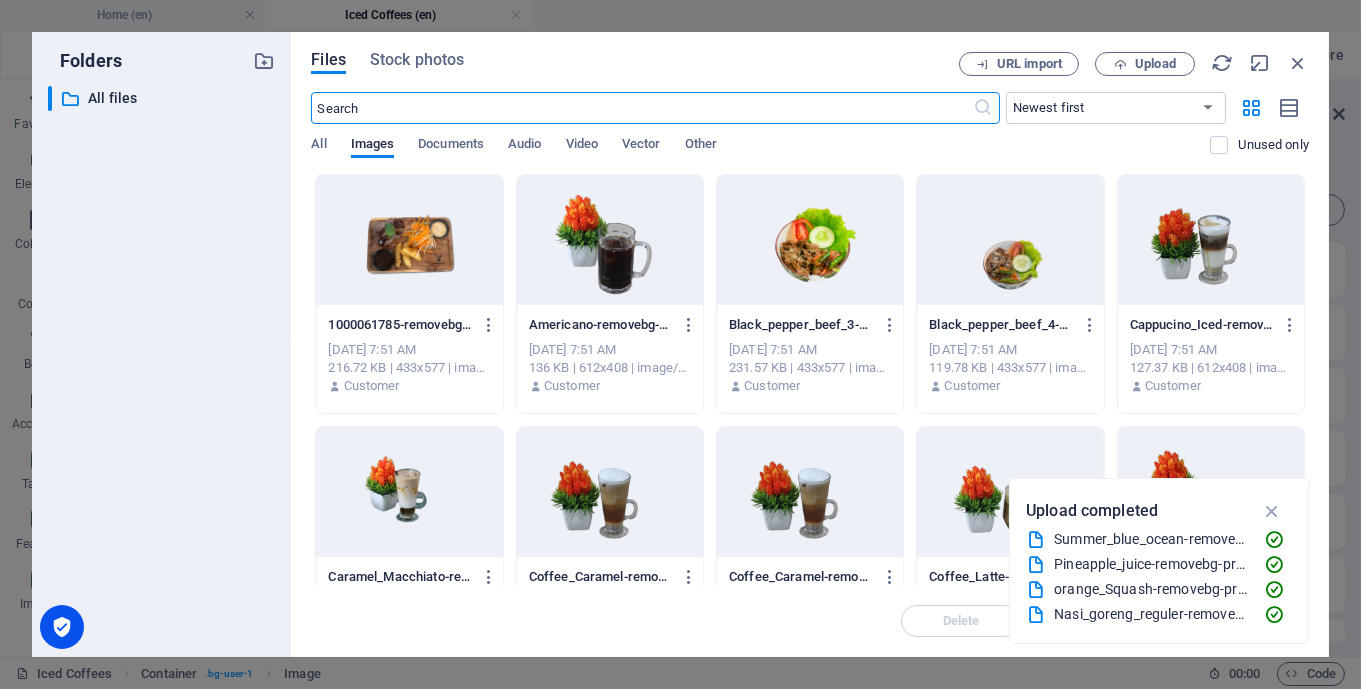 scroll, scrollTop: 0, scrollLeft: 0, axis: both 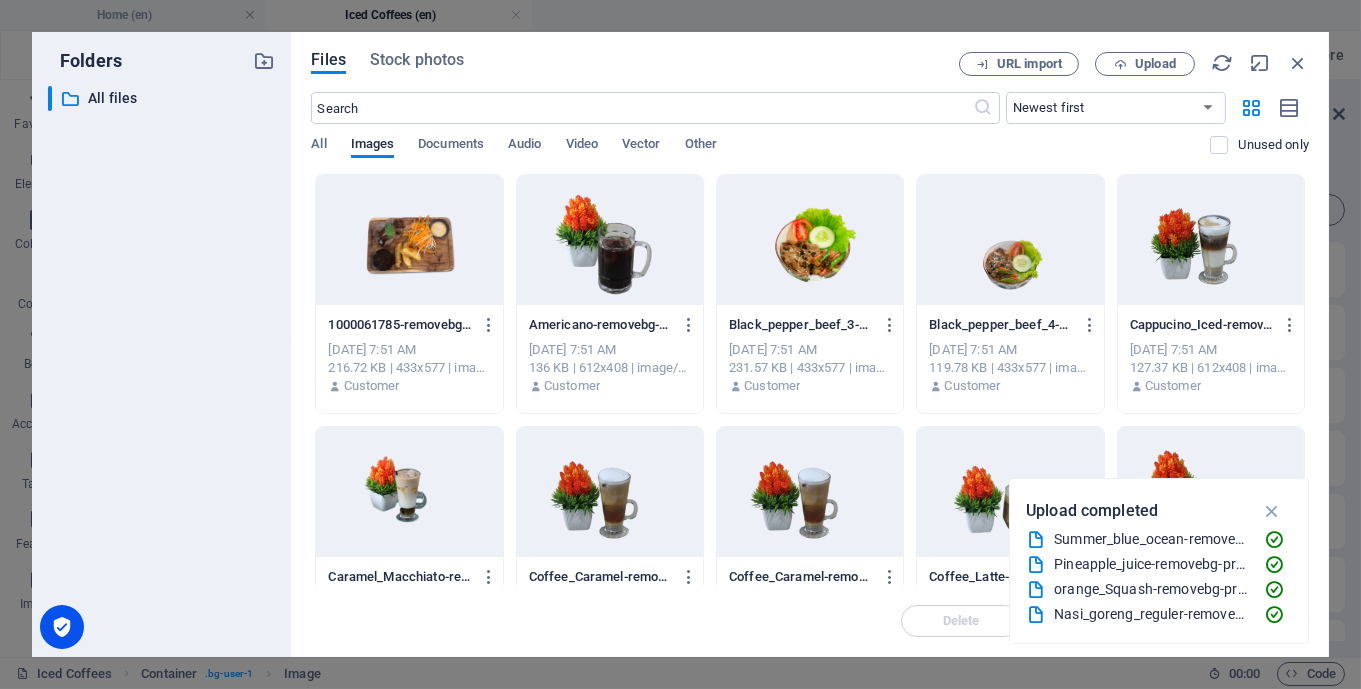click at bounding box center [610, 240] 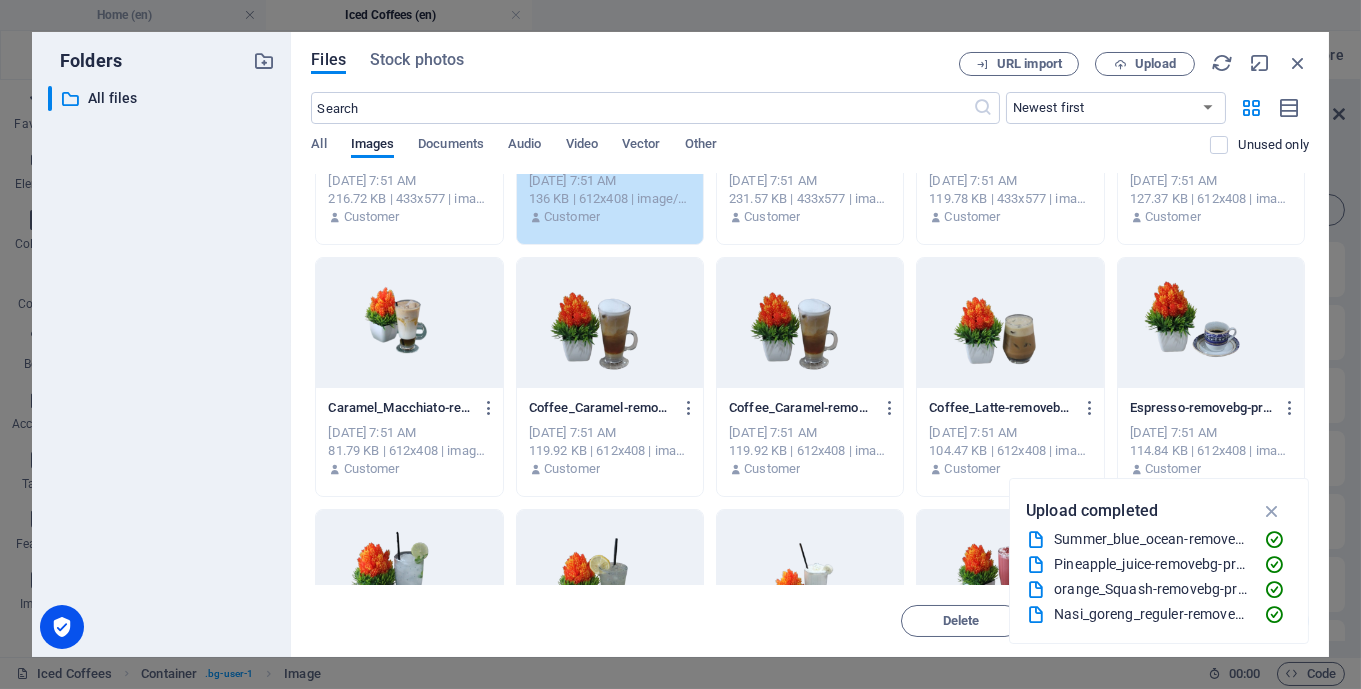 scroll, scrollTop: 185, scrollLeft: 0, axis: vertical 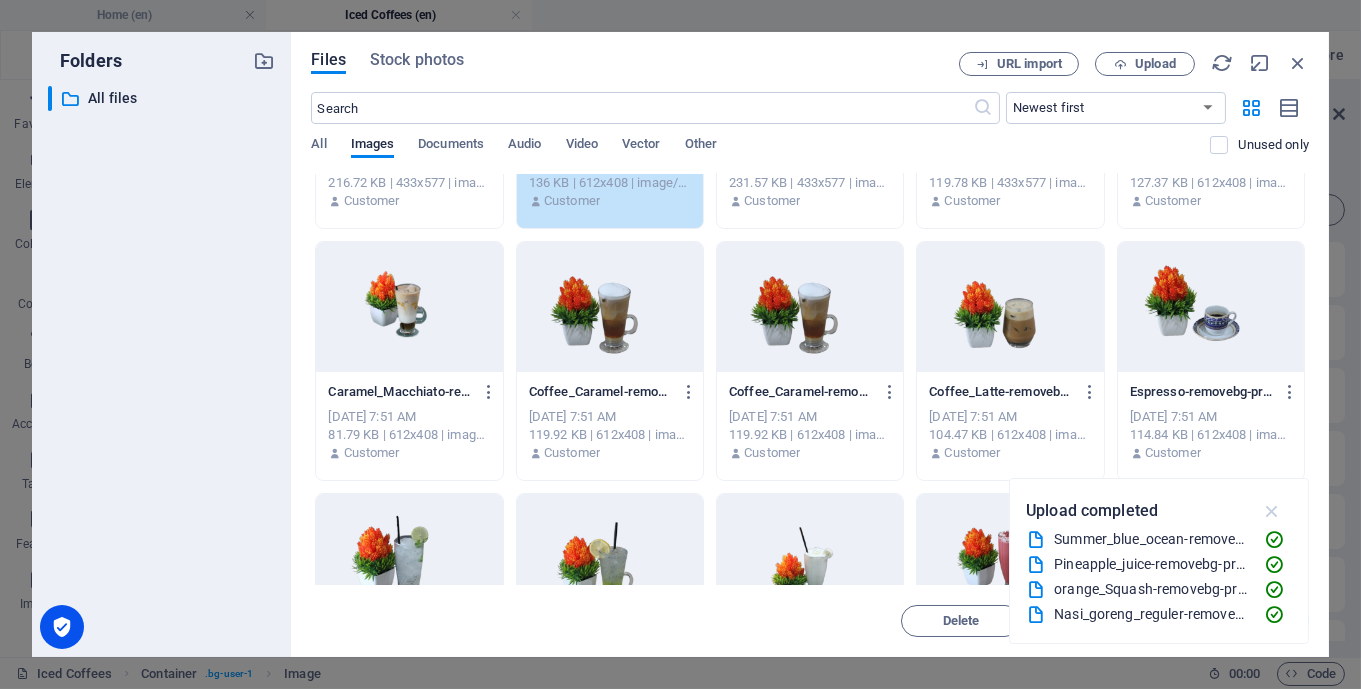 click at bounding box center [1272, 511] 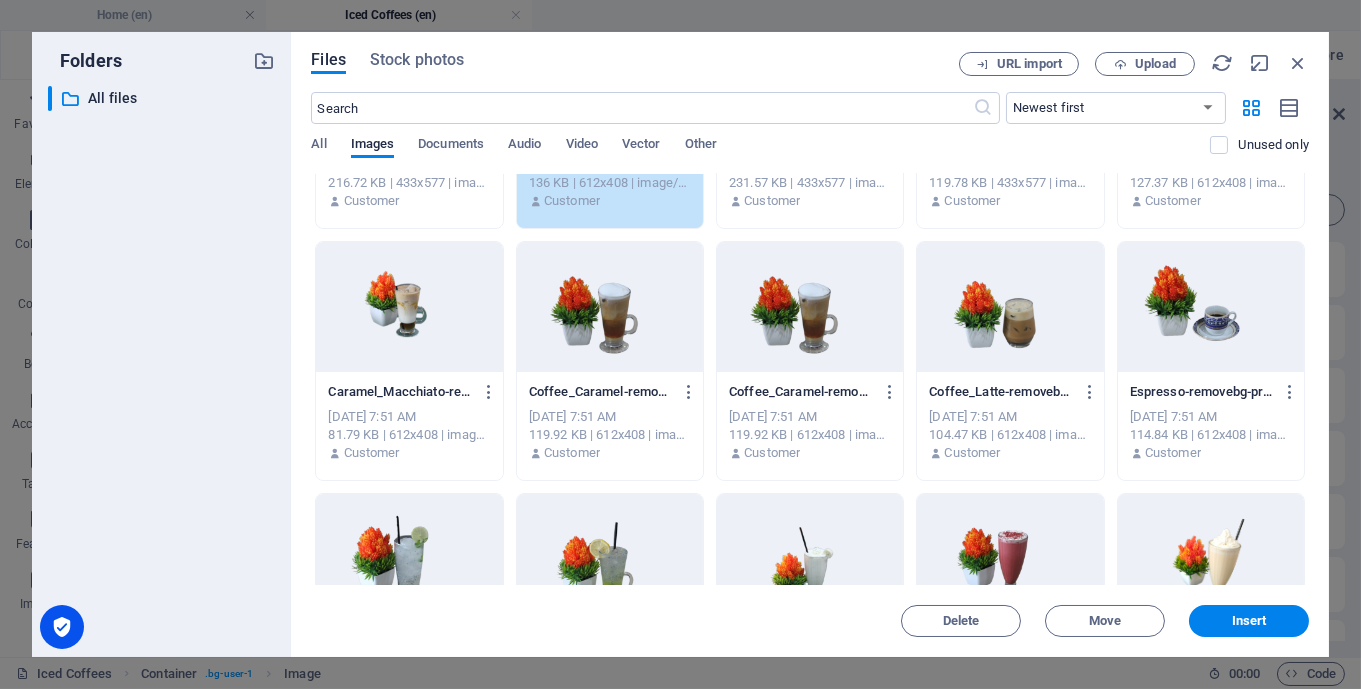 click at bounding box center (409, 307) 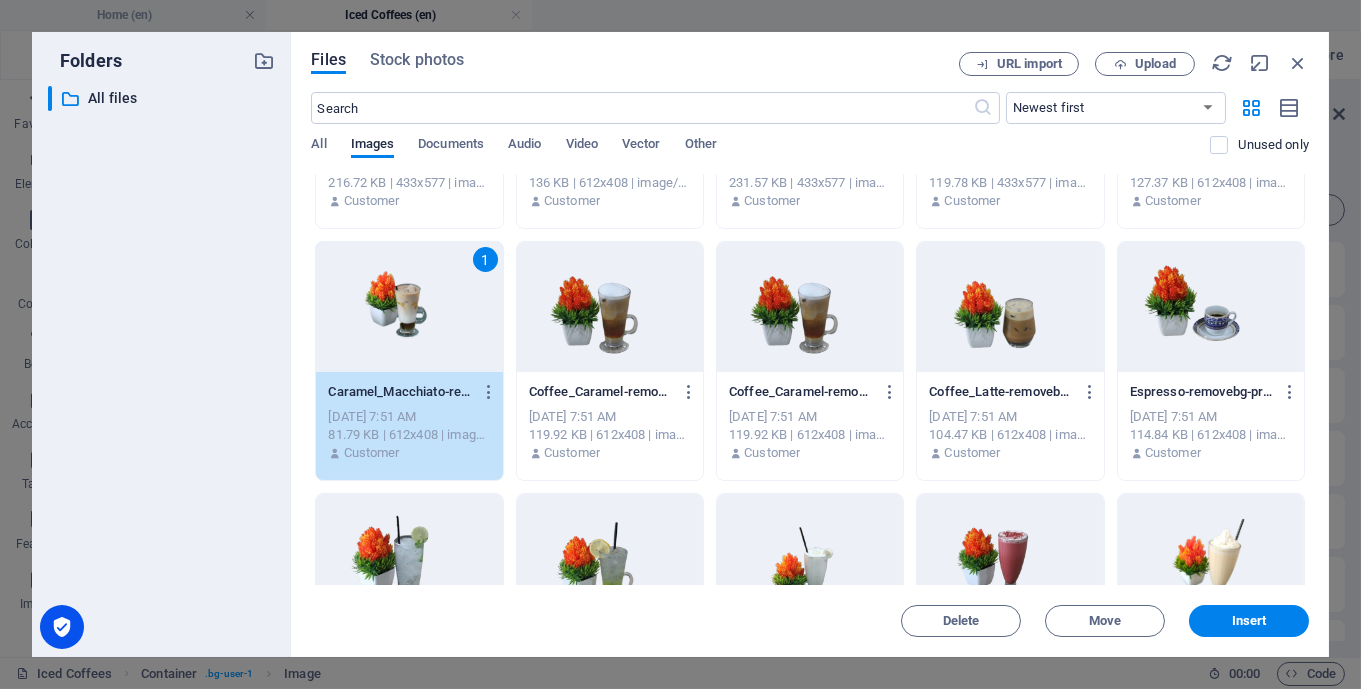 click at bounding box center [610, 307] 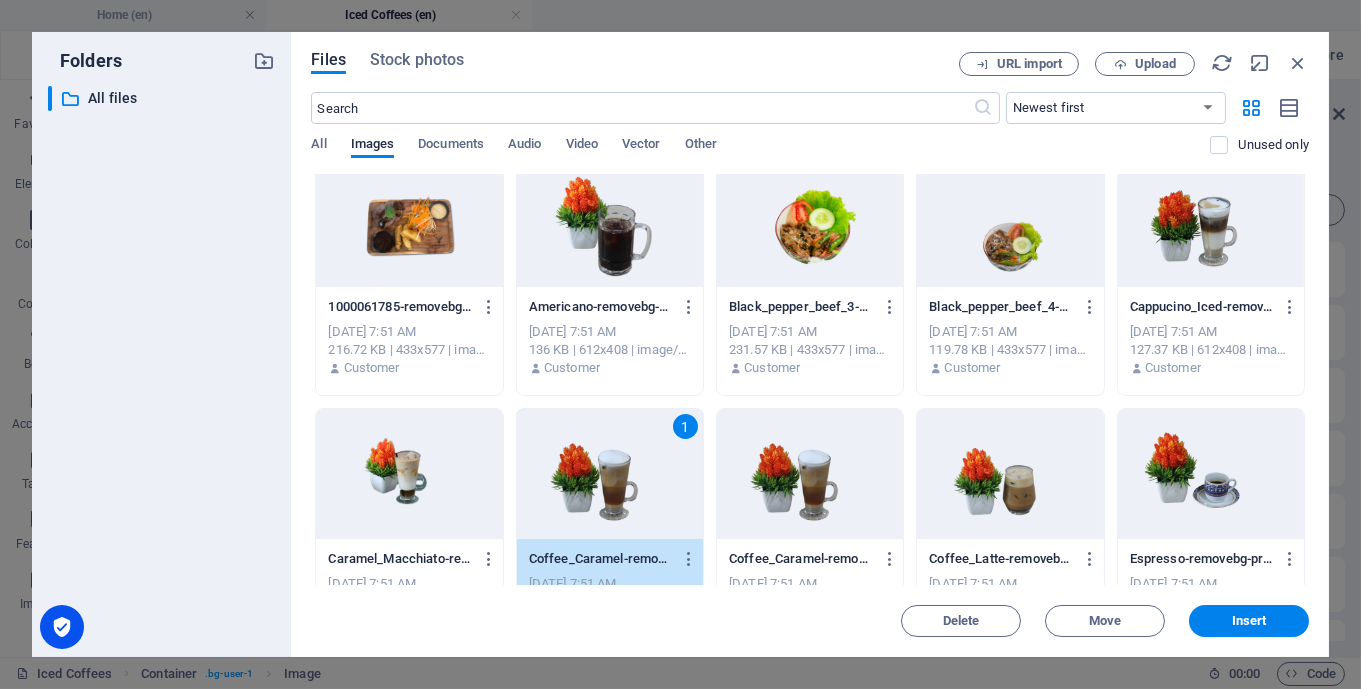 scroll, scrollTop: 0, scrollLeft: 0, axis: both 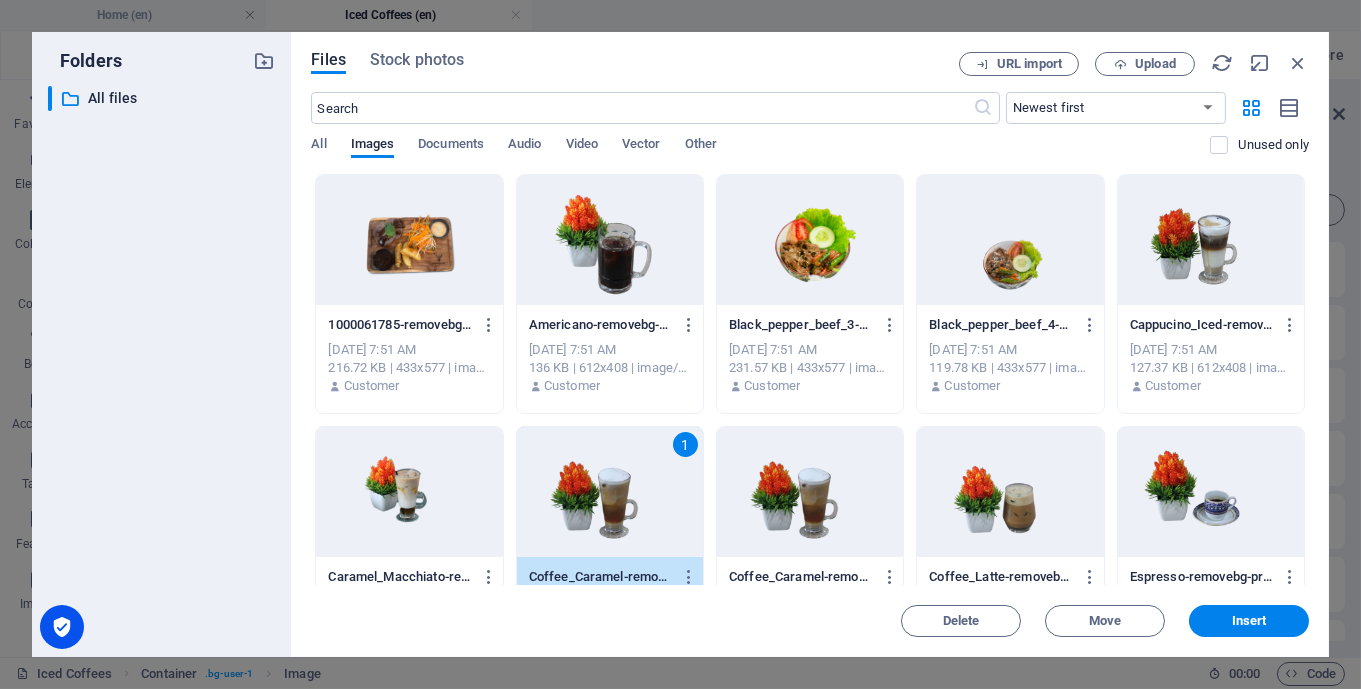 click at bounding box center (610, 240) 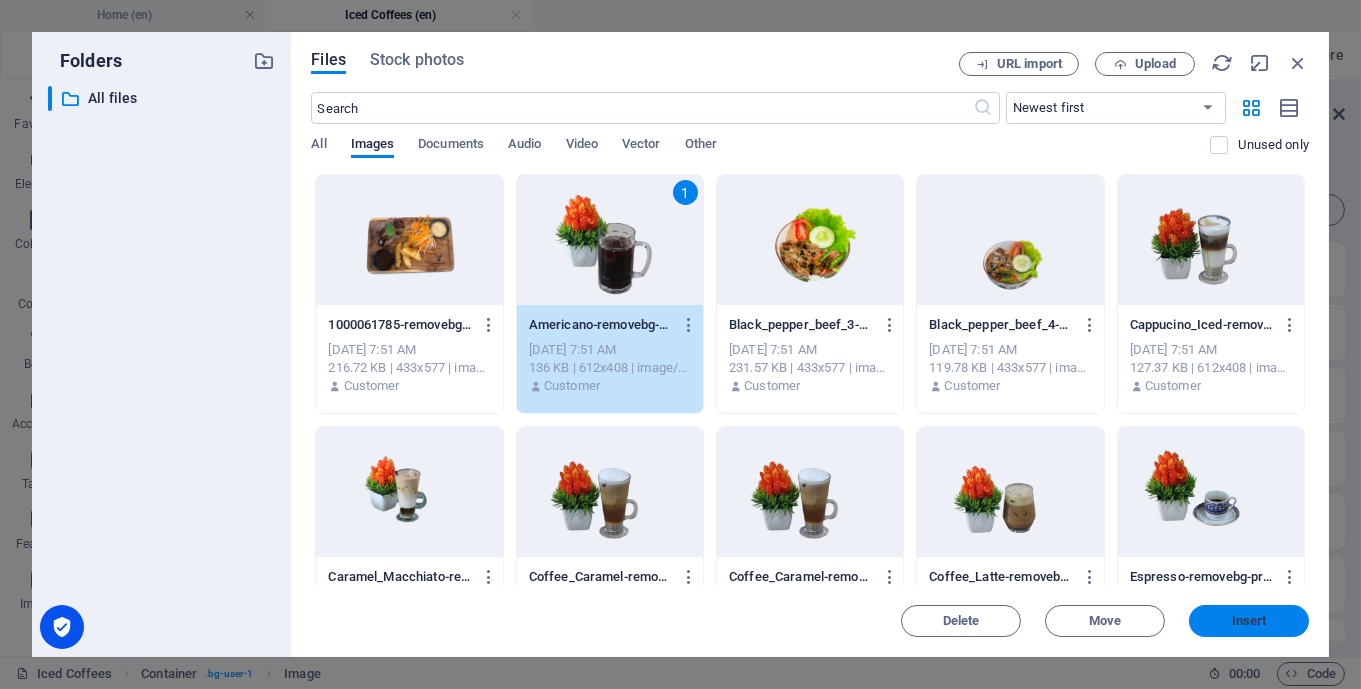 click on "Insert" at bounding box center [1249, 621] 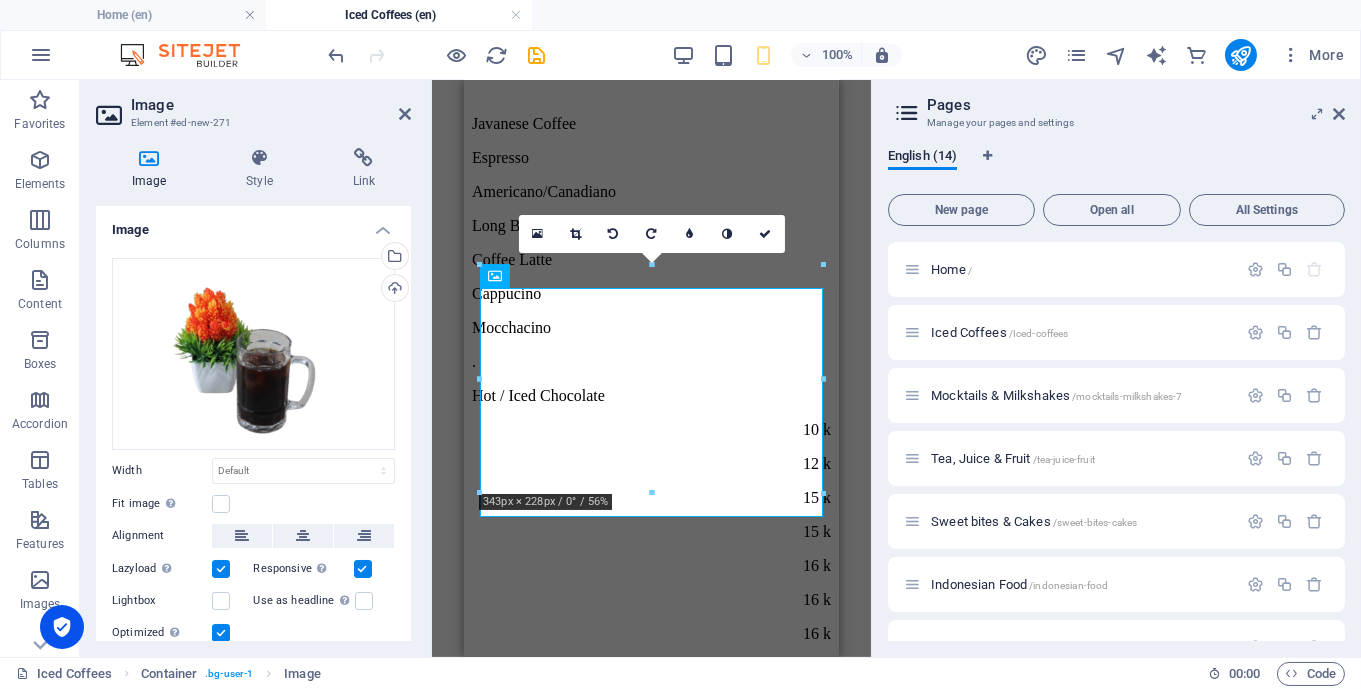 scroll, scrollTop: 833, scrollLeft: 0, axis: vertical 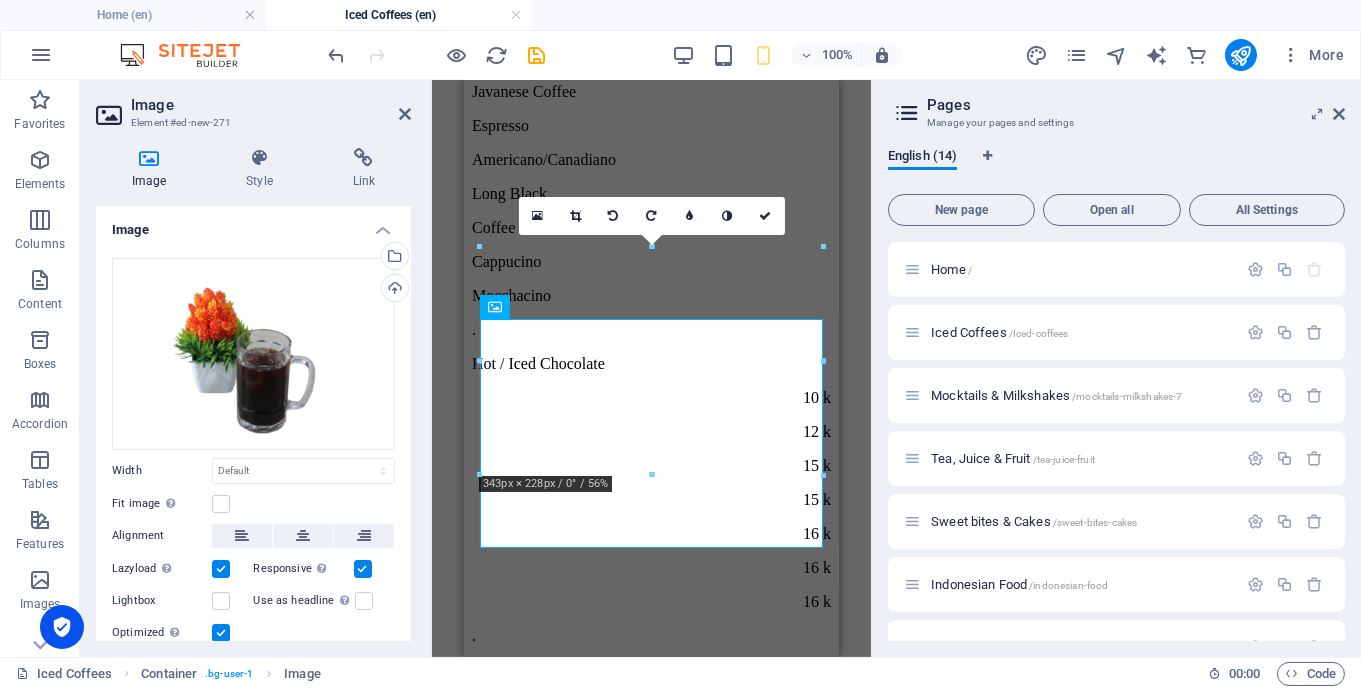 click at bounding box center [651, 475] 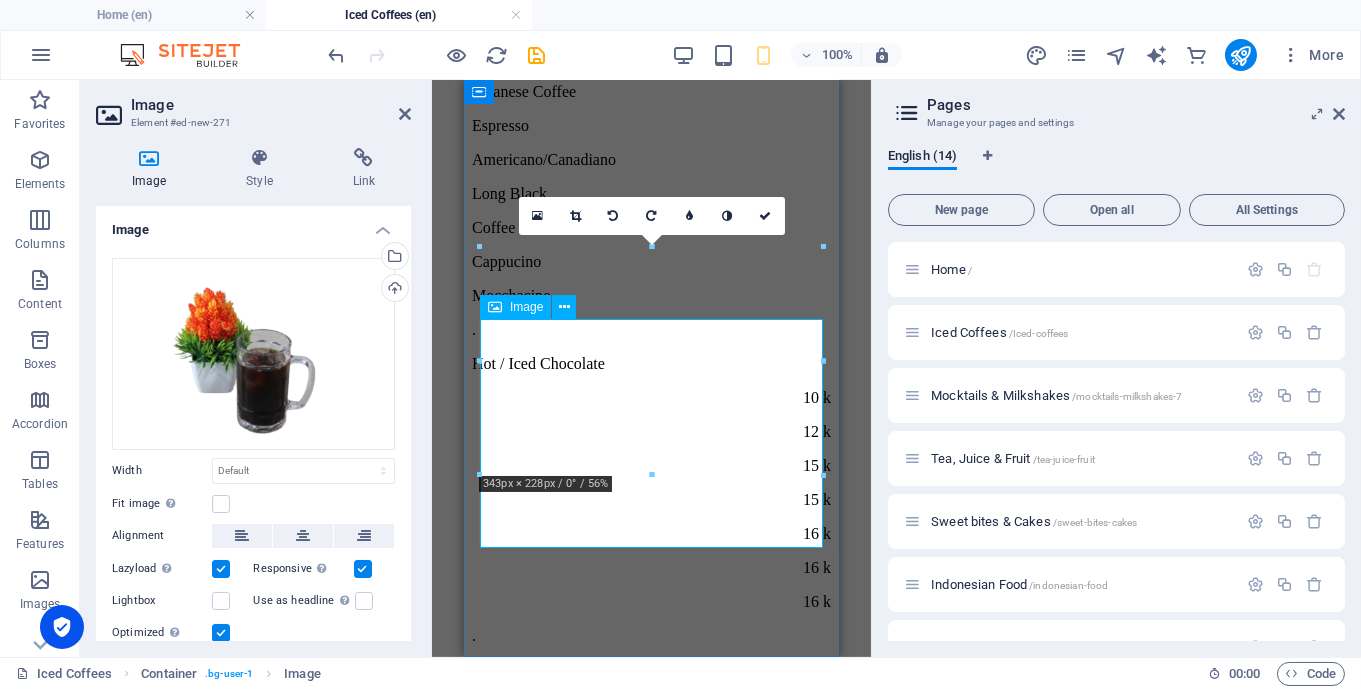 click at bounding box center [650, 1510] 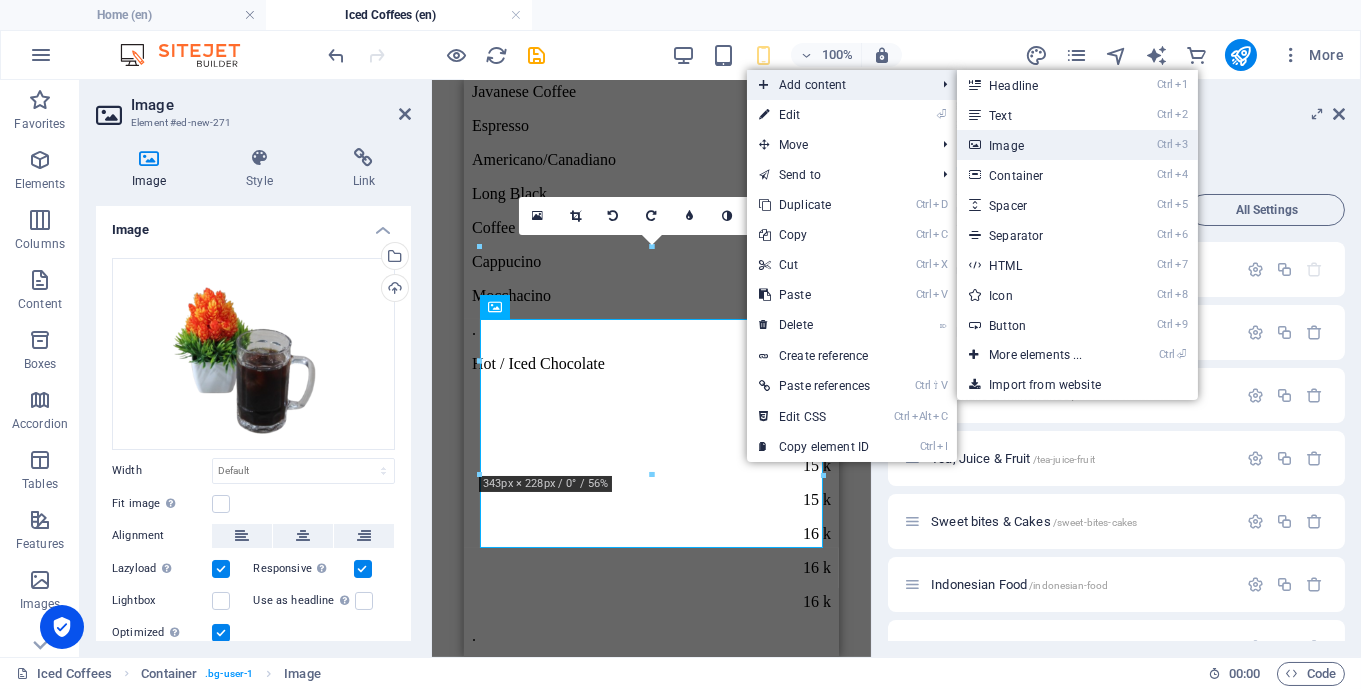click on "Ctrl 3  Image" at bounding box center (1039, 145) 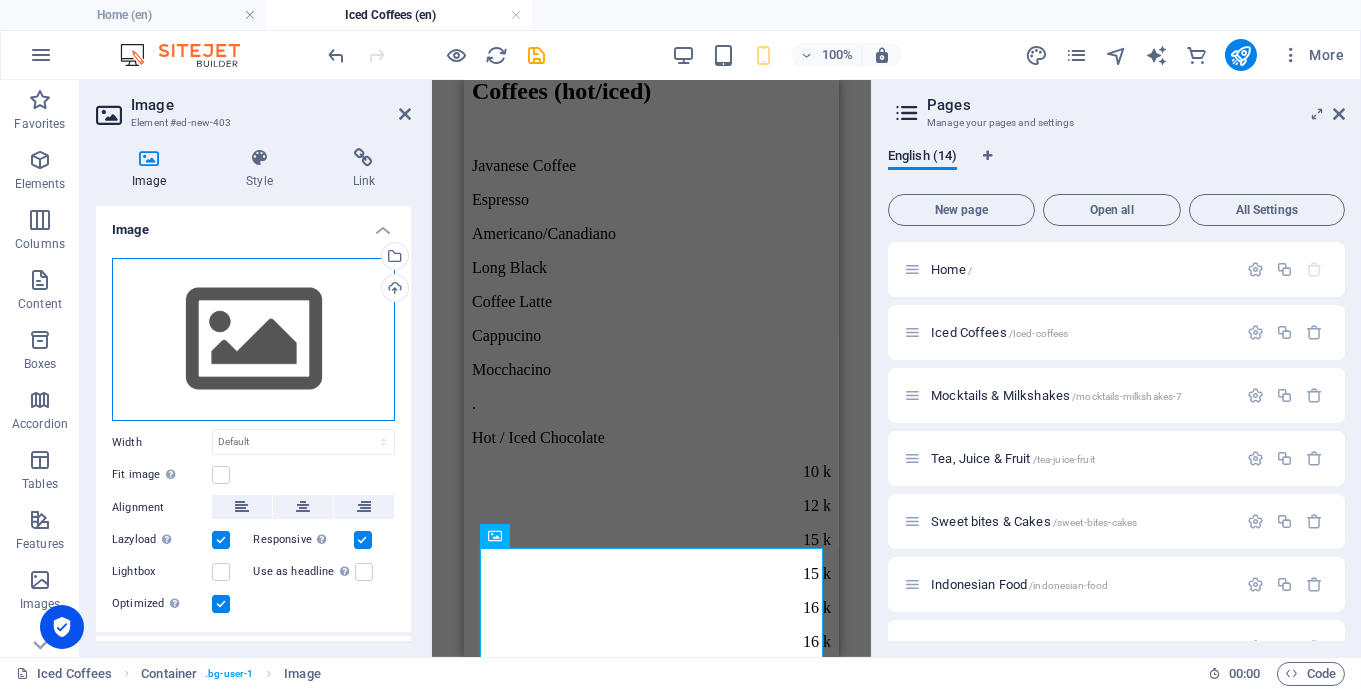 click on "Drag files here, click to choose files or select files from Files or our free stock photos & videos" at bounding box center (253, 340) 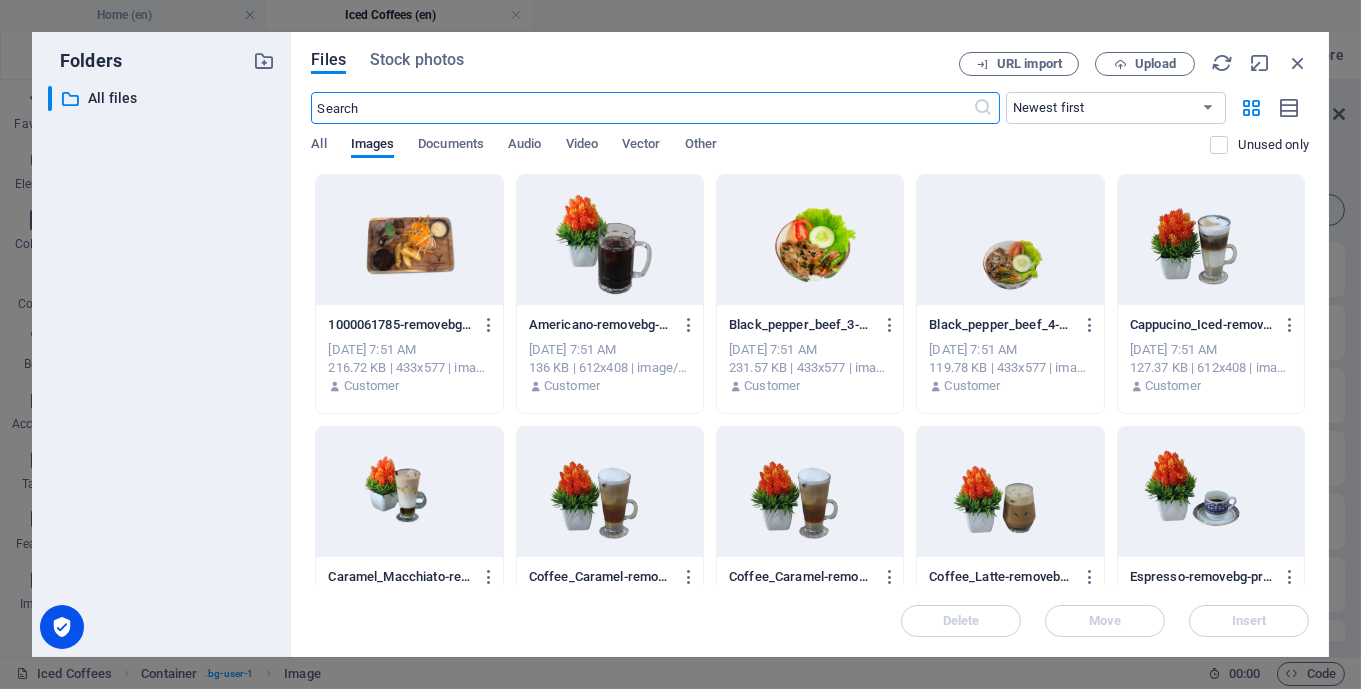 scroll, scrollTop: 0, scrollLeft: 0, axis: both 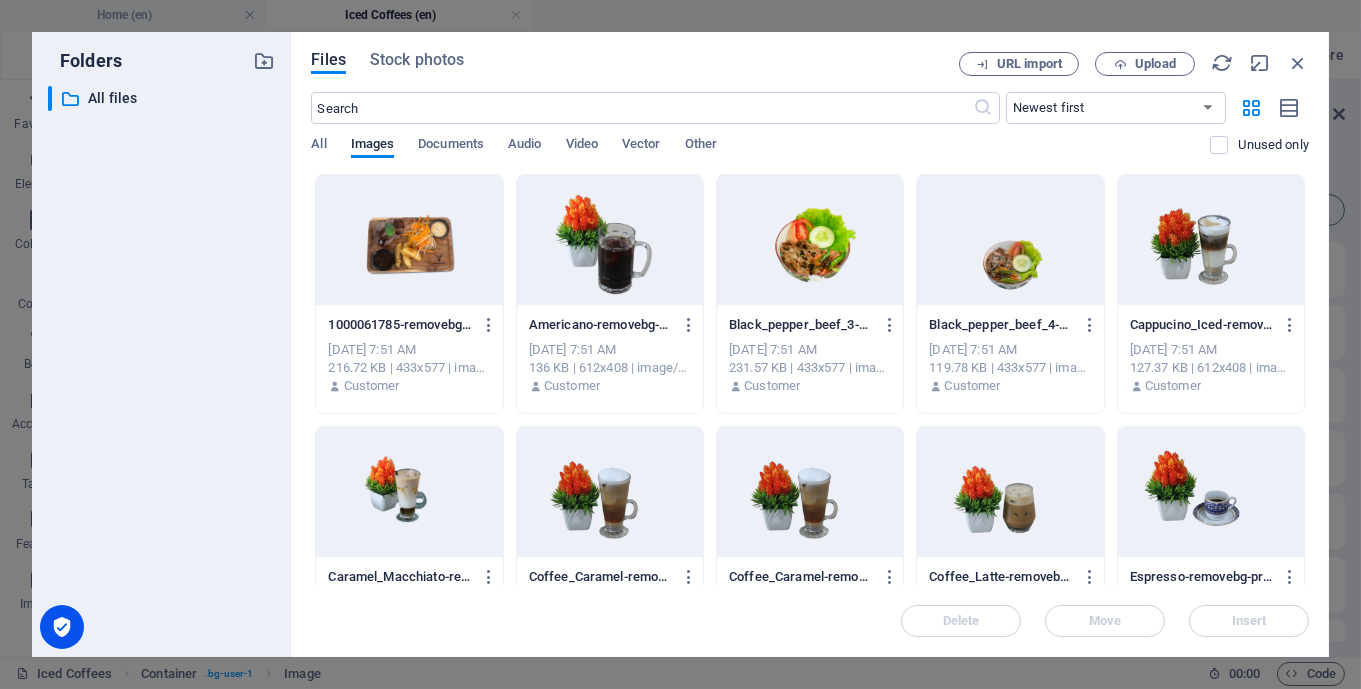 click at bounding box center [1211, 492] 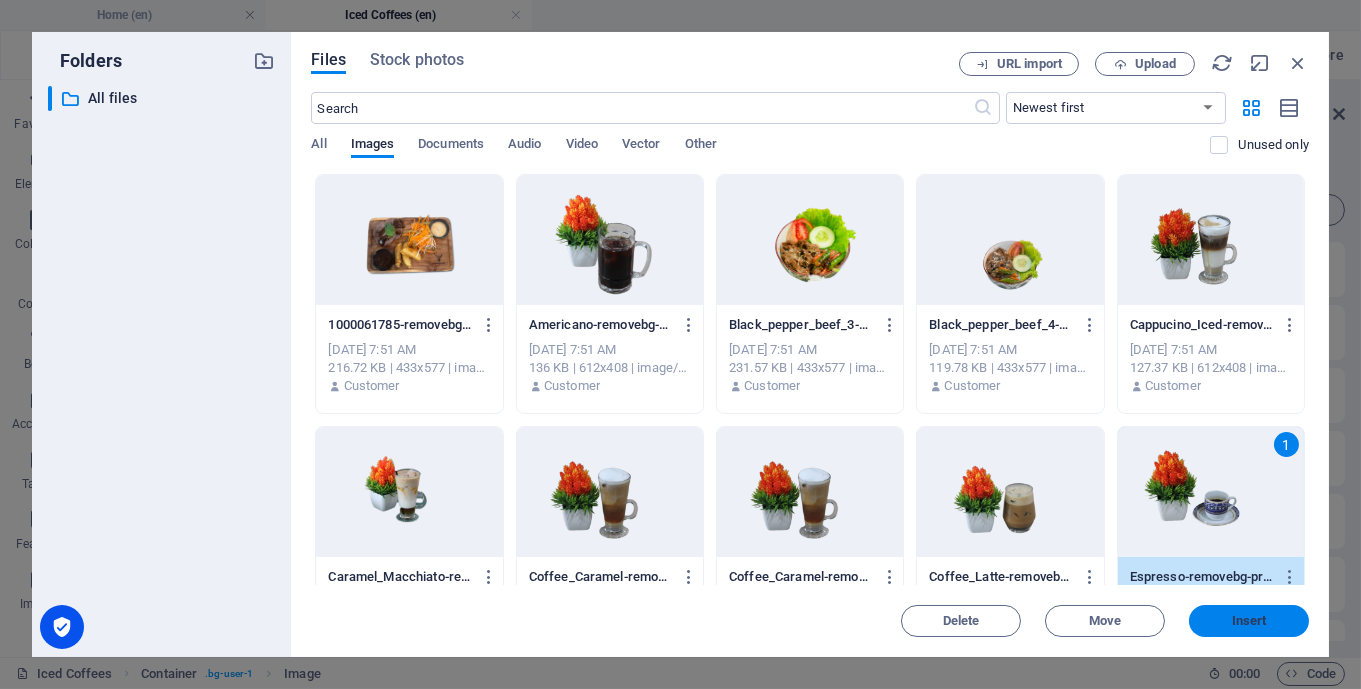 click on "Insert" at bounding box center (1249, 621) 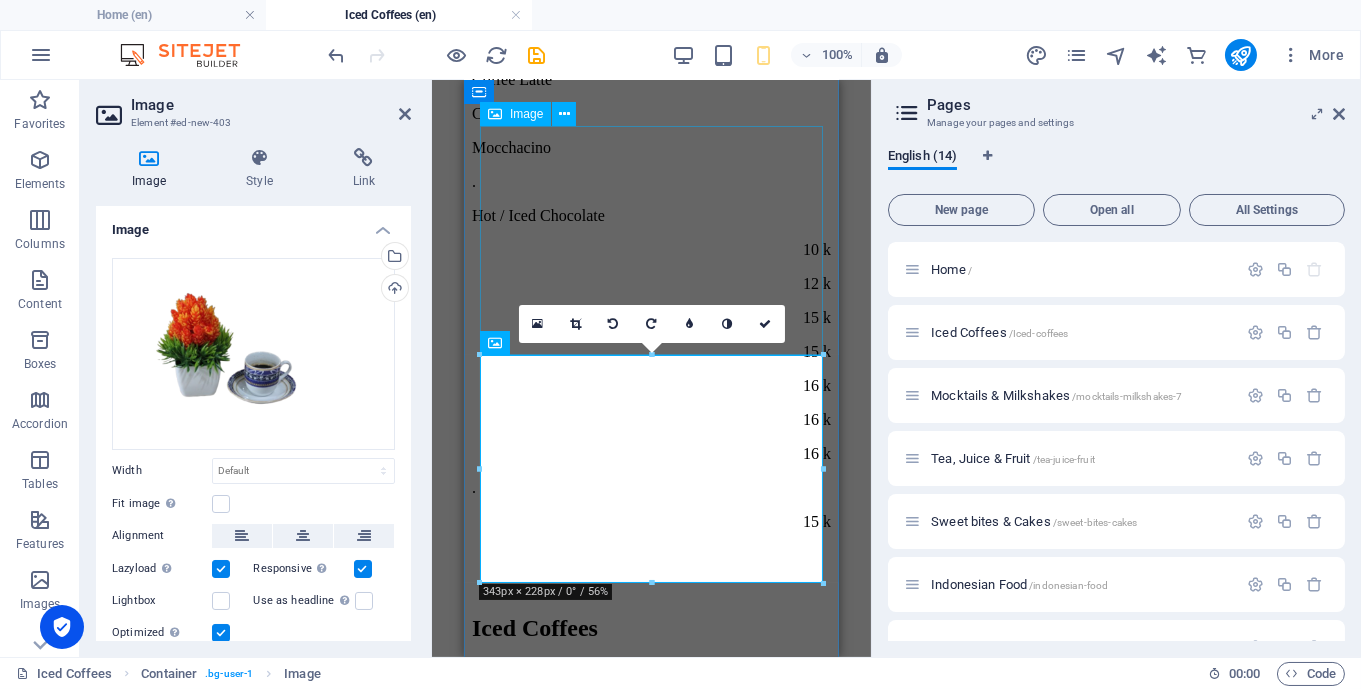 scroll, scrollTop: 1062, scrollLeft: 0, axis: vertical 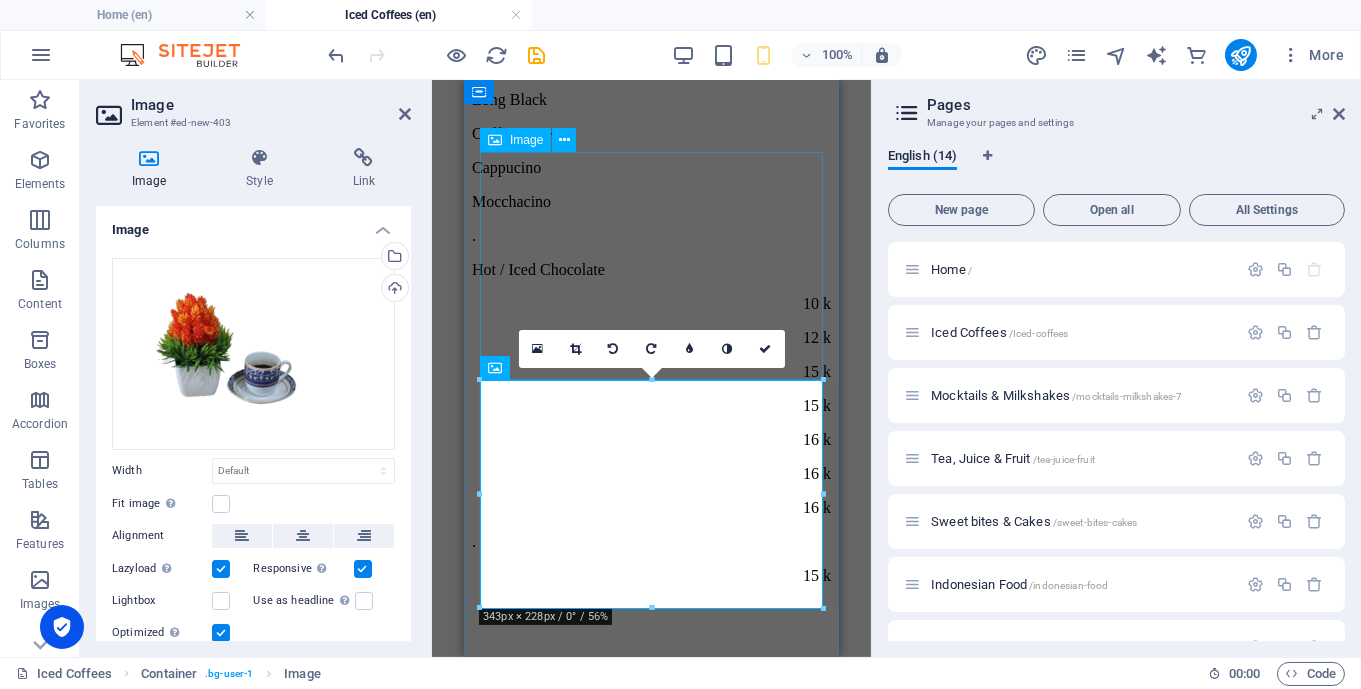 click at bounding box center (650, 1416) 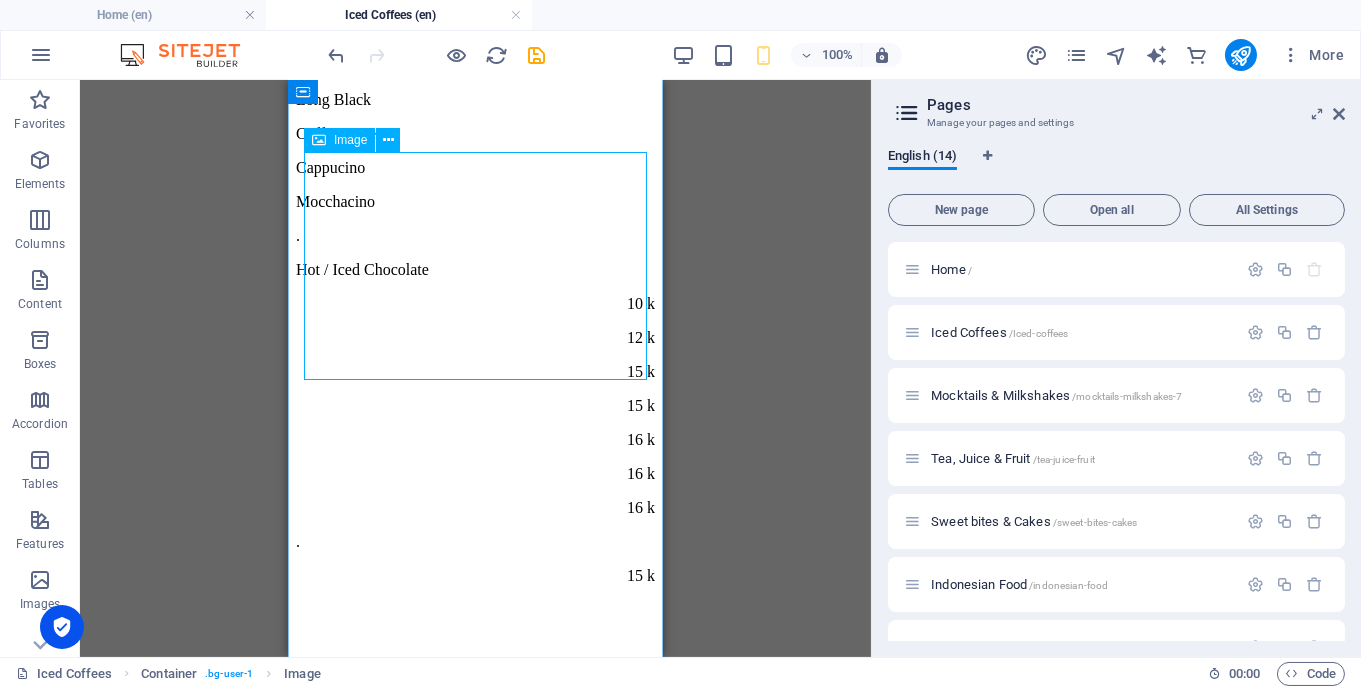 scroll, scrollTop: 834, scrollLeft: 0, axis: vertical 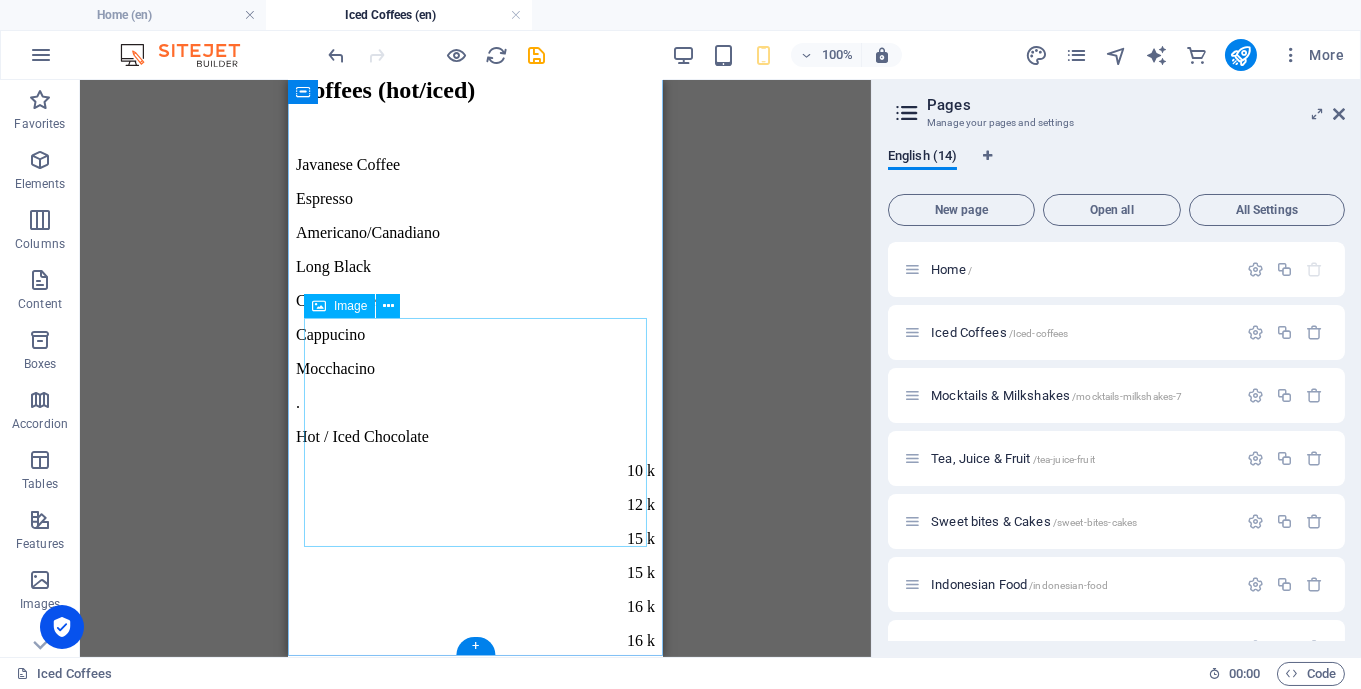 click at bounding box center [474, 1583] 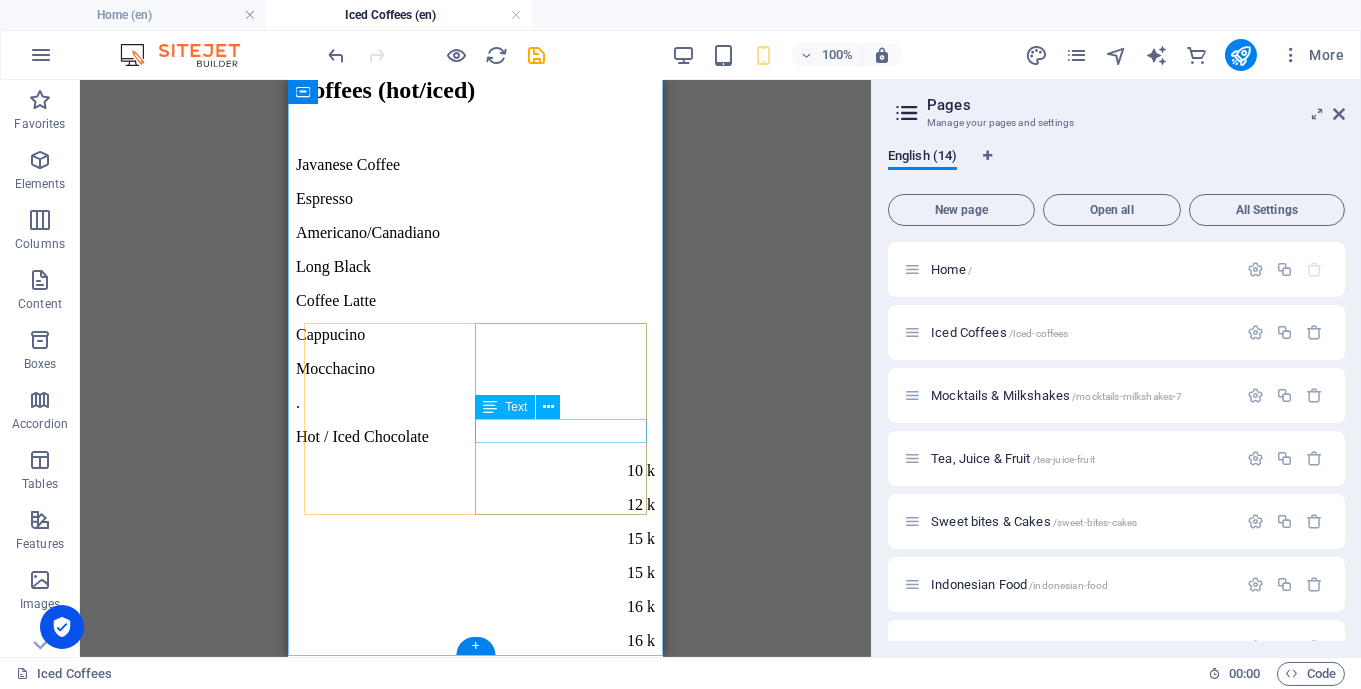 scroll, scrollTop: 605, scrollLeft: 0, axis: vertical 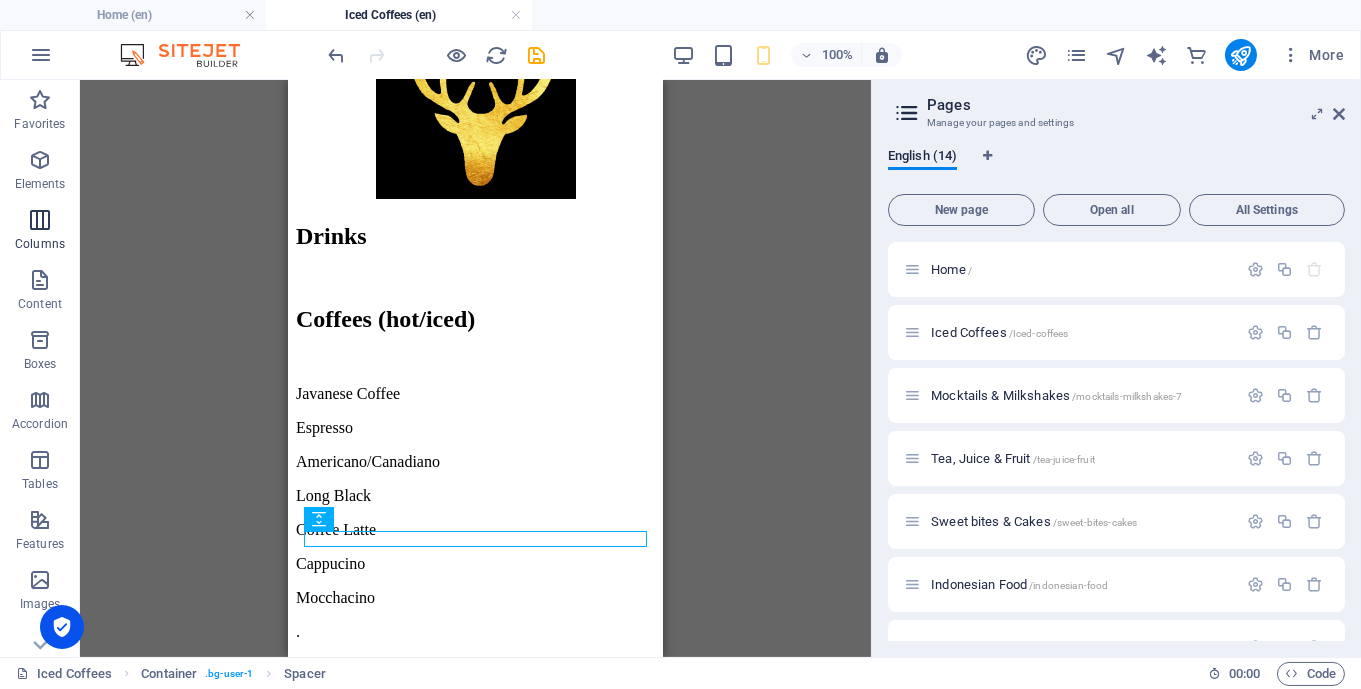 click at bounding box center [40, 220] 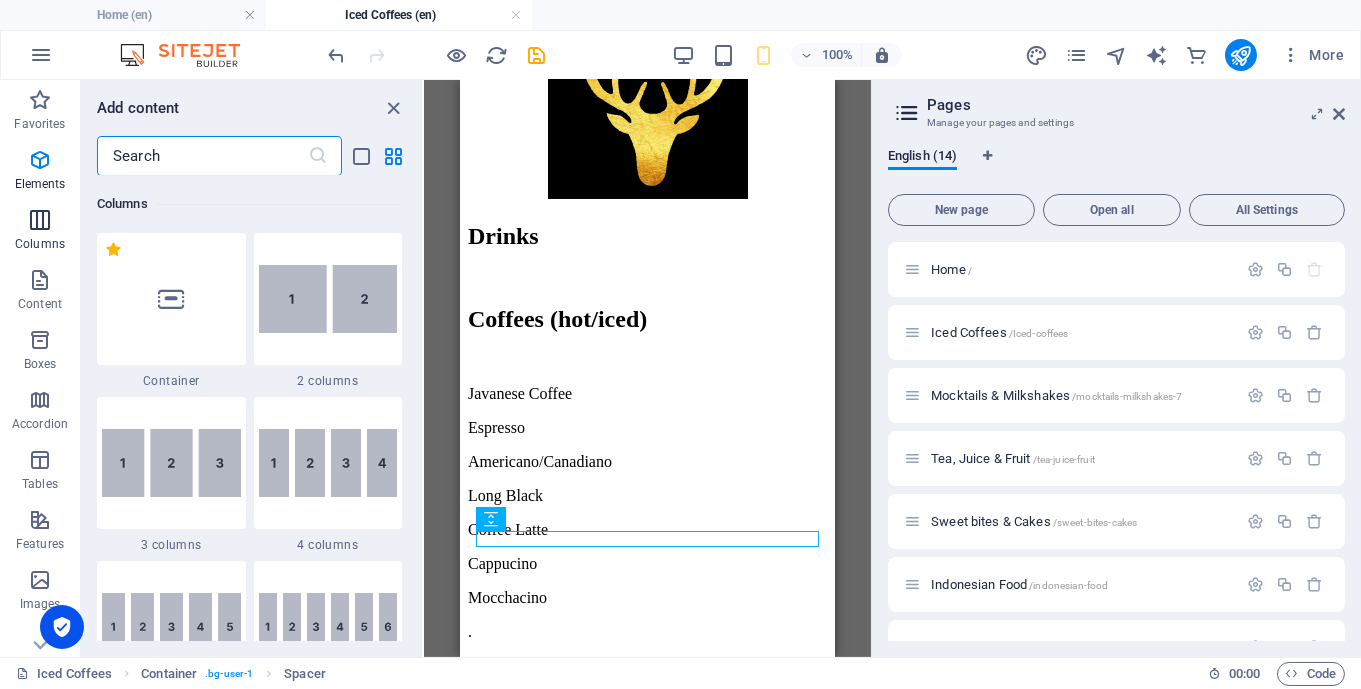 scroll, scrollTop: 990, scrollLeft: 0, axis: vertical 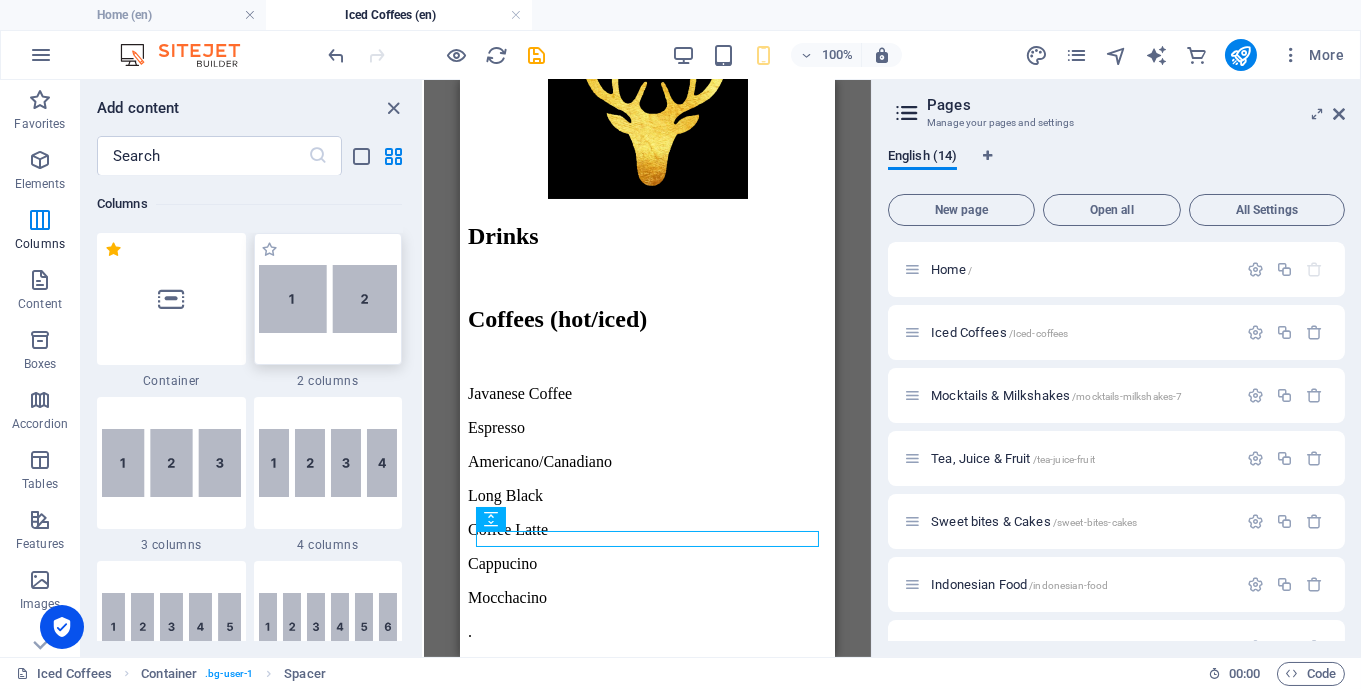 click at bounding box center [328, 299] 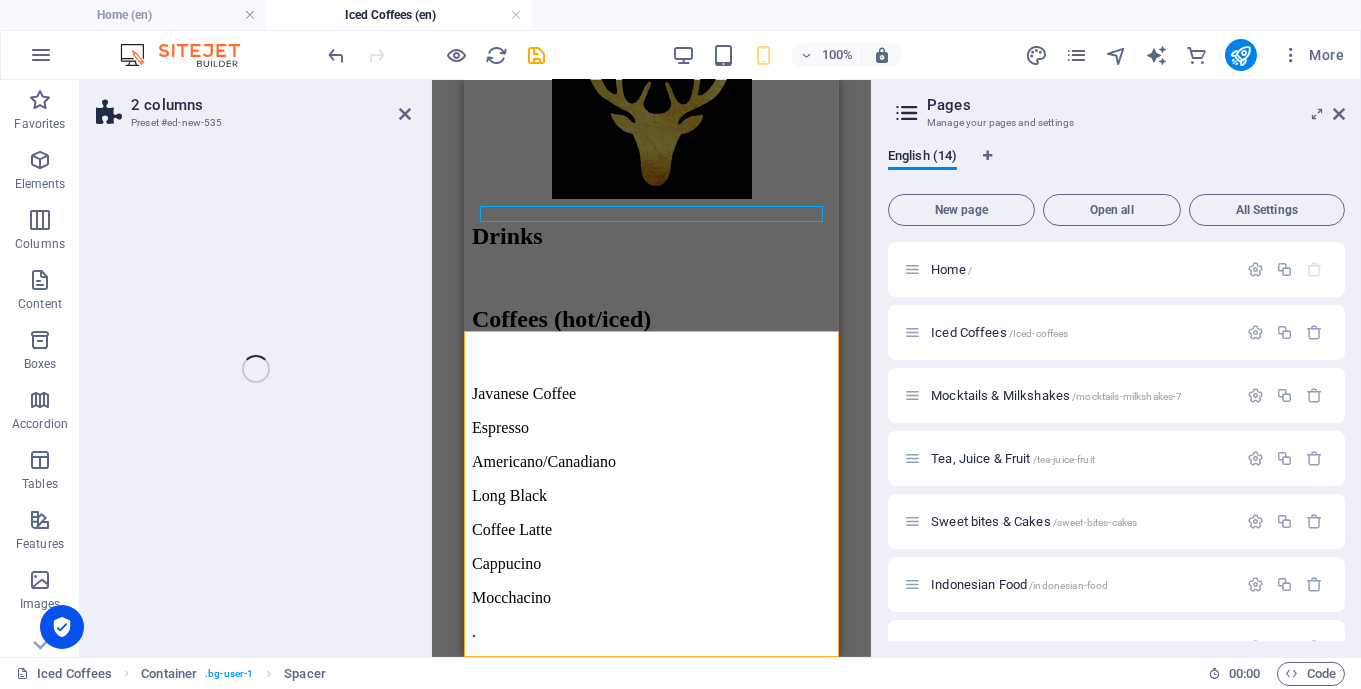 scroll, scrollTop: 931, scrollLeft: 0, axis: vertical 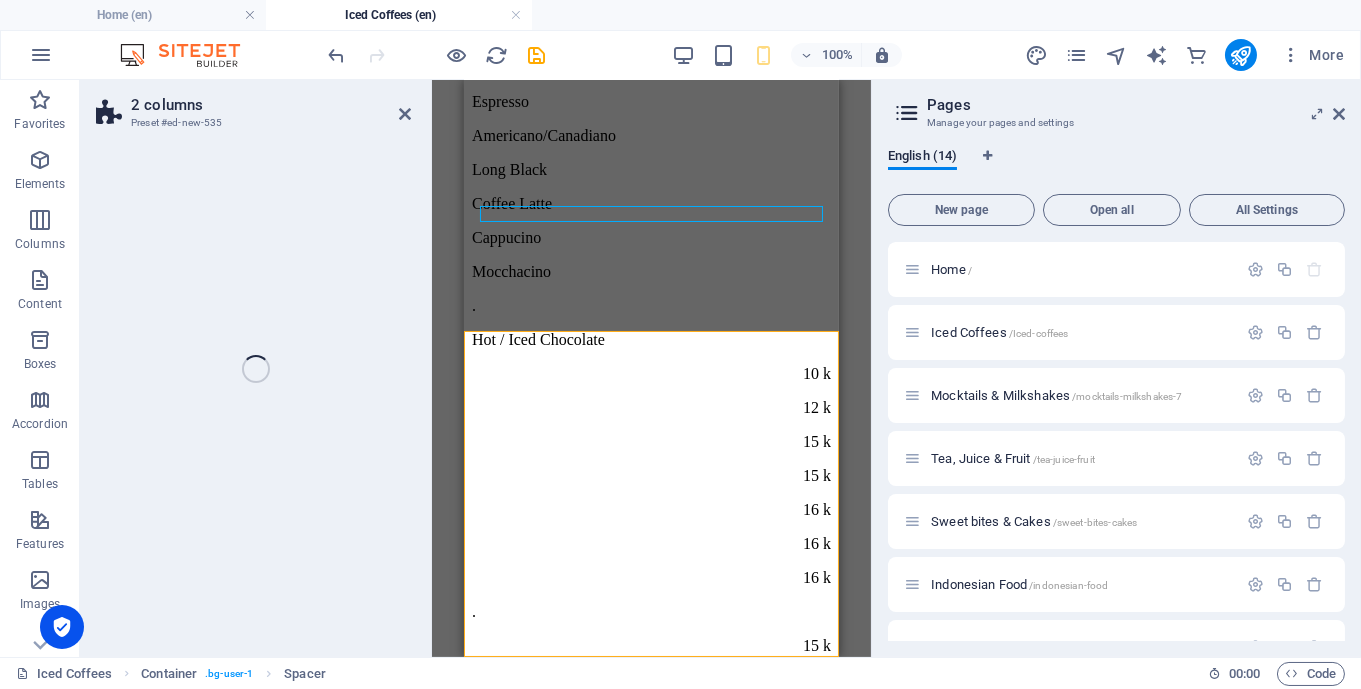 select on "px" 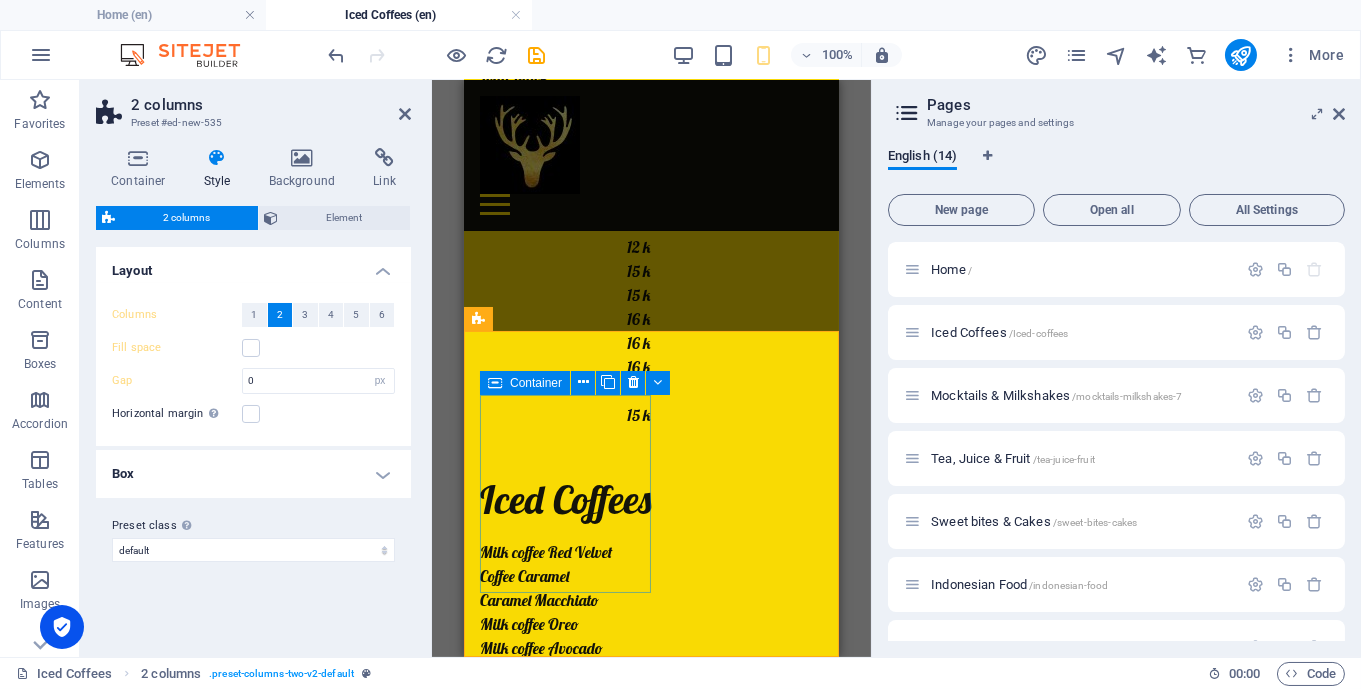 click on "Drop content here or  Add elements  Paste clipboard" at bounding box center [565, 1194] 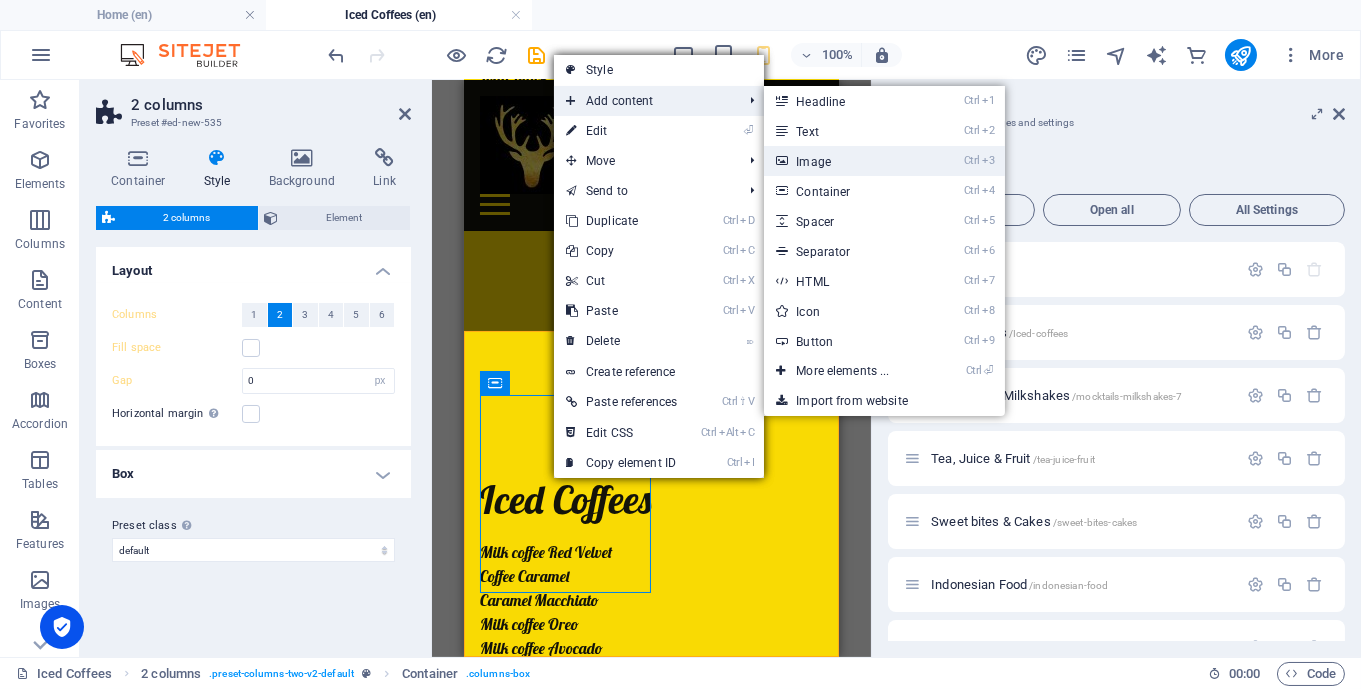 click on "Ctrl 3  Image" at bounding box center [846, 161] 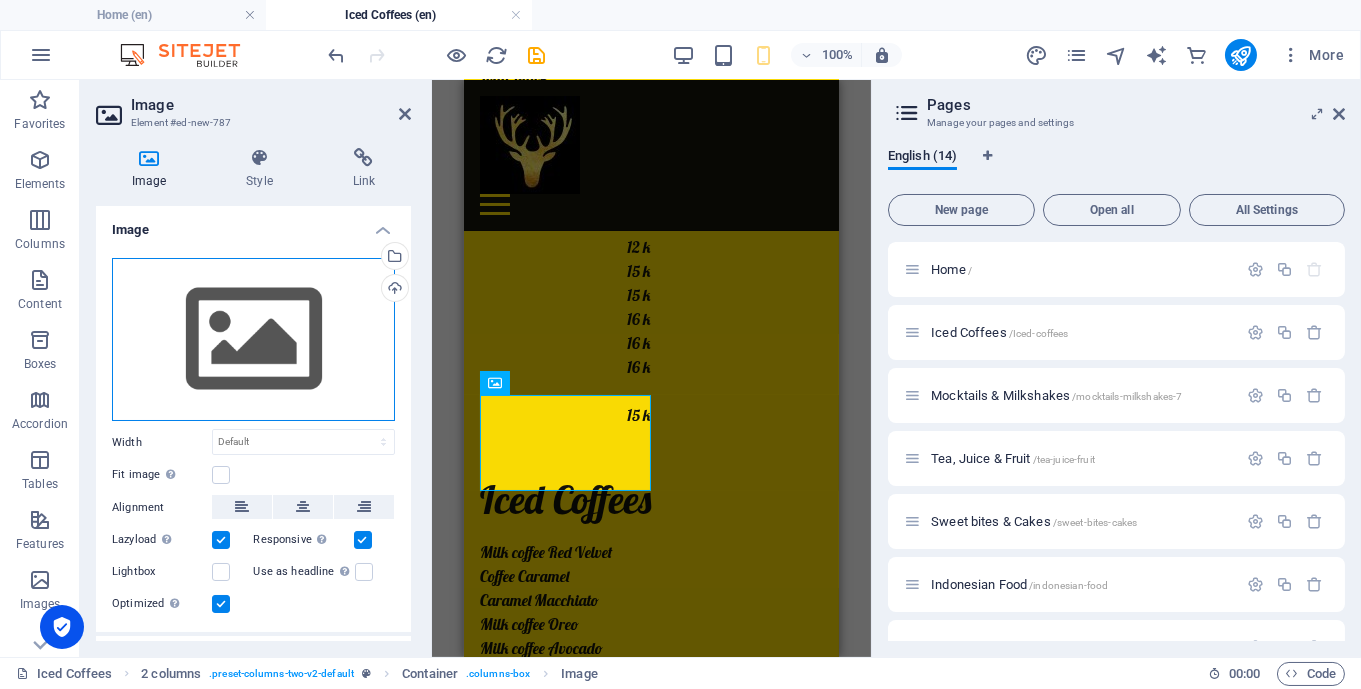 click on "Drag files here, click to choose files or select files from Files or our free stock photos & videos" at bounding box center (253, 340) 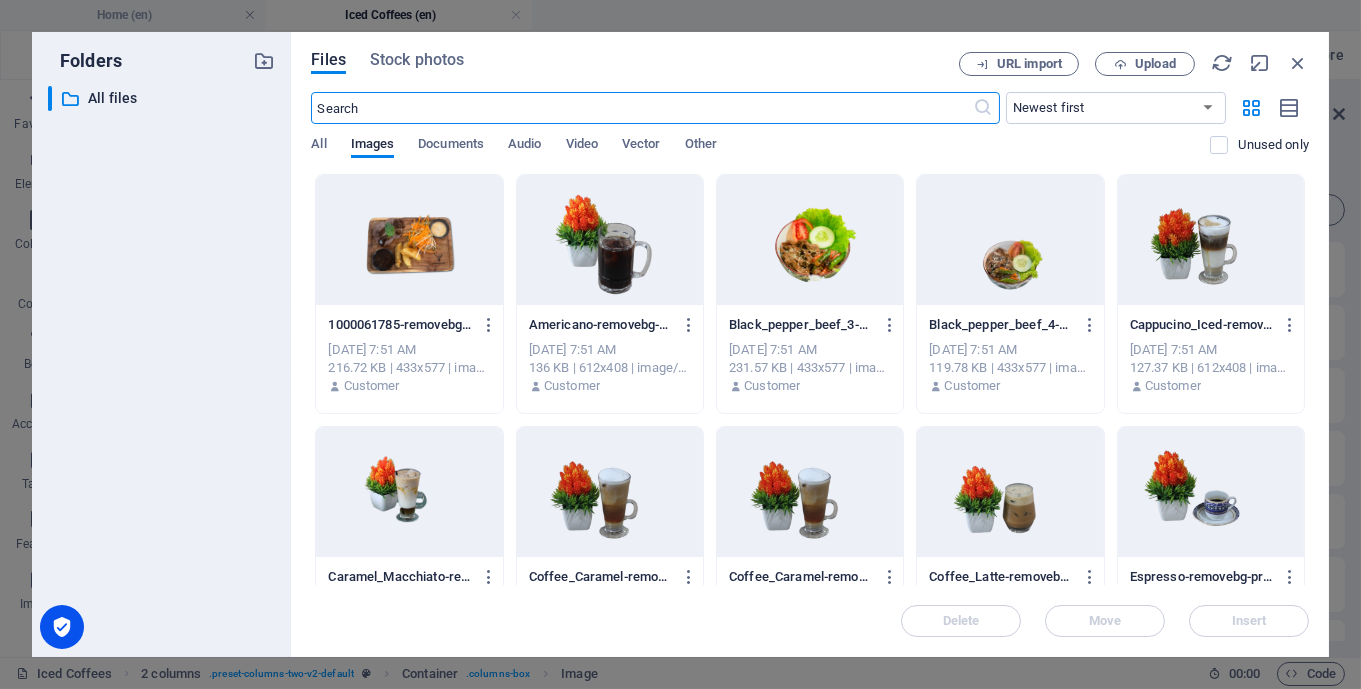 scroll, scrollTop: 0, scrollLeft: 0, axis: both 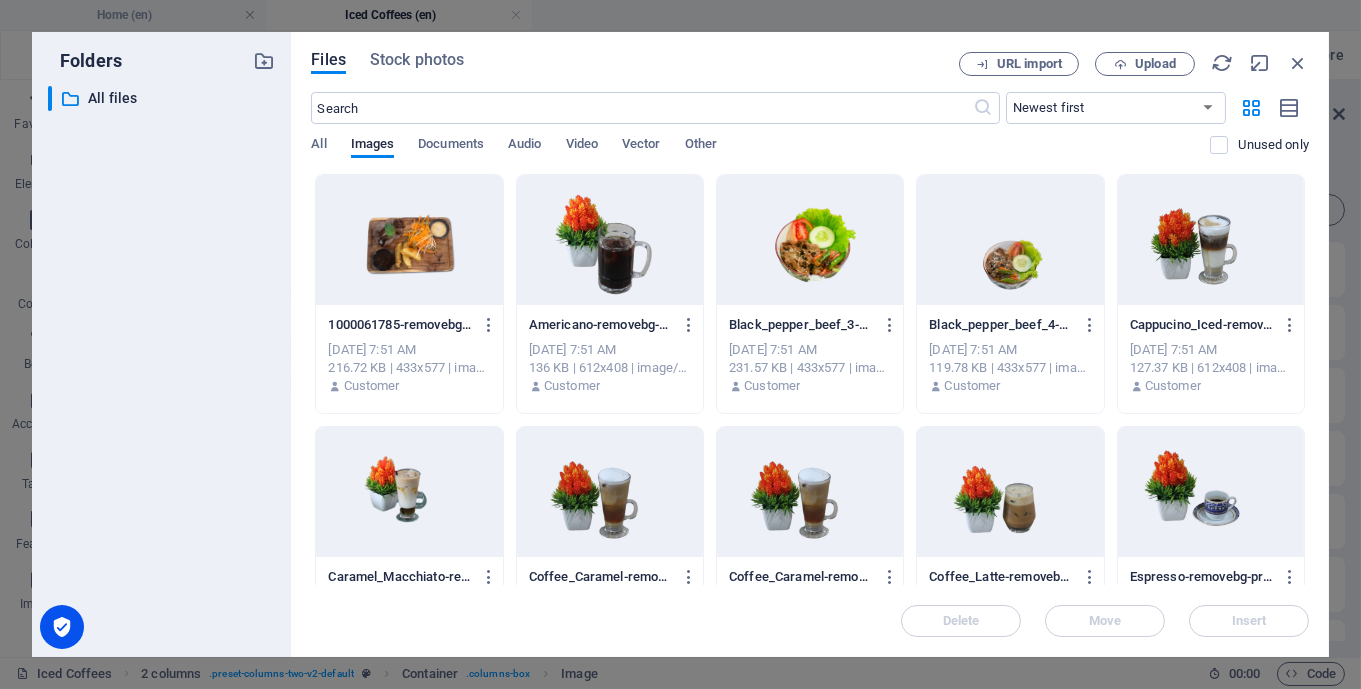 click at bounding box center (610, 240) 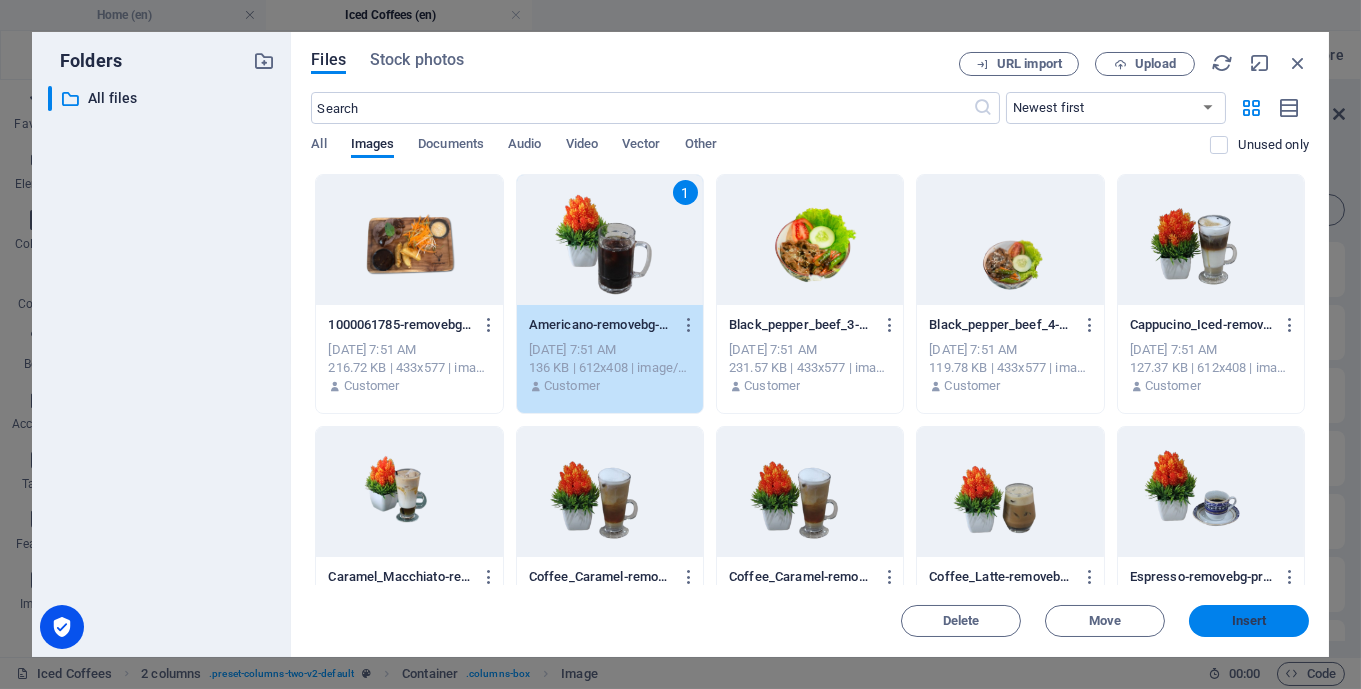 click on "Insert" at bounding box center (1249, 621) 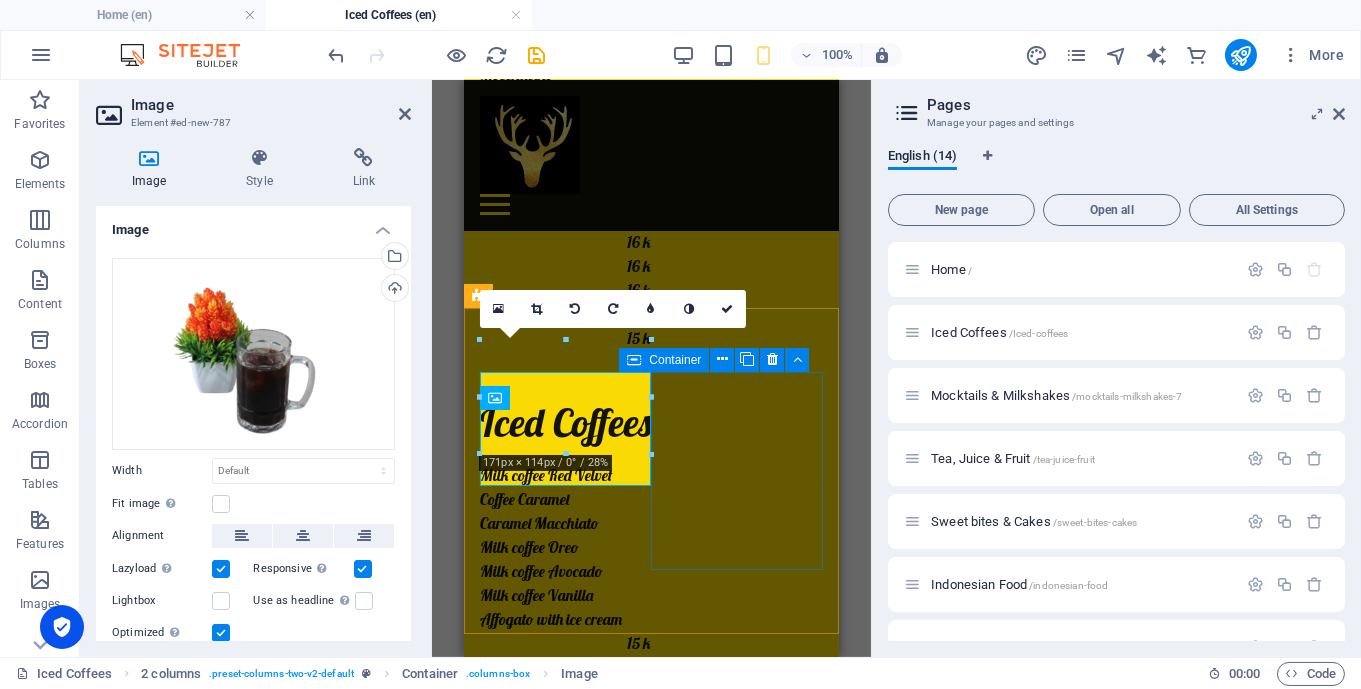 scroll, scrollTop: 931, scrollLeft: 0, axis: vertical 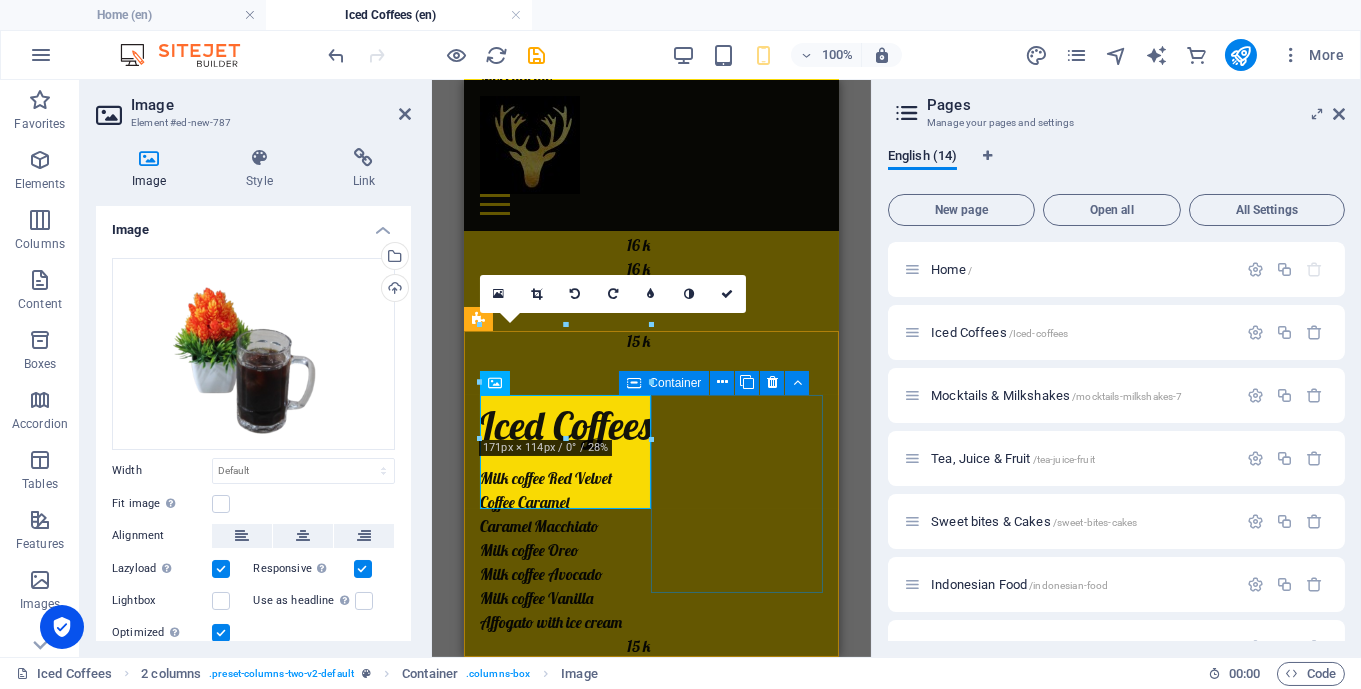click on "Drop content here or  Add elements  Paste clipboard" at bounding box center (565, 1370) 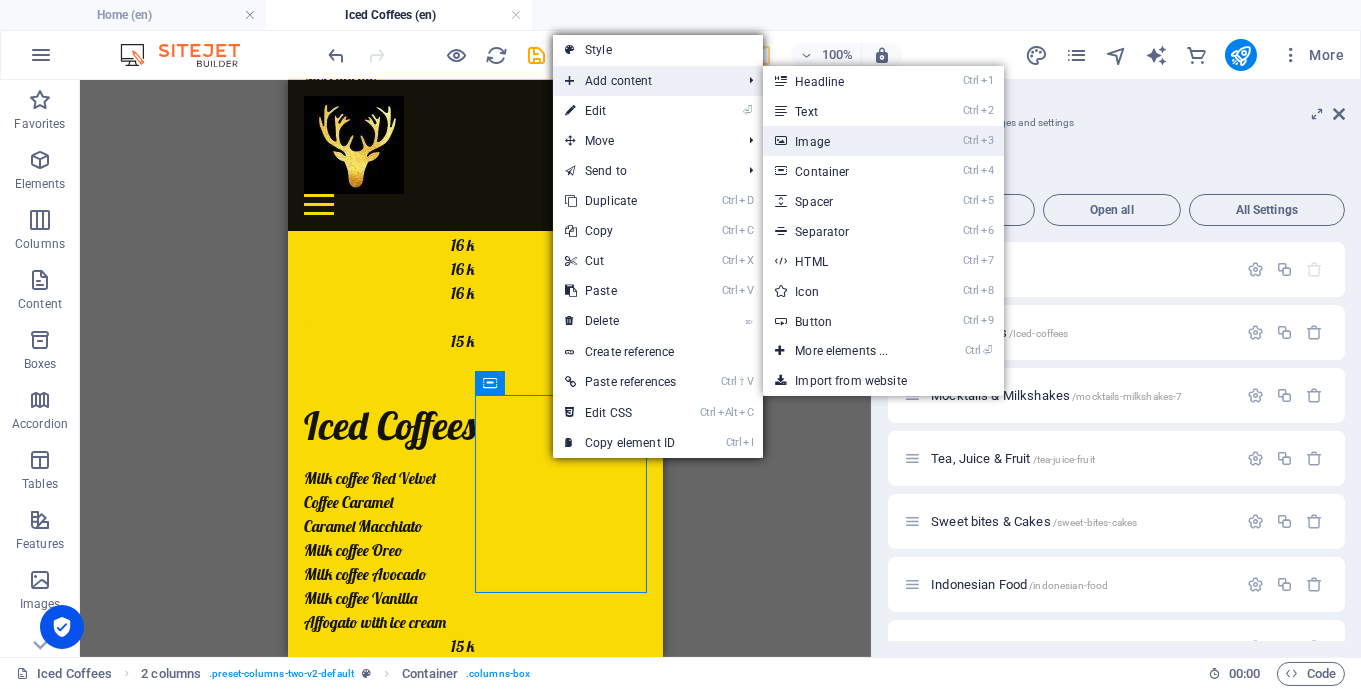 click on "Ctrl 3  Image" at bounding box center (845, 141) 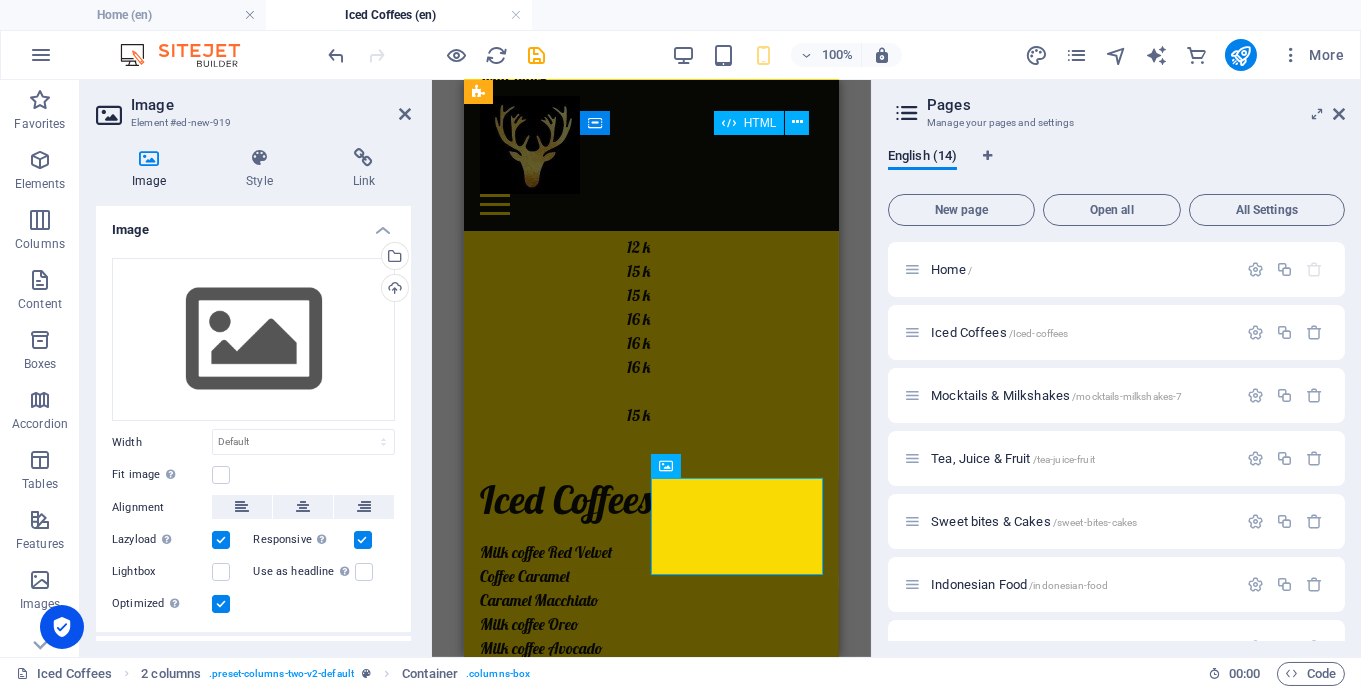 scroll, scrollTop: 847, scrollLeft: 0, axis: vertical 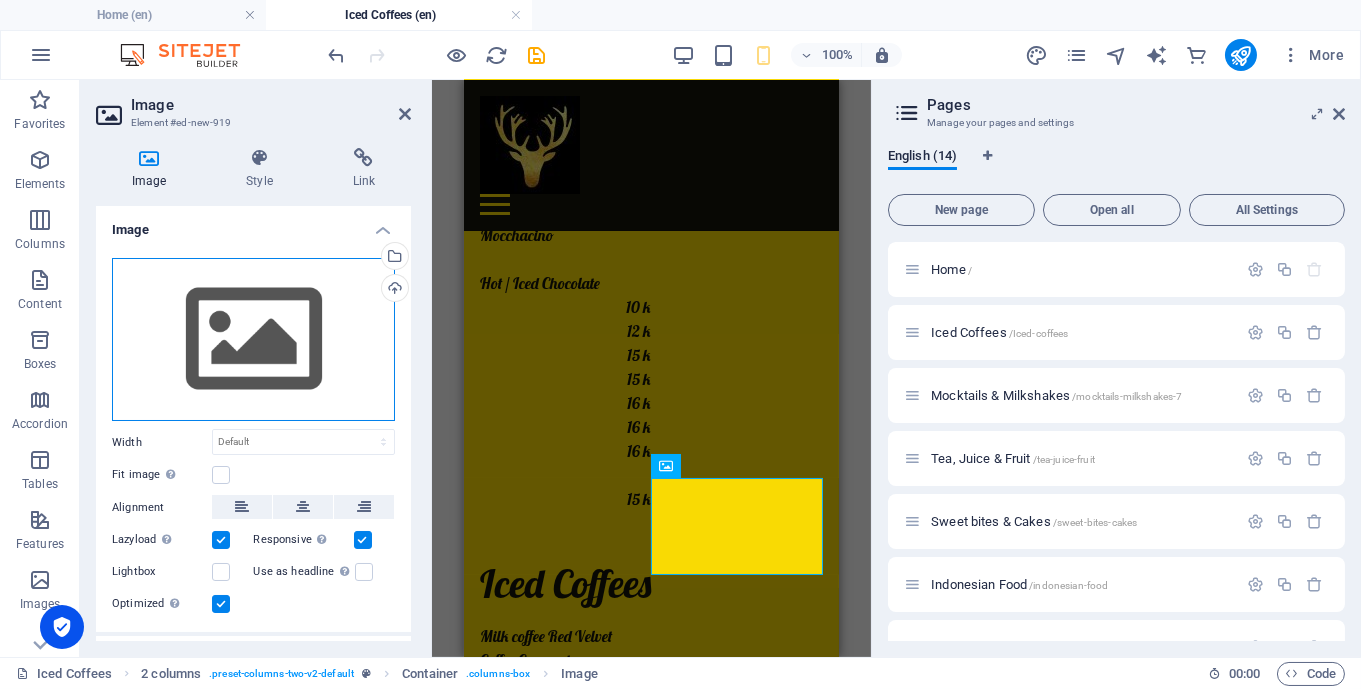 click on "Drag files here, click to choose files or select files from Files or our free stock photos & videos" at bounding box center [253, 340] 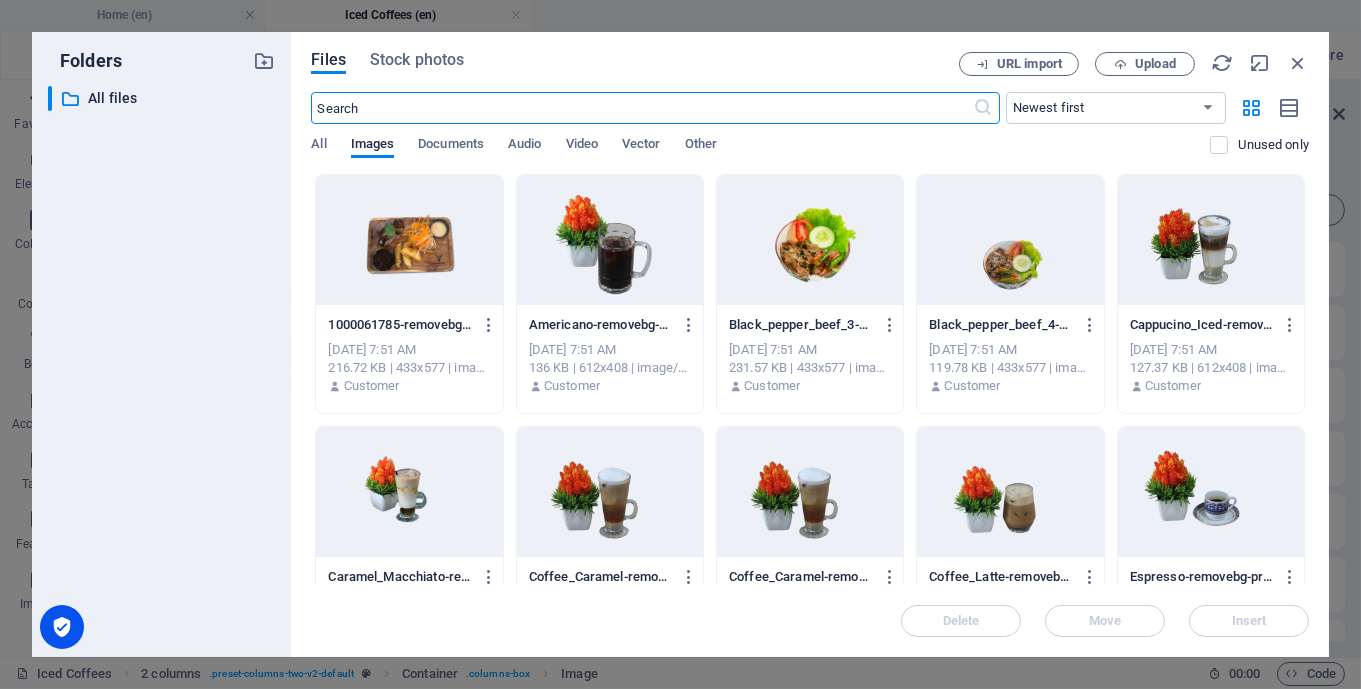 scroll, scrollTop: 0, scrollLeft: 0, axis: both 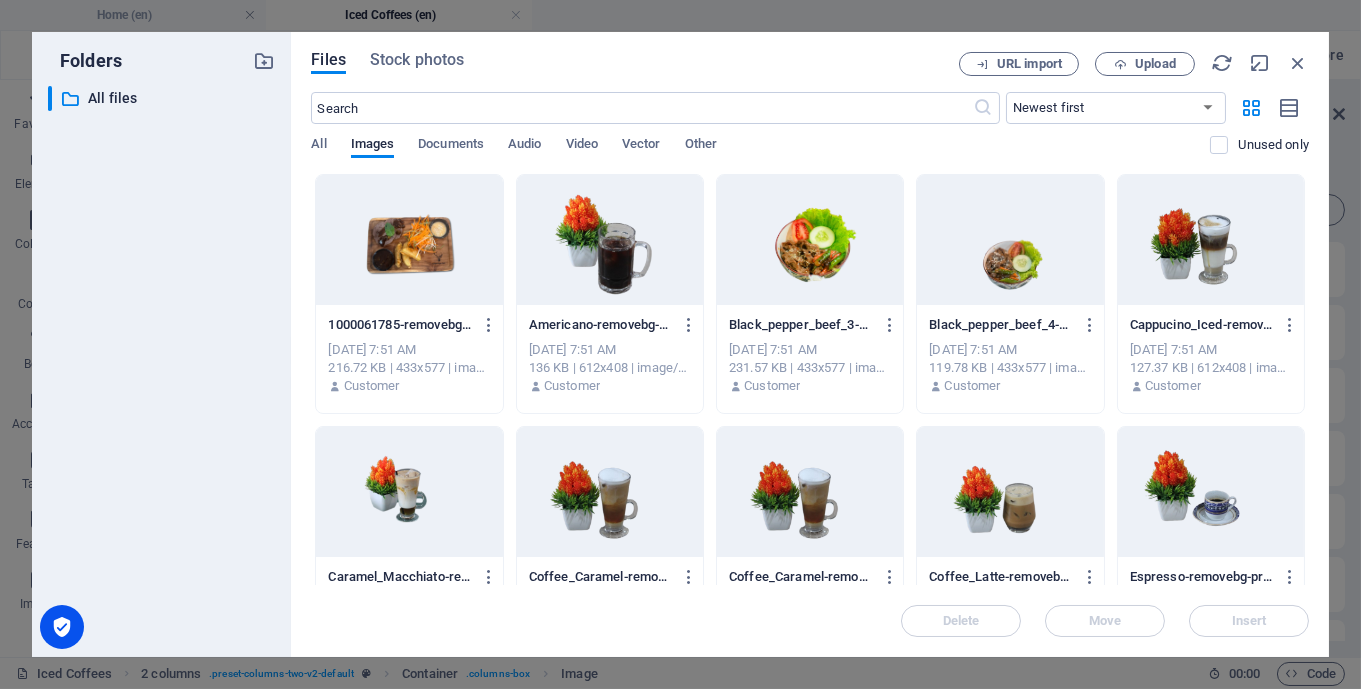 click at bounding box center (1211, 492) 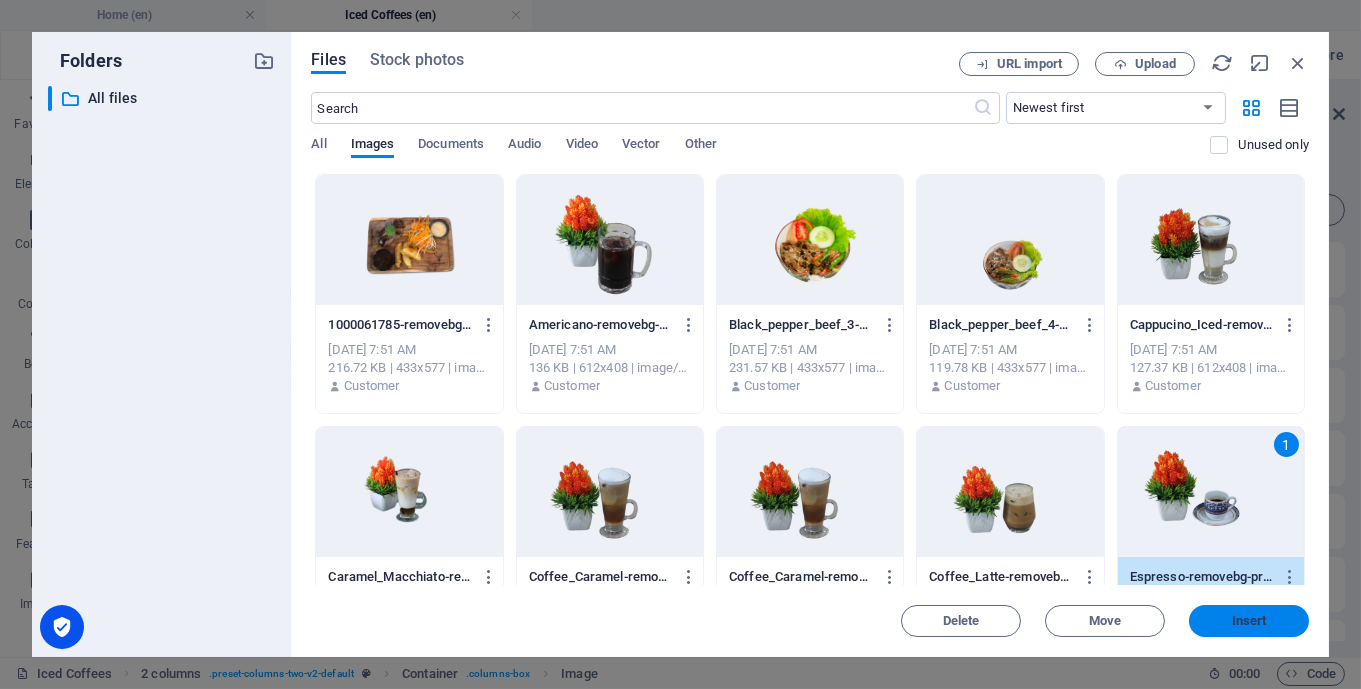 click on "Insert" at bounding box center [1249, 621] 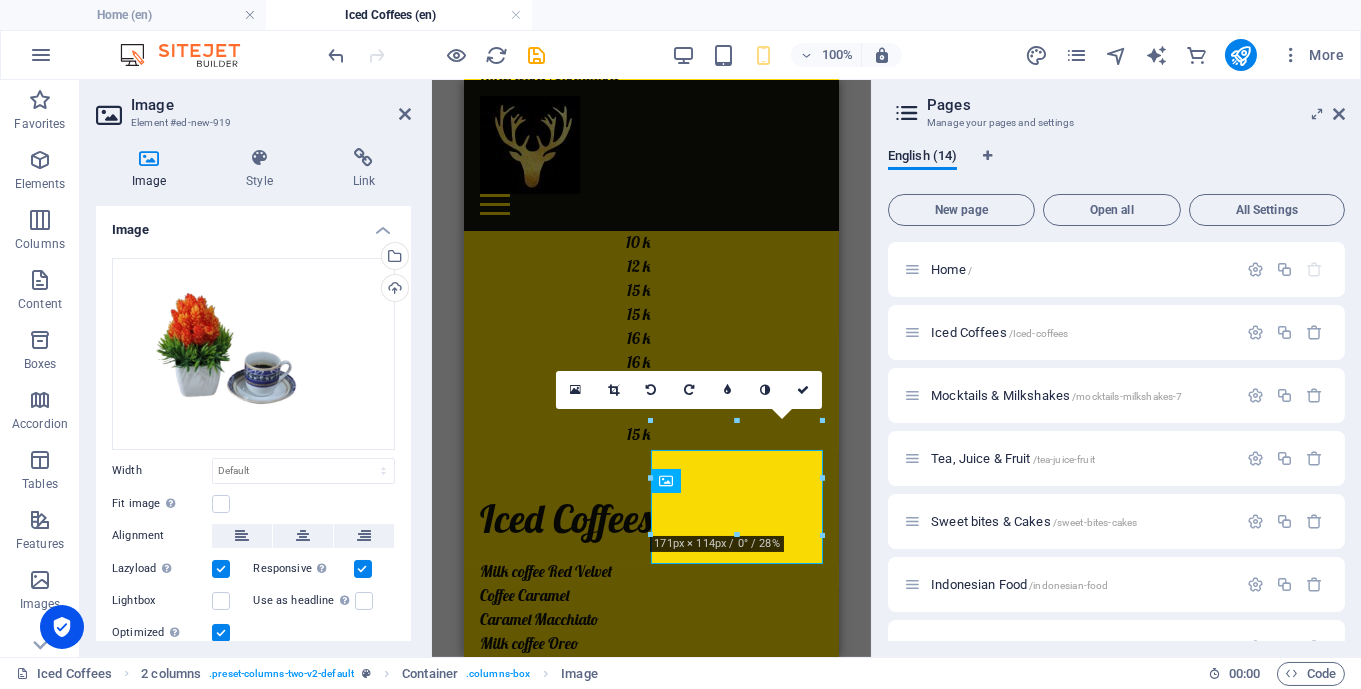 scroll, scrollTop: 847, scrollLeft: 0, axis: vertical 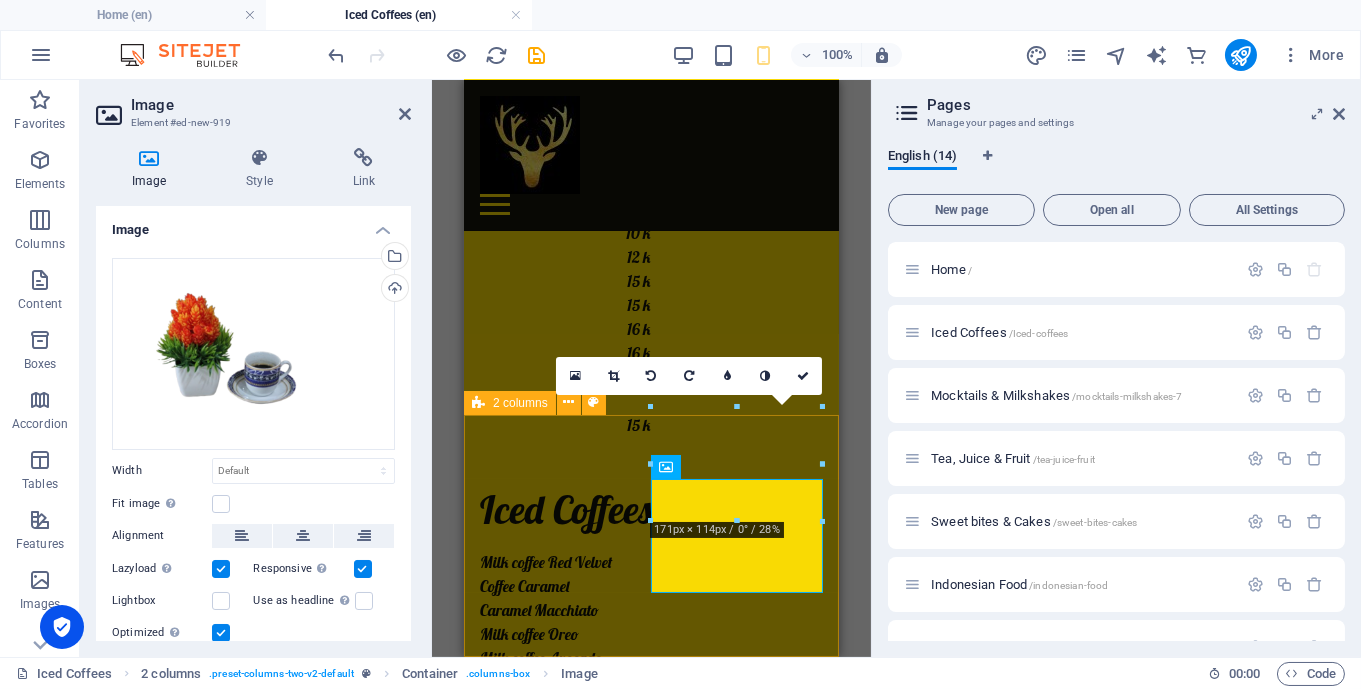 click on "2 columns" at bounding box center [520, 403] 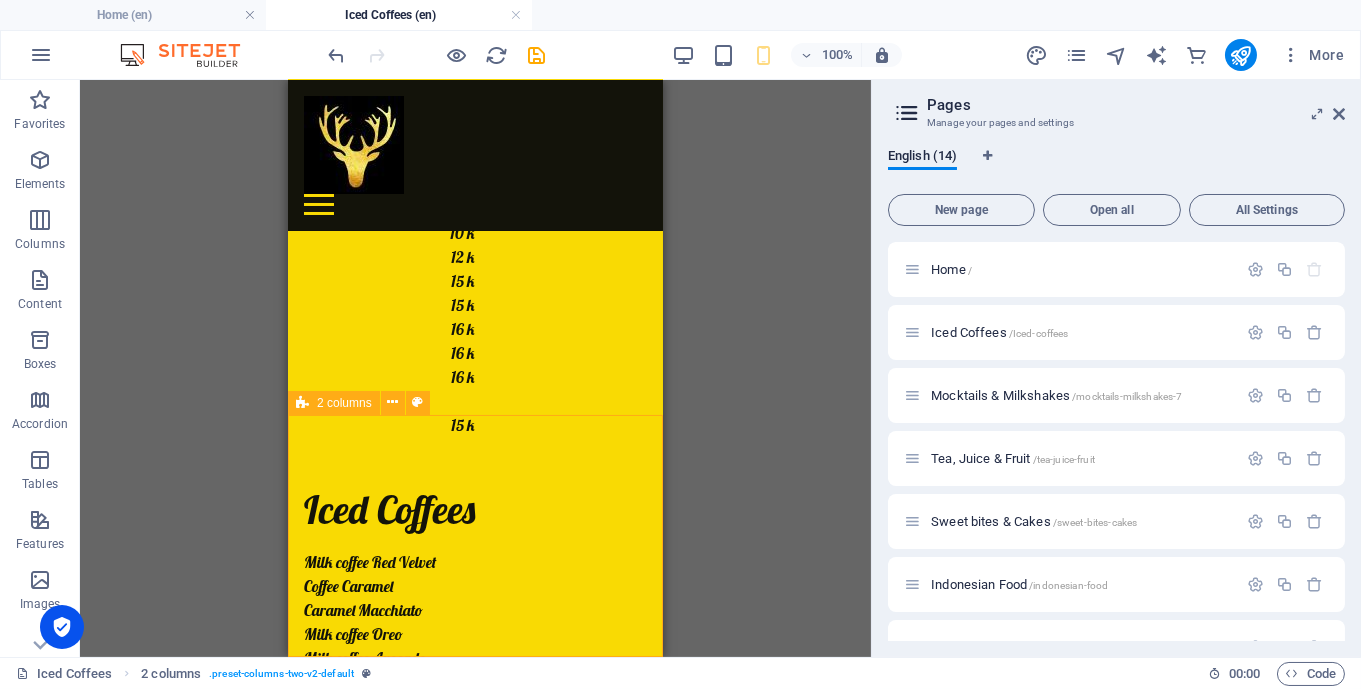 click on "2 columns" at bounding box center [344, 403] 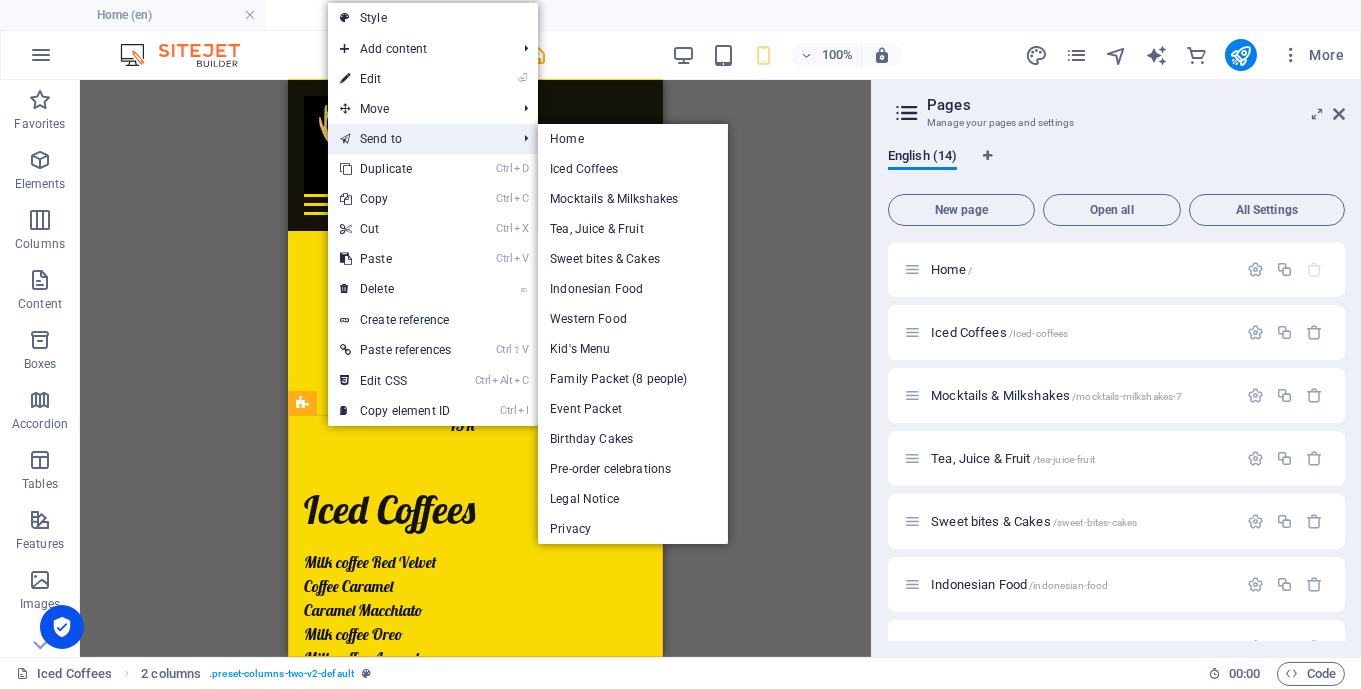 click on "Send to" at bounding box center [418, 139] 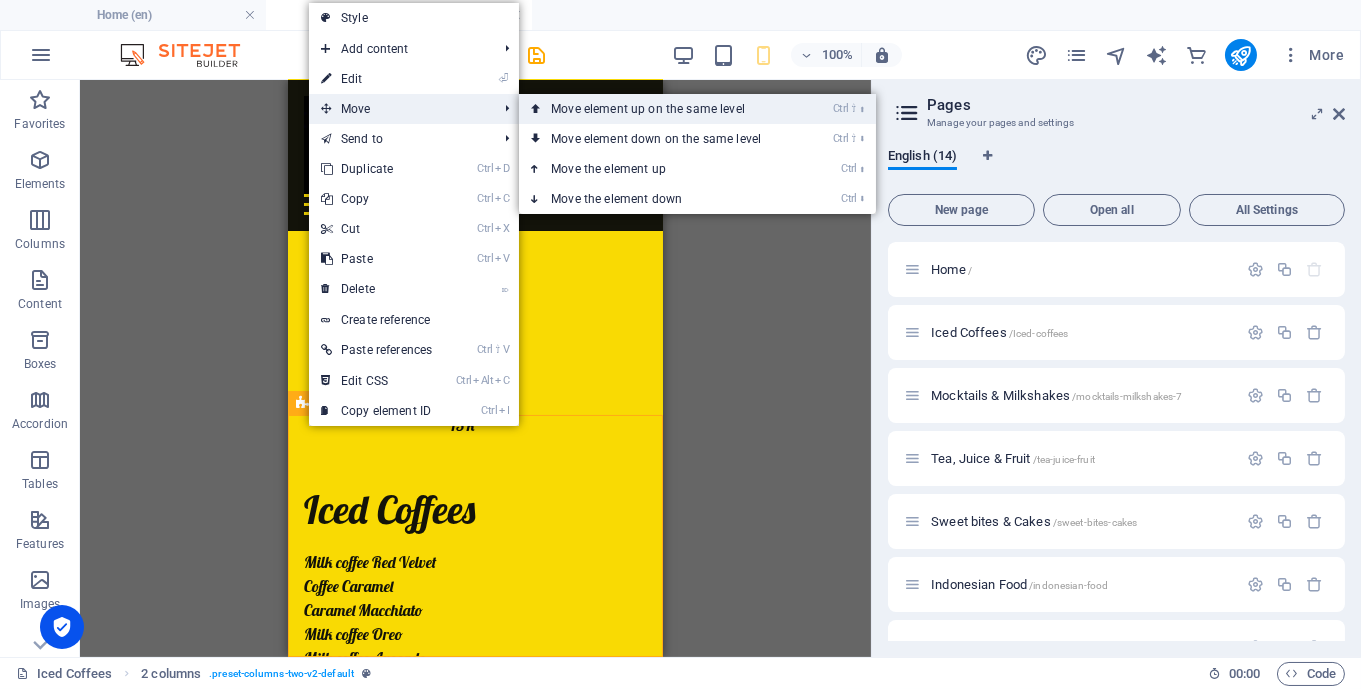 click on "Ctrl ⇧ ⬆  Move element up on the same level" at bounding box center [660, 109] 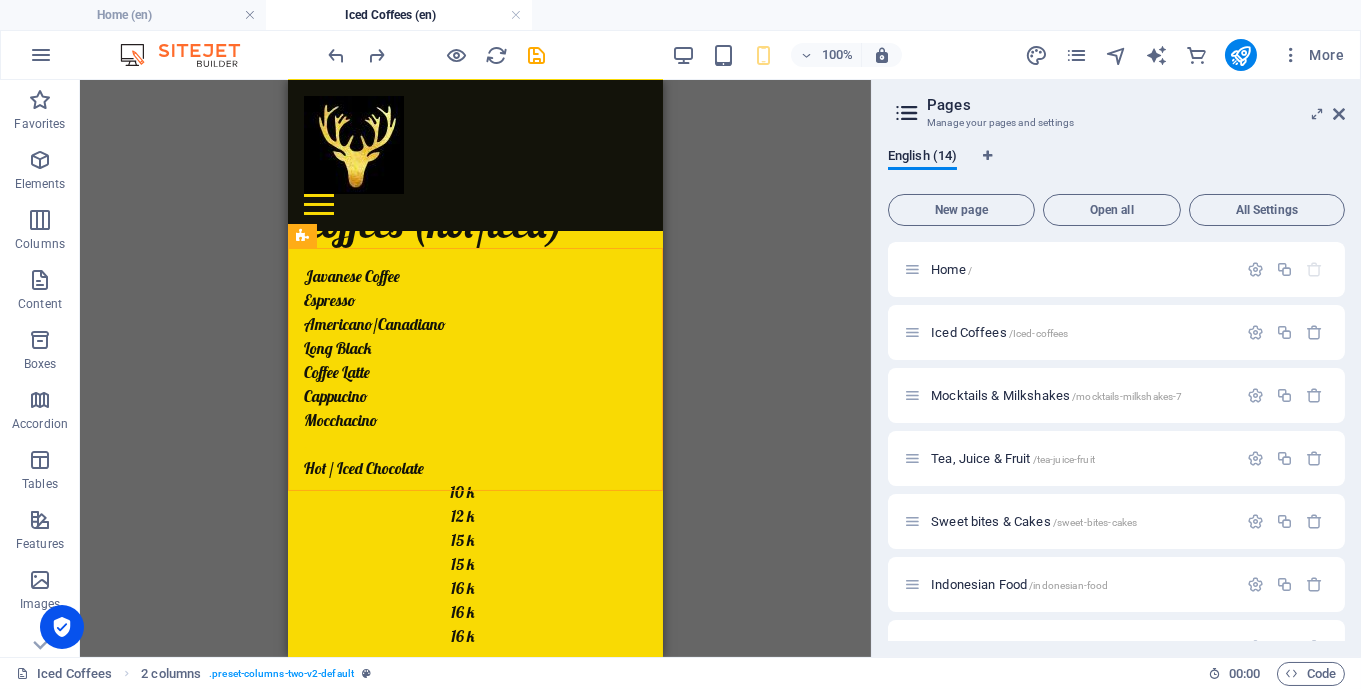 scroll, scrollTop: 847, scrollLeft: 0, axis: vertical 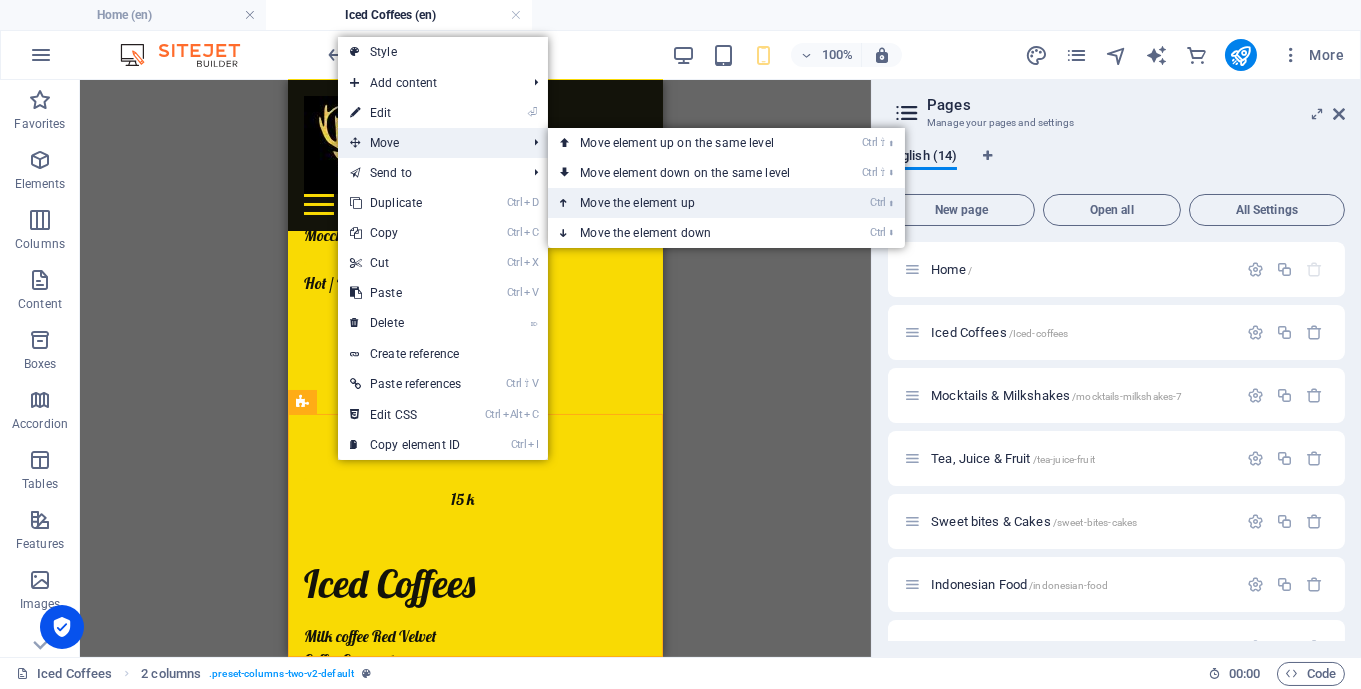 click on "Ctrl ⬆  Move the element up" at bounding box center (689, 203) 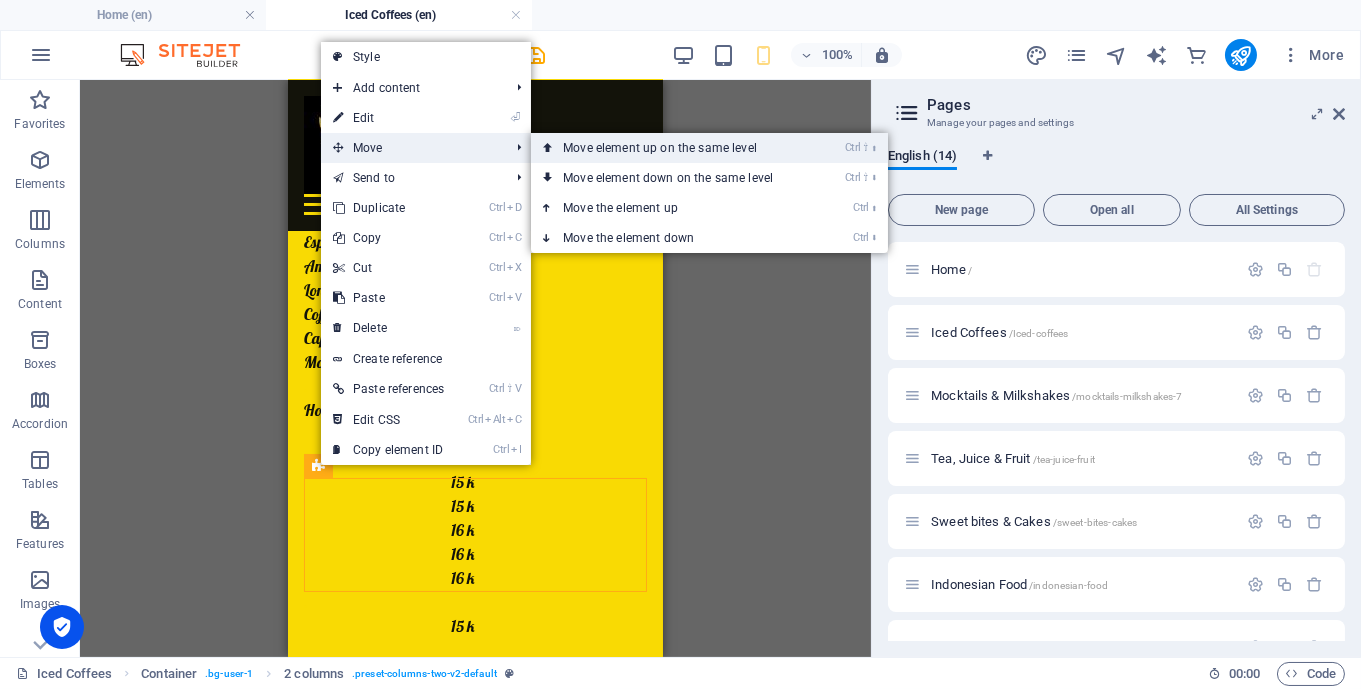 click on "Ctrl ⇧ ⬆  Move element up on the same level" at bounding box center [672, 148] 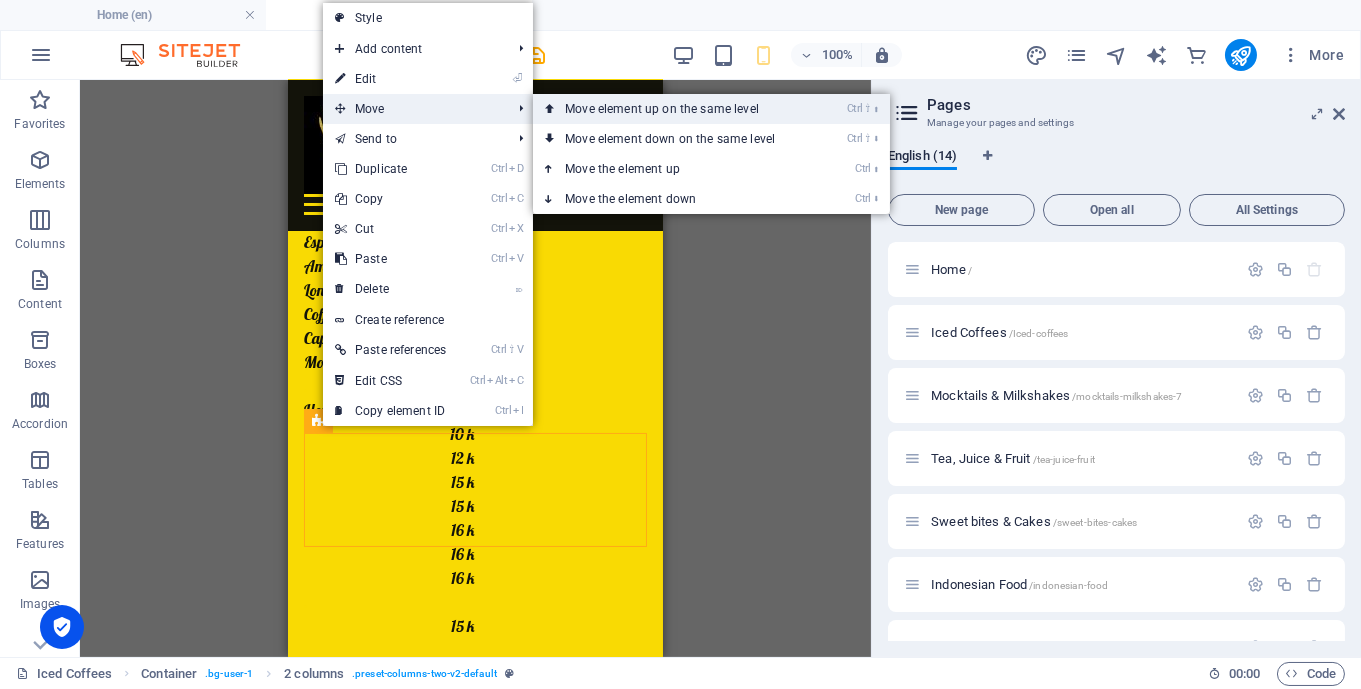 click on "Ctrl ⇧ ⬆  Move element up on the same level" at bounding box center (674, 109) 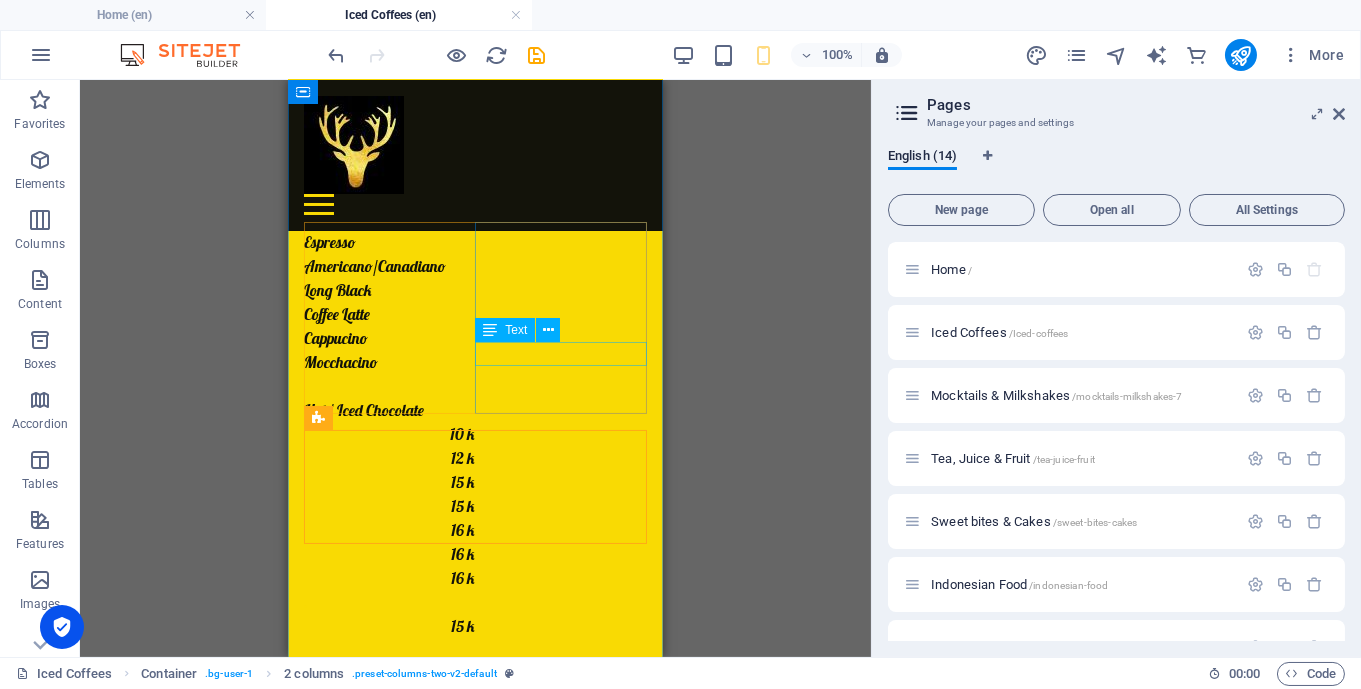 scroll, scrollTop: 614, scrollLeft: 0, axis: vertical 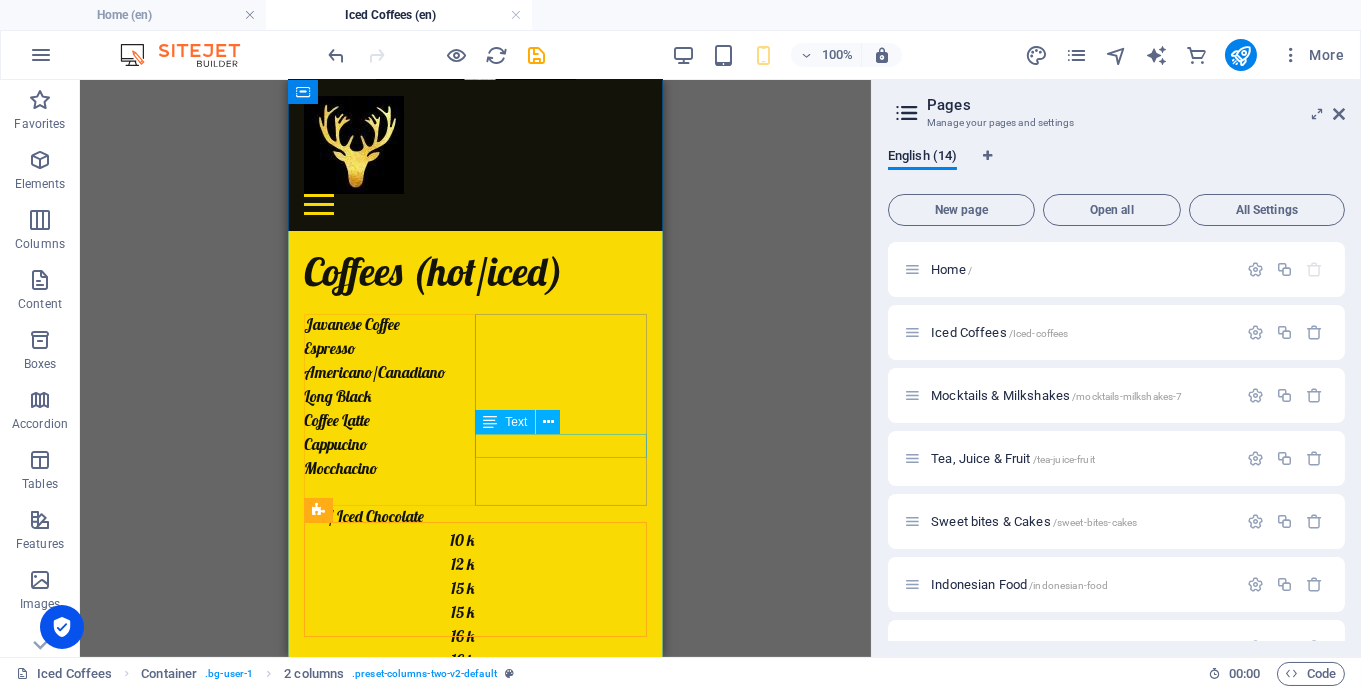 click on "15 k" at bounding box center [389, 1157] 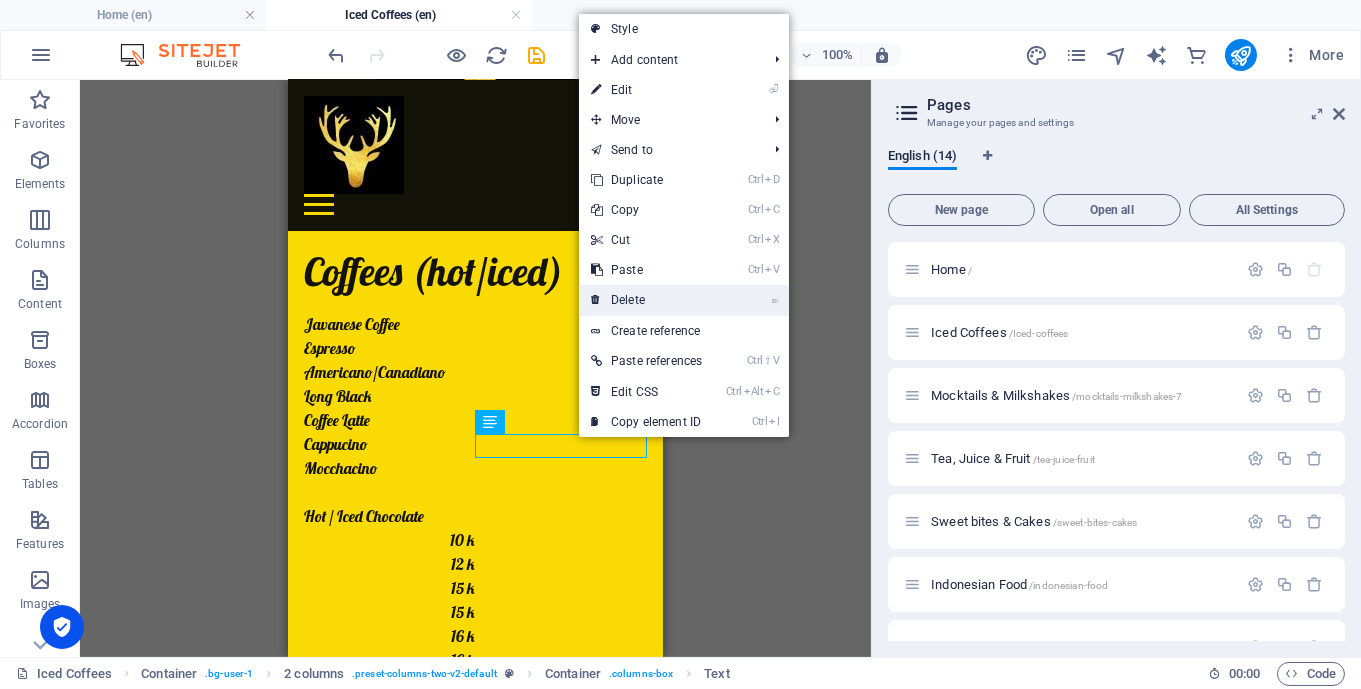 click on "⌦  Delete" at bounding box center [646, 300] 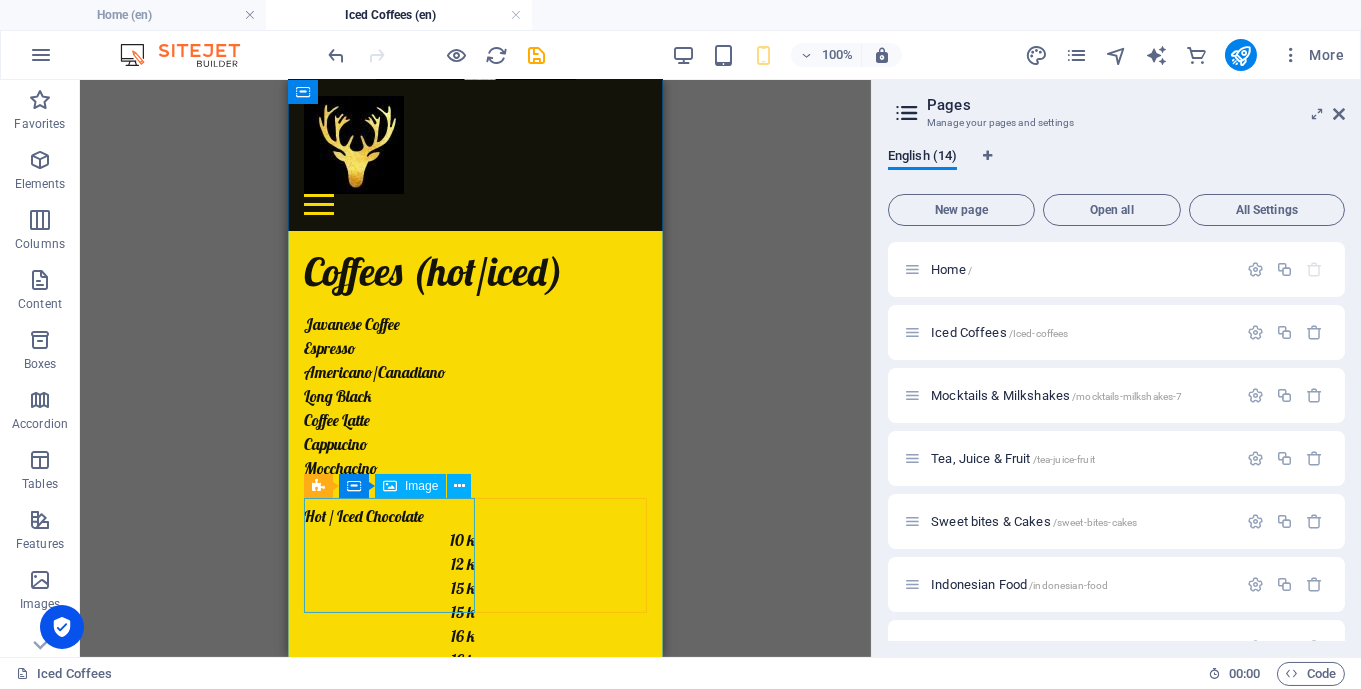click at bounding box center (389, 1334) 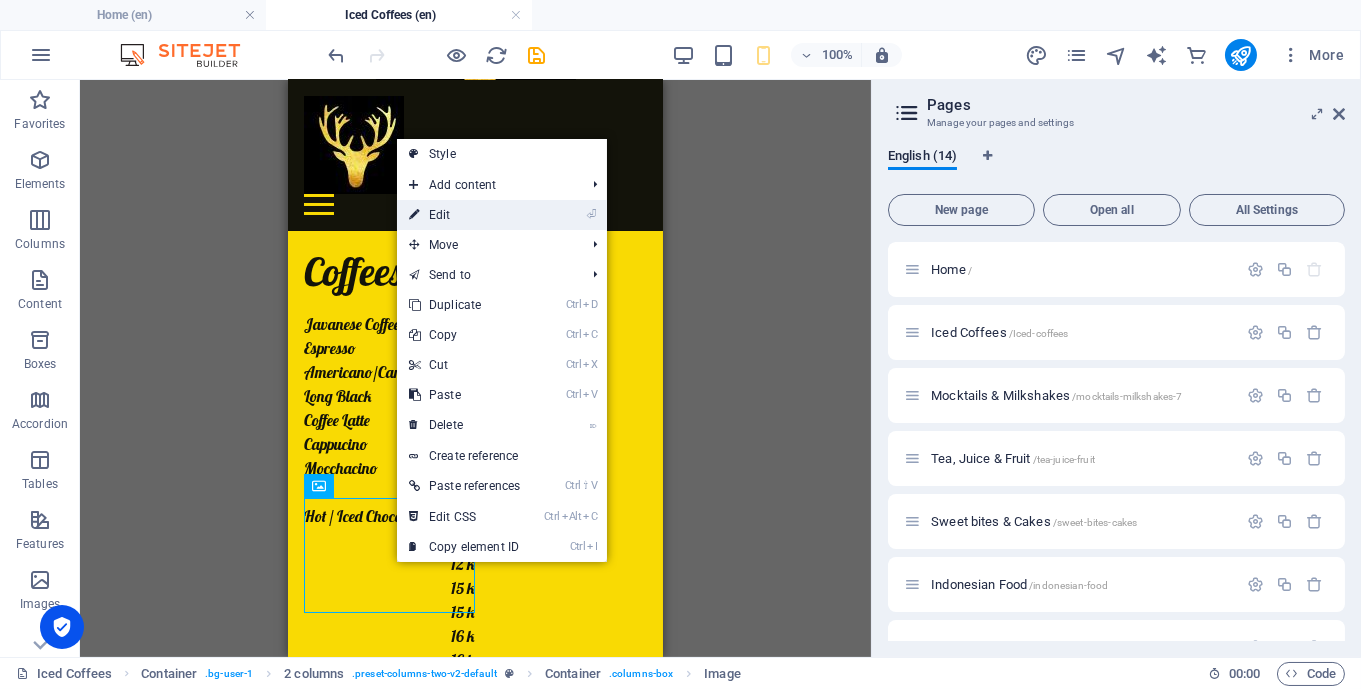 click on "⏎  Edit" at bounding box center (464, 215) 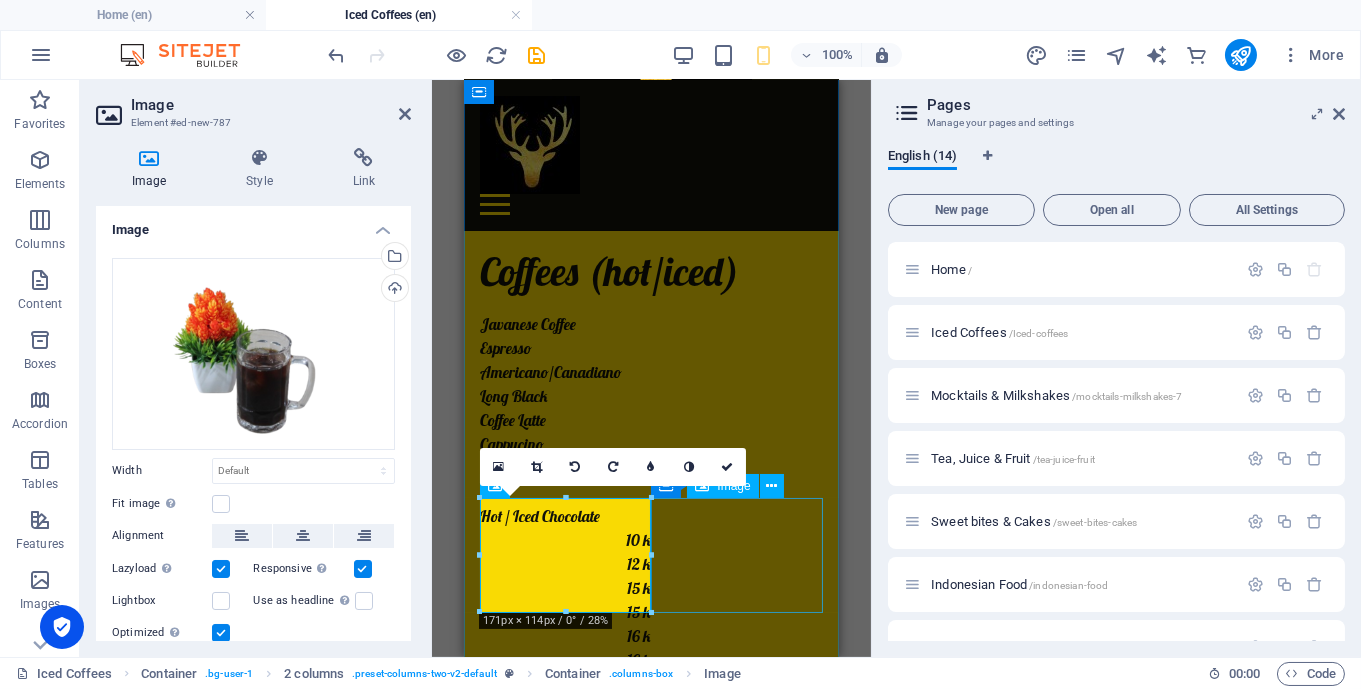 click at bounding box center (565, 1584) 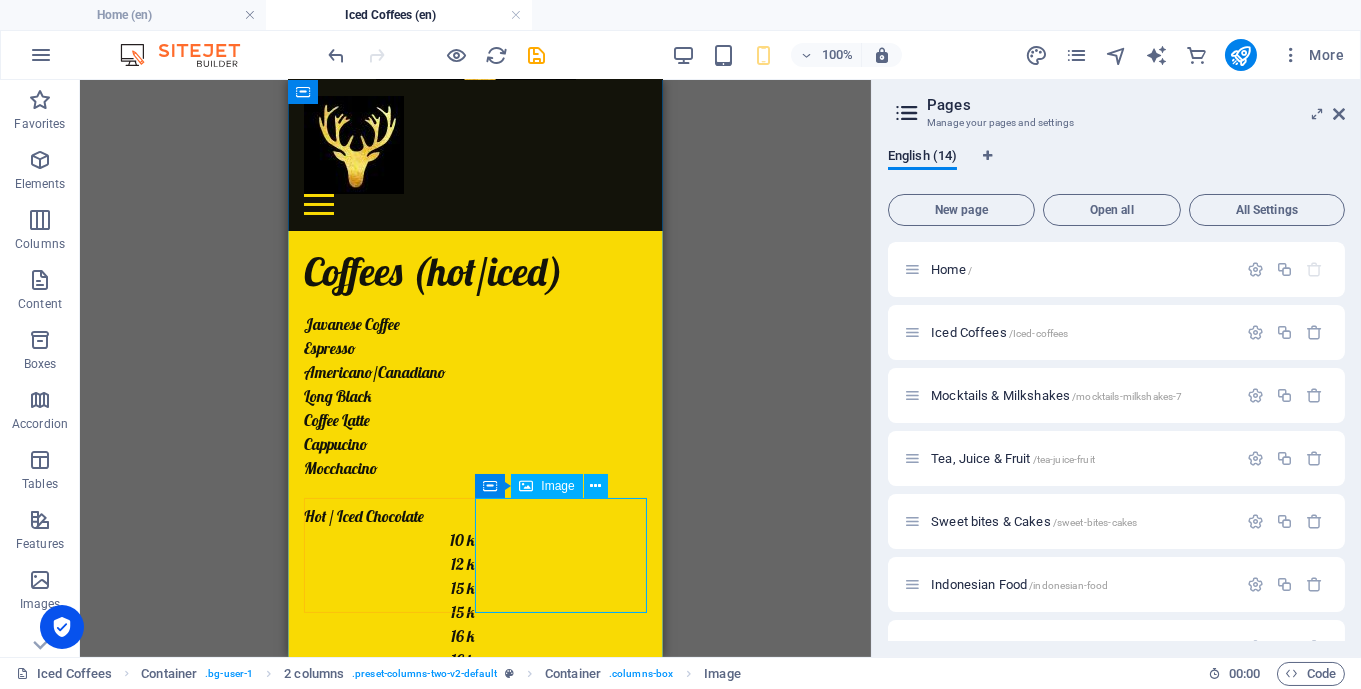 scroll, scrollTop: 695, scrollLeft: 0, axis: vertical 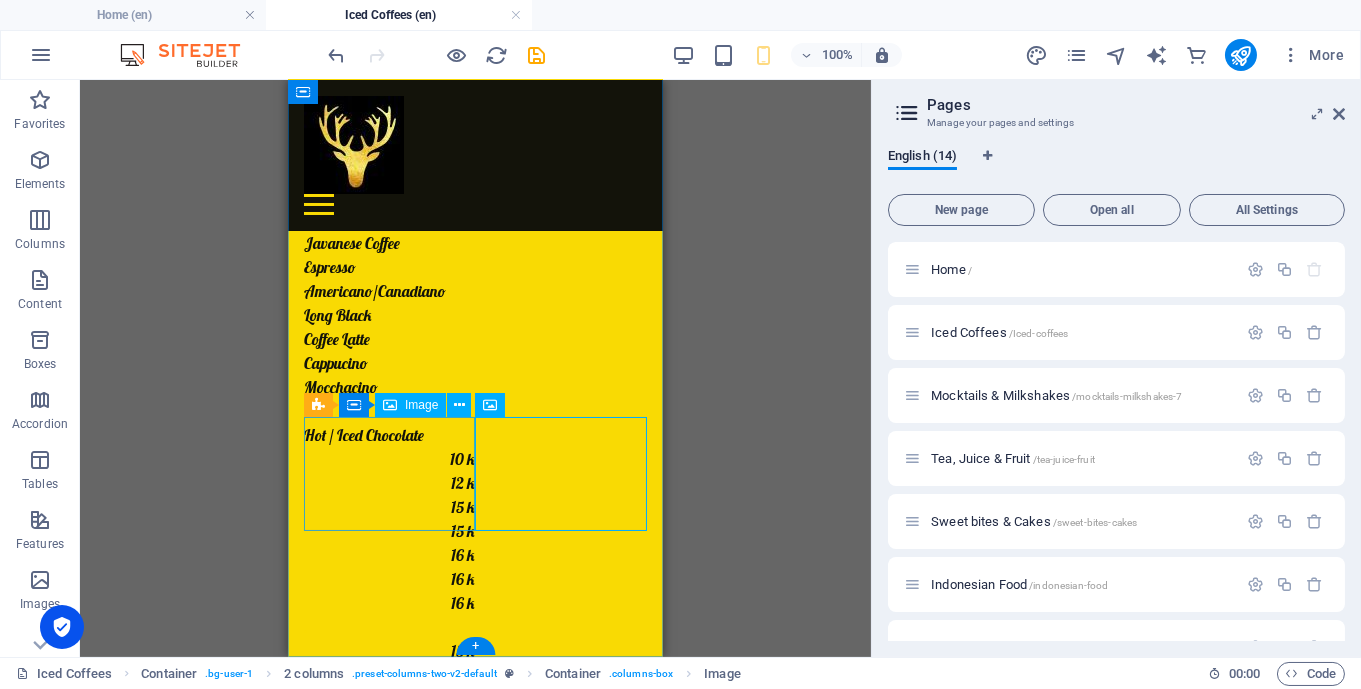 click at bounding box center (389, 1253) 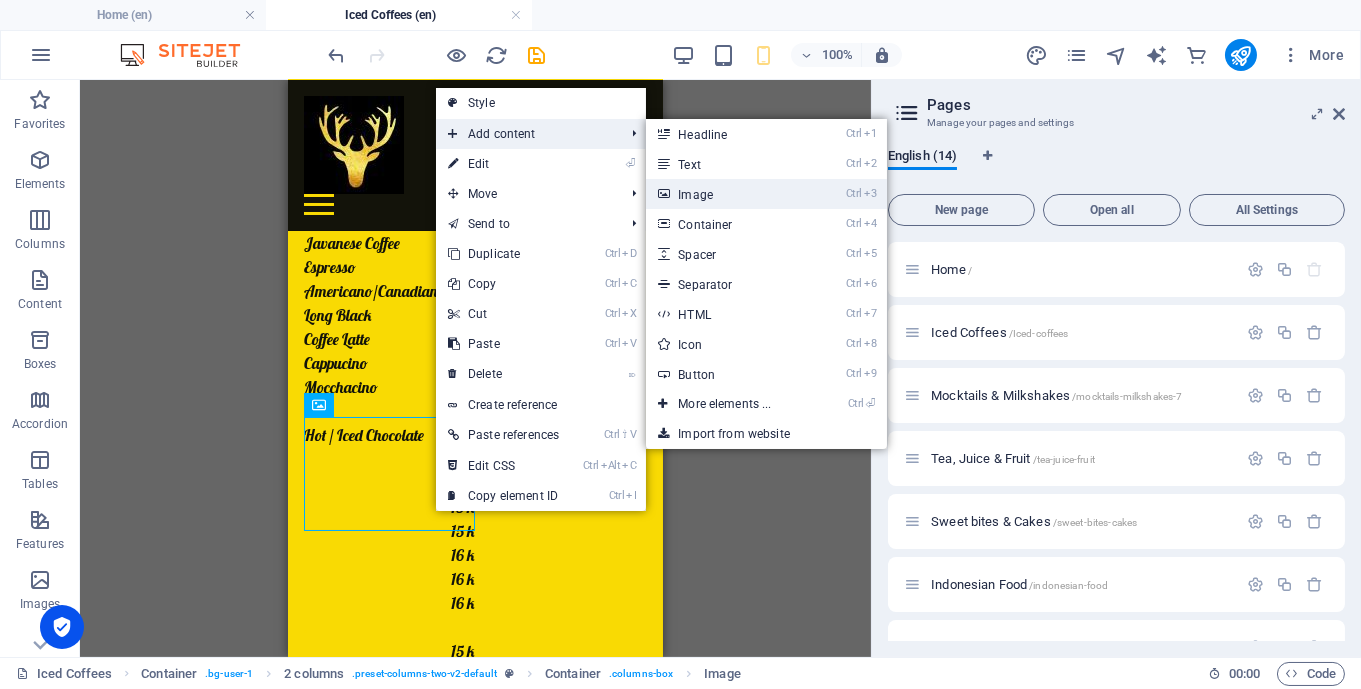 click on "Ctrl 3  Image" at bounding box center [728, 194] 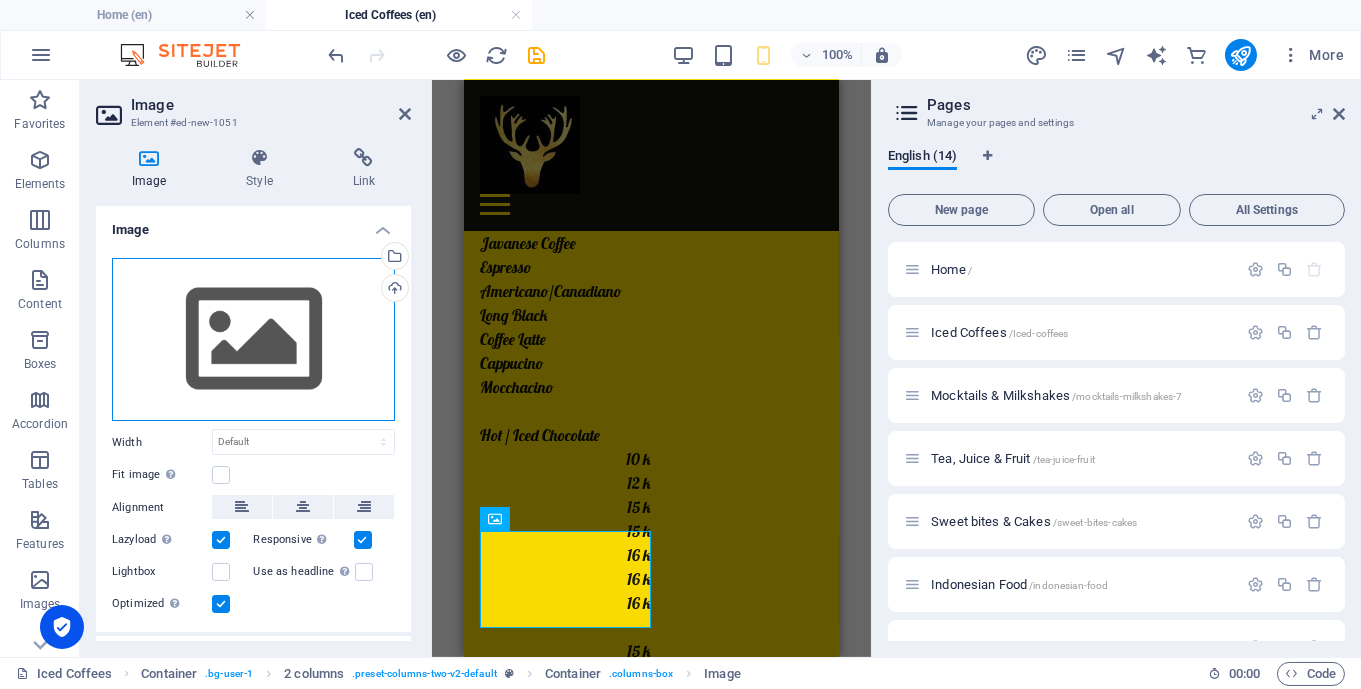 click on "Drag files here, click to choose files or select files from Files or our free stock photos & videos" at bounding box center (253, 340) 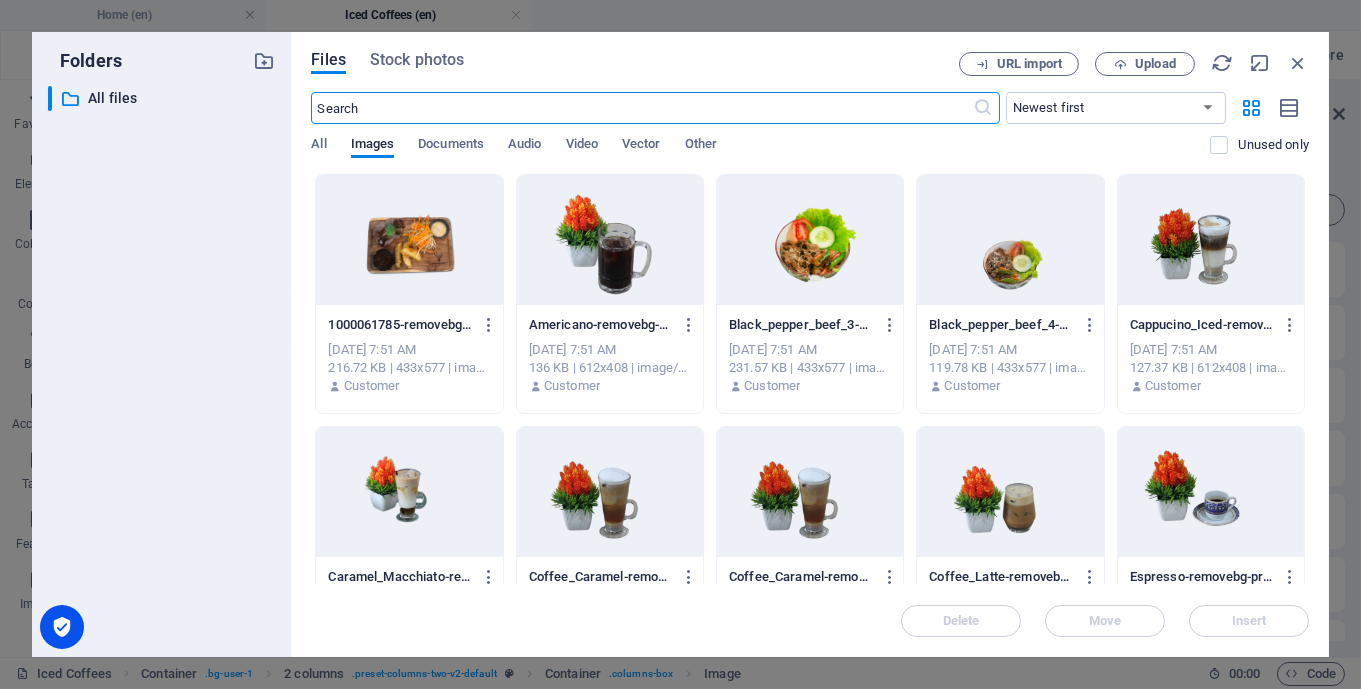 scroll, scrollTop: 0, scrollLeft: 0, axis: both 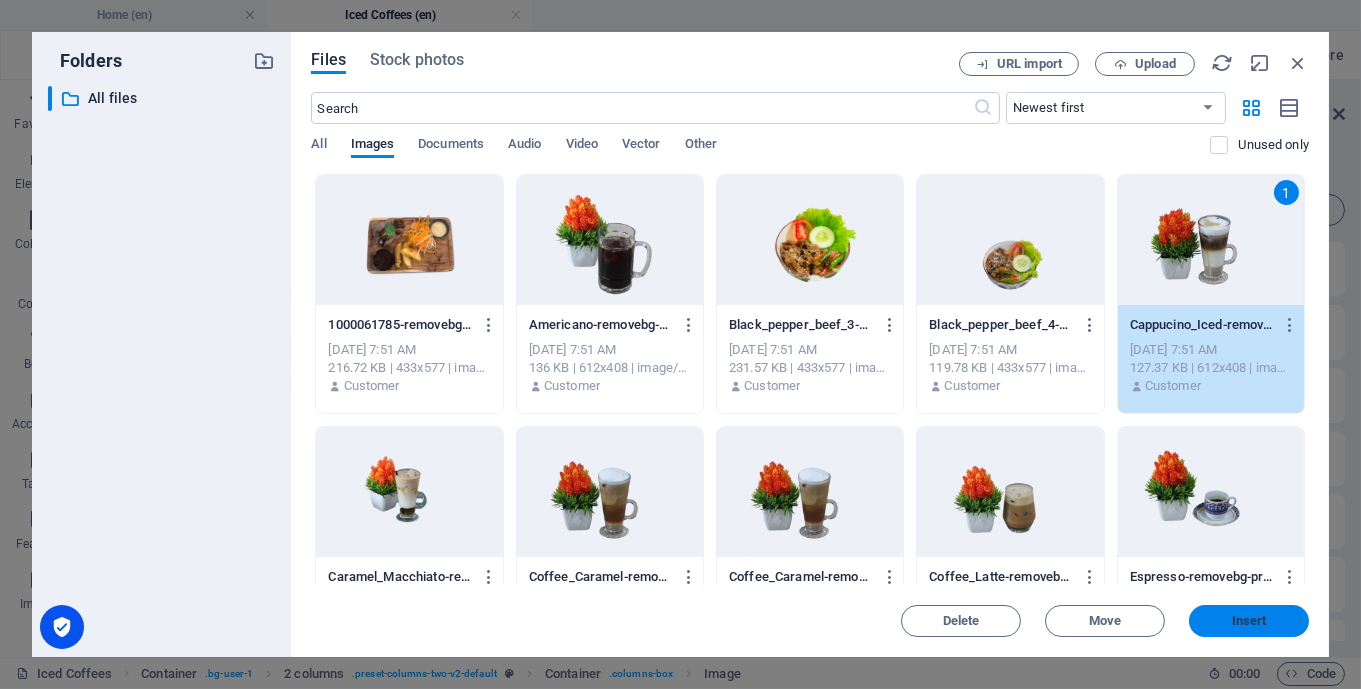 click on "Insert" at bounding box center [1249, 621] 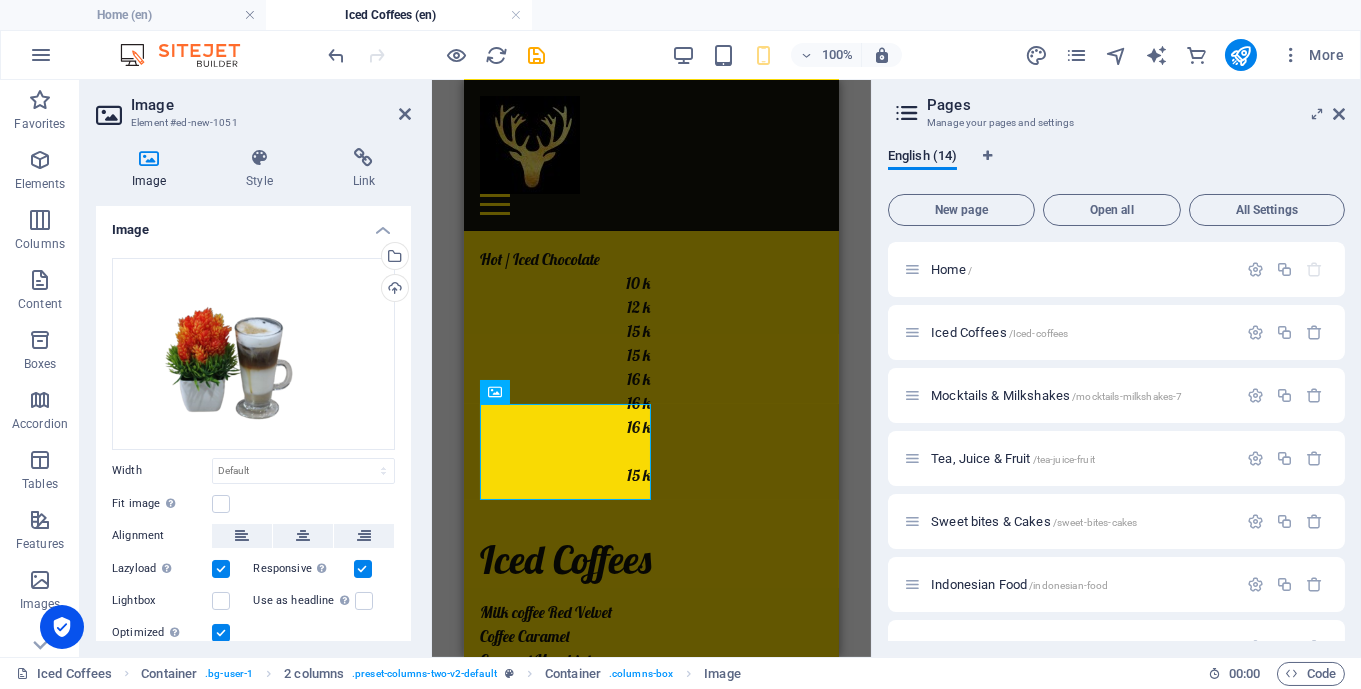 scroll, scrollTop: 792, scrollLeft: 0, axis: vertical 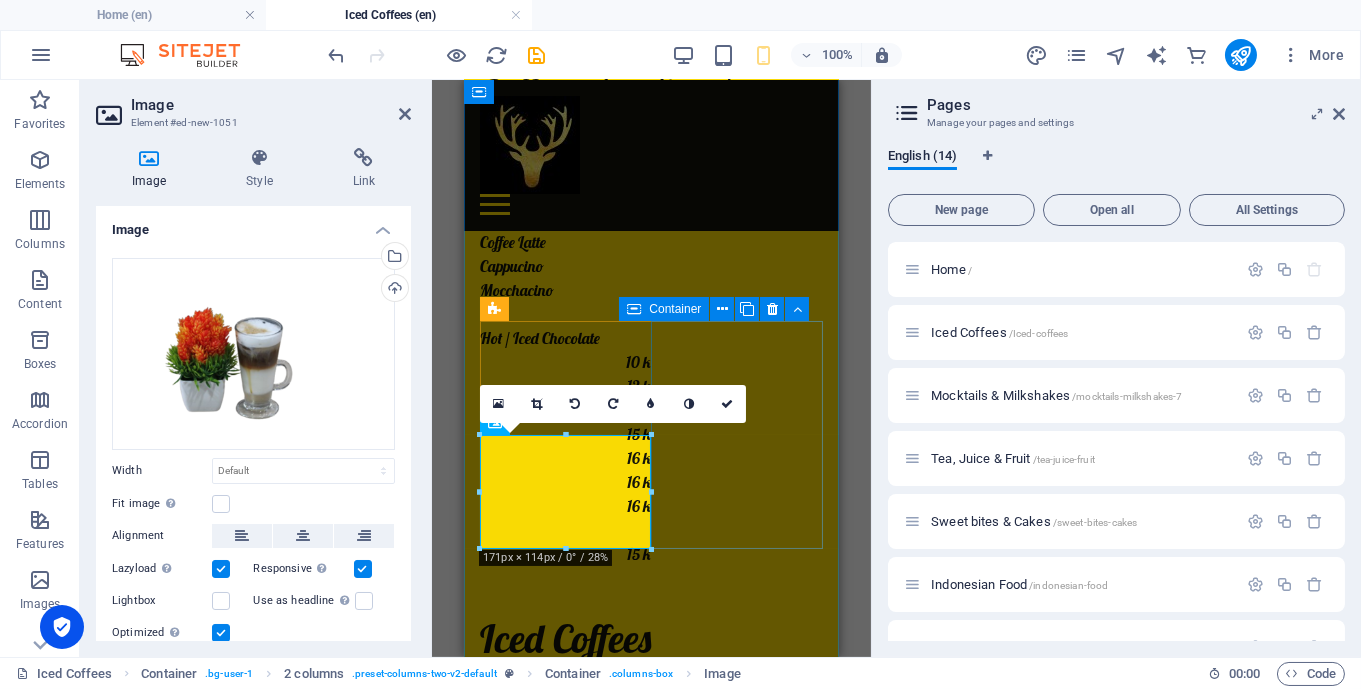 click at bounding box center [565, 1656] 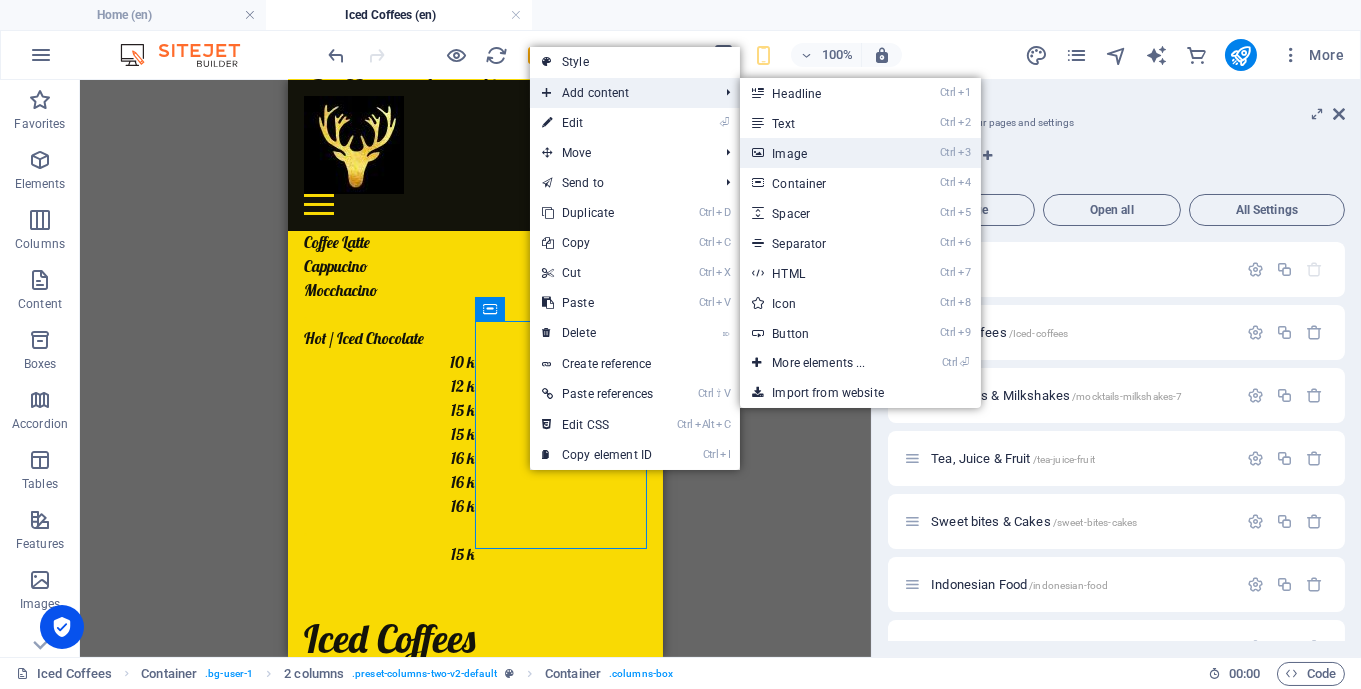 click on "Ctrl 3  Image" at bounding box center (822, 153) 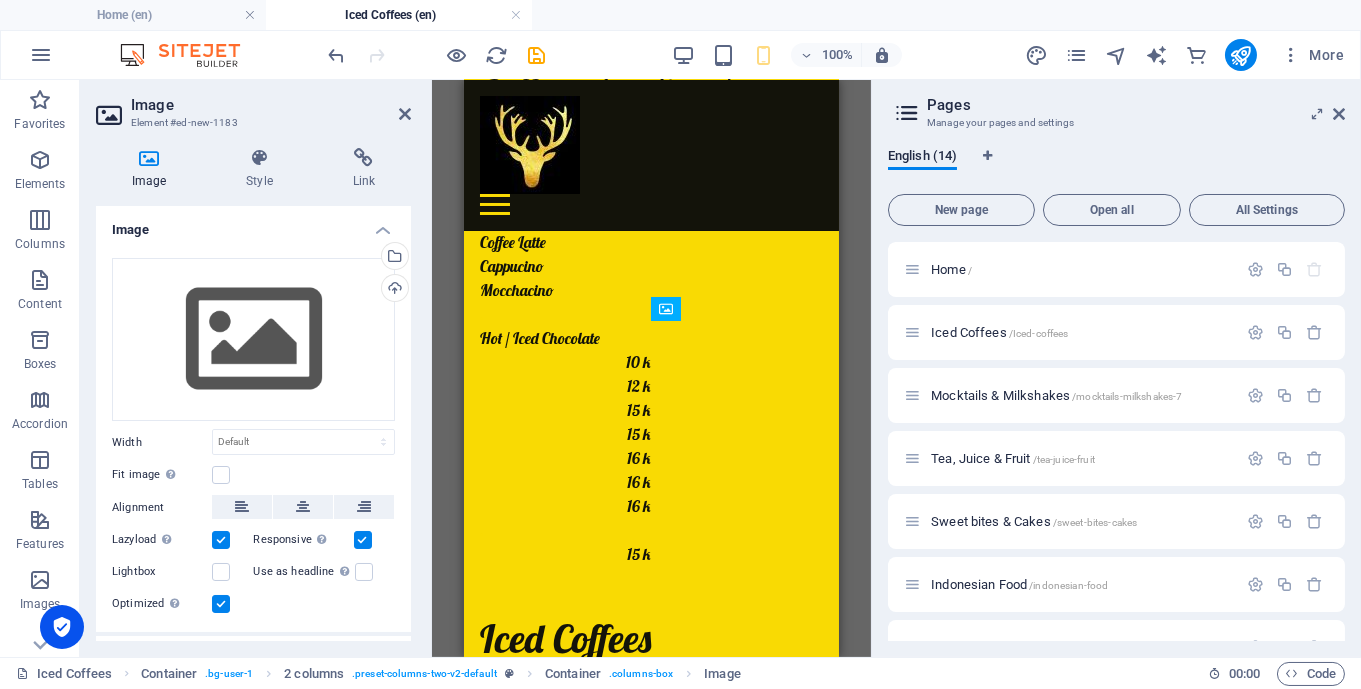 drag, startPoint x: 733, startPoint y: 381, endPoint x: 732, endPoint y: 455, distance: 74.00676 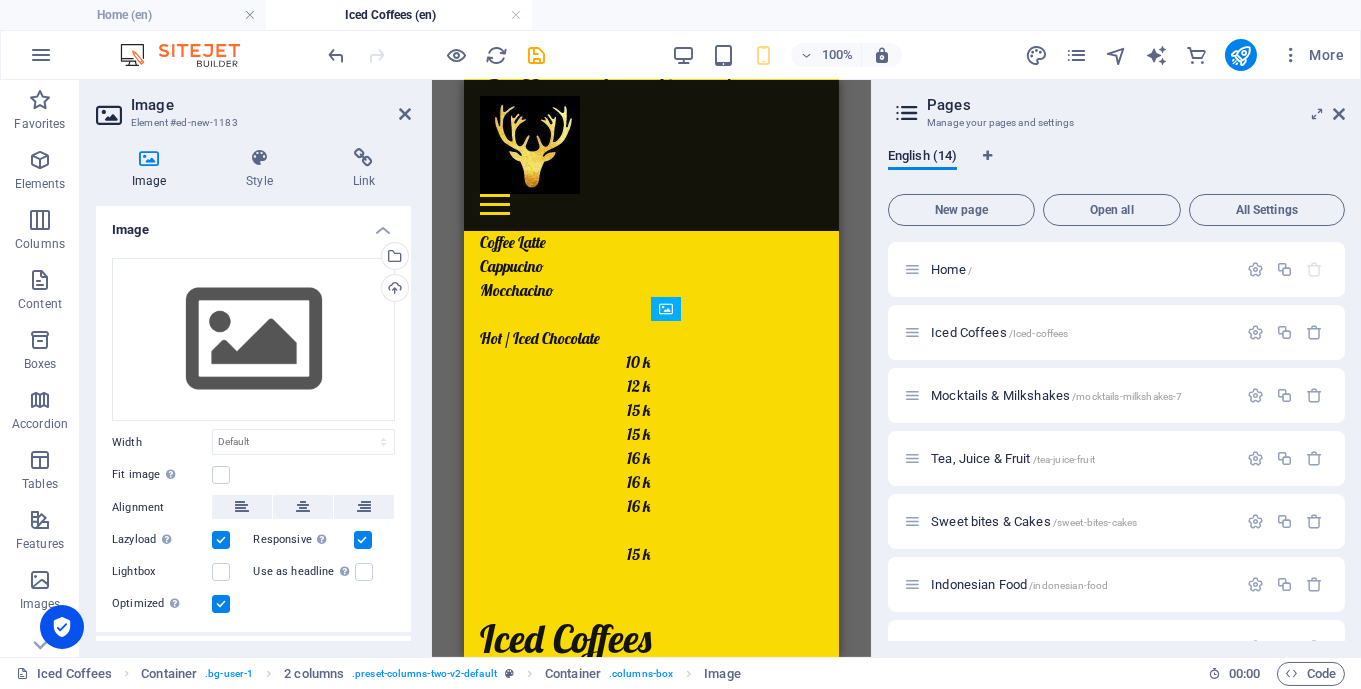 click at bounding box center (565, 1768) 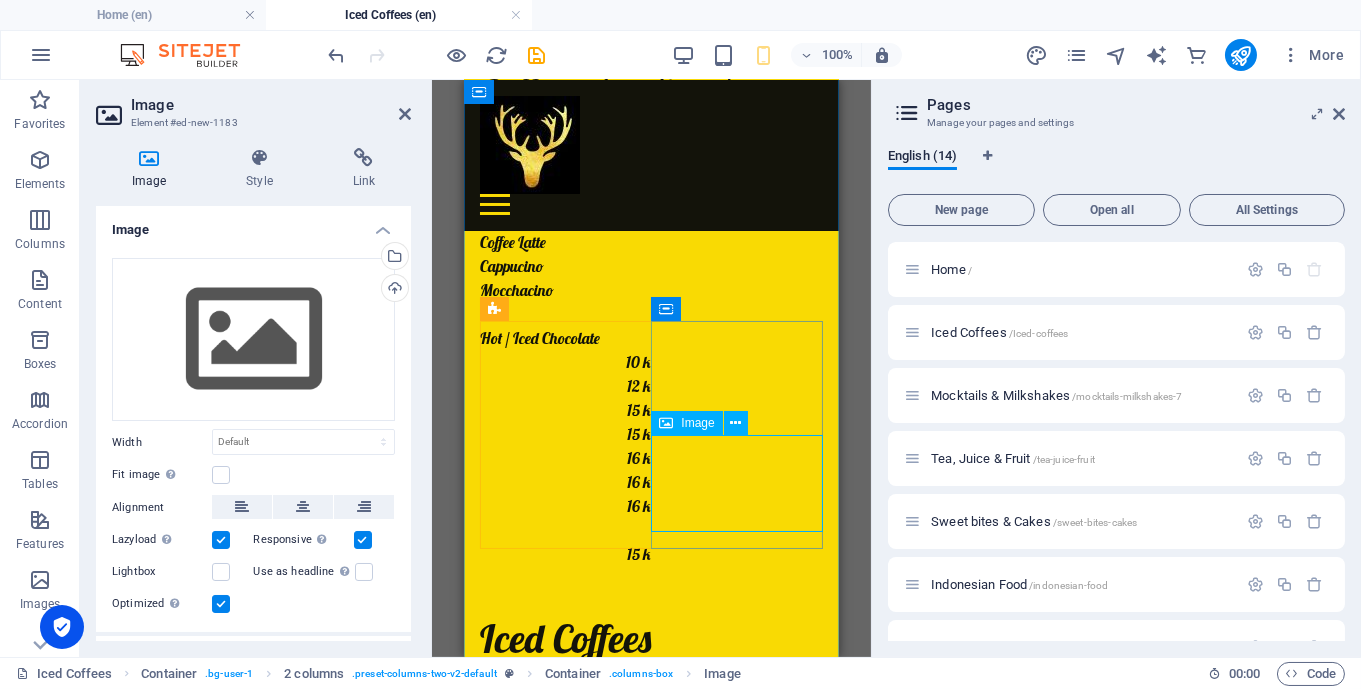 click at bounding box center [565, 1837] 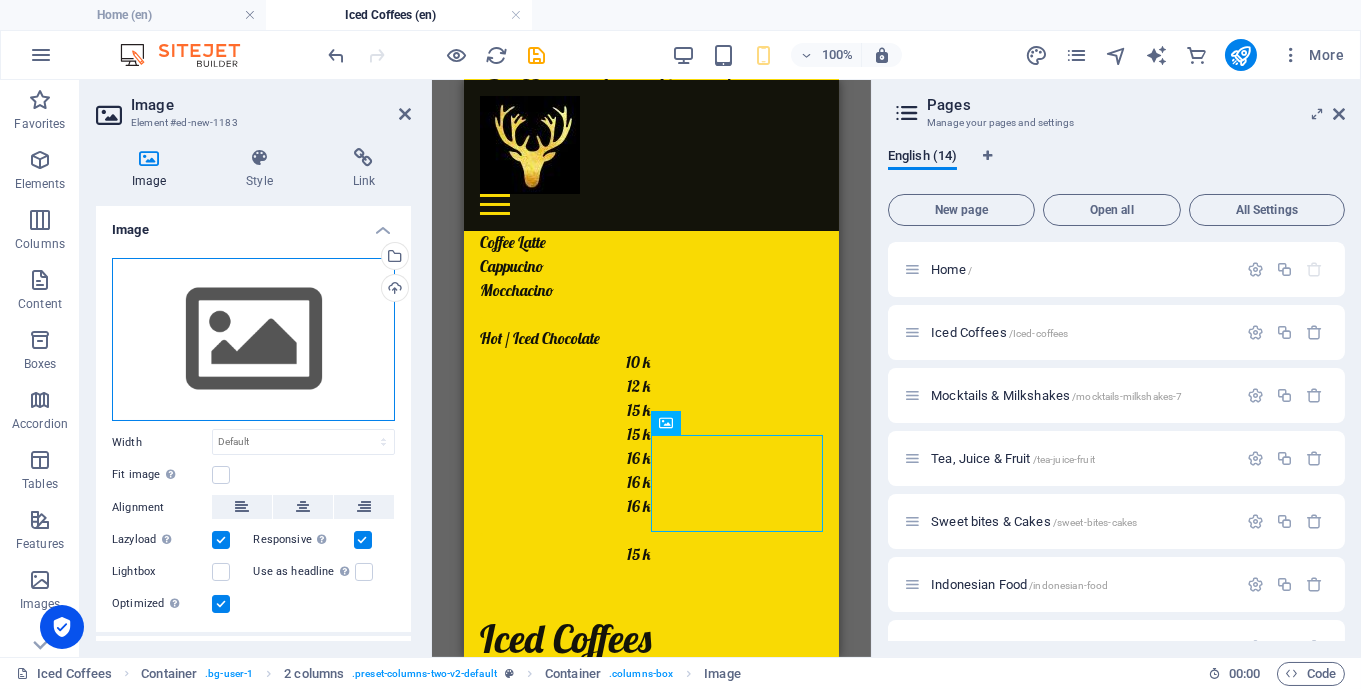 click on "Drag files here, click to choose files or select files from Files or our free stock photos & videos" at bounding box center (253, 340) 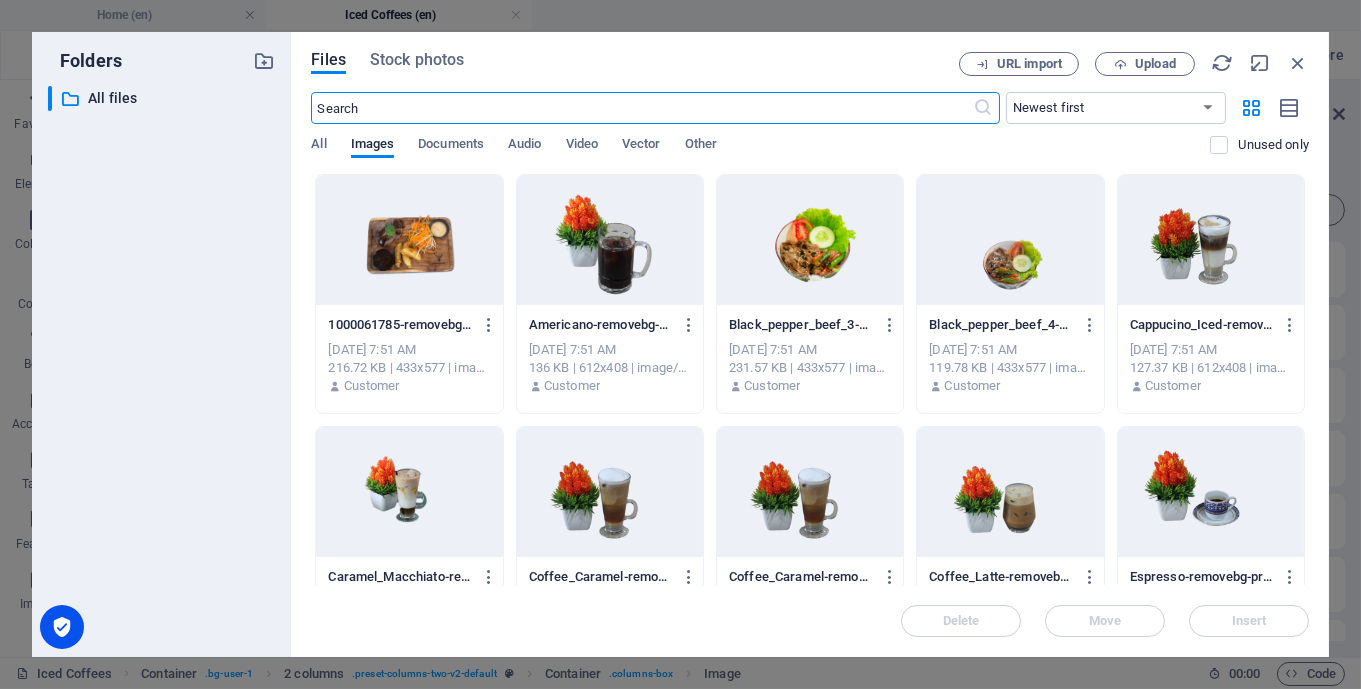 scroll, scrollTop: 0, scrollLeft: 0, axis: both 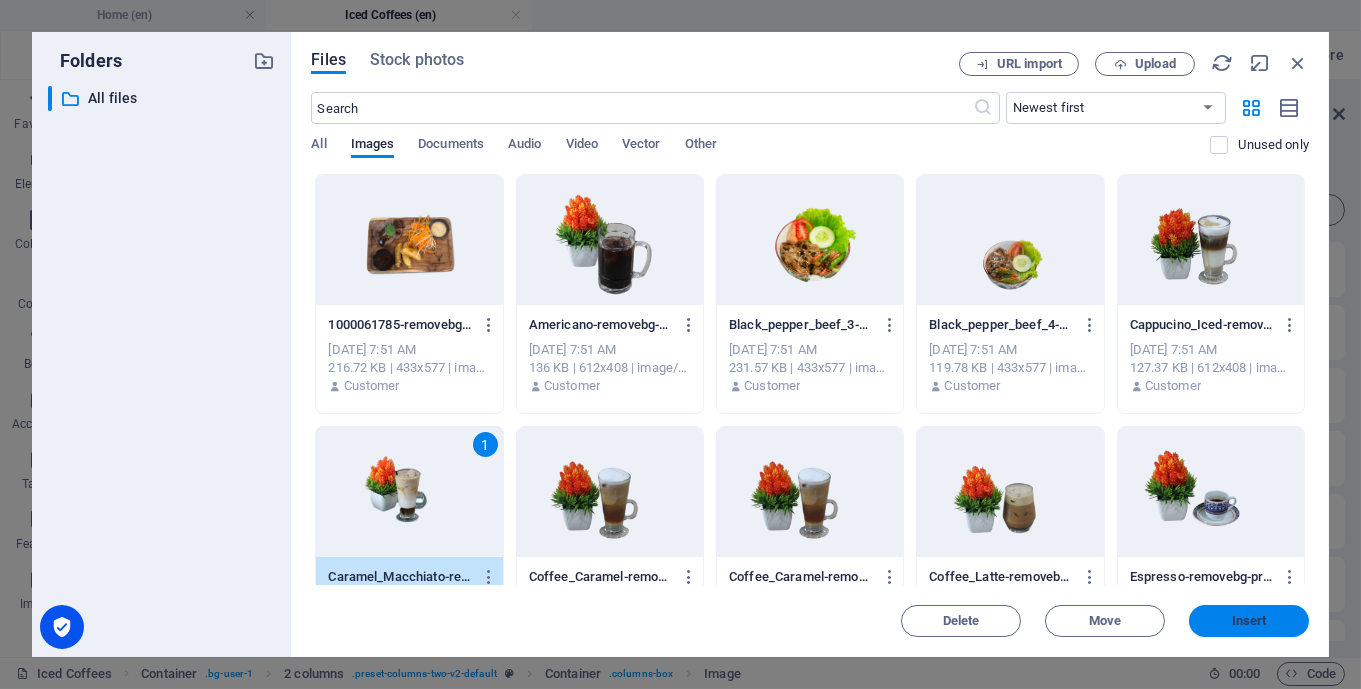 click on "Insert" at bounding box center (1249, 621) 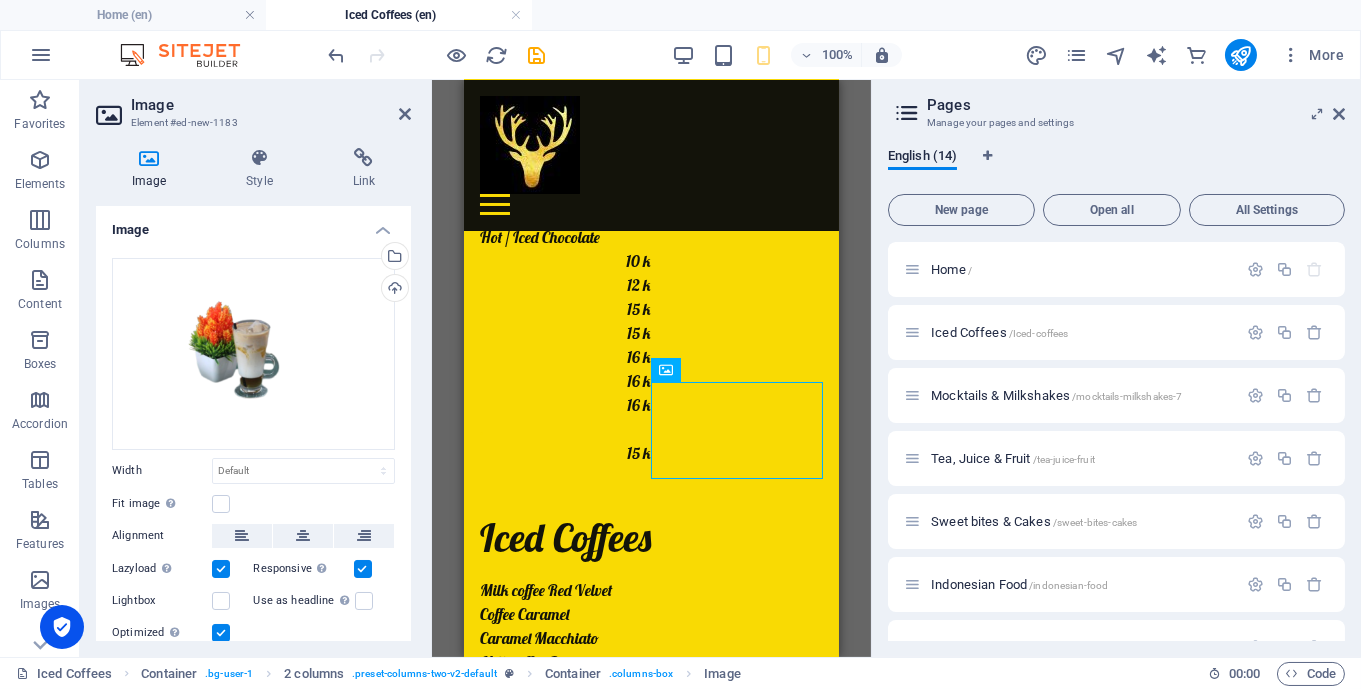 scroll, scrollTop: 809, scrollLeft: 0, axis: vertical 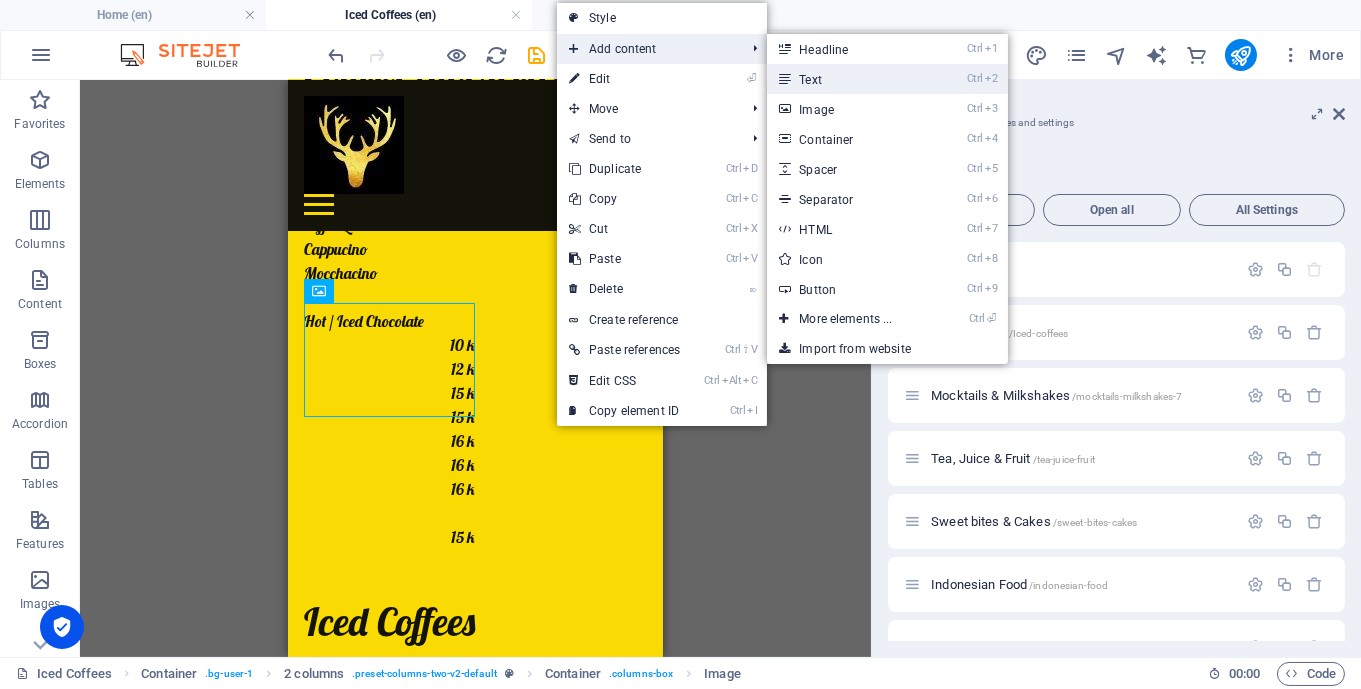click on "Ctrl 2  Text" at bounding box center (849, 79) 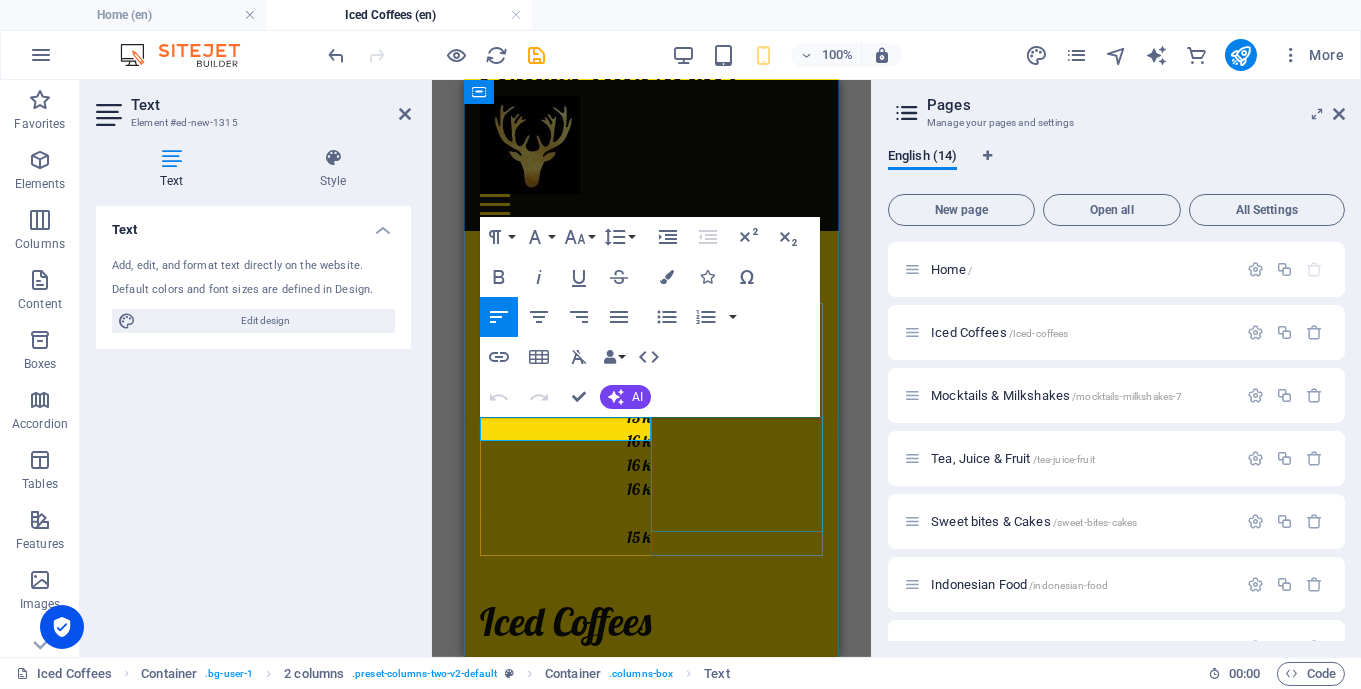 type 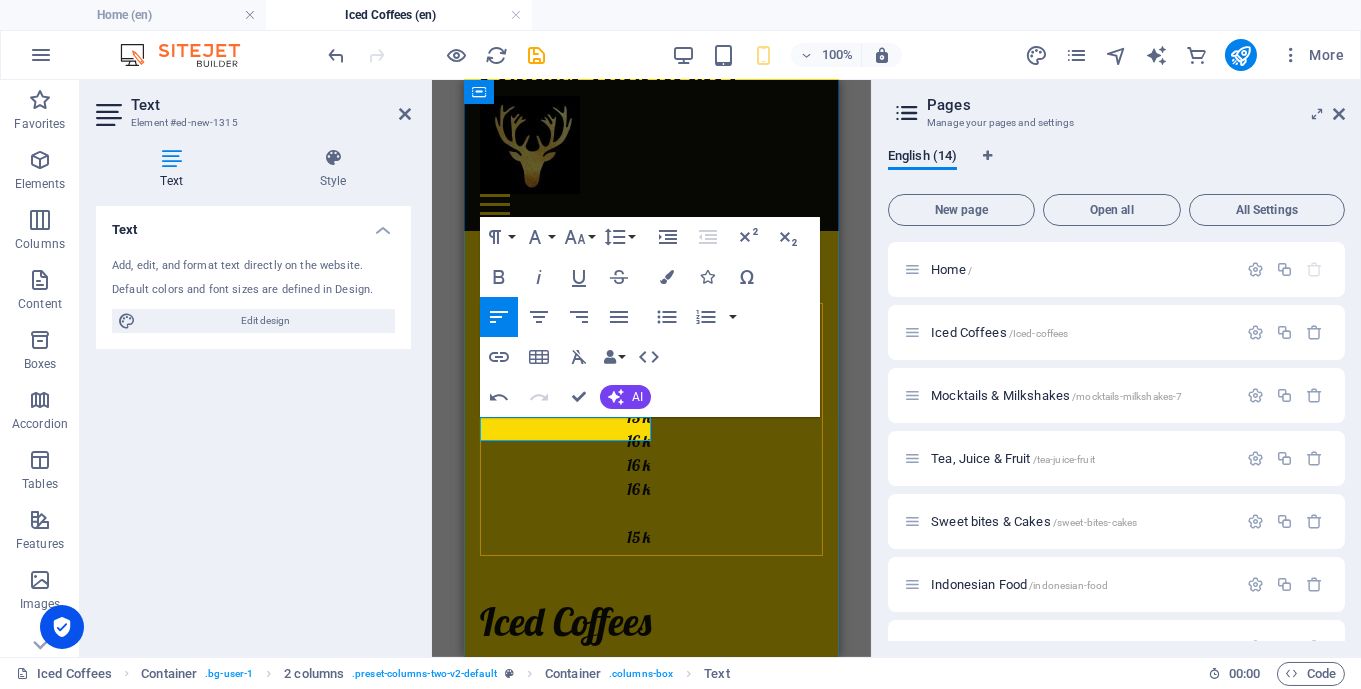 drag, startPoint x: 594, startPoint y: 428, endPoint x: 461, endPoint y: 425, distance: 133.03383 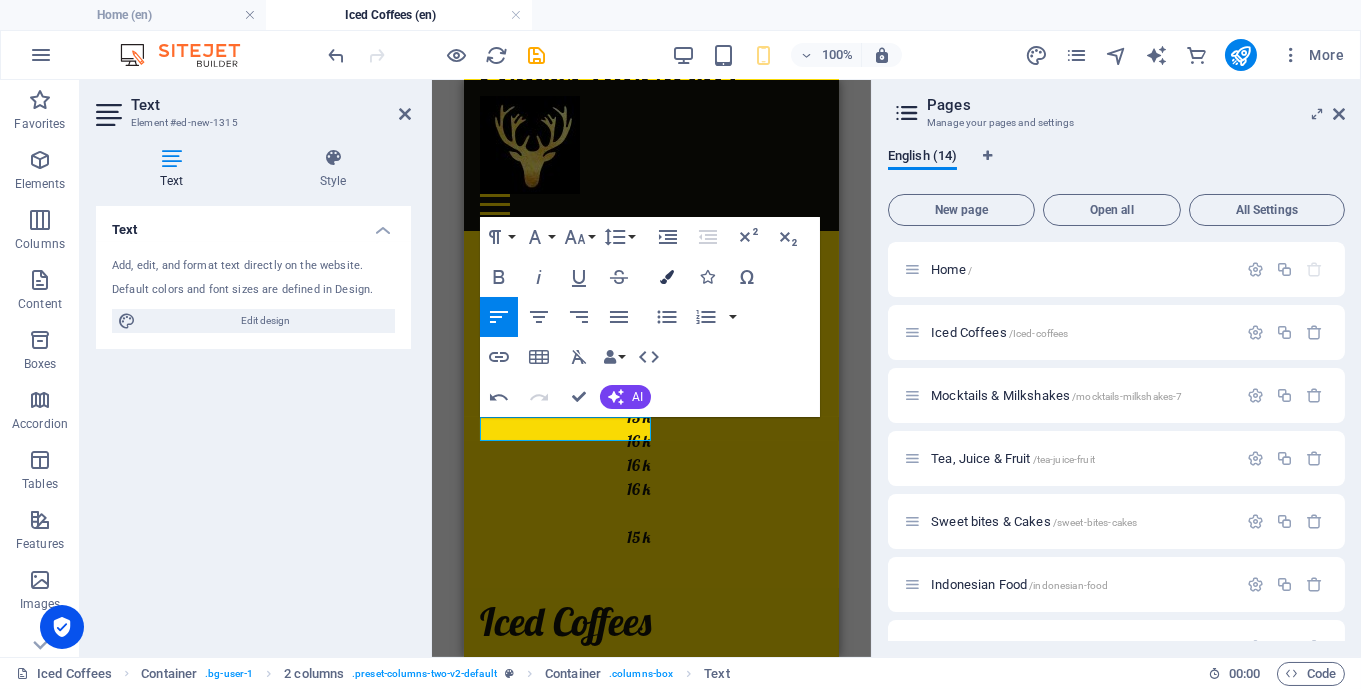 click at bounding box center [667, 277] 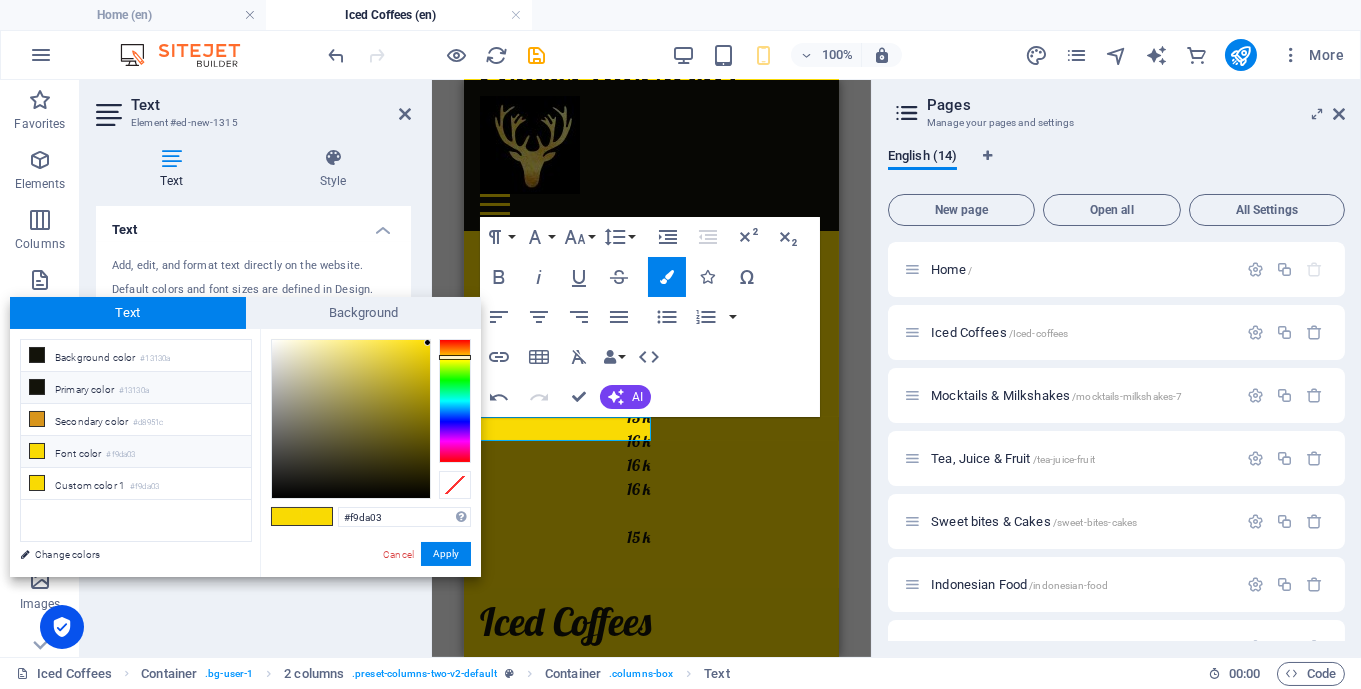 click on "Primary color
#13130a" at bounding box center [136, 388] 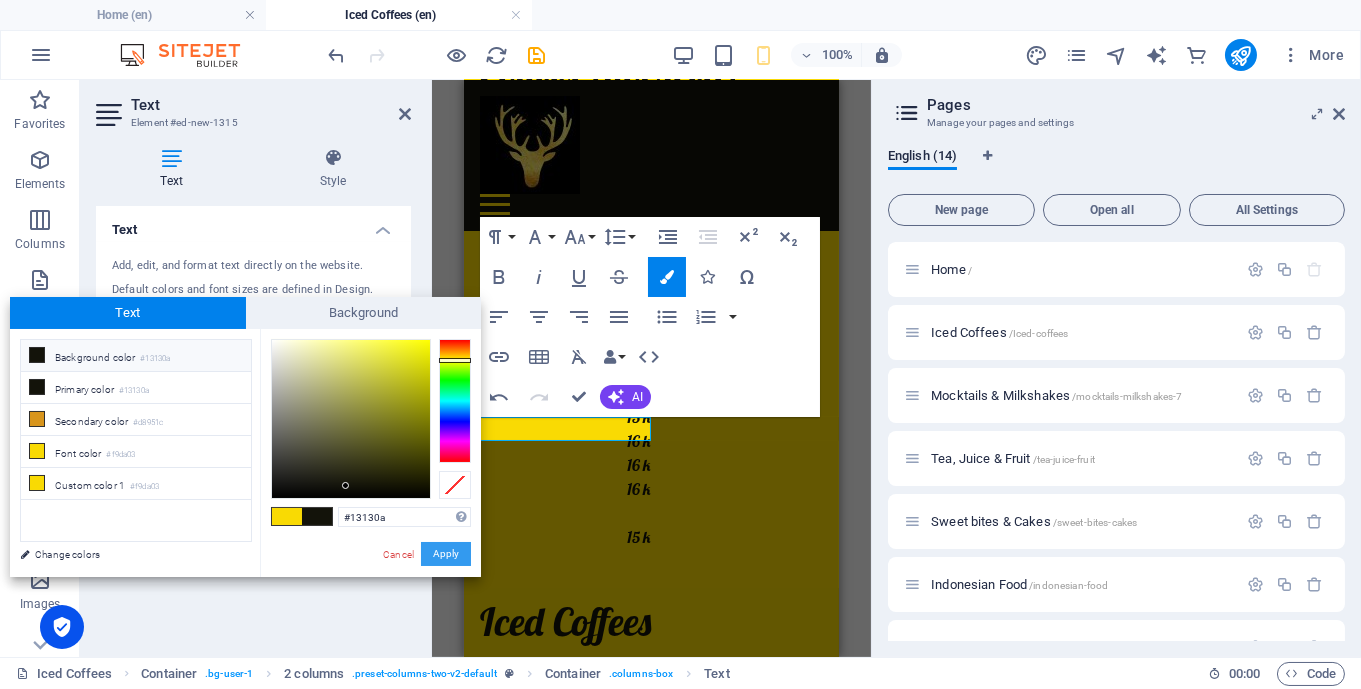 click on "Apply" at bounding box center [446, 554] 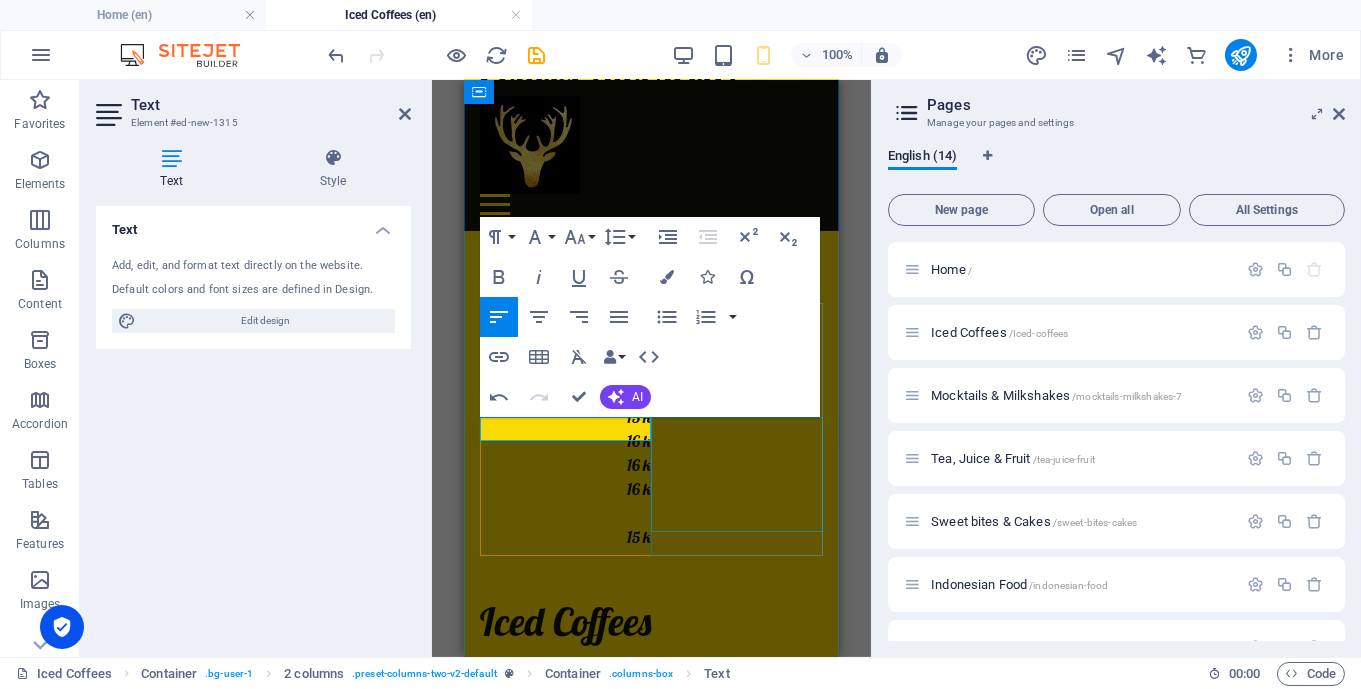 click at bounding box center [565, 1913] 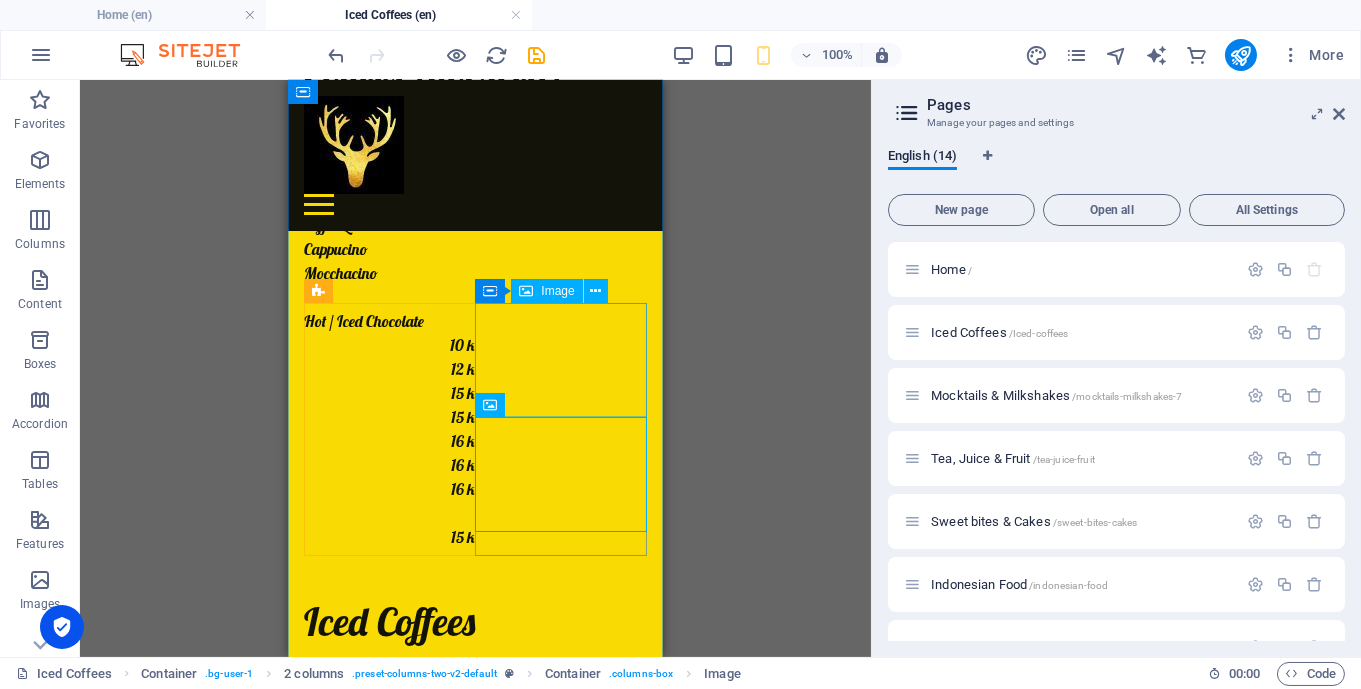click at bounding box center (389, 1663) 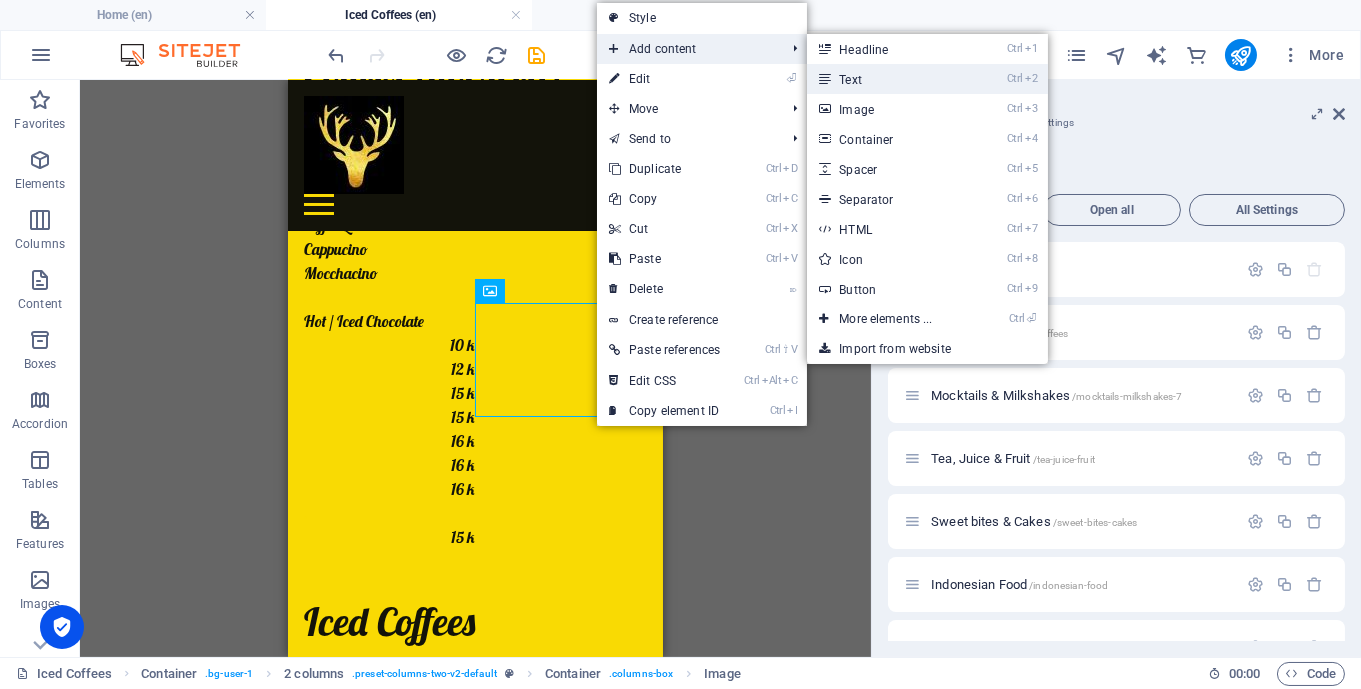 click on "Ctrl 2  Text" at bounding box center (889, 79) 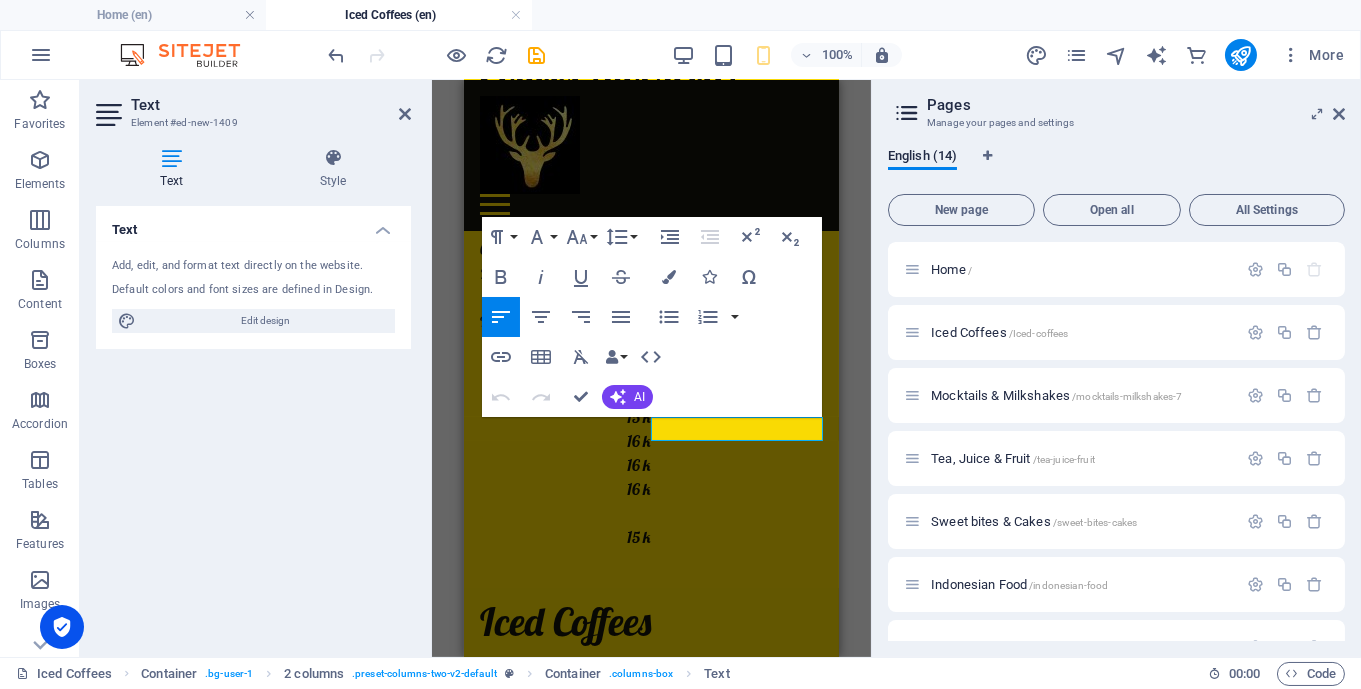 type 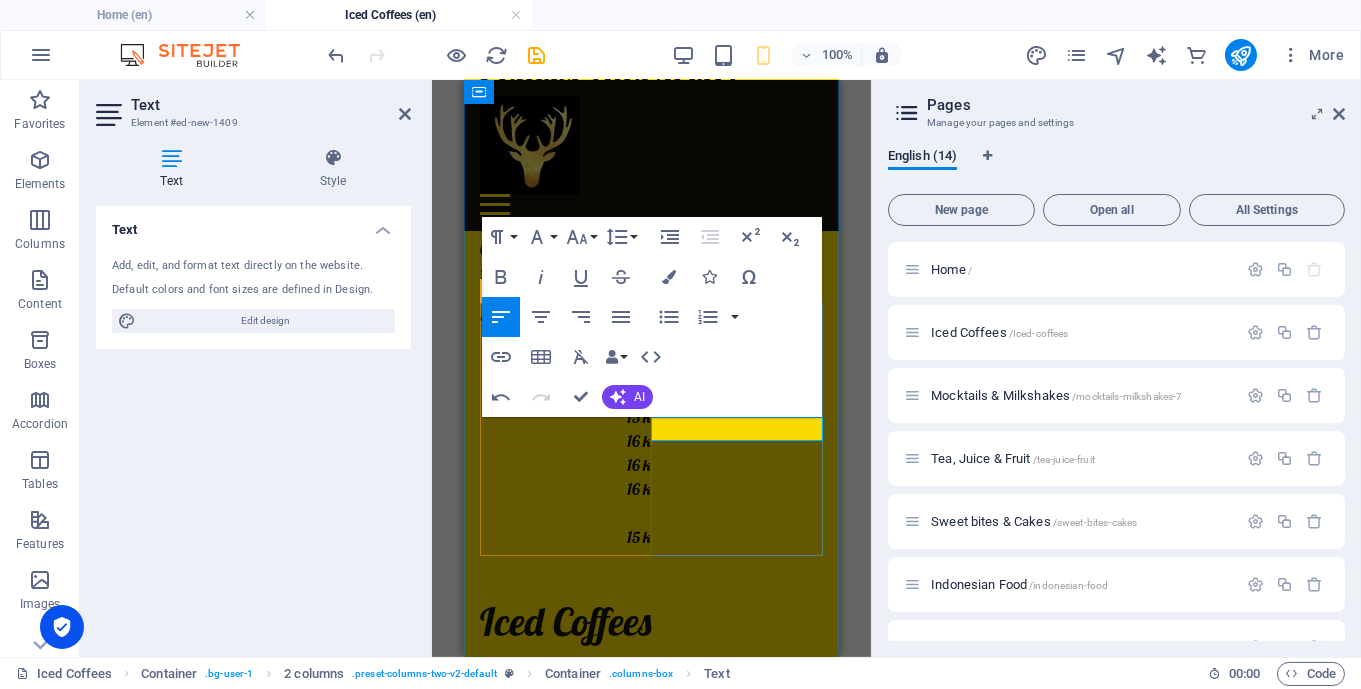 drag, startPoint x: 762, startPoint y: 432, endPoint x: 652, endPoint y: 428, distance: 110.0727 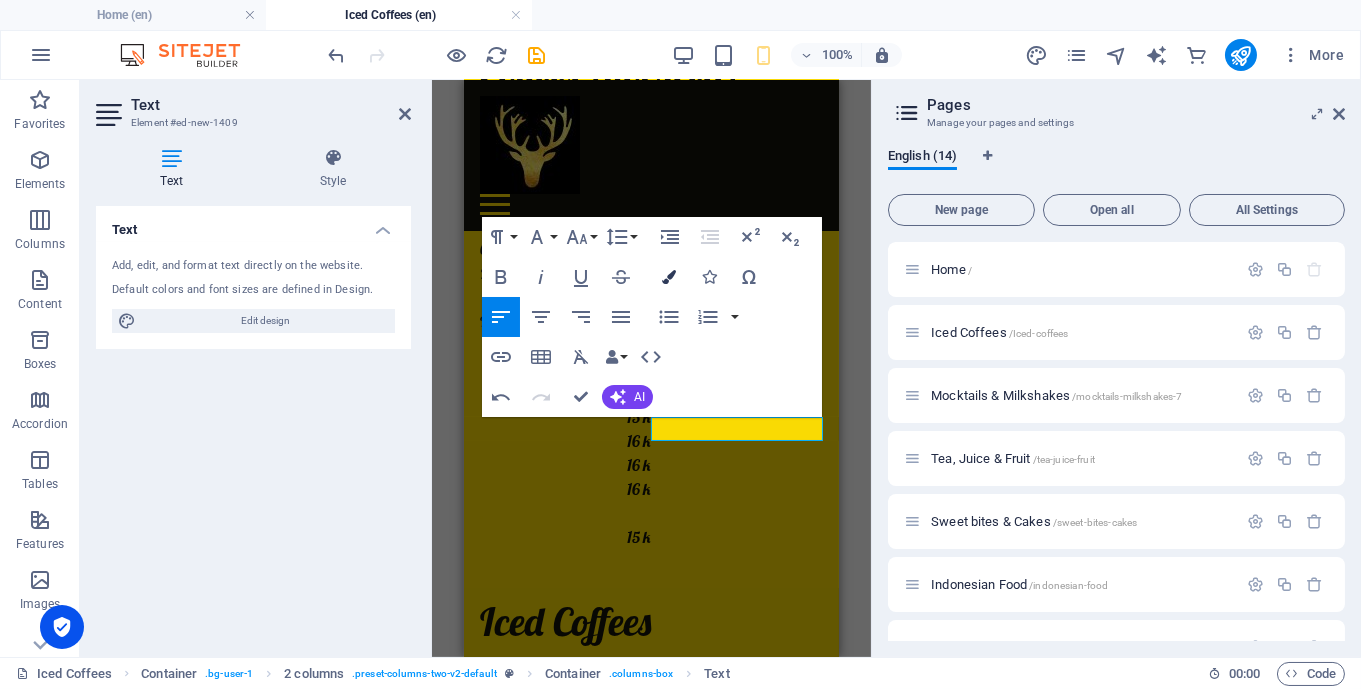 click at bounding box center [669, 277] 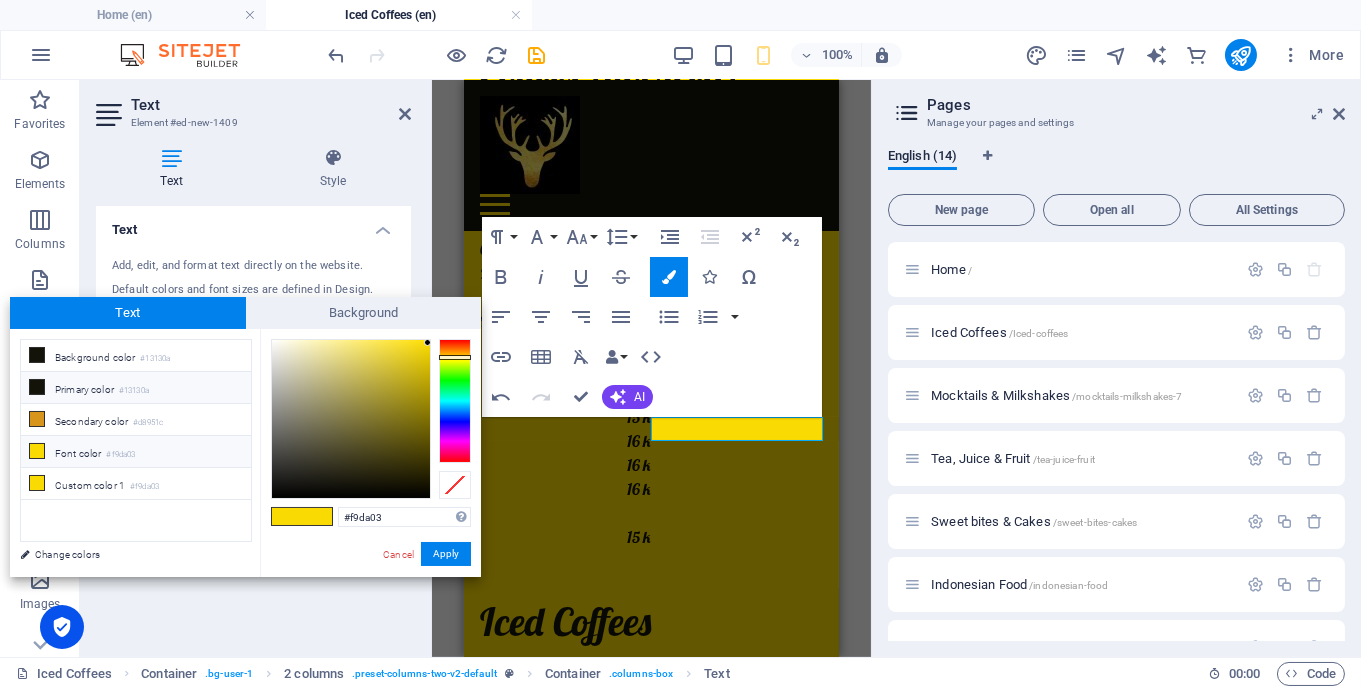 click on "Primary color
#13130a" at bounding box center (136, 388) 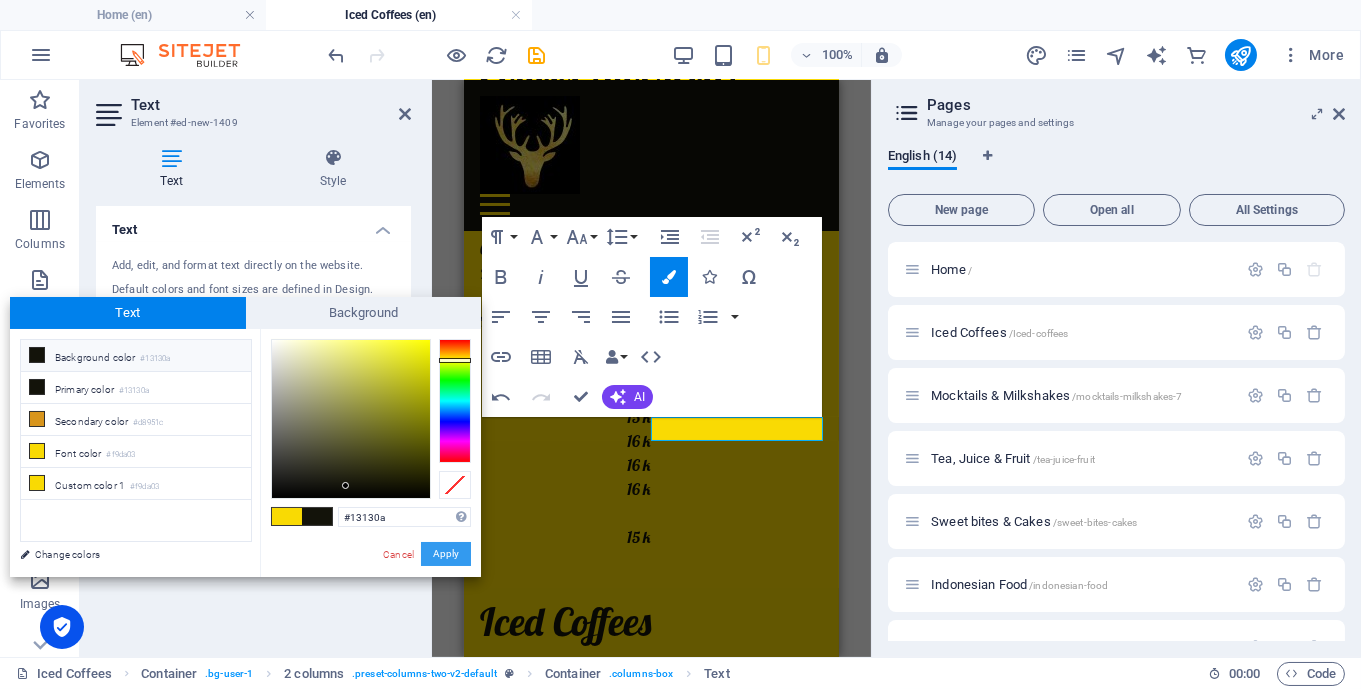 click on "Apply" at bounding box center (446, 554) 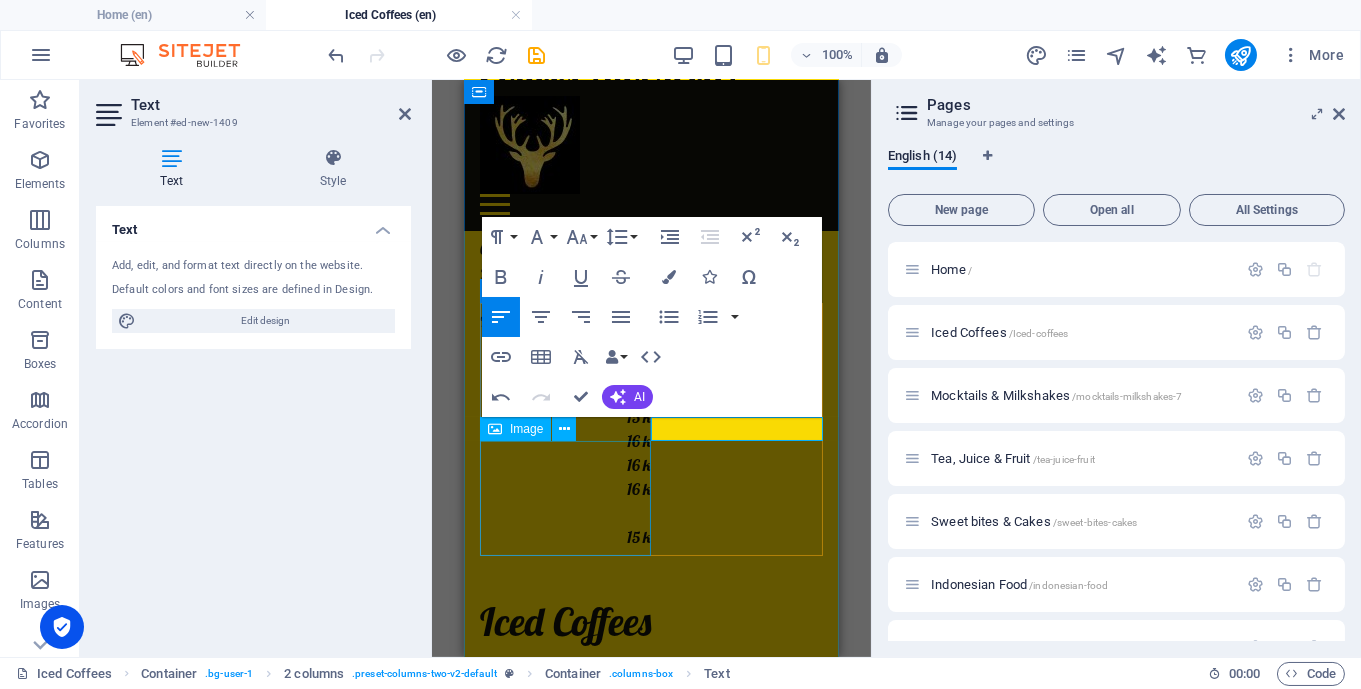 click at bounding box center [565, 1413] 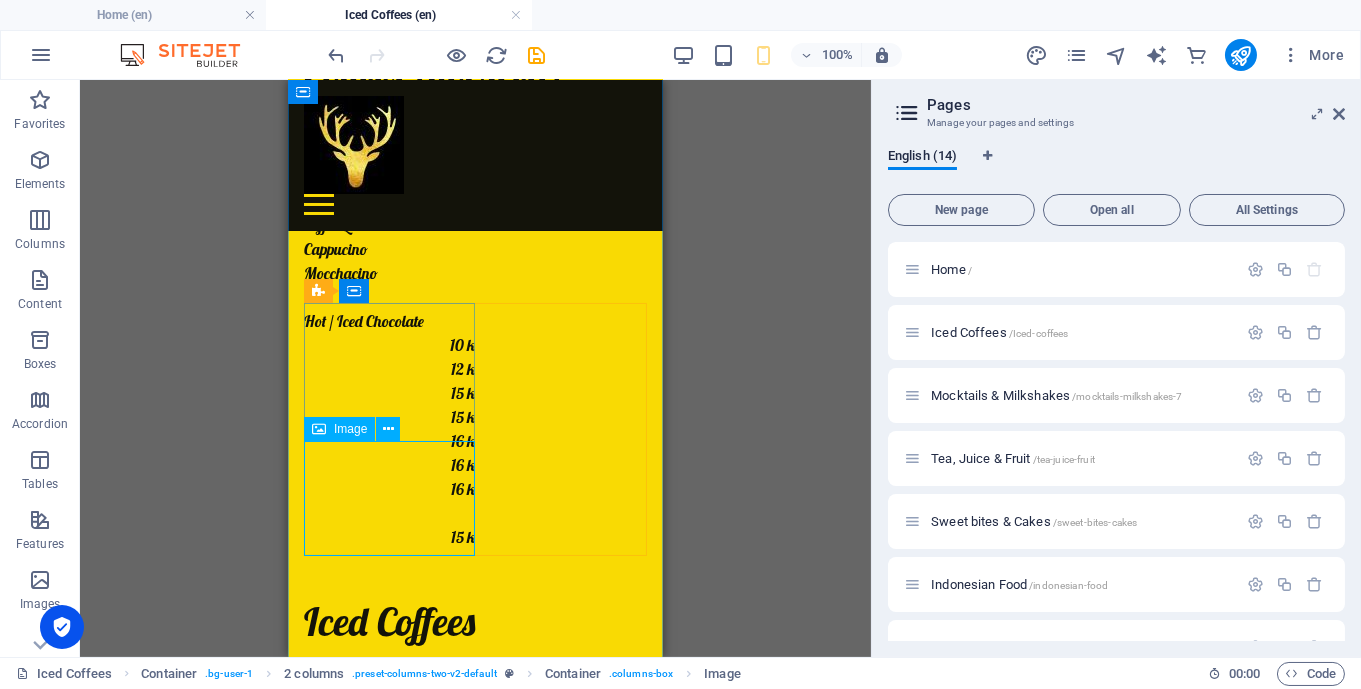 click at bounding box center [389, 1413] 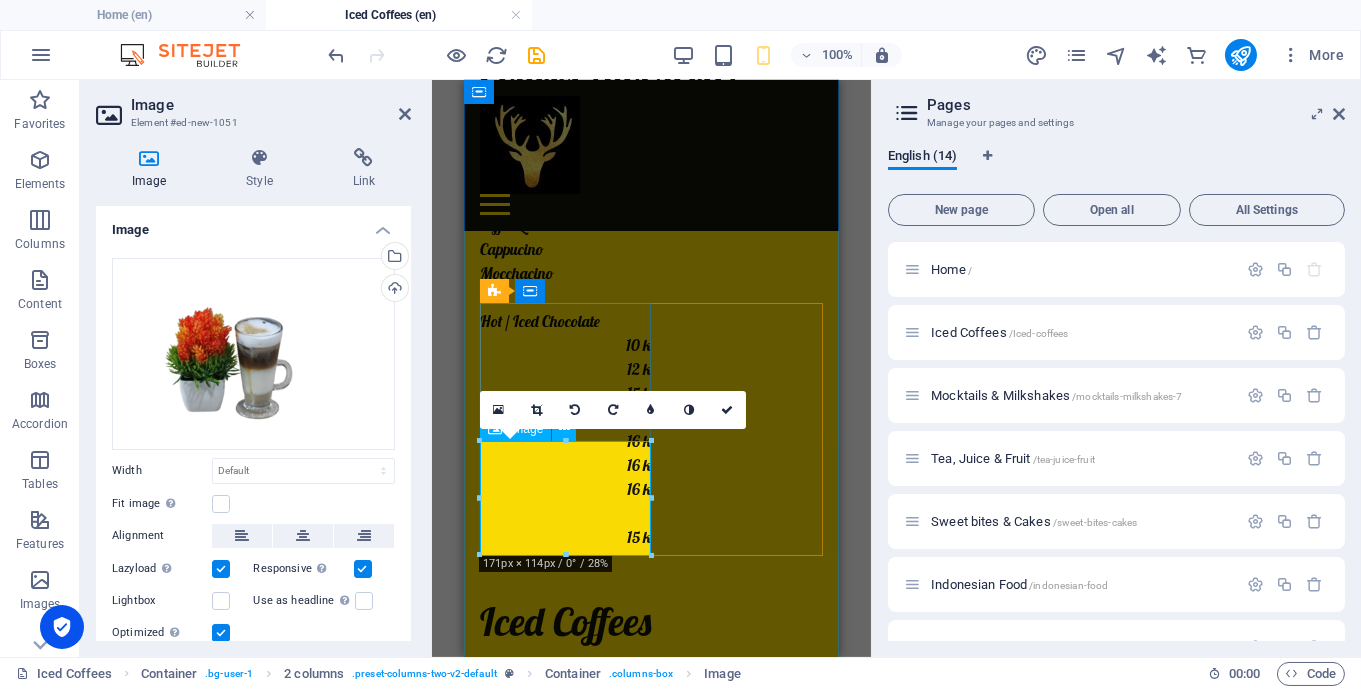 click at bounding box center [565, 1413] 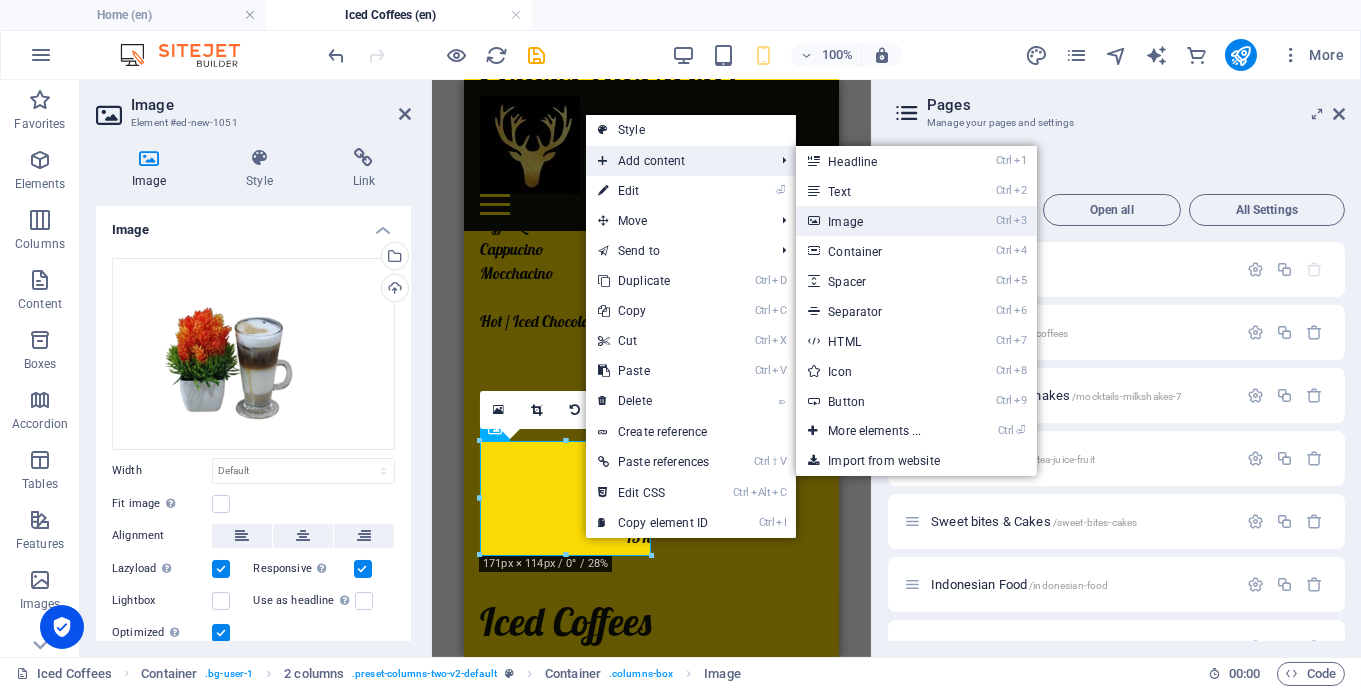 click on "Ctrl 3  Image" at bounding box center (878, 221) 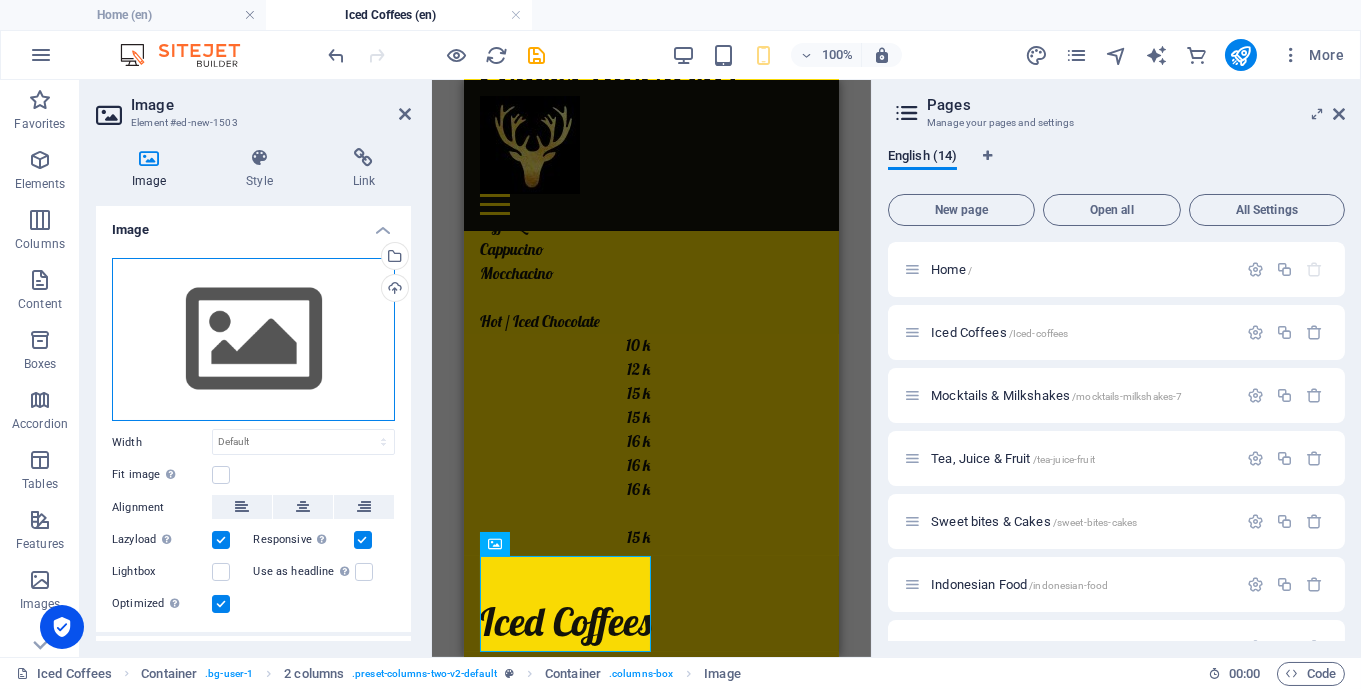 click on "Drag files here, click to choose files or select files from Files or our free stock photos & videos" at bounding box center [253, 340] 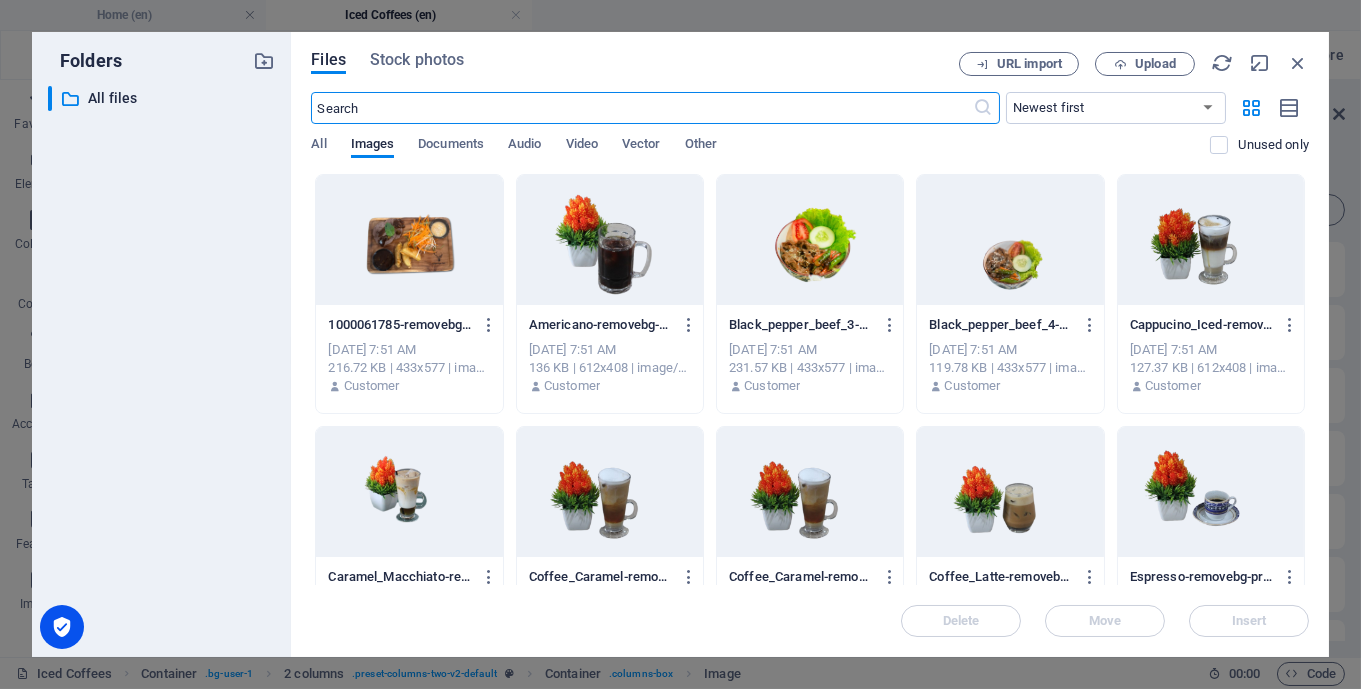 scroll, scrollTop: 0, scrollLeft: 0, axis: both 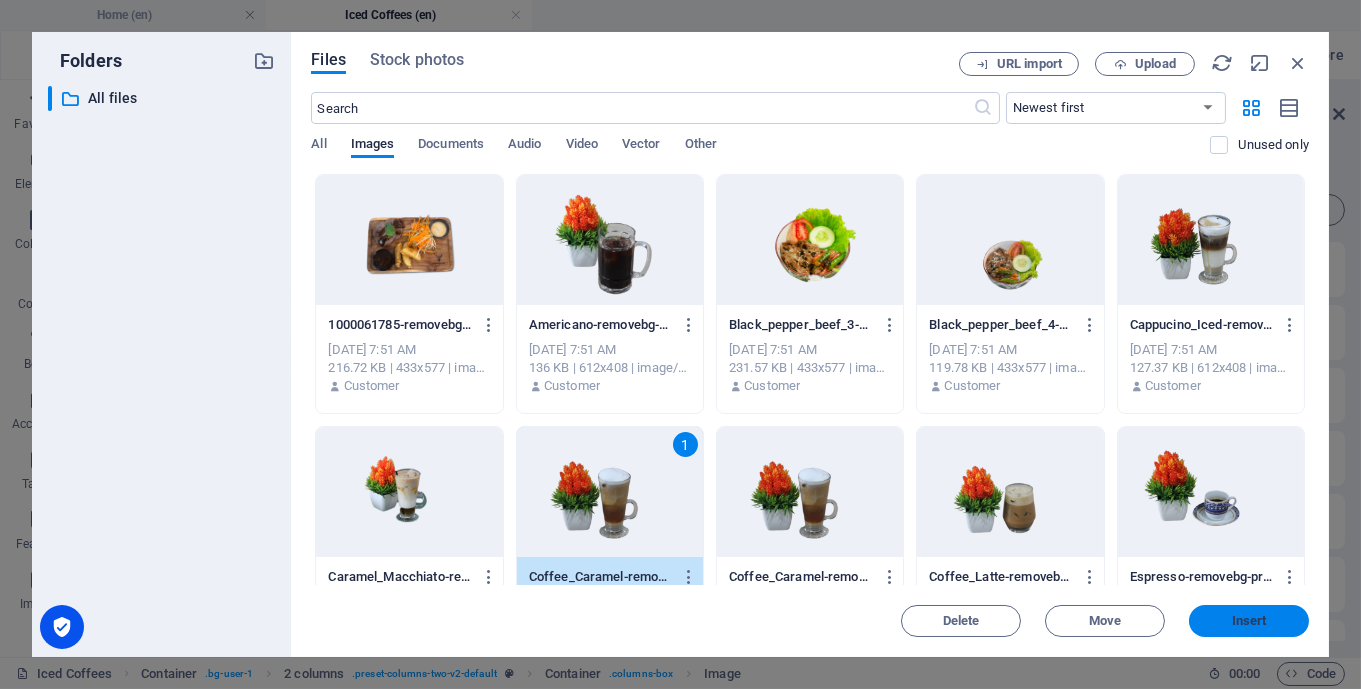 click on "Insert" at bounding box center [1249, 621] 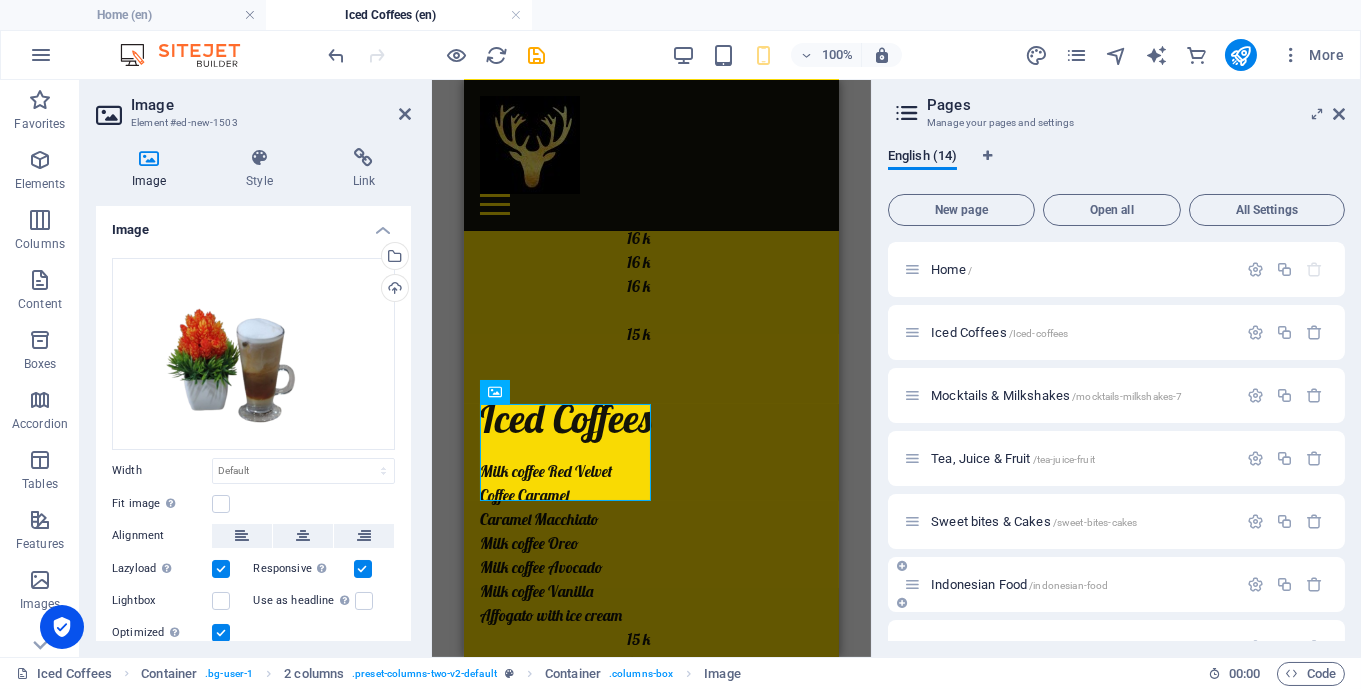 scroll, scrollTop: 930, scrollLeft: 0, axis: vertical 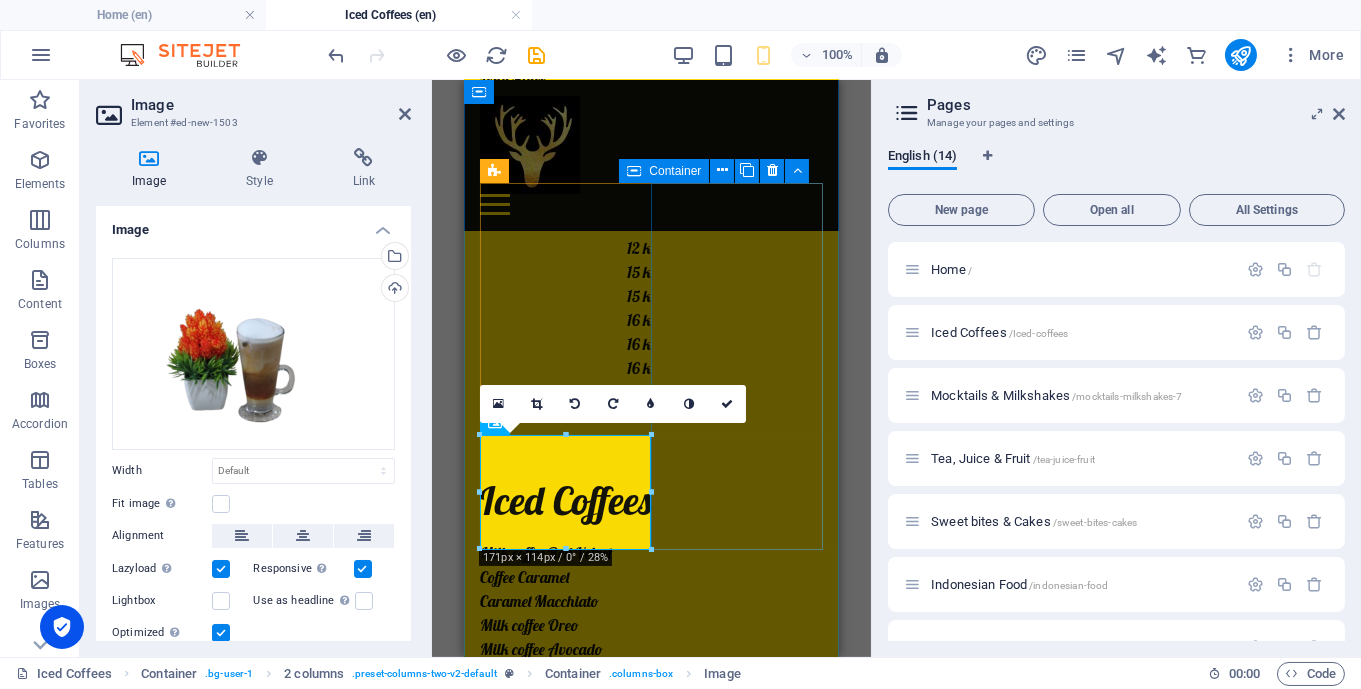 click on "Espresso" at bounding box center [565, 1929] 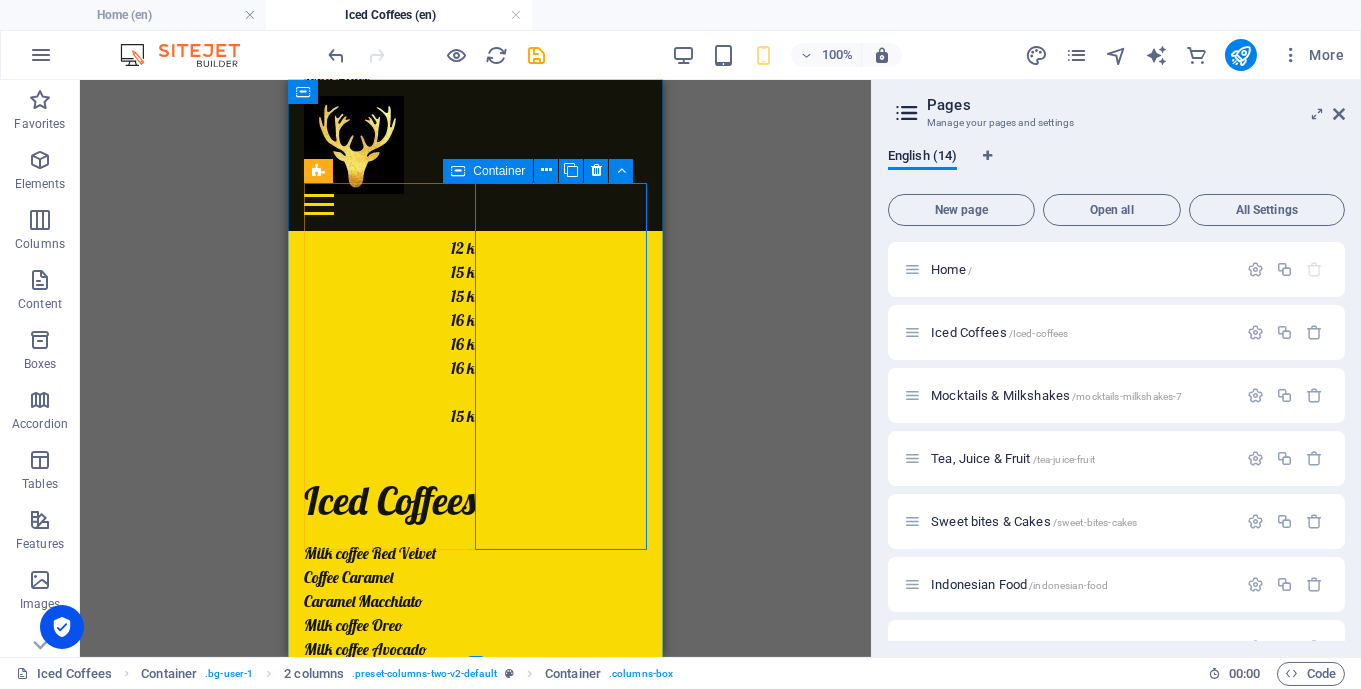 click on "Espresso" at bounding box center [389, 1929] 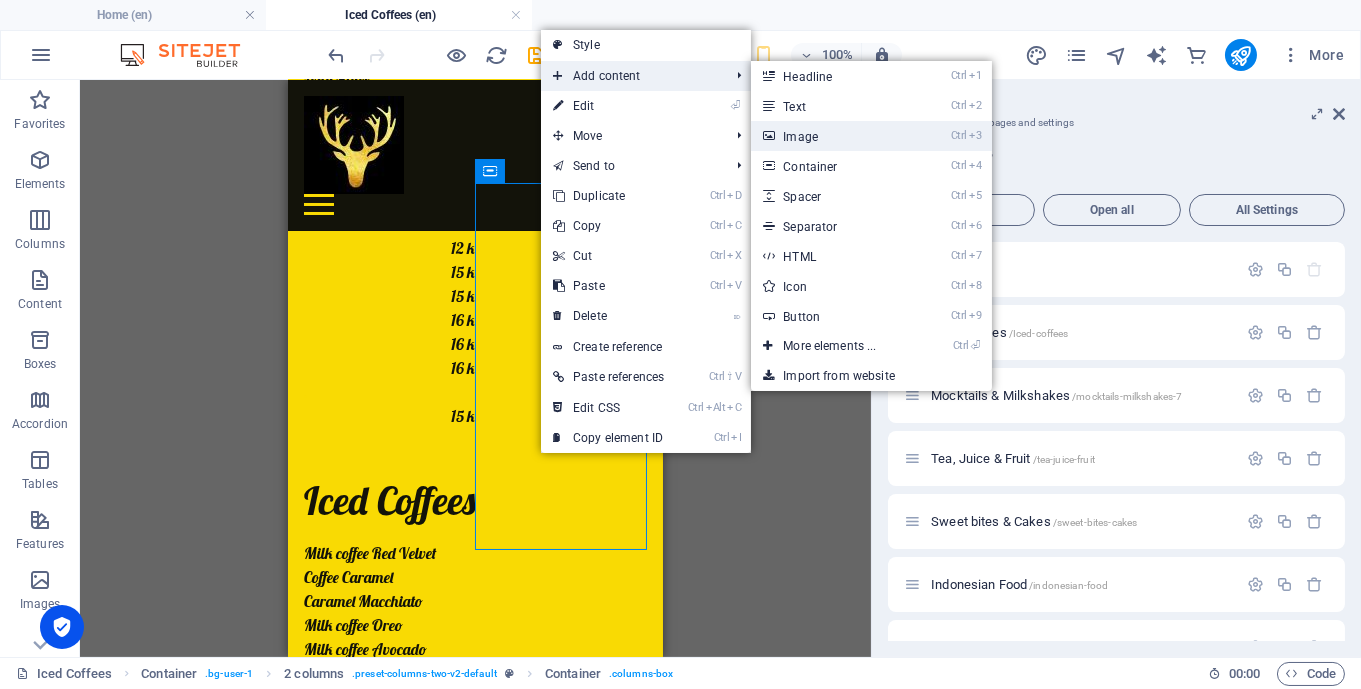 click on "Ctrl 3  Image" at bounding box center (833, 136) 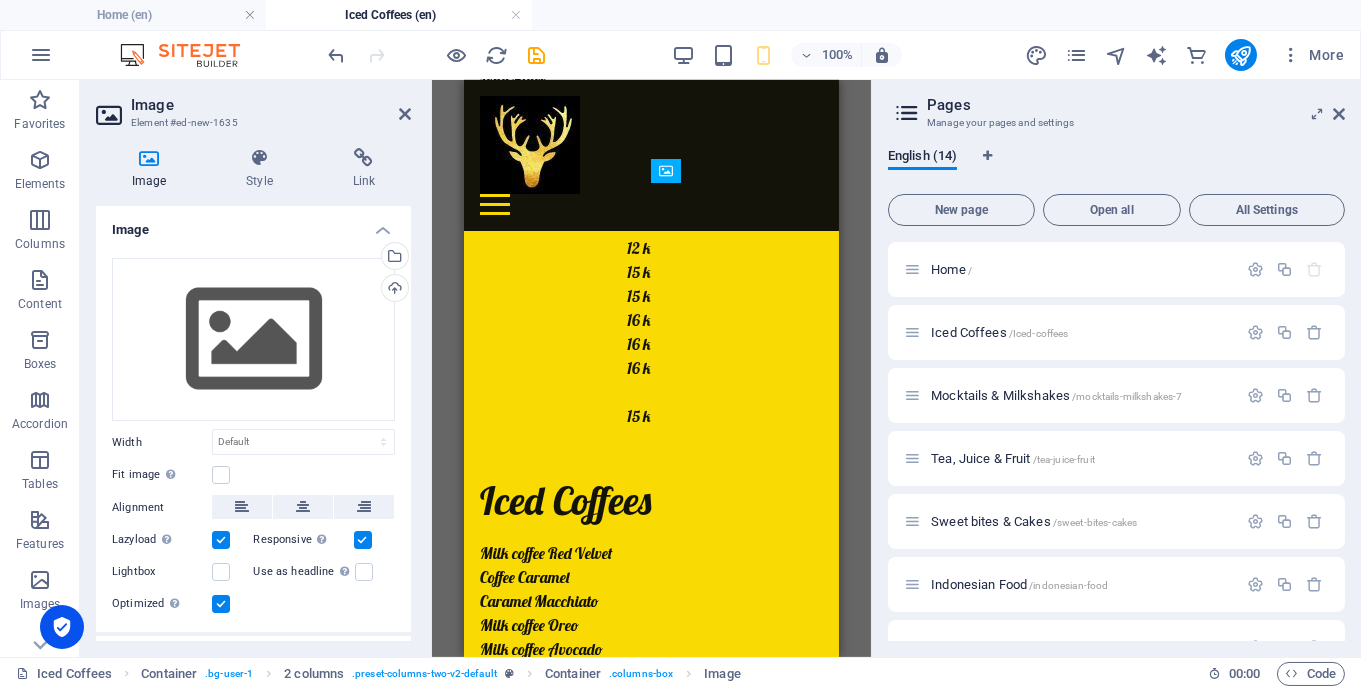 drag, startPoint x: 729, startPoint y: 232, endPoint x: 723, endPoint y: 512, distance: 280.06427 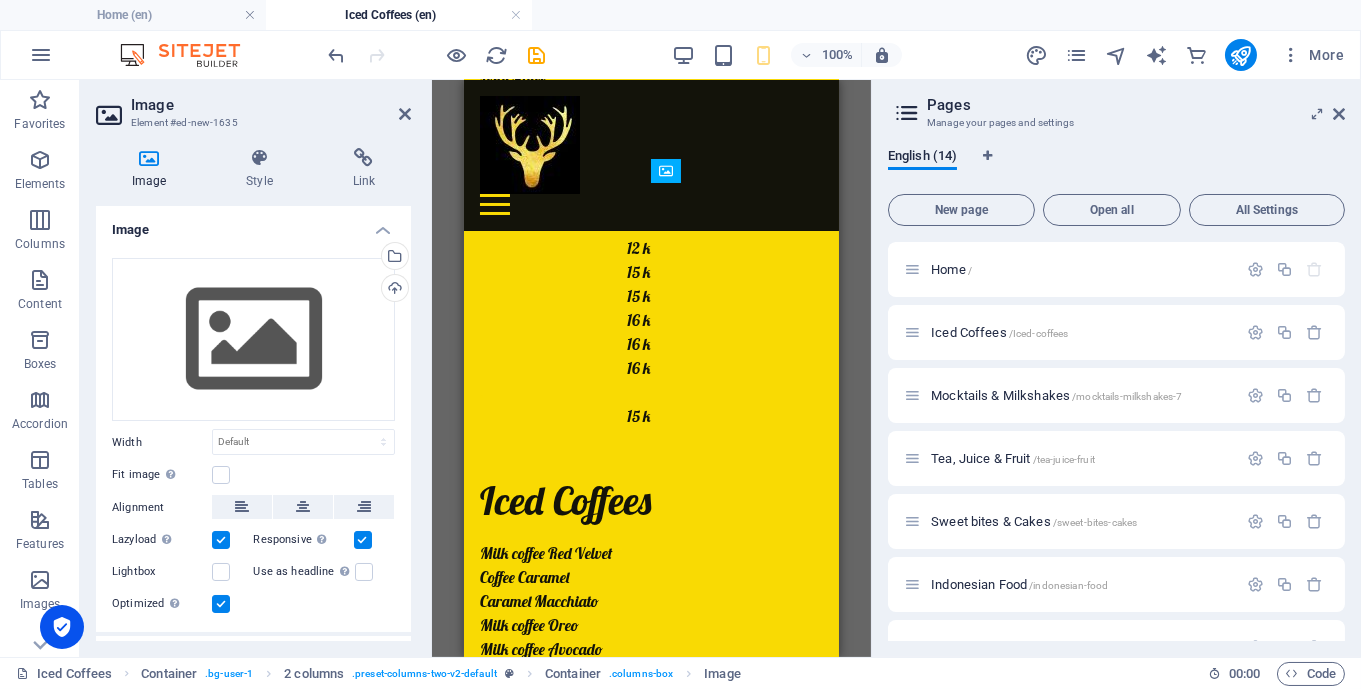 click on "Espresso" at bounding box center (565, 1985) 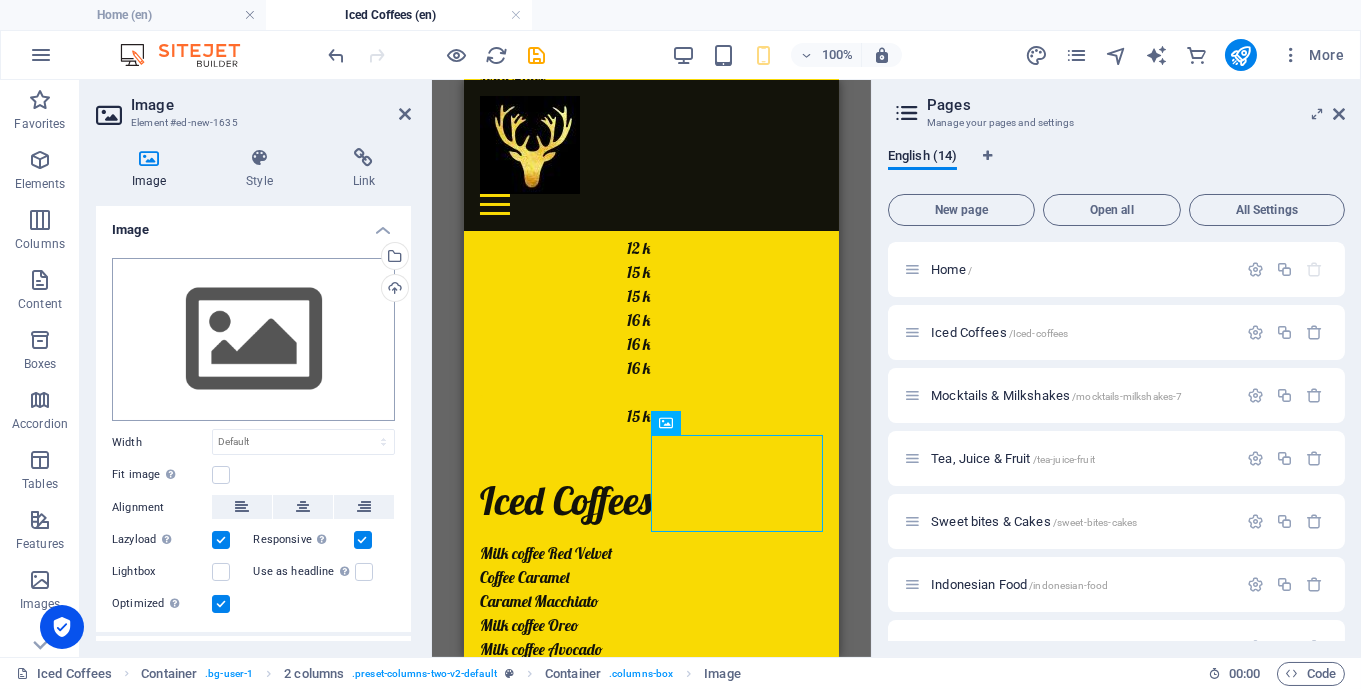 click on "Drag files here, click to choose files or select files from Files or our free stock photos & videos" at bounding box center [253, 340] 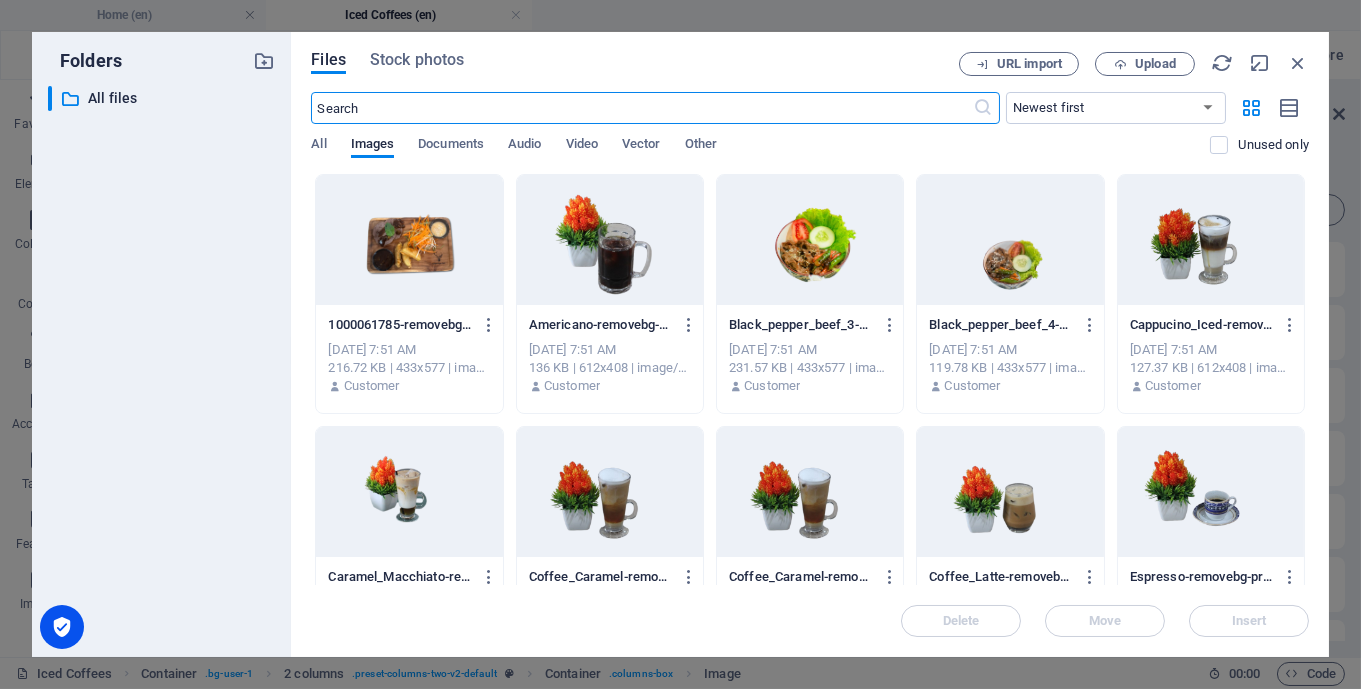 scroll, scrollTop: 0, scrollLeft: 0, axis: both 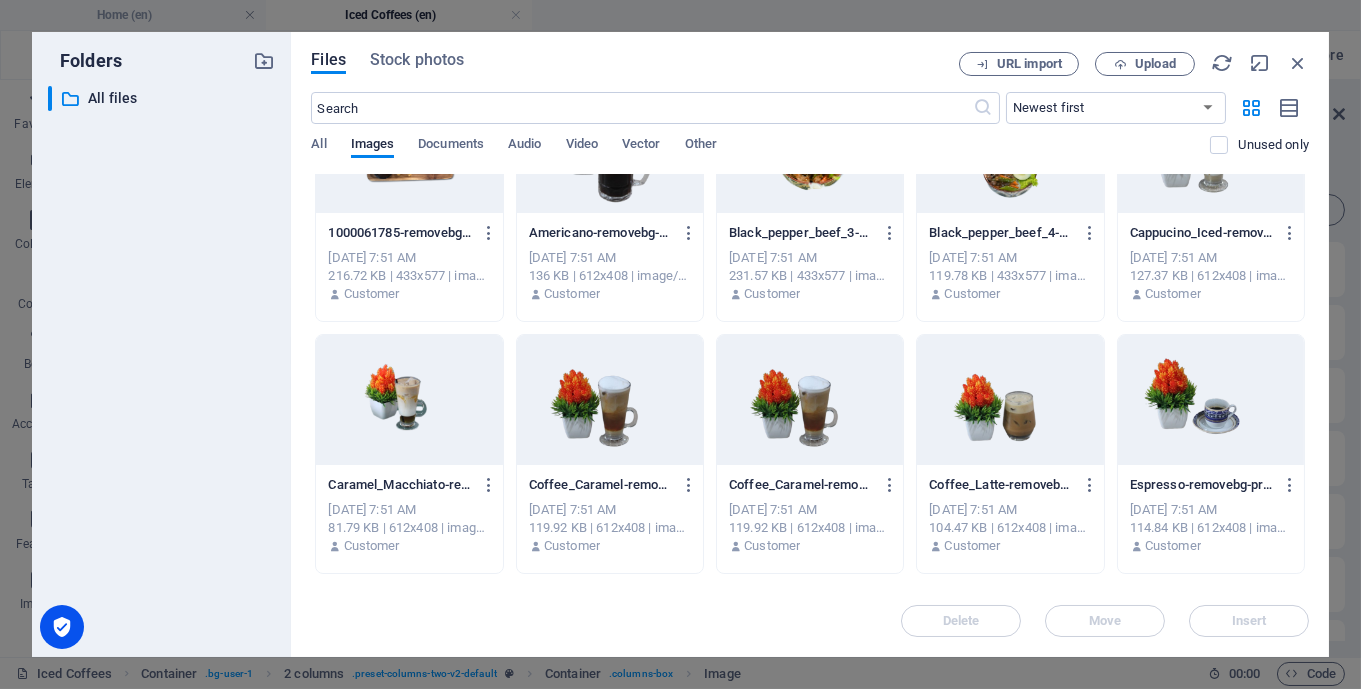 click at bounding box center [1010, 400] 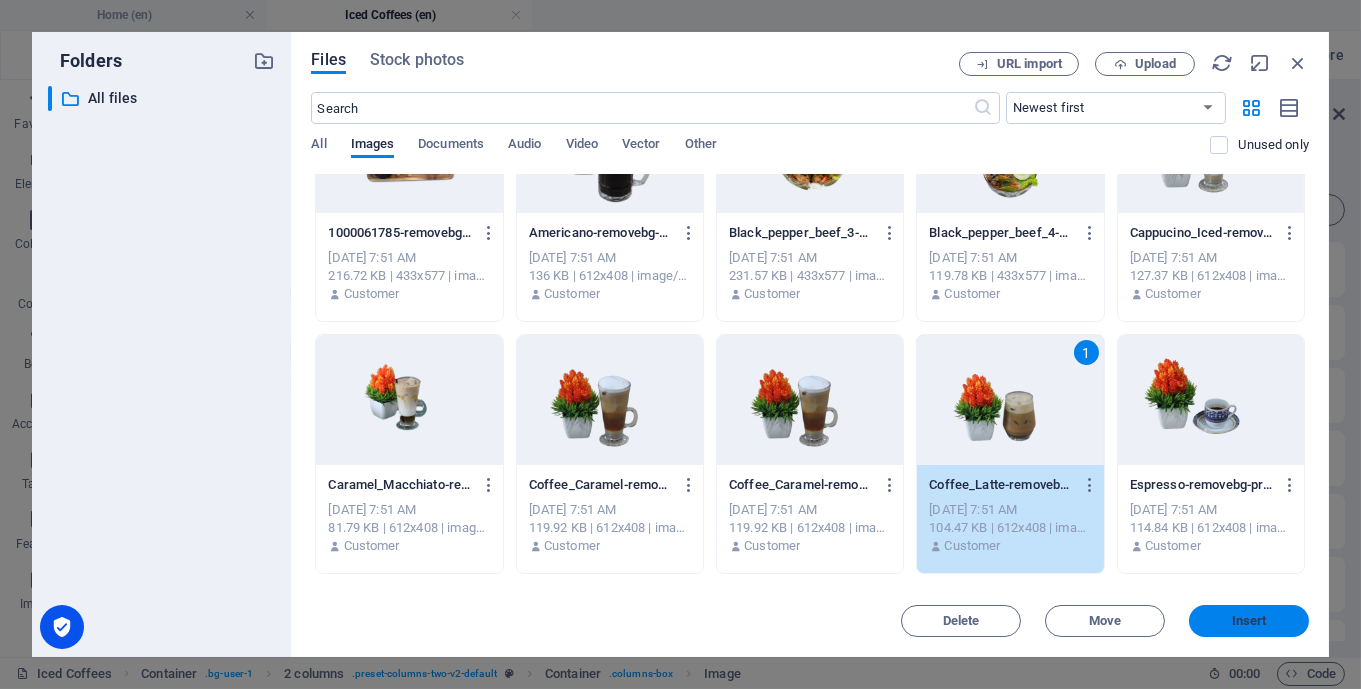 click on "Insert" at bounding box center [1249, 621] 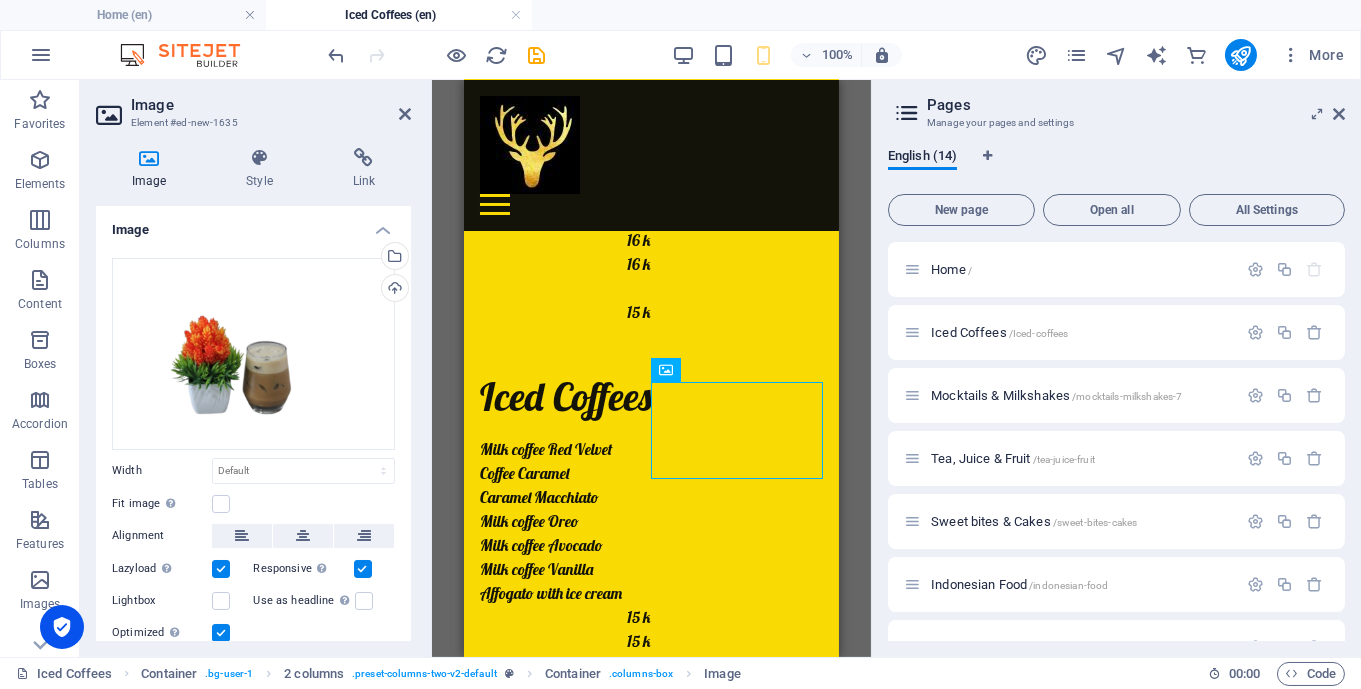 scroll, scrollTop: 948, scrollLeft: 0, axis: vertical 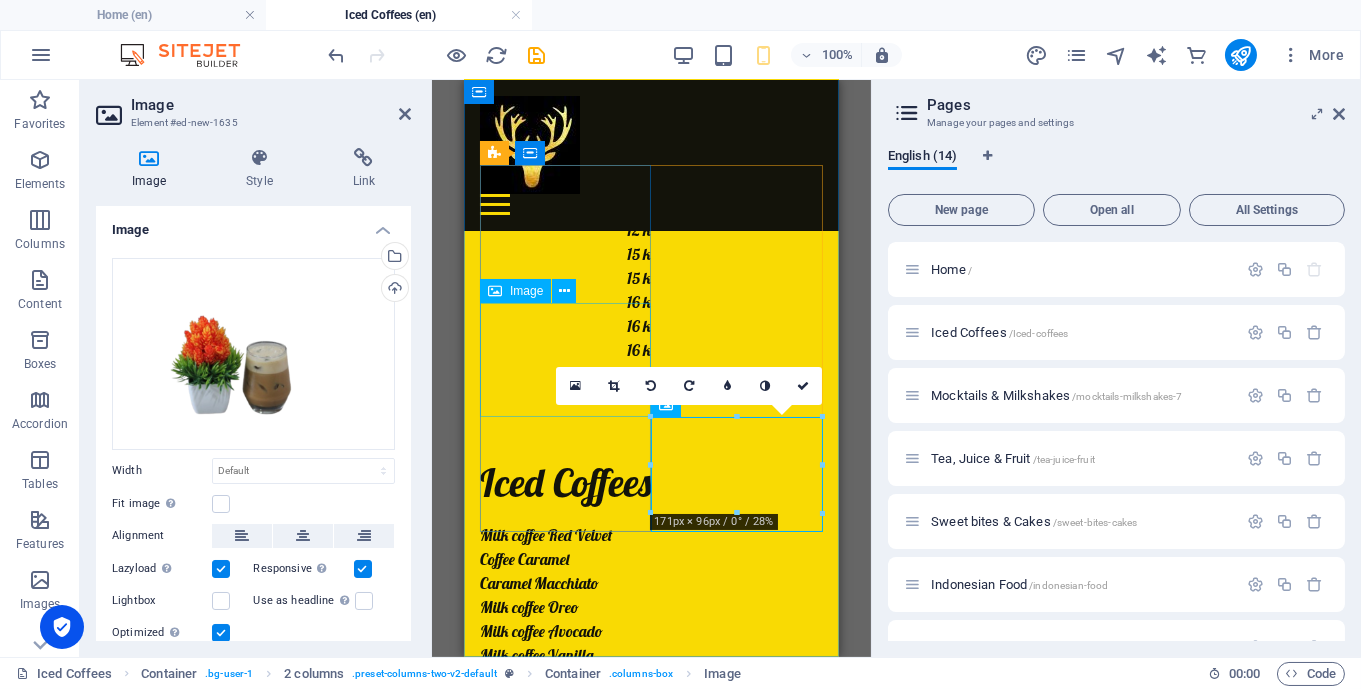 click at bounding box center [565, 1274] 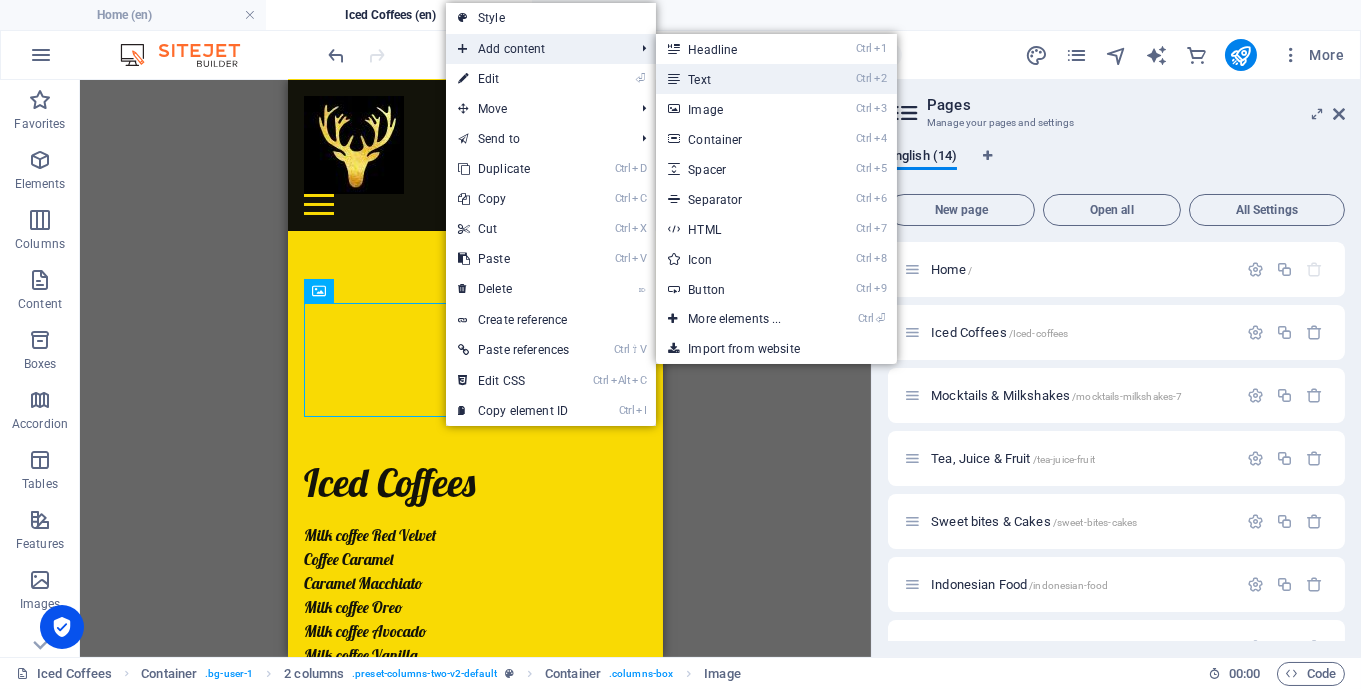 click on "Ctrl 2  Text" at bounding box center (738, 79) 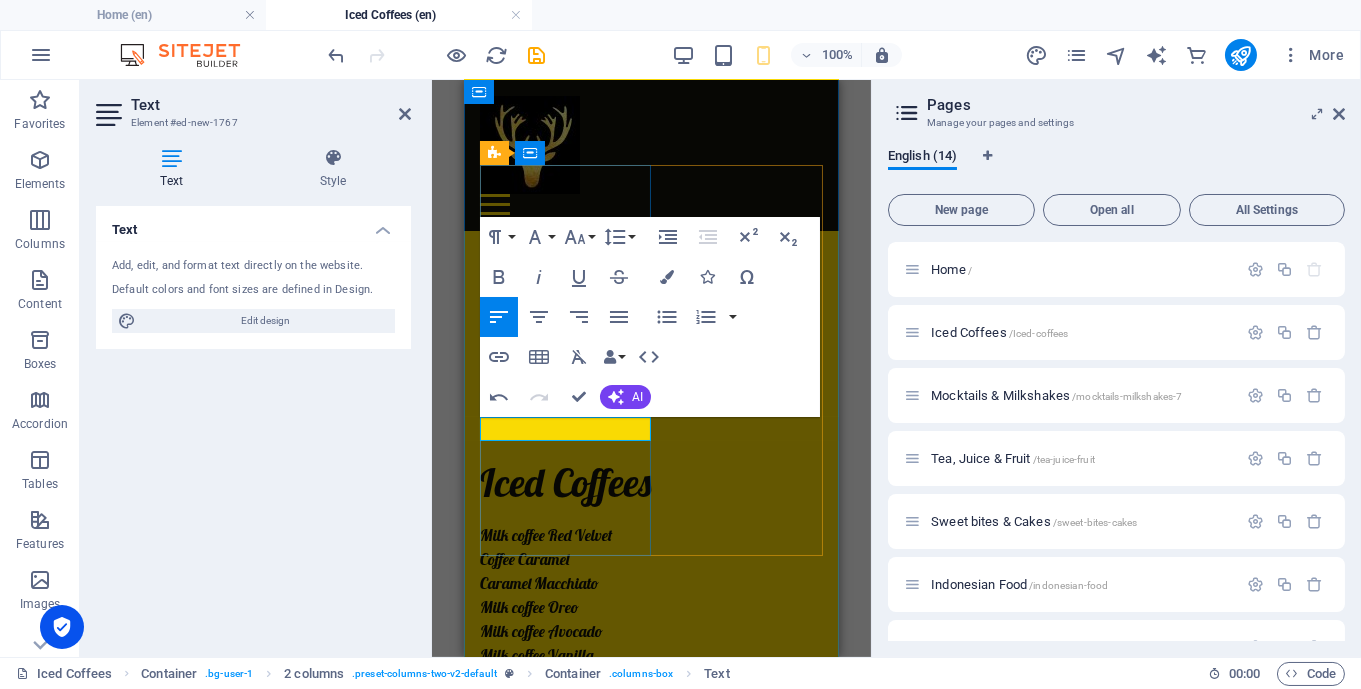 click on "New text element" at bounding box center (565, 1411) 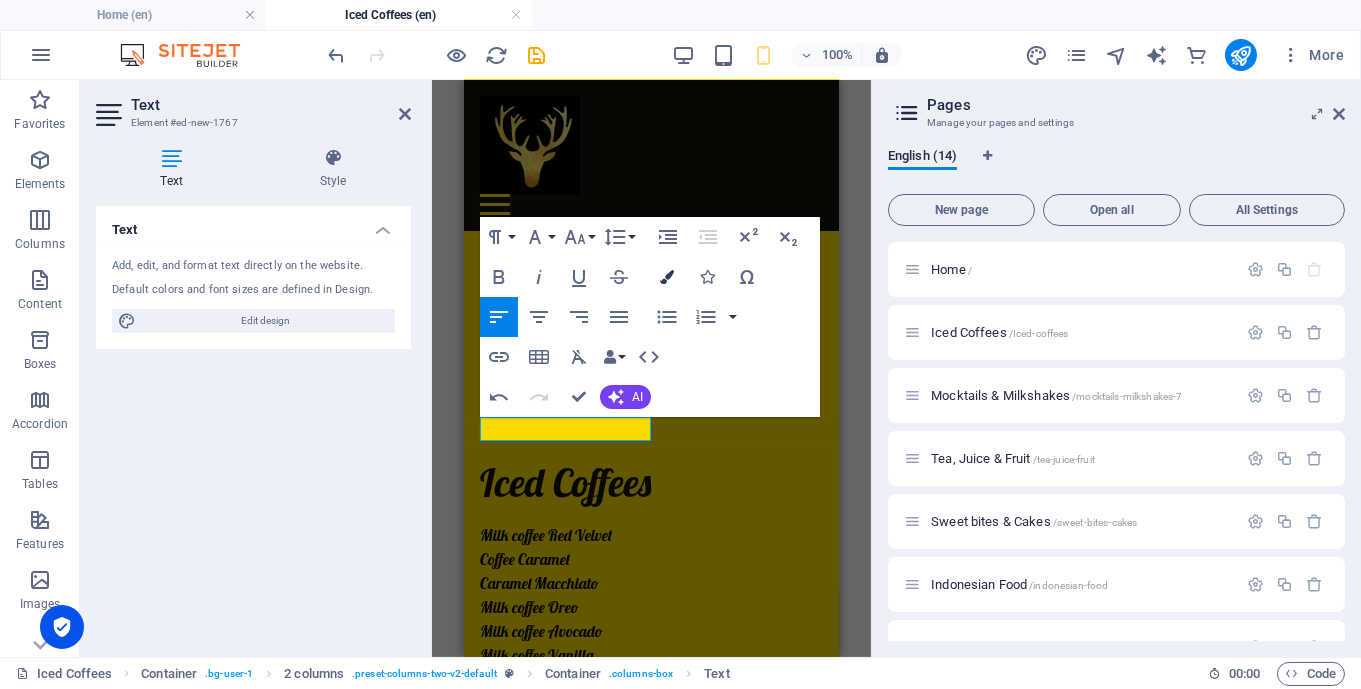 click on "Colors" at bounding box center [667, 277] 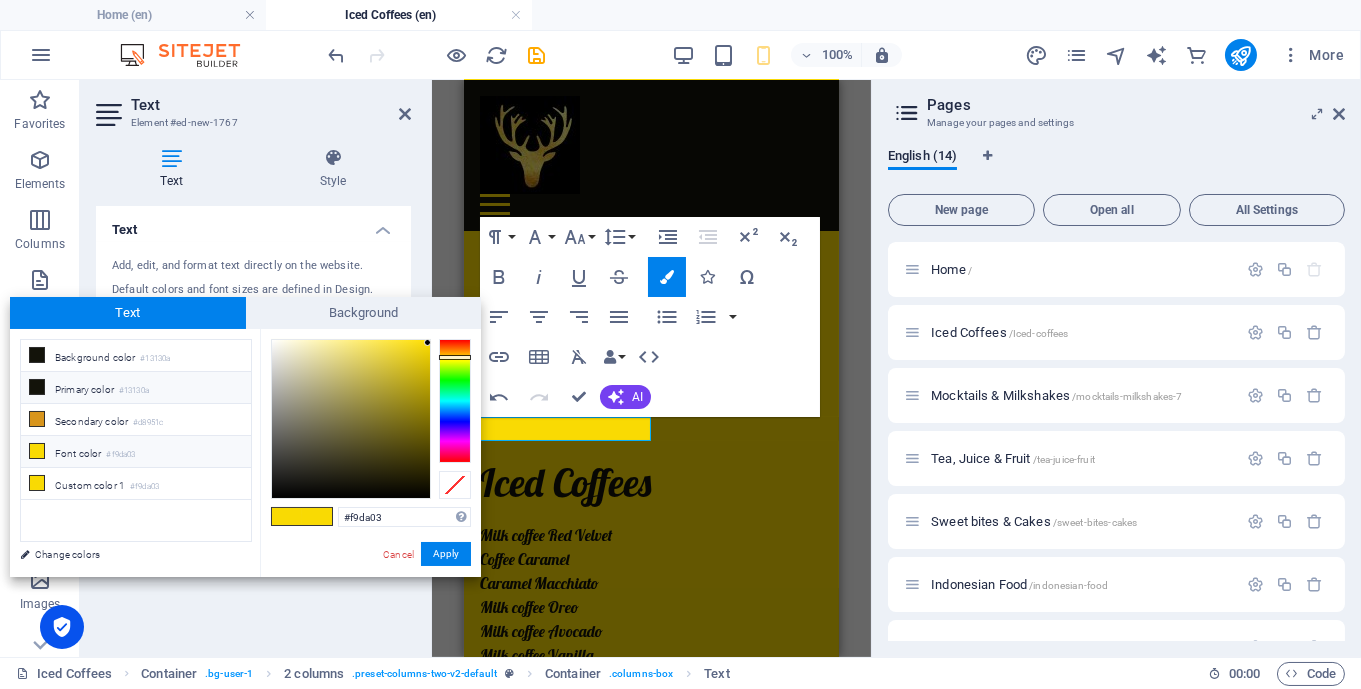 click on "Primary color
#13130a" at bounding box center (136, 388) 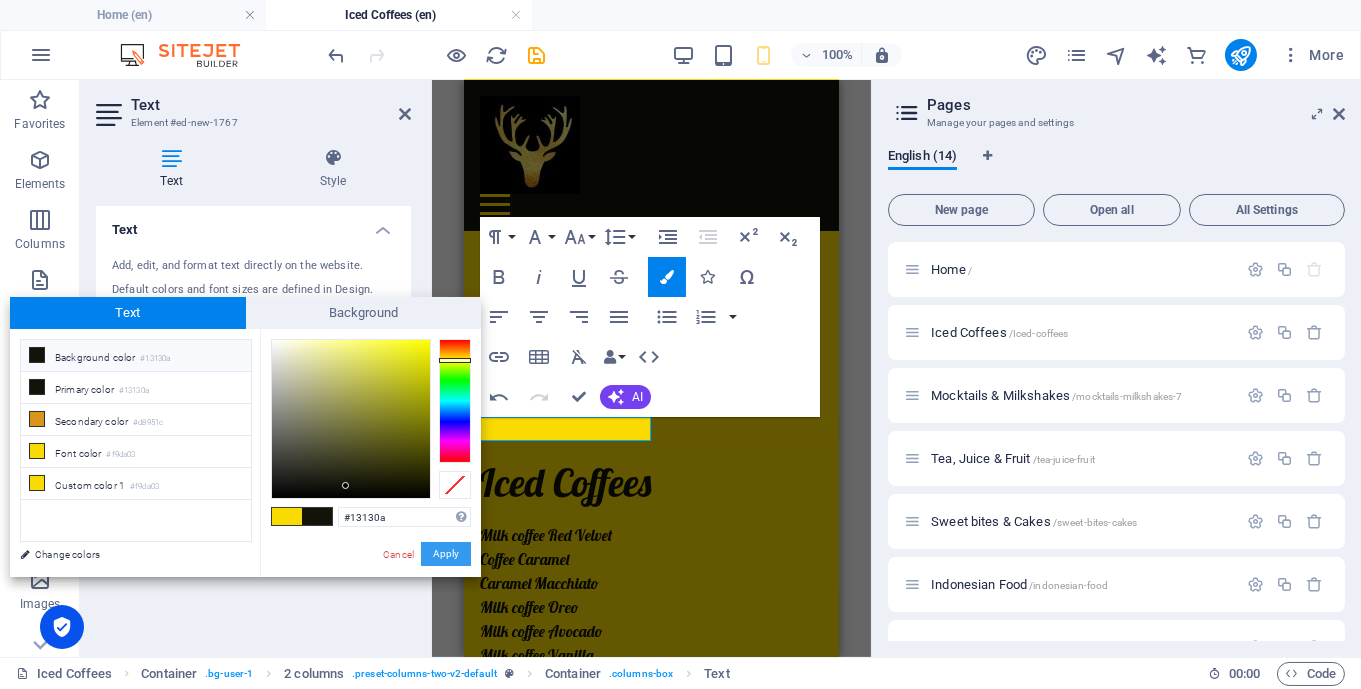 click on "Apply" at bounding box center [446, 554] 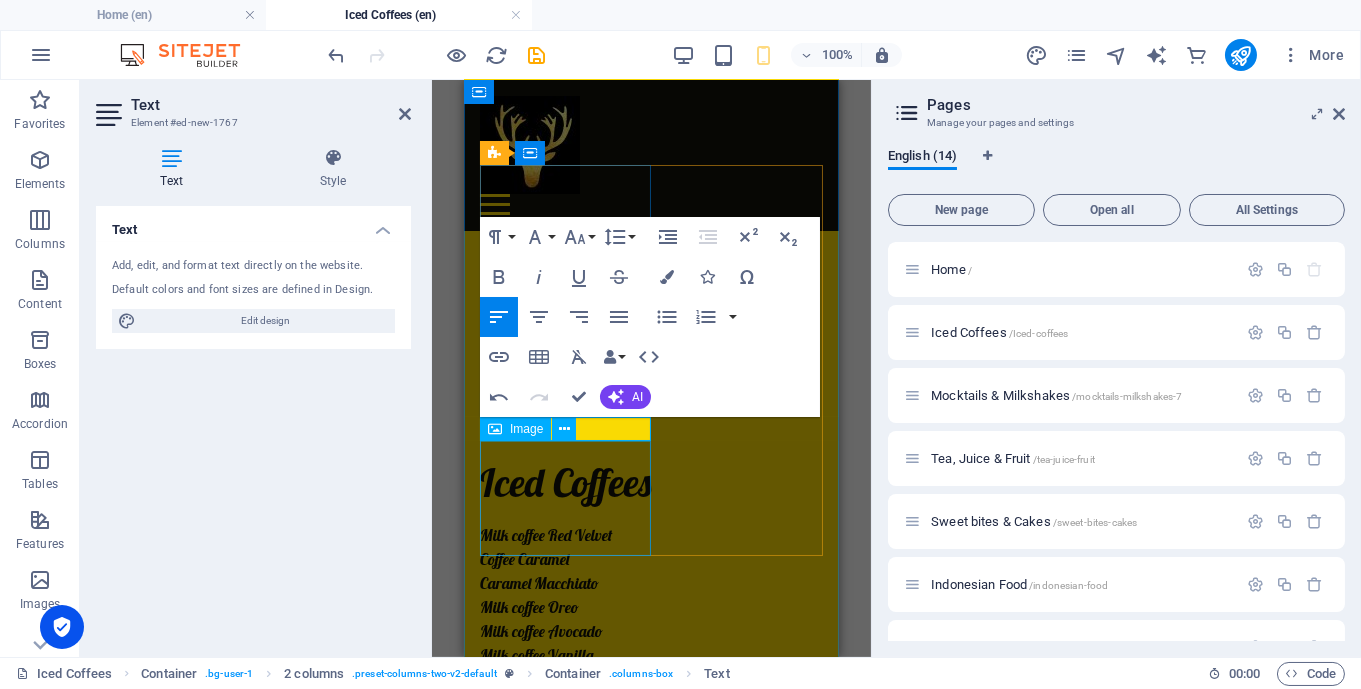 click at bounding box center [565, 1548] 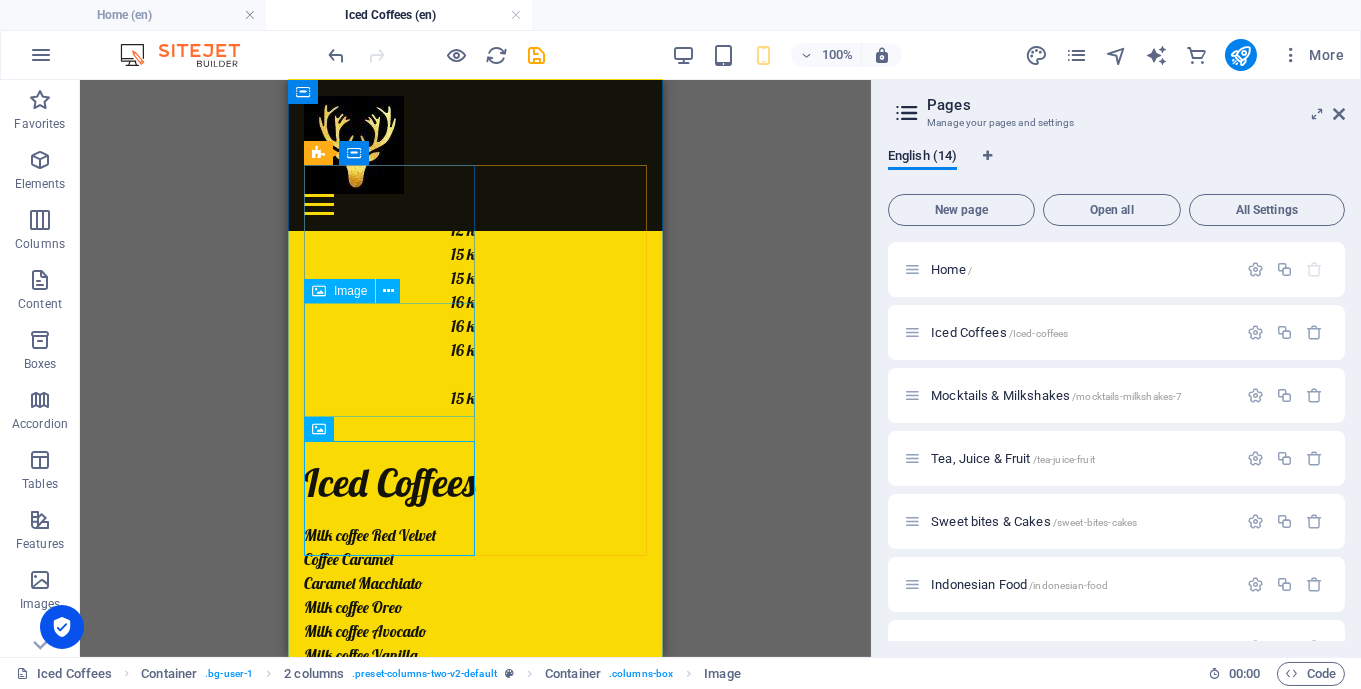 click at bounding box center (389, 1274) 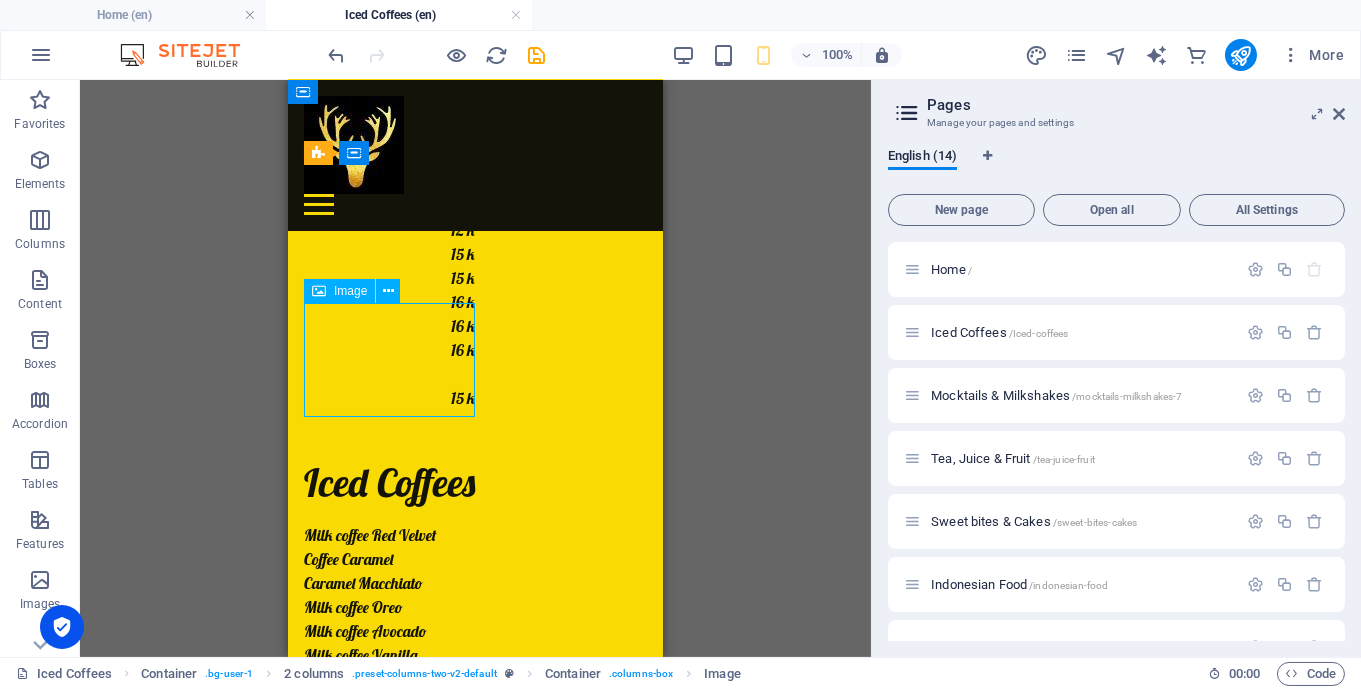 click at bounding box center [389, 1274] 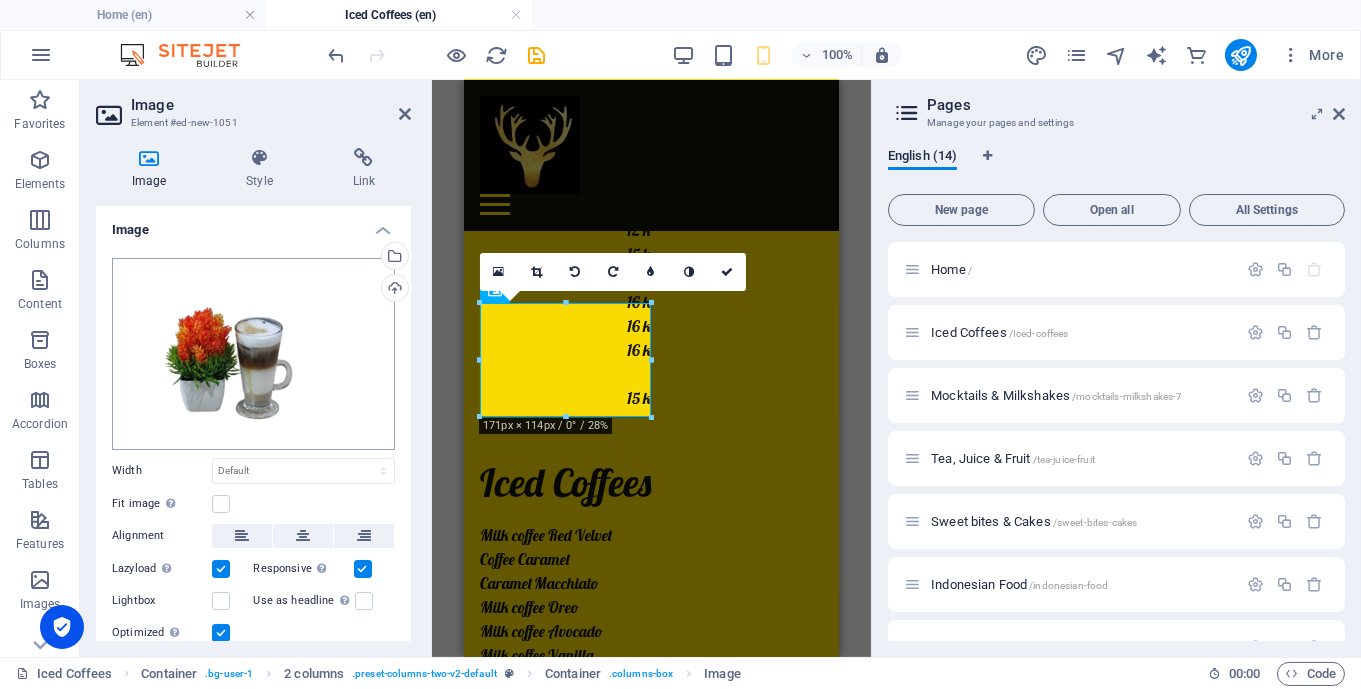 click on "Drag files here, click to choose files or select files from Files or our free stock photos & videos" at bounding box center [253, 354] 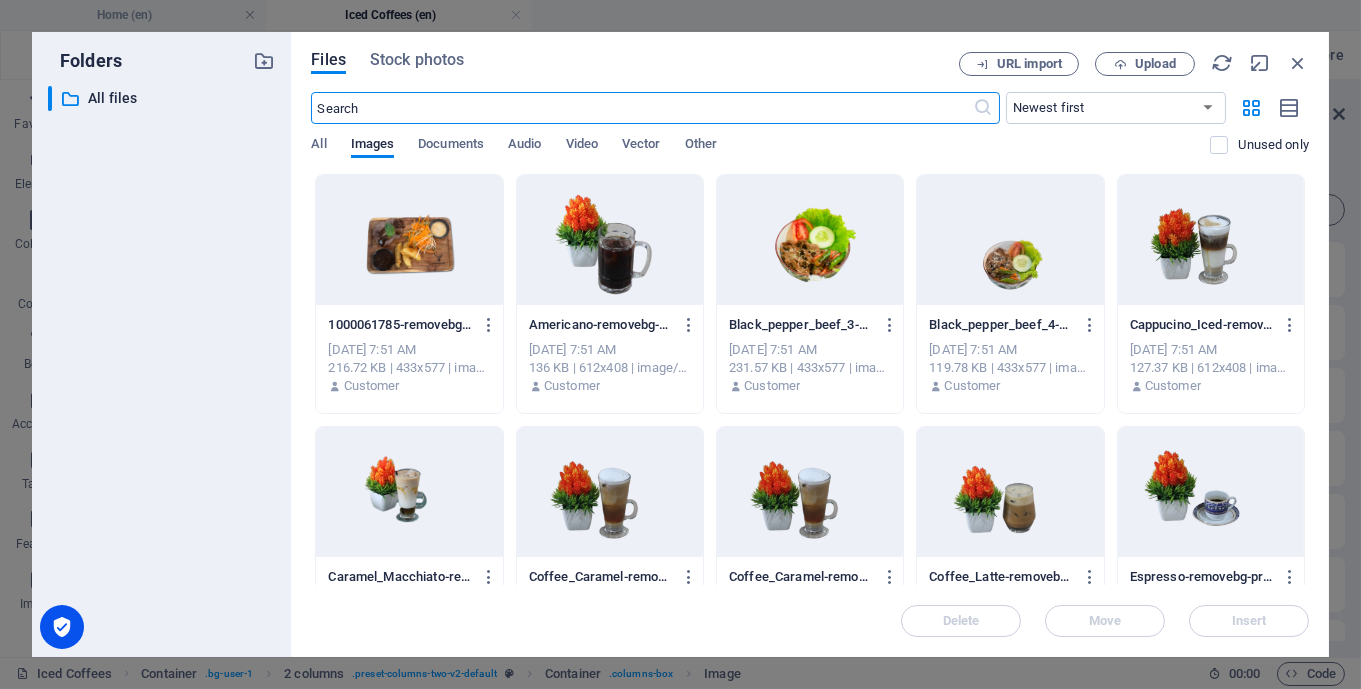scroll, scrollTop: 0, scrollLeft: 0, axis: both 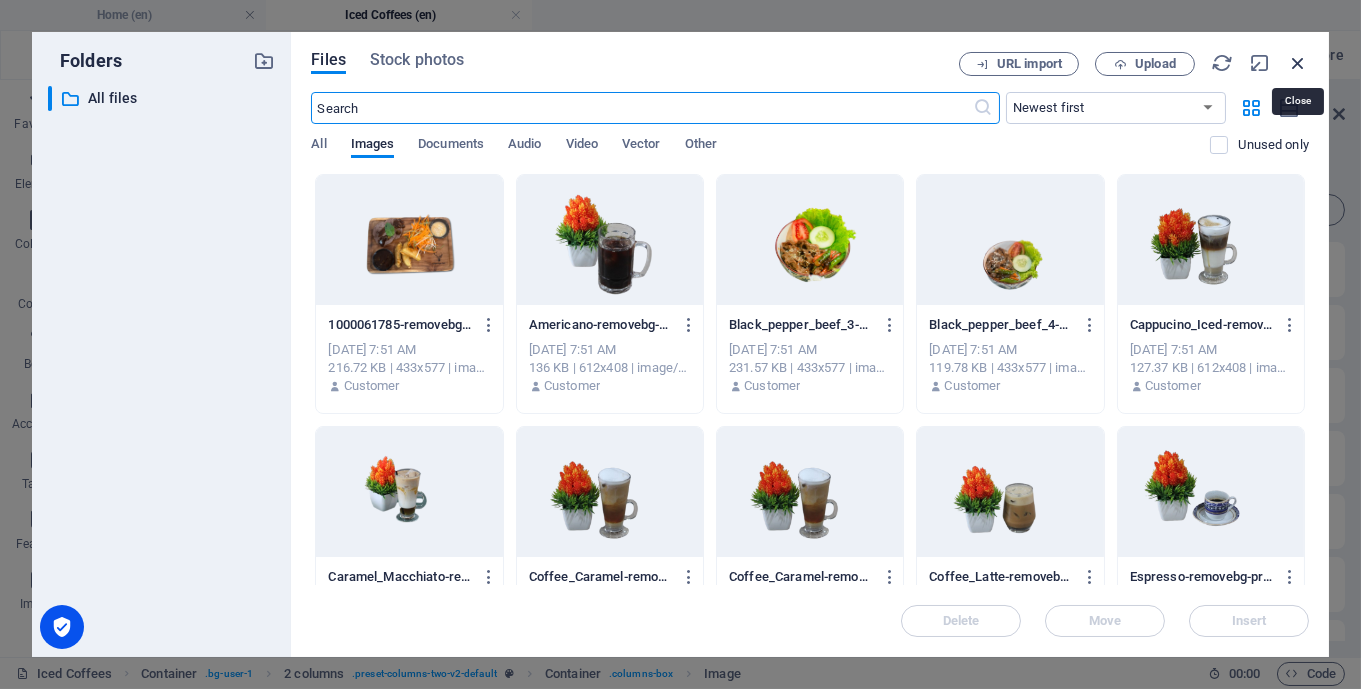 click at bounding box center (1298, 63) 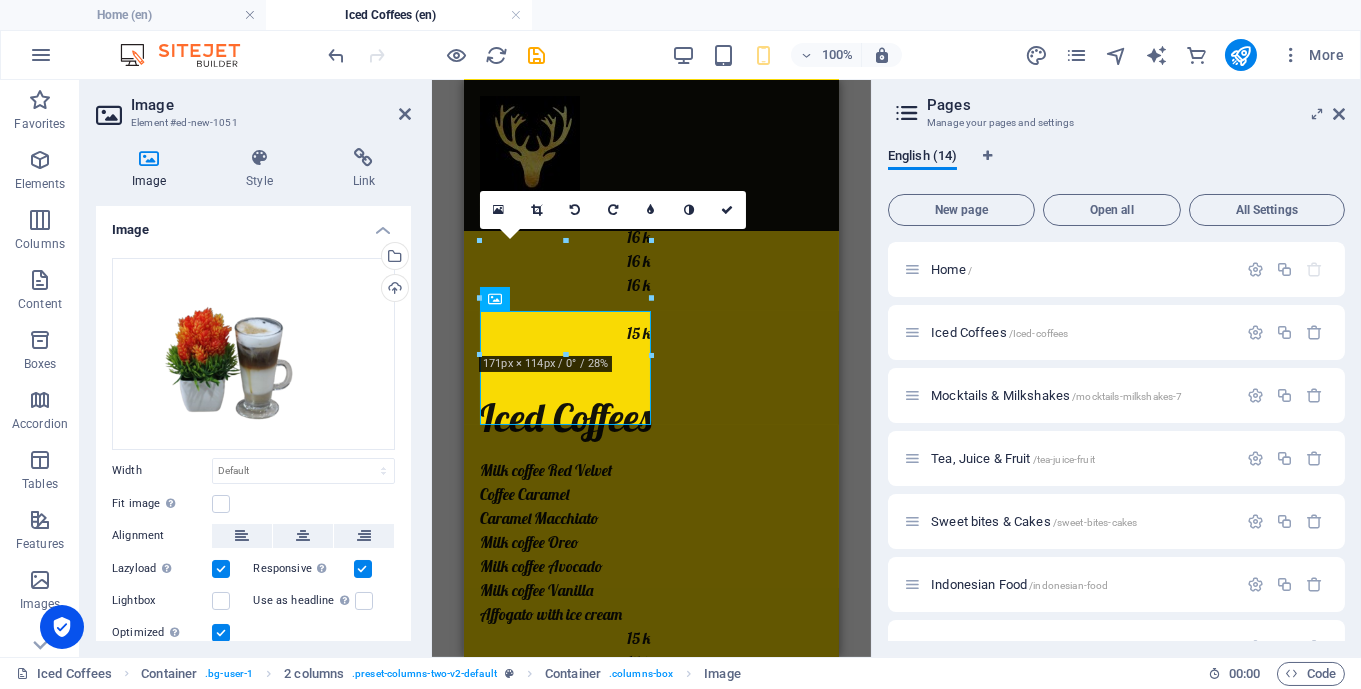 scroll, scrollTop: 940, scrollLeft: 0, axis: vertical 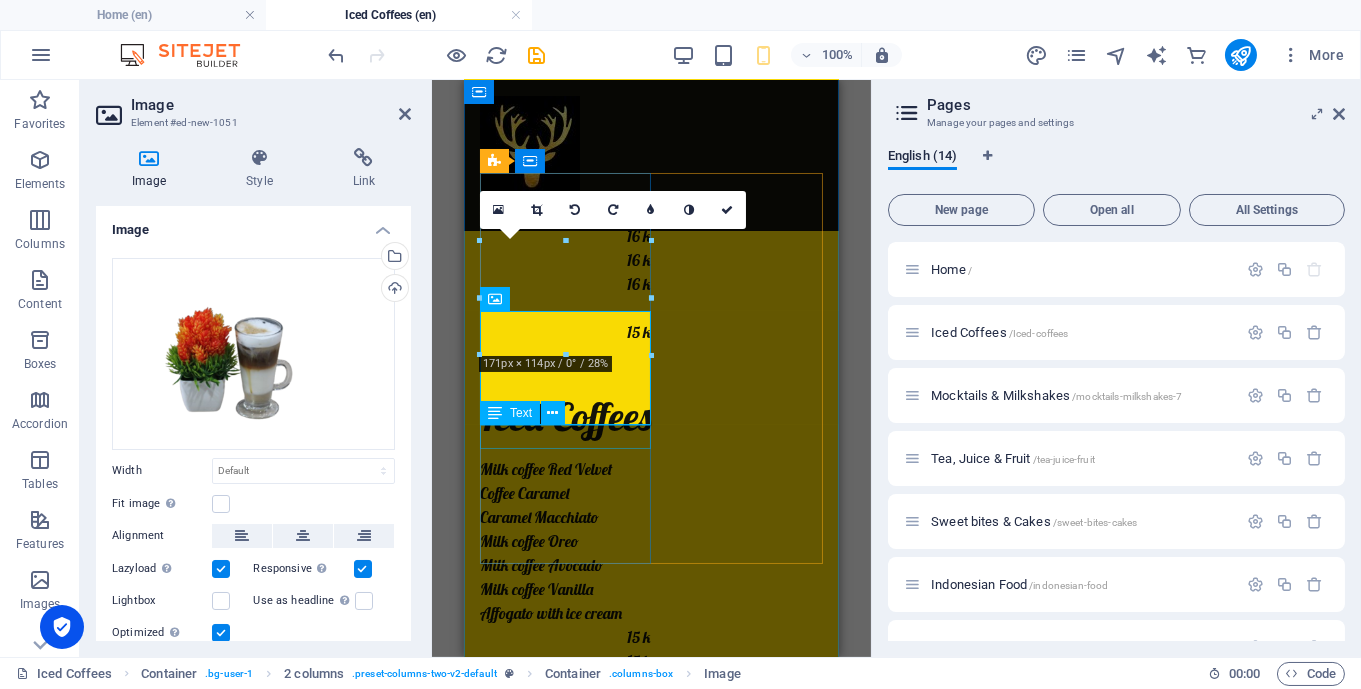 click on "New text elementCoffee" at bounding box center [565, 1345] 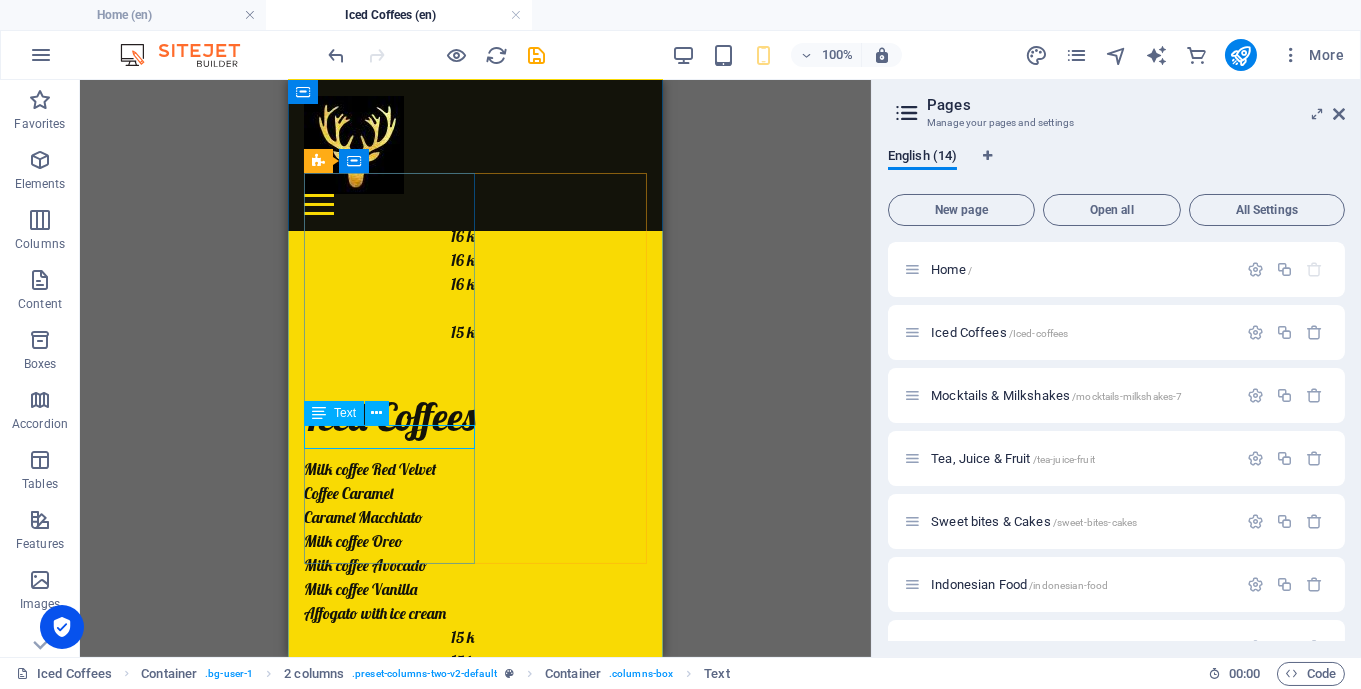 click on "New text elementCoffee" at bounding box center [389, 1345] 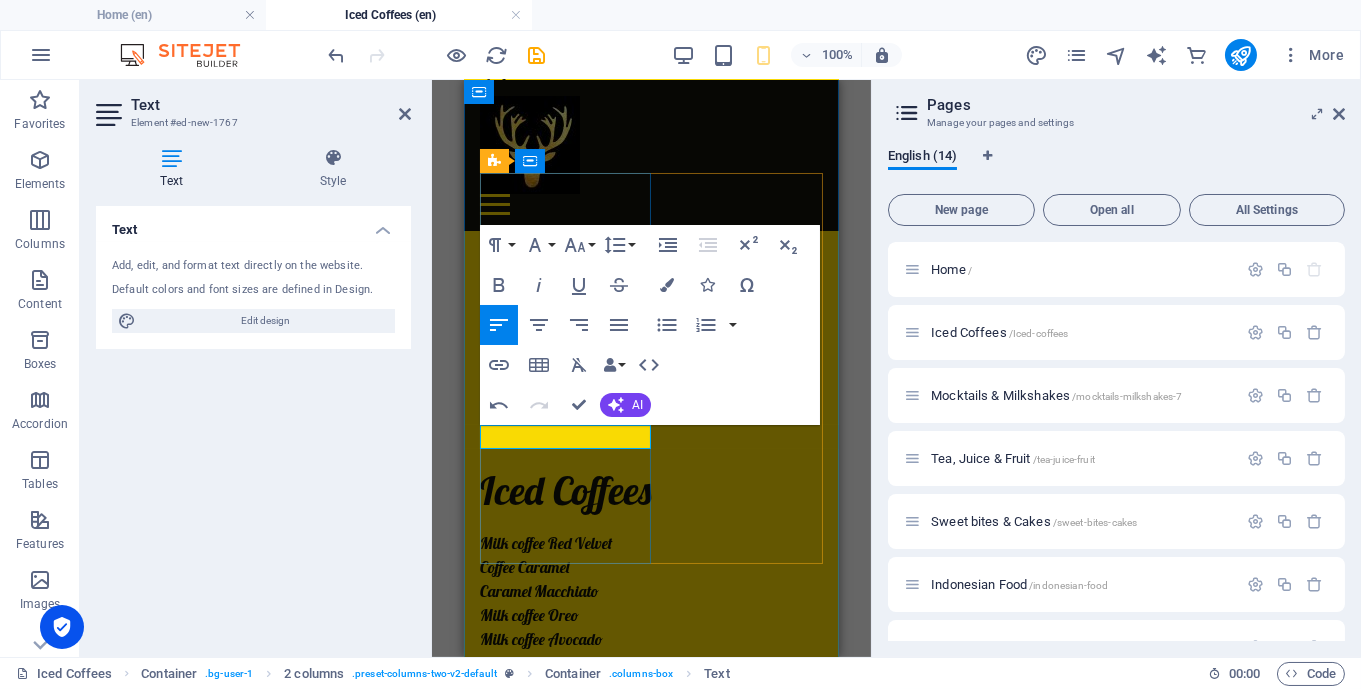 click on "New text elementCoffee" at bounding box center (565, 1419) 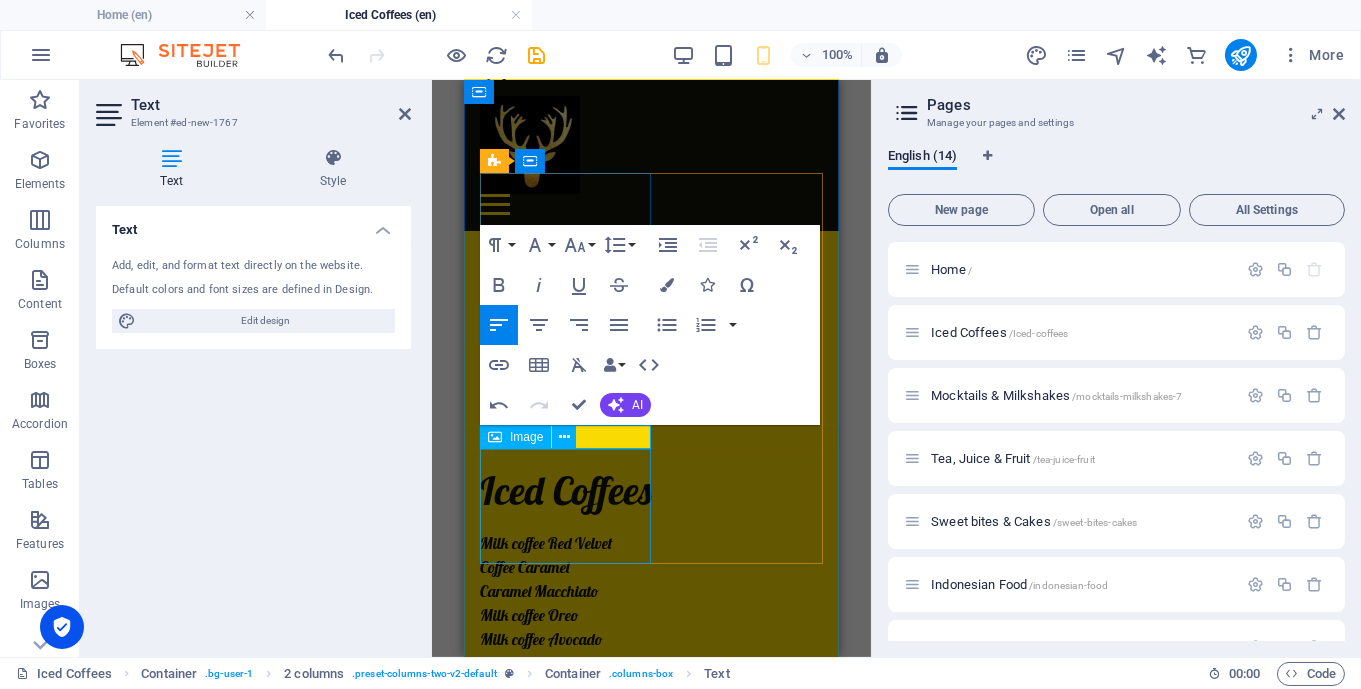 click at bounding box center [565, 1556] 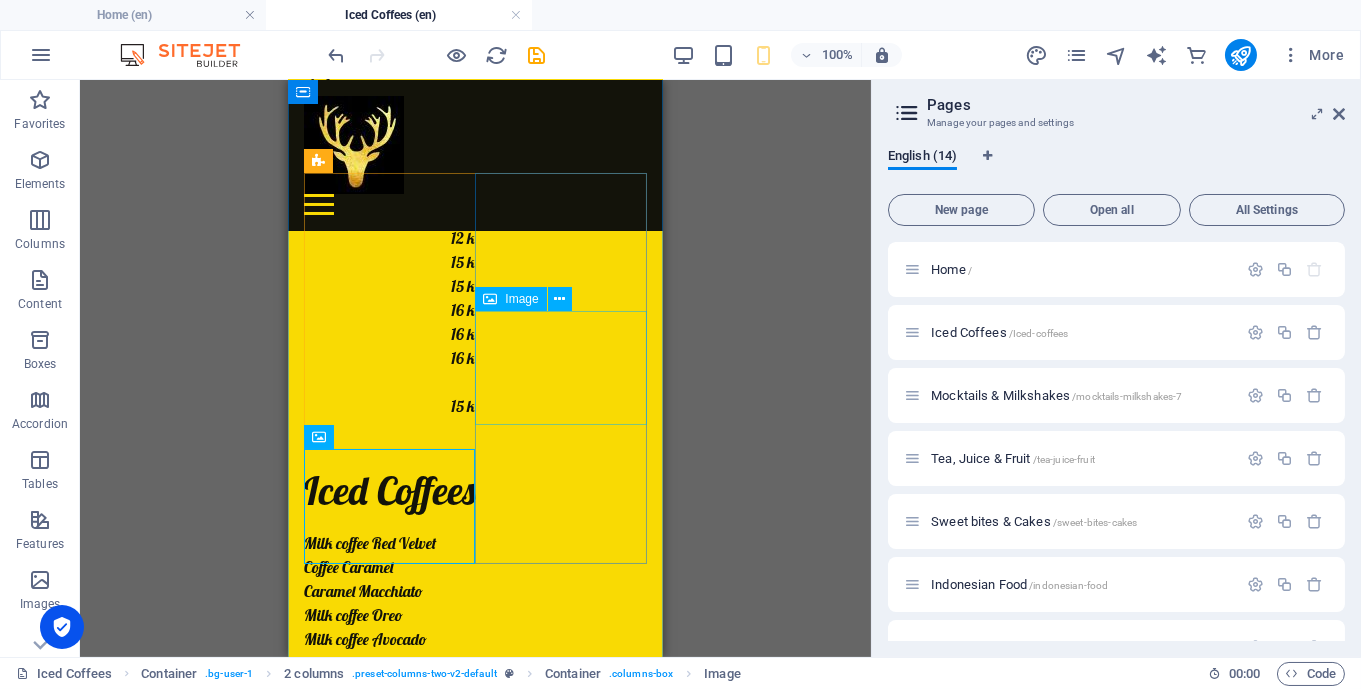 click at bounding box center [389, 2080] 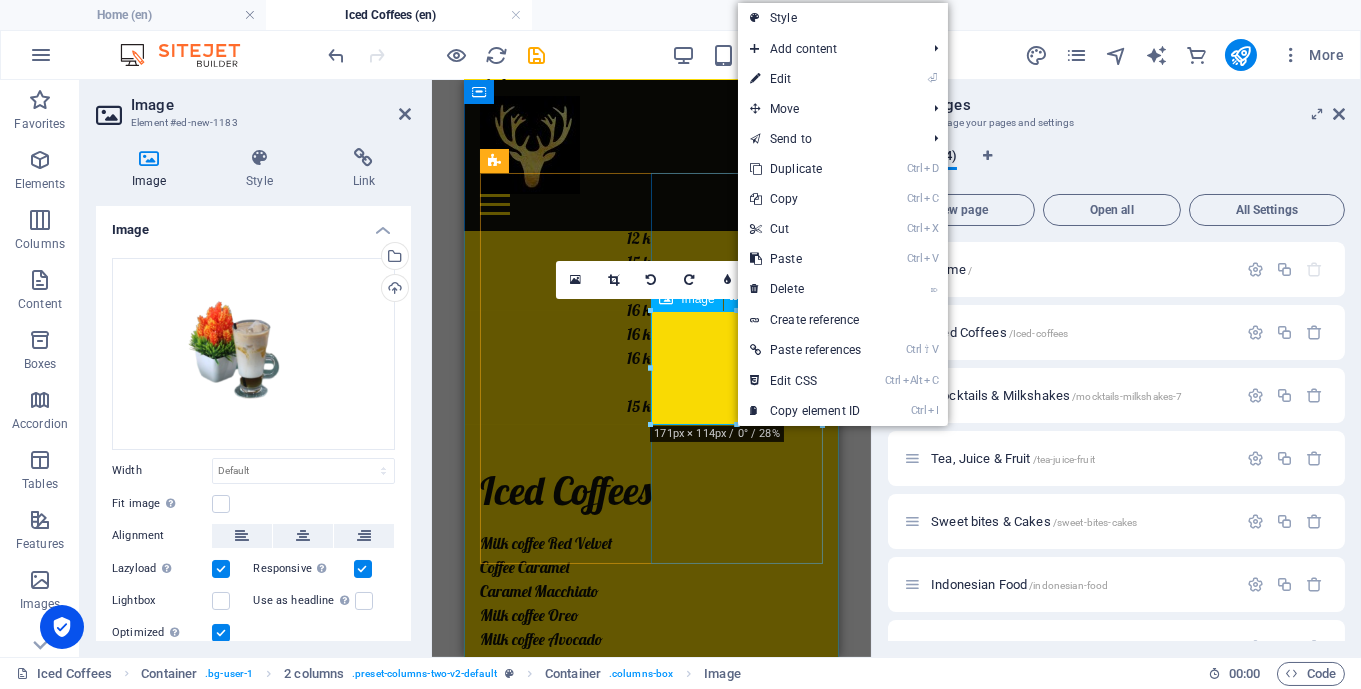 click at bounding box center (565, 2080) 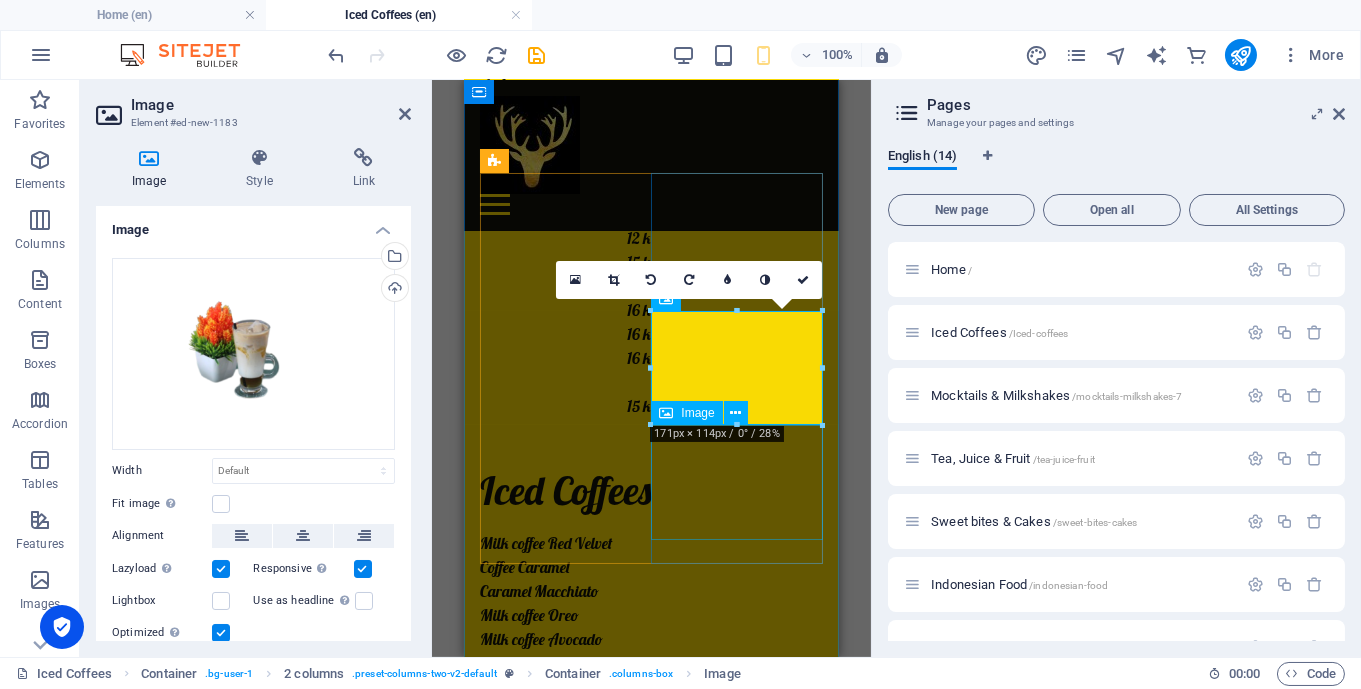 click at bounding box center [565, 2330] 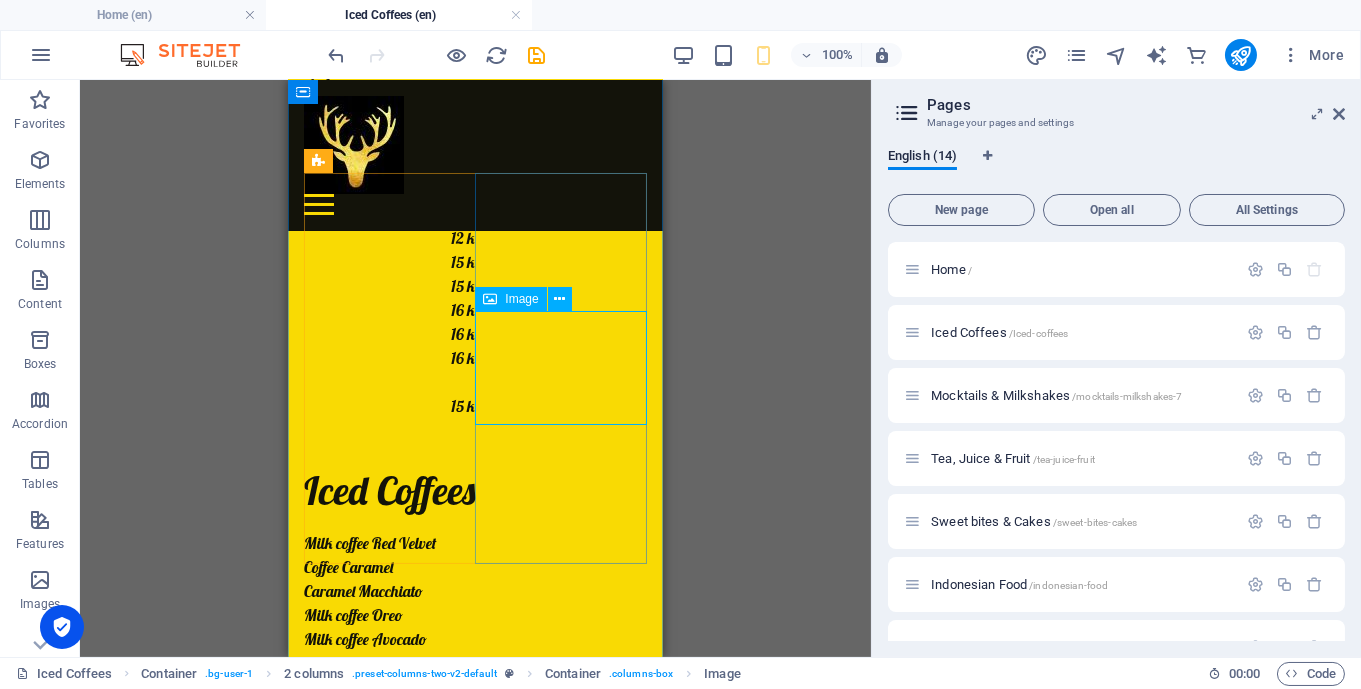 click at bounding box center (389, 2080) 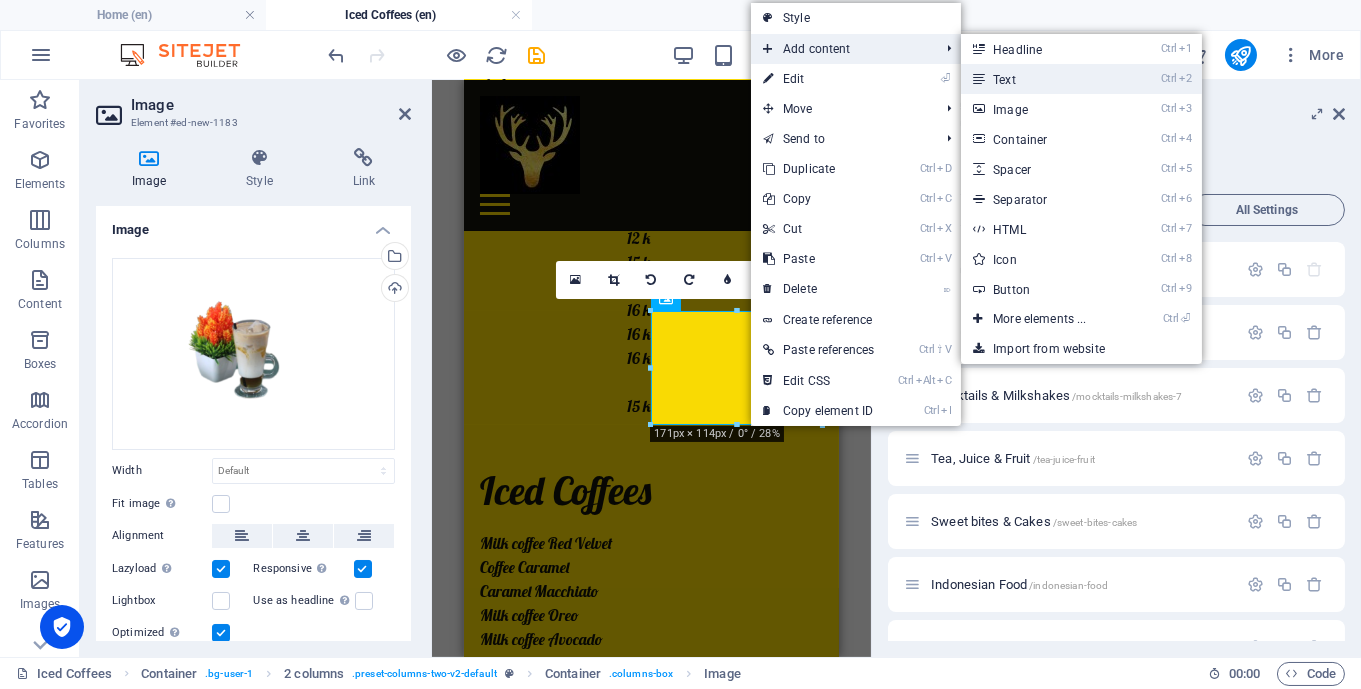 click on "Ctrl 2  Text" at bounding box center [1043, 79] 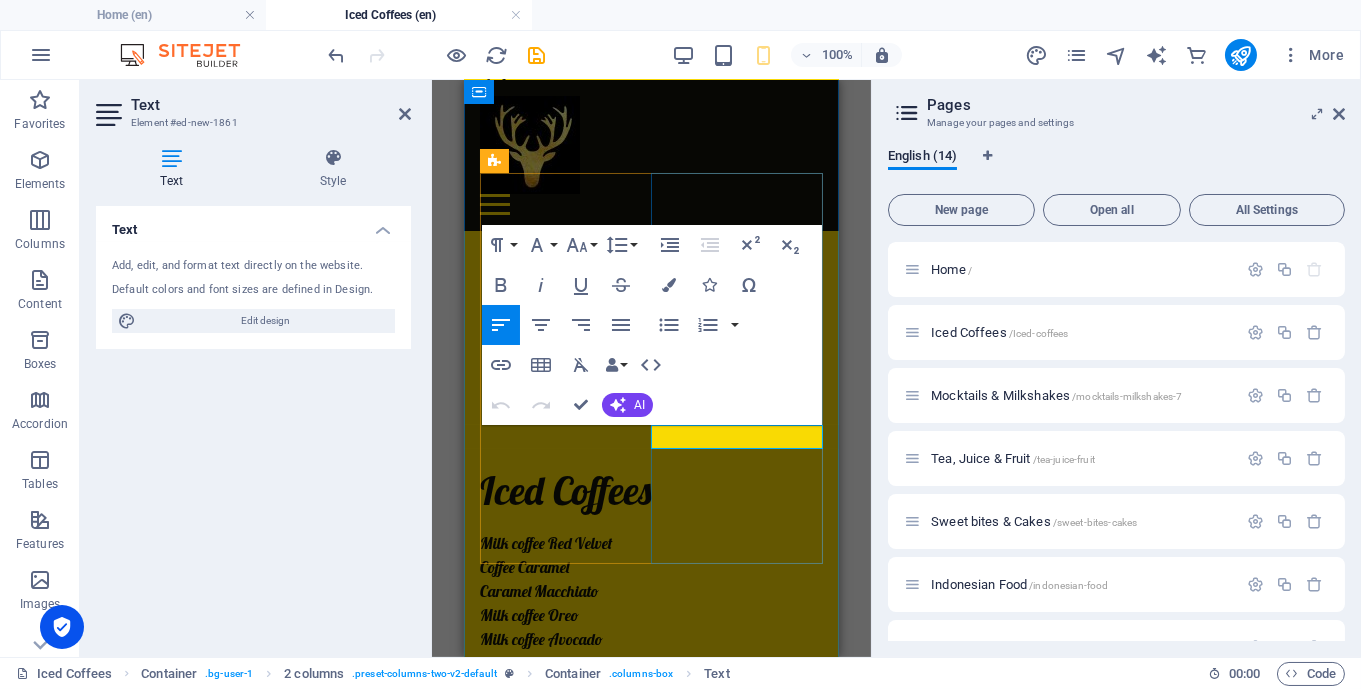 click on "New text element" at bounding box center [565, 2217] 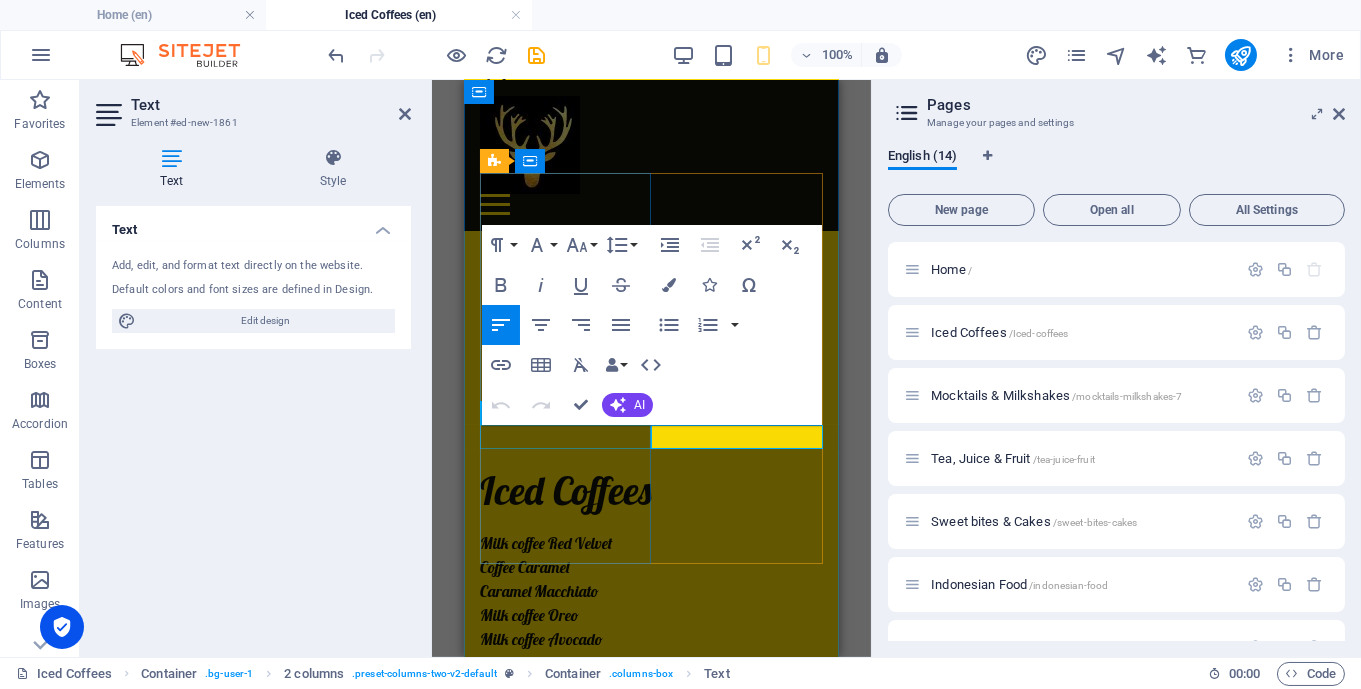 drag, startPoint x: 766, startPoint y: 440, endPoint x: 650, endPoint y: 441, distance: 116.00431 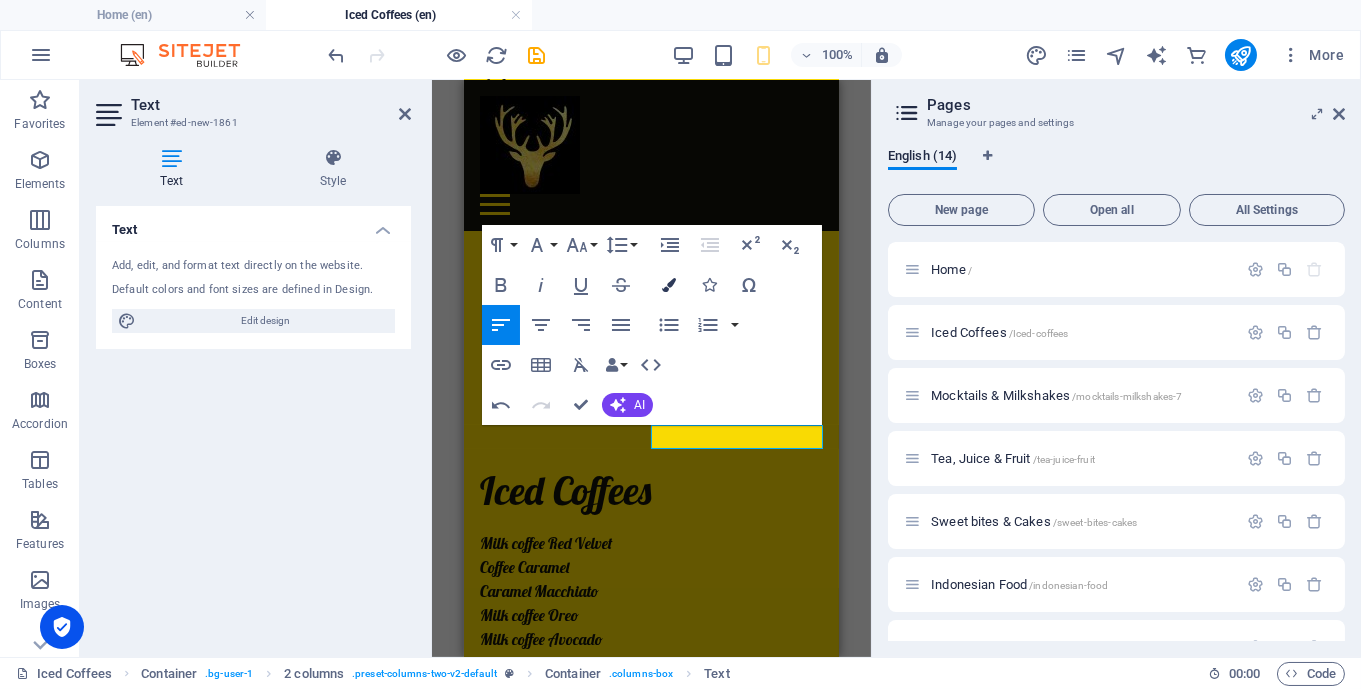 click at bounding box center [669, 285] 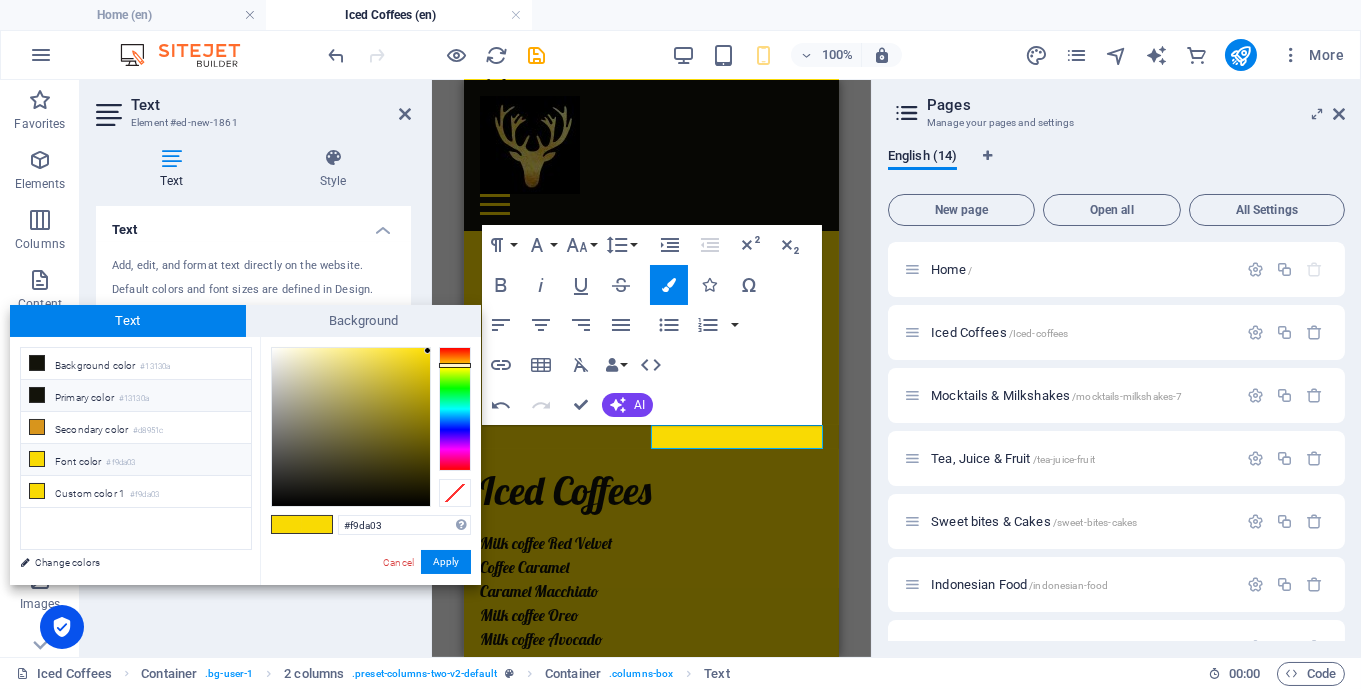 click on "Primary color
#13130a" at bounding box center (136, 396) 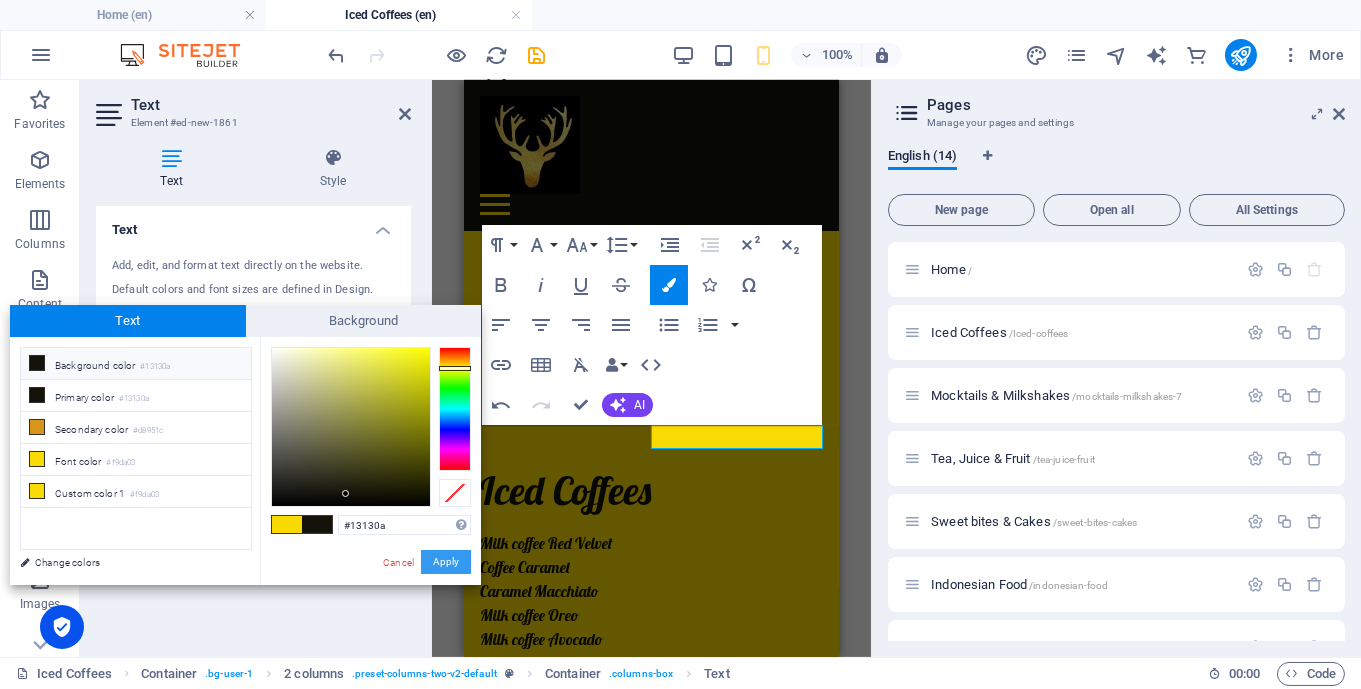 click on "Apply" at bounding box center (446, 562) 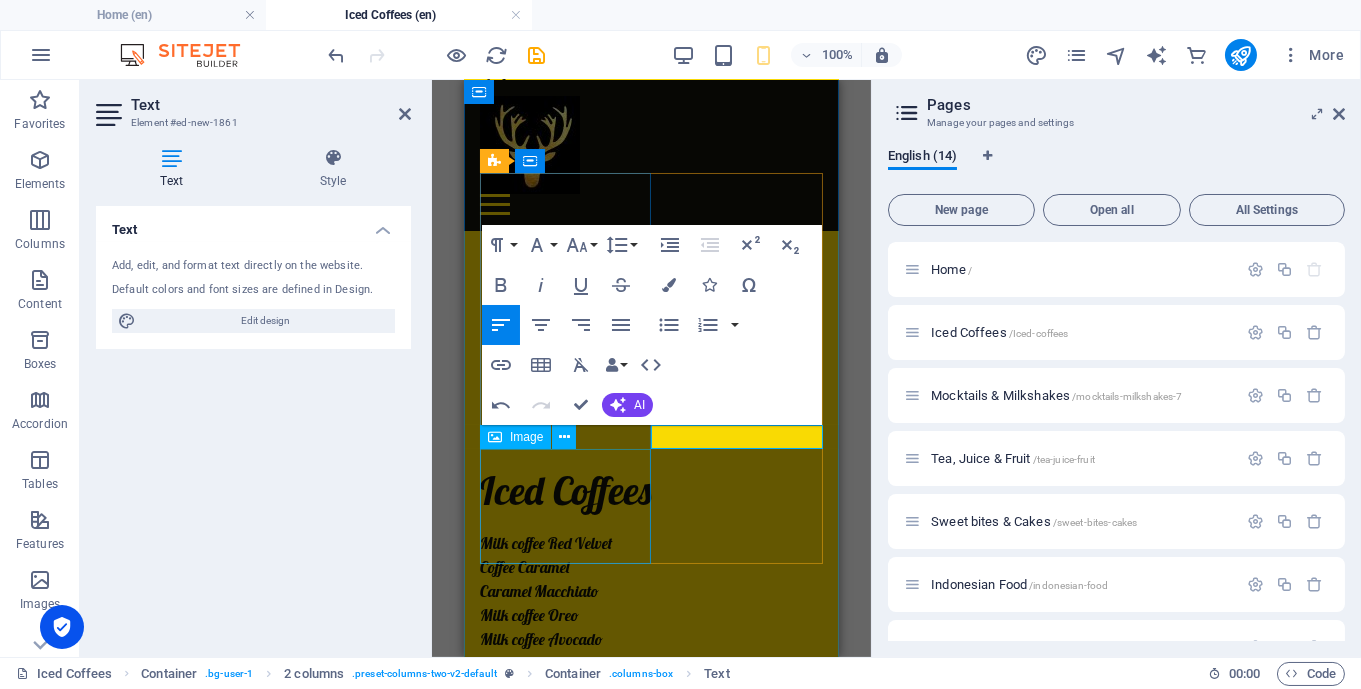 click at bounding box center [565, 1556] 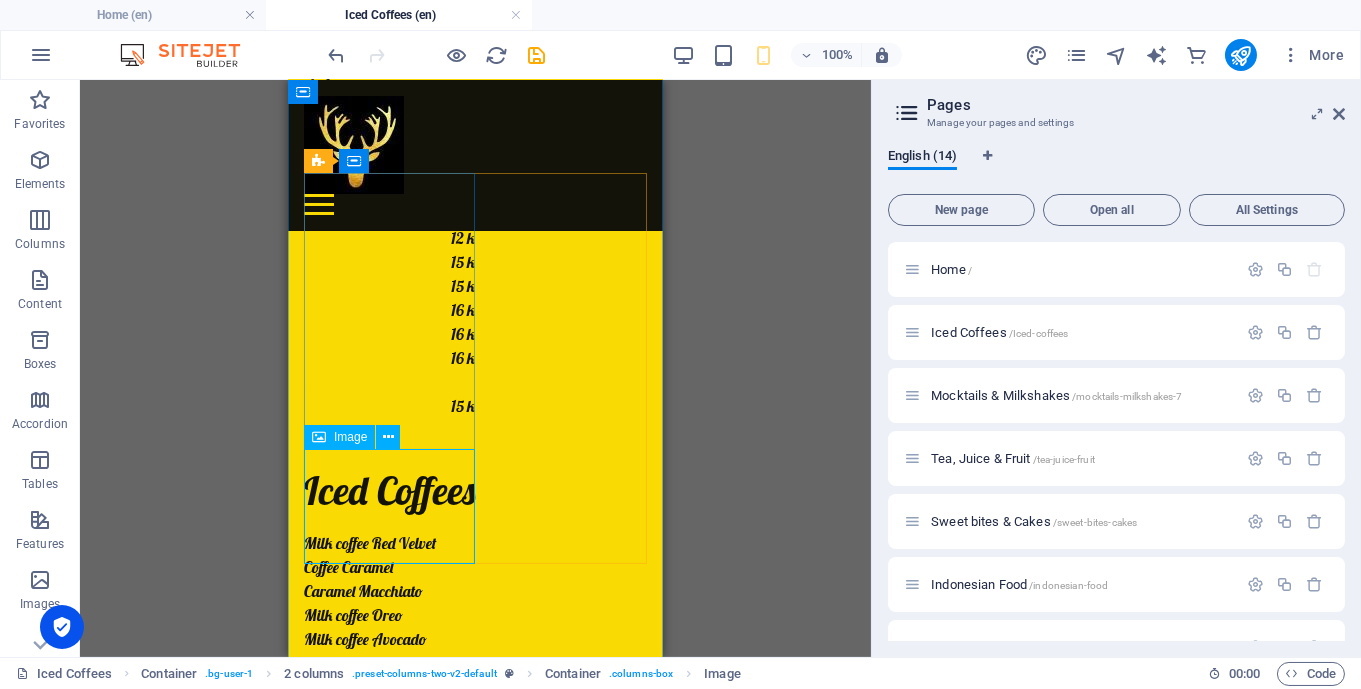 click at bounding box center [389, 1556] 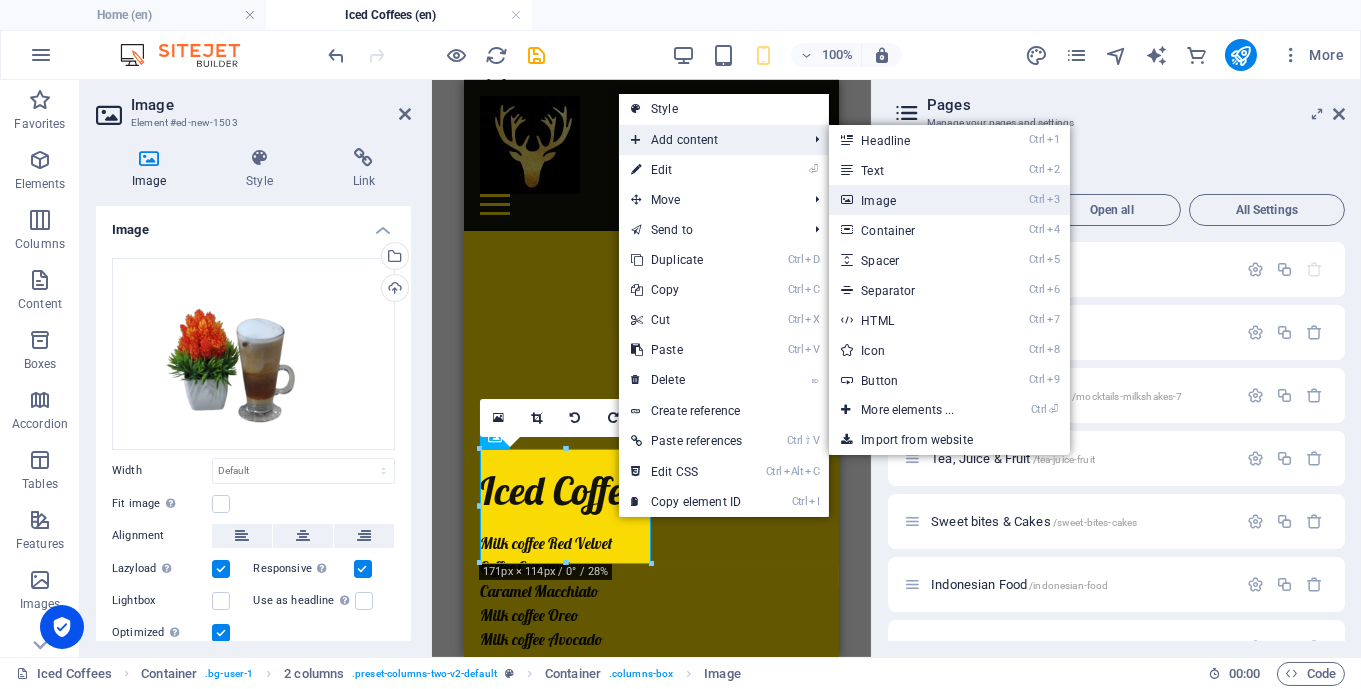 click on "Ctrl 3  Image" at bounding box center (911, 200) 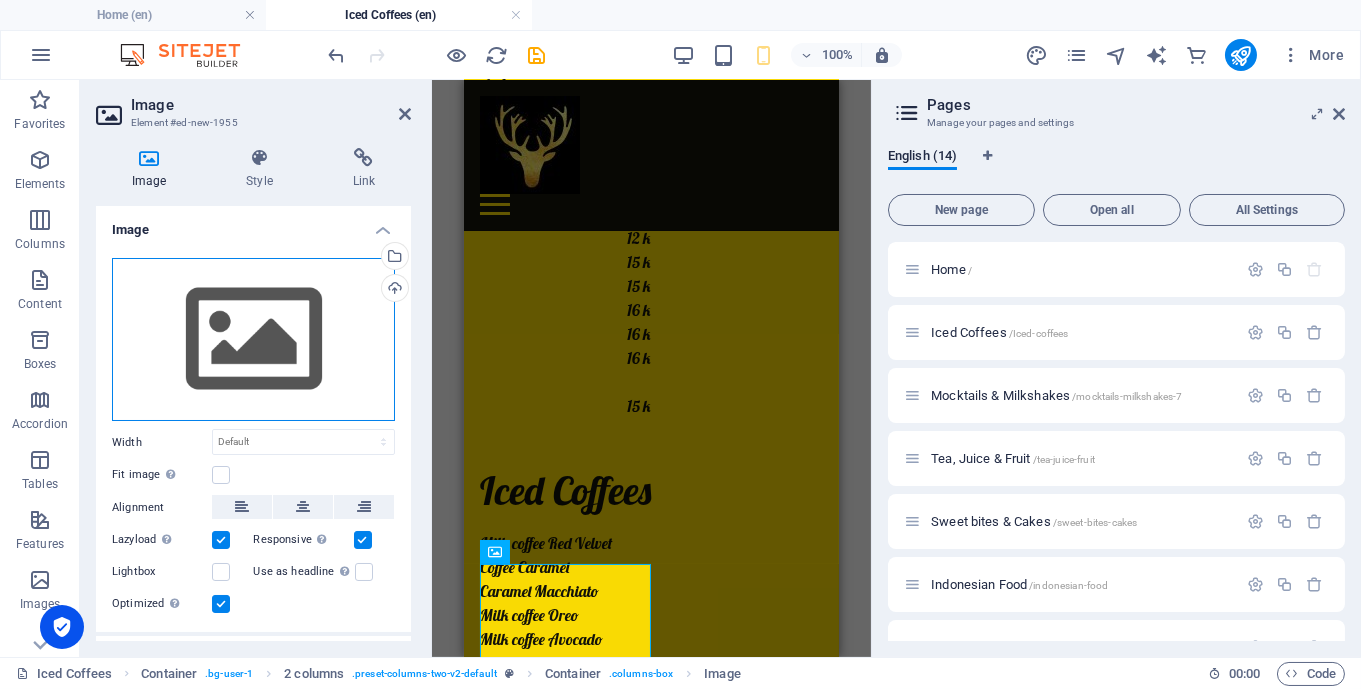 click on "Drag files here, click to choose files or select files from Files or our free stock photos & videos" at bounding box center [253, 340] 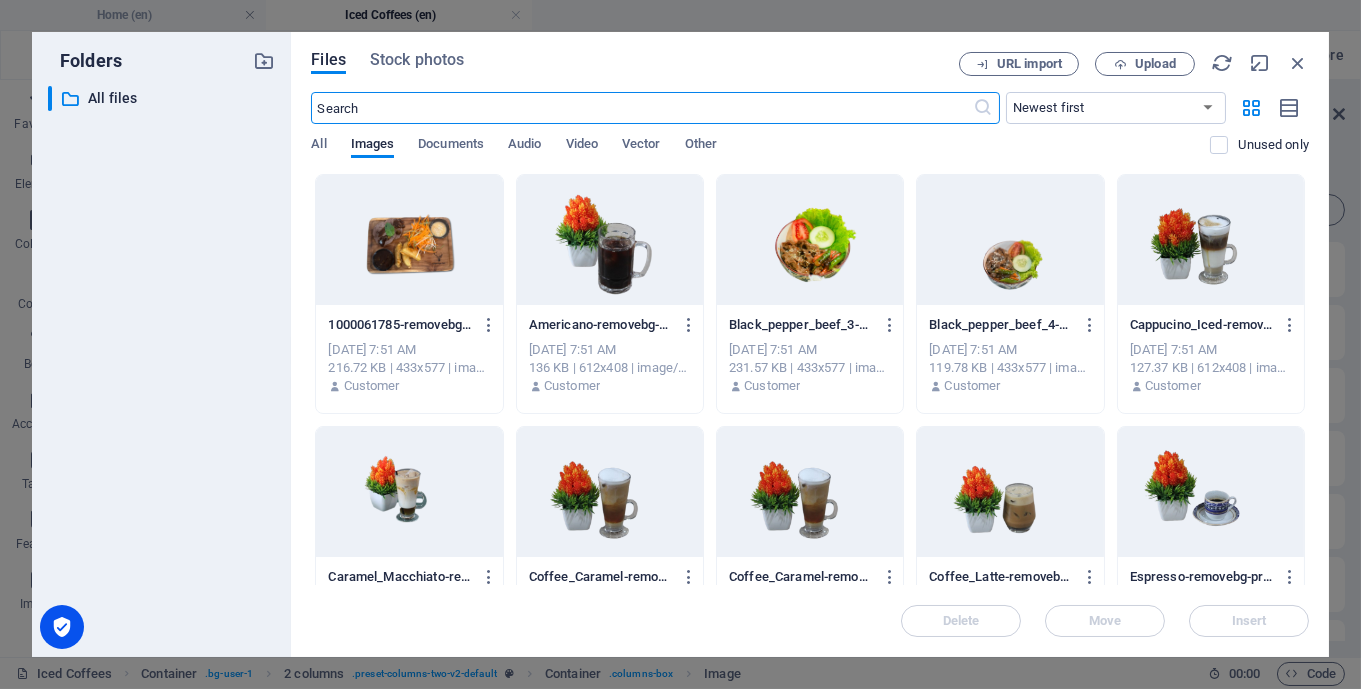 scroll, scrollTop: 0, scrollLeft: 0, axis: both 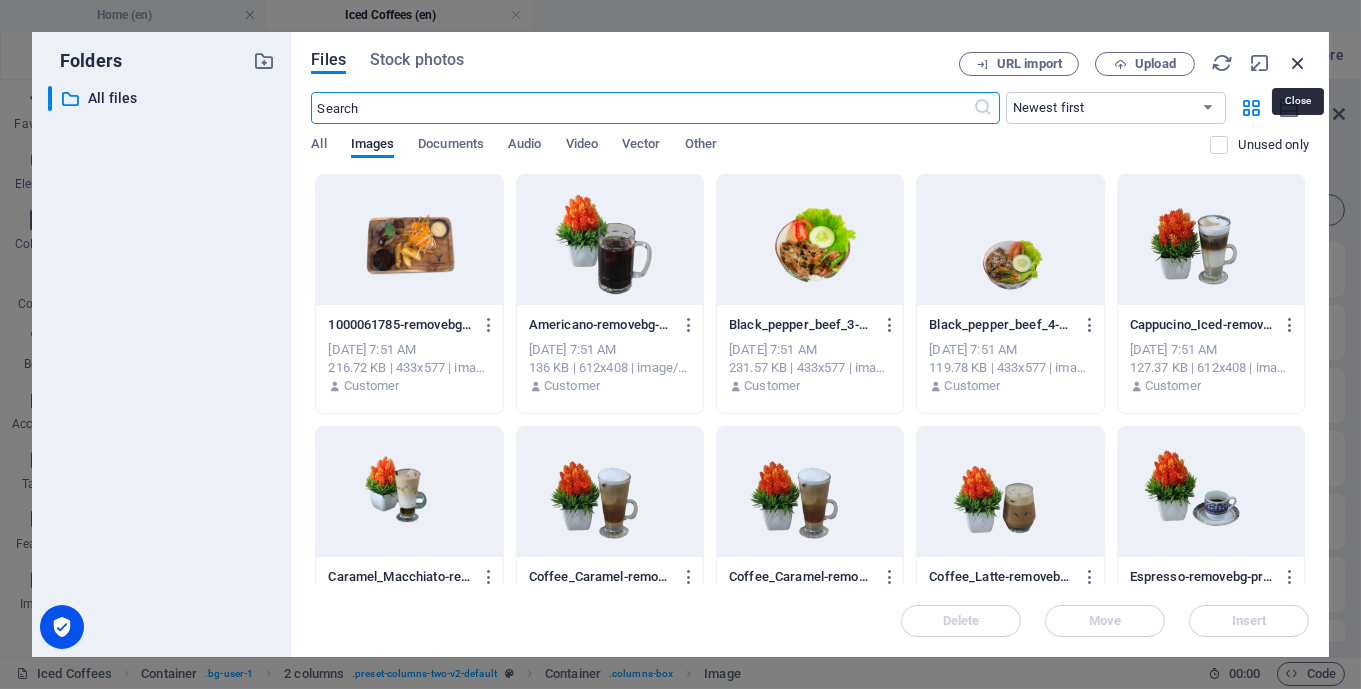 click at bounding box center [1298, 63] 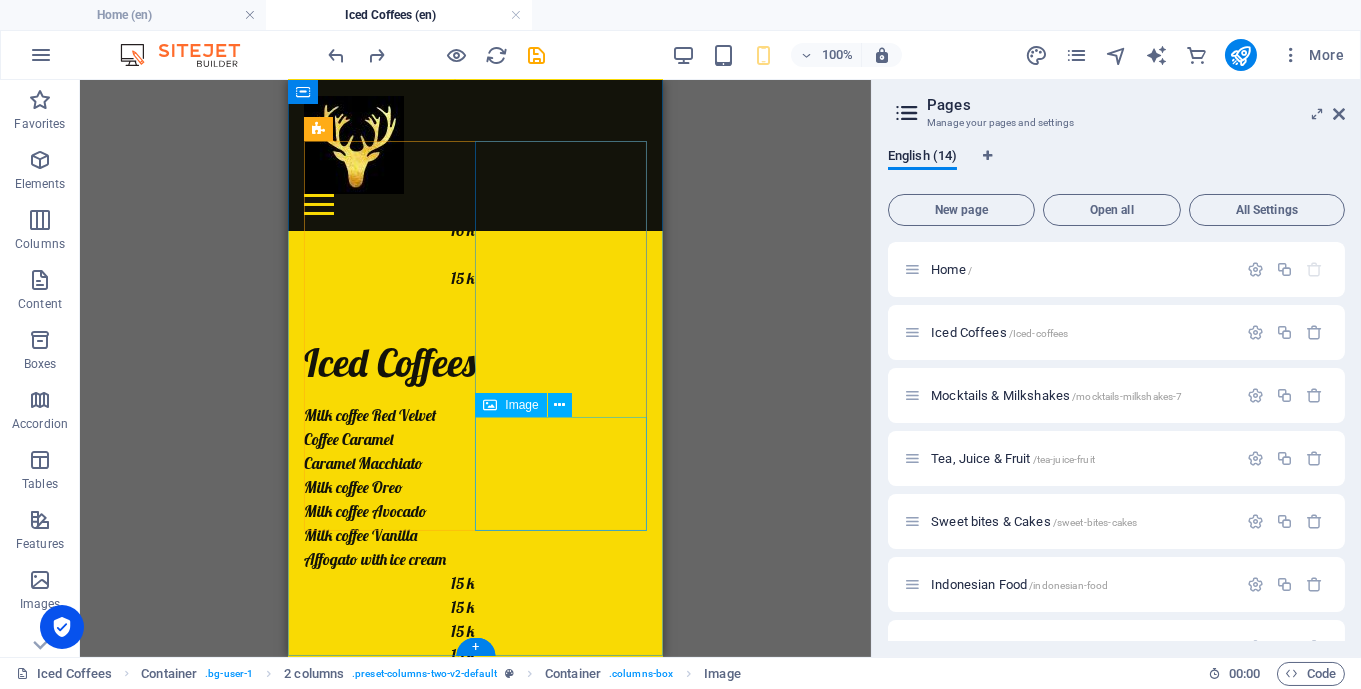 scroll, scrollTop: 972, scrollLeft: 0, axis: vertical 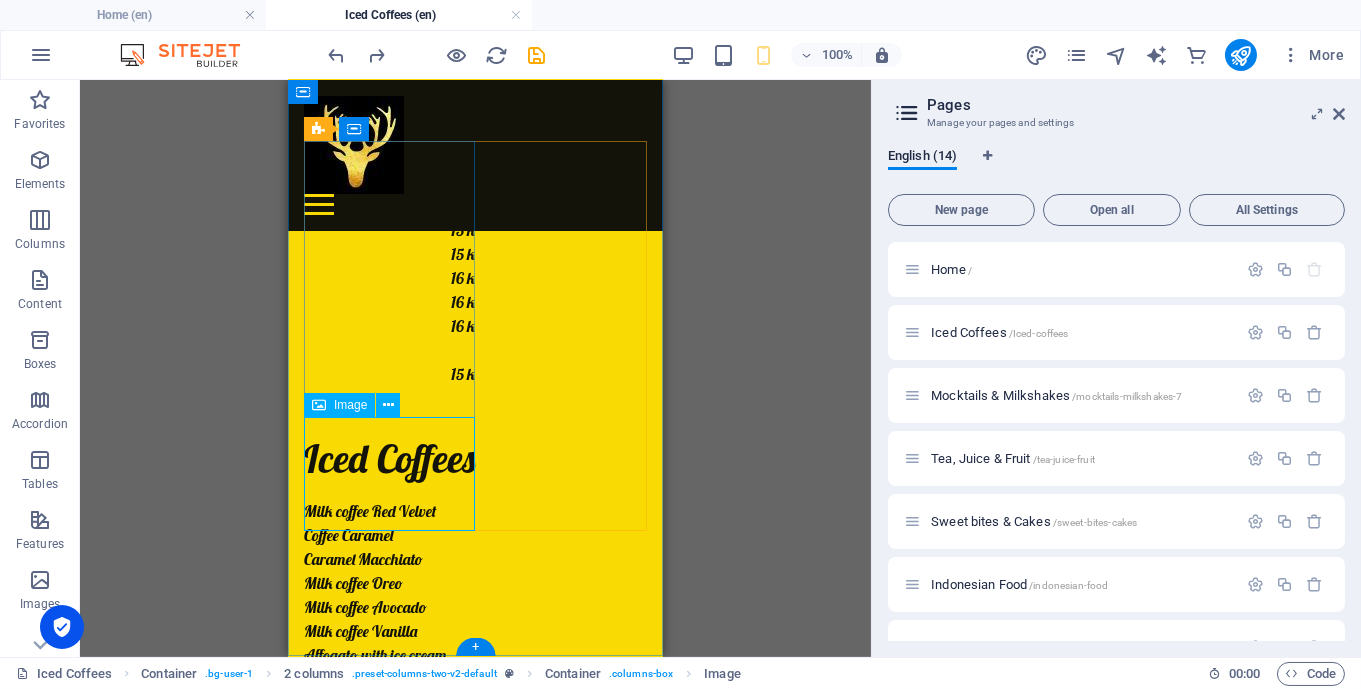 click at bounding box center (389, 1524) 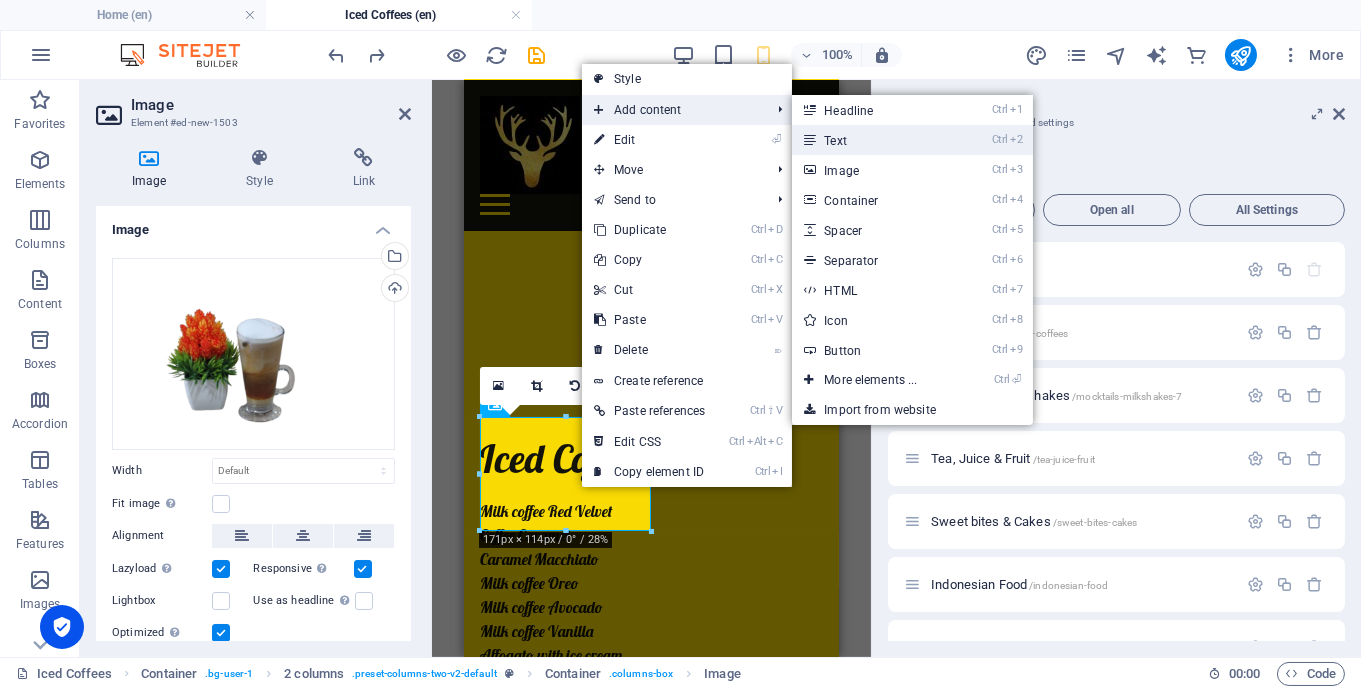 click on "Ctrl 2  Text" at bounding box center [874, 140] 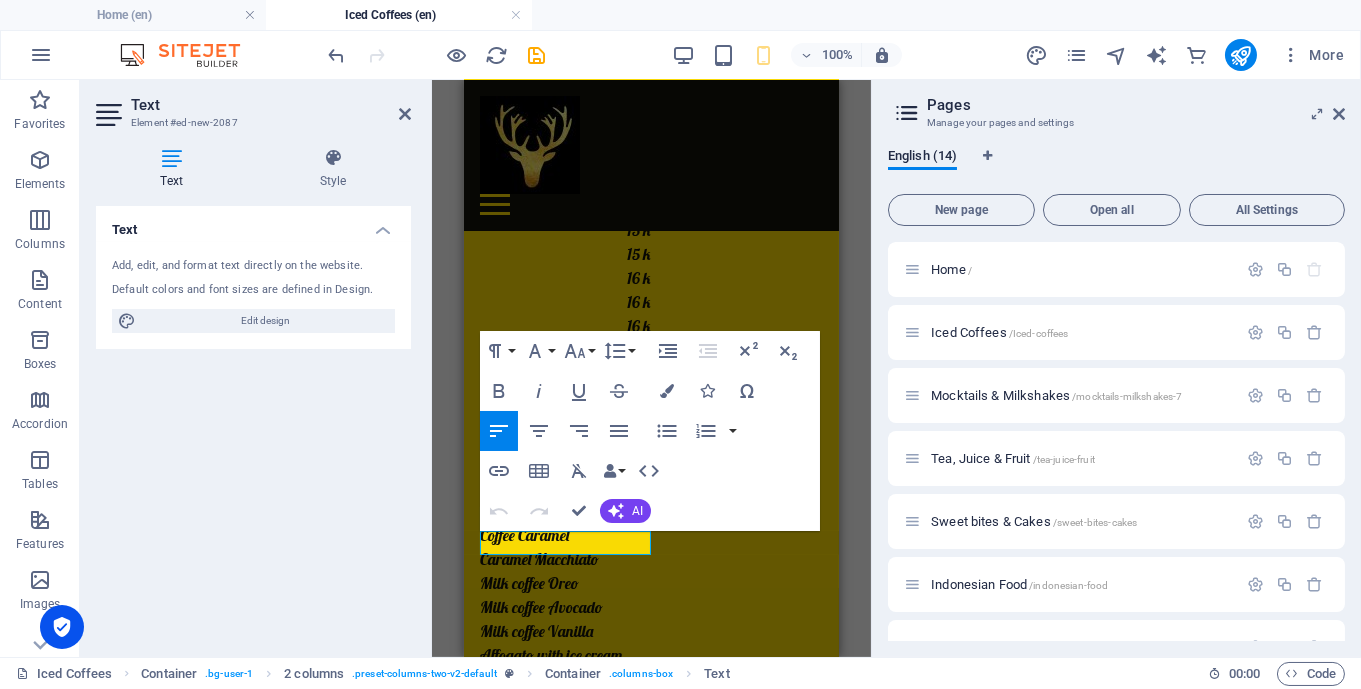 type 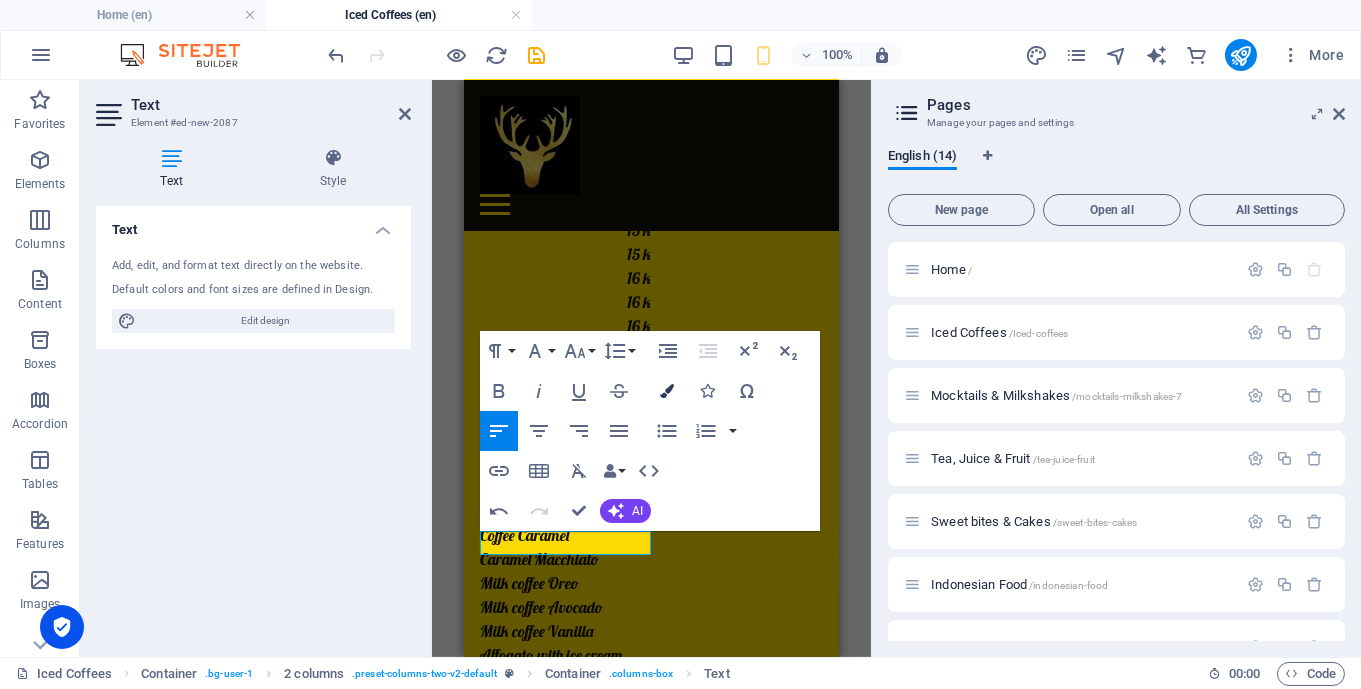 click at bounding box center [667, 391] 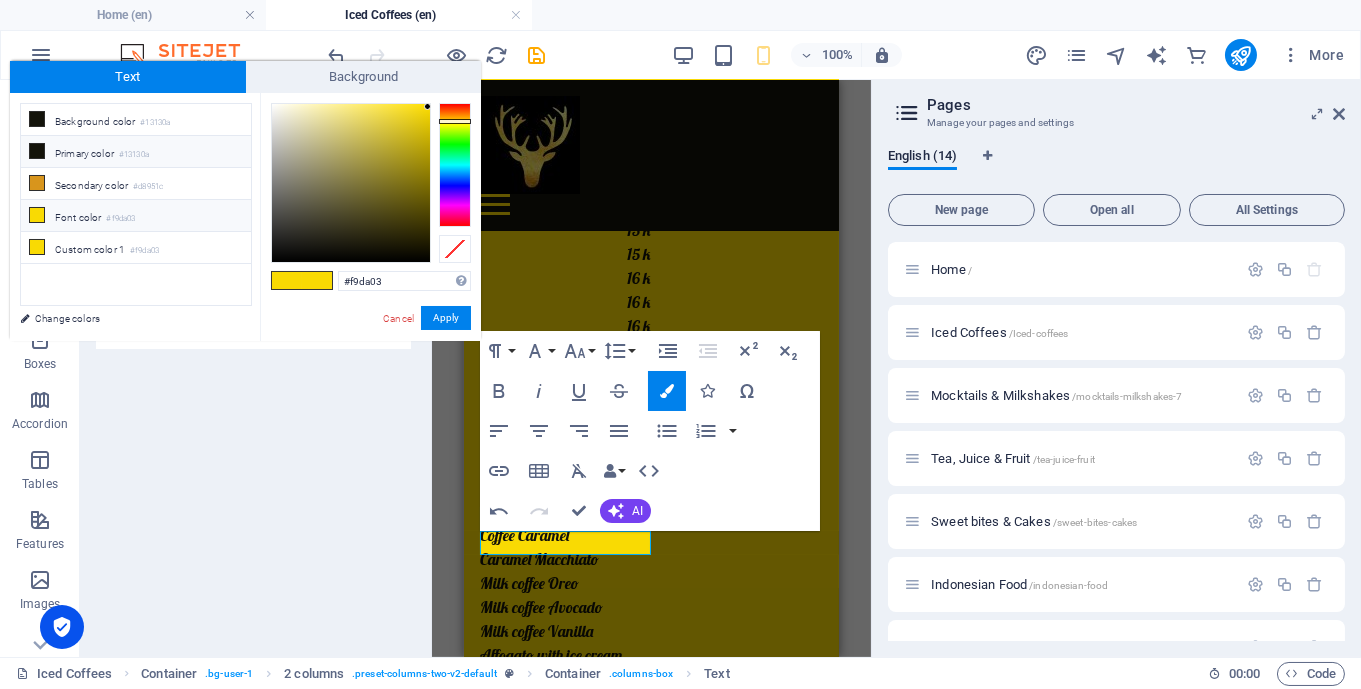 click on "Primary color
#13130a" at bounding box center [136, 152] 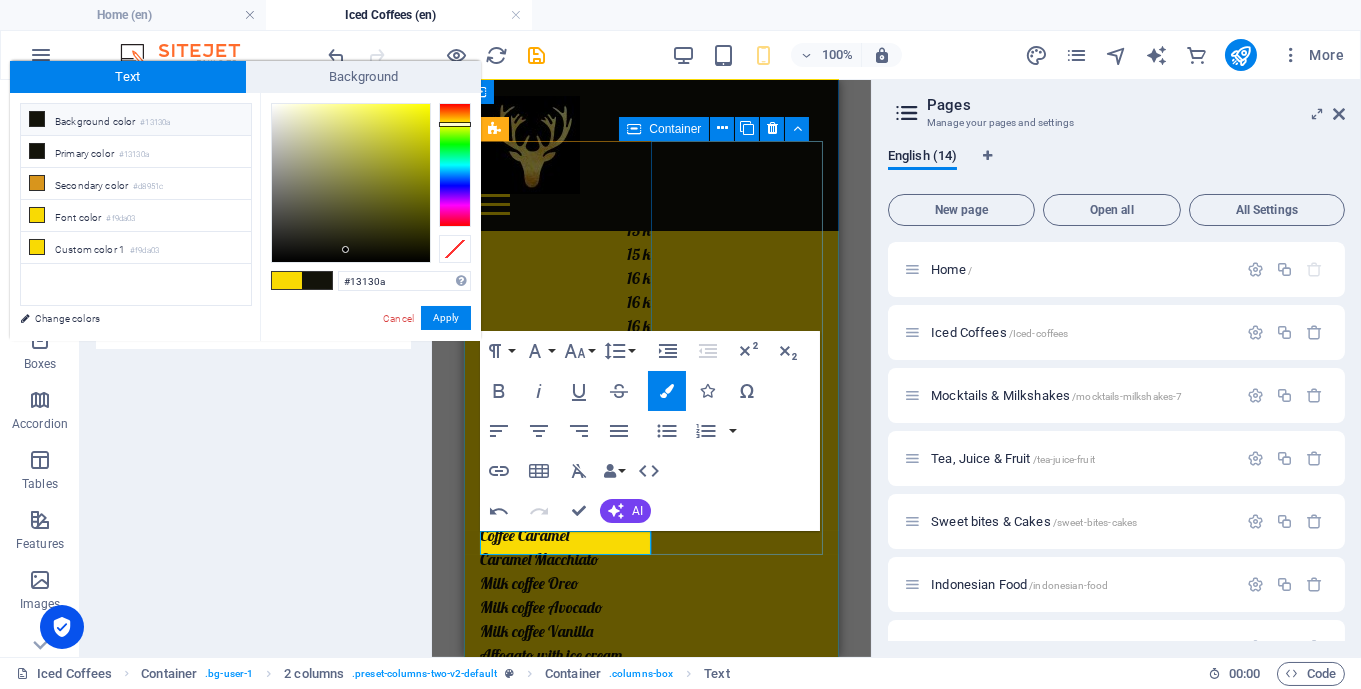 click on "Espresso Caramel Macchiato" at bounding box center [565, 2072] 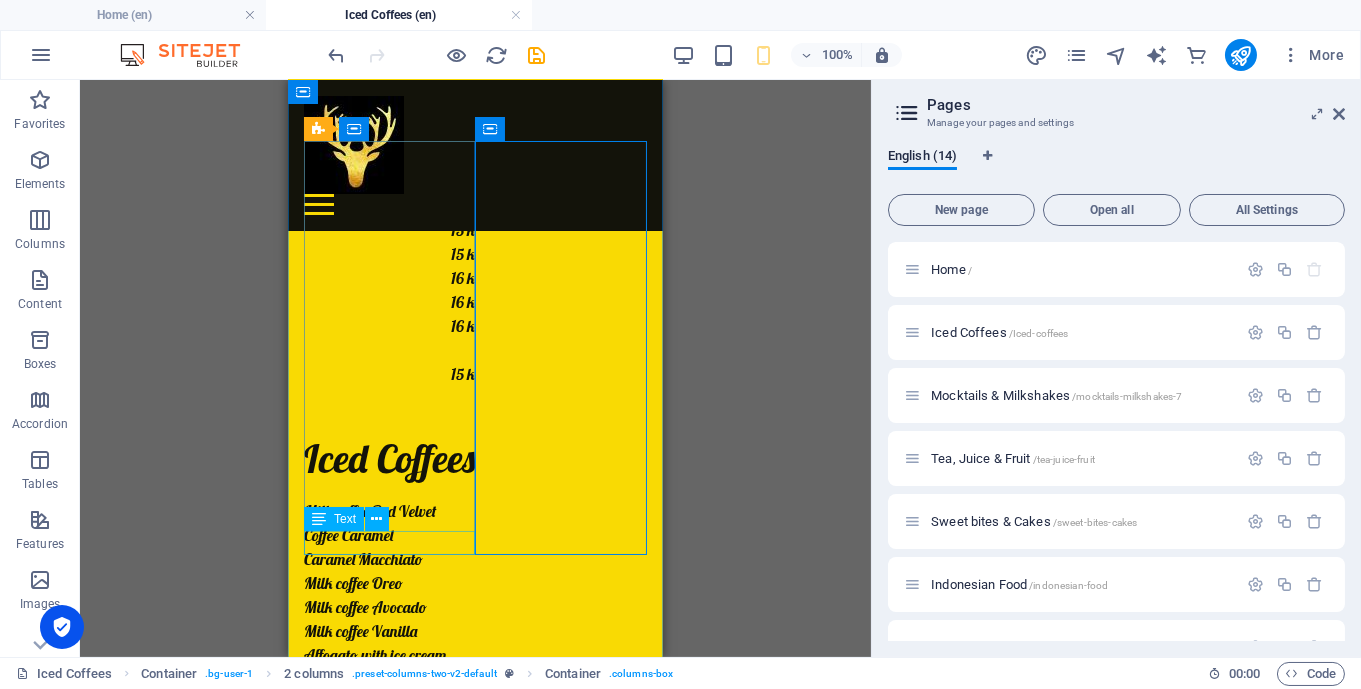 click on "Coffee Caramel" at bounding box center (389, 1661) 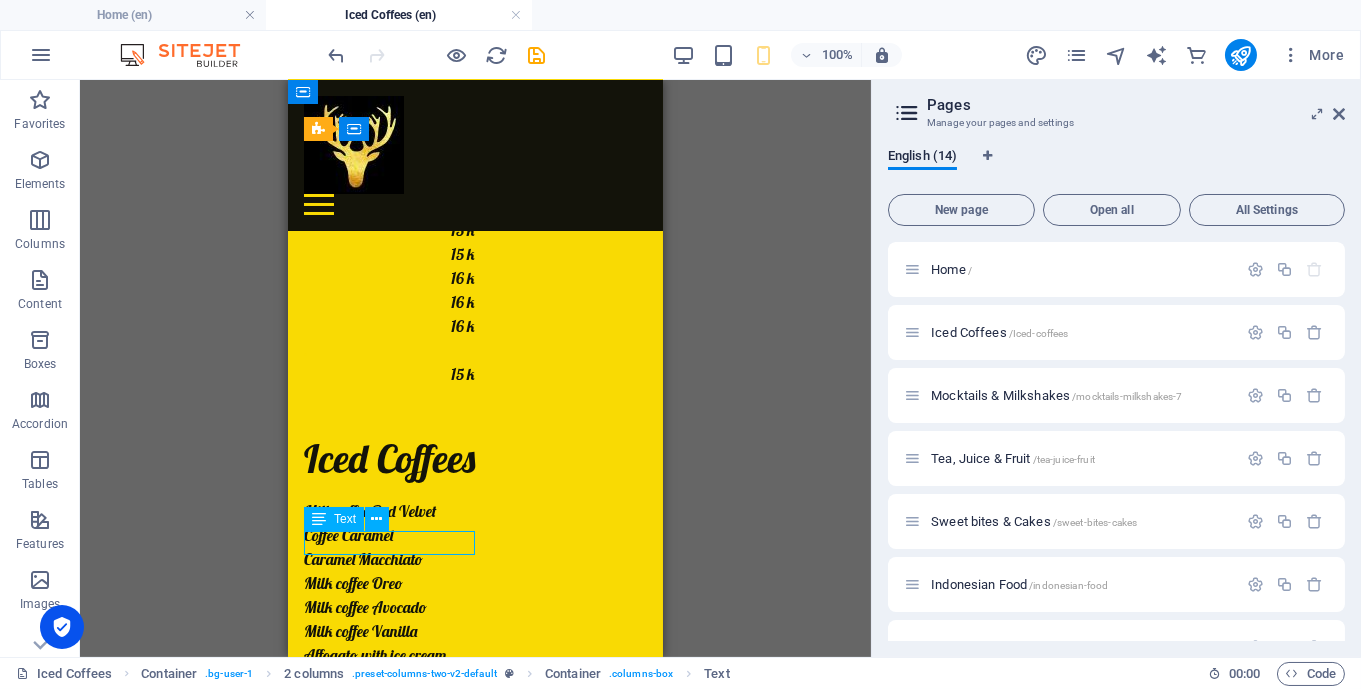 click on "Coffee Caramel" at bounding box center (389, 1661) 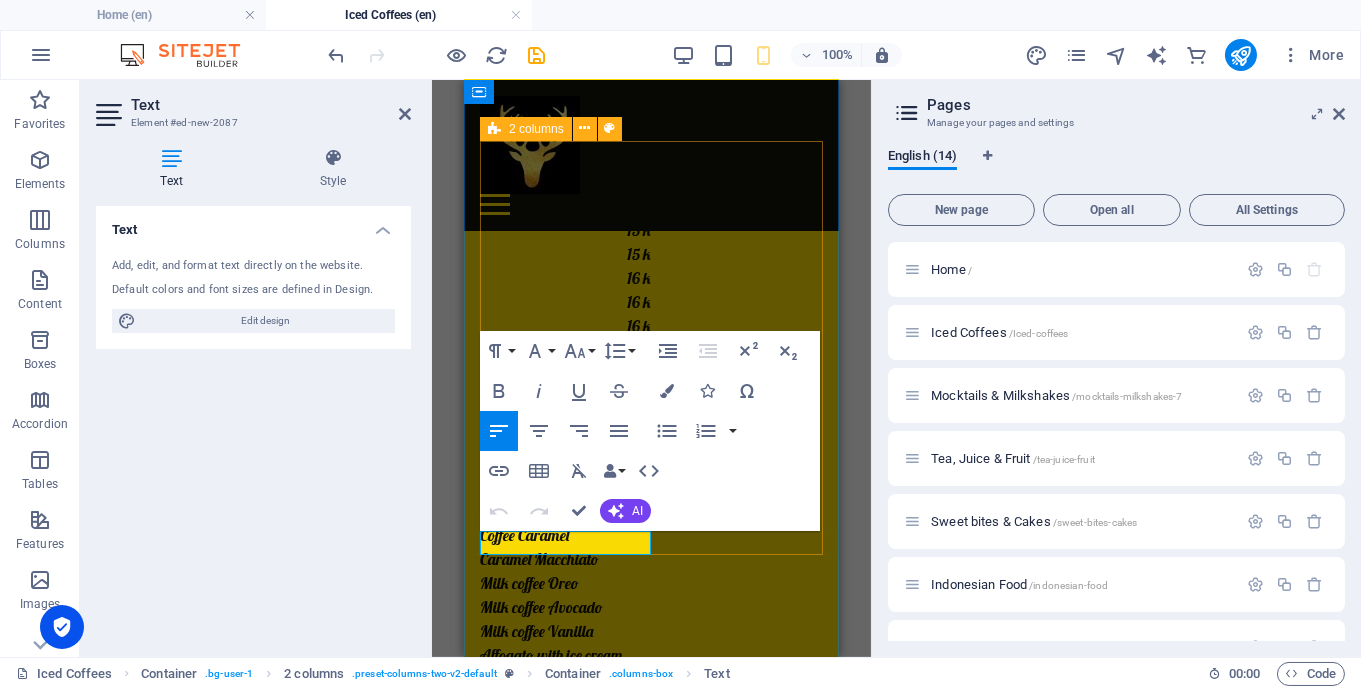 drag, startPoint x: 626, startPoint y: 544, endPoint x: 469, endPoint y: 541, distance: 157.02866 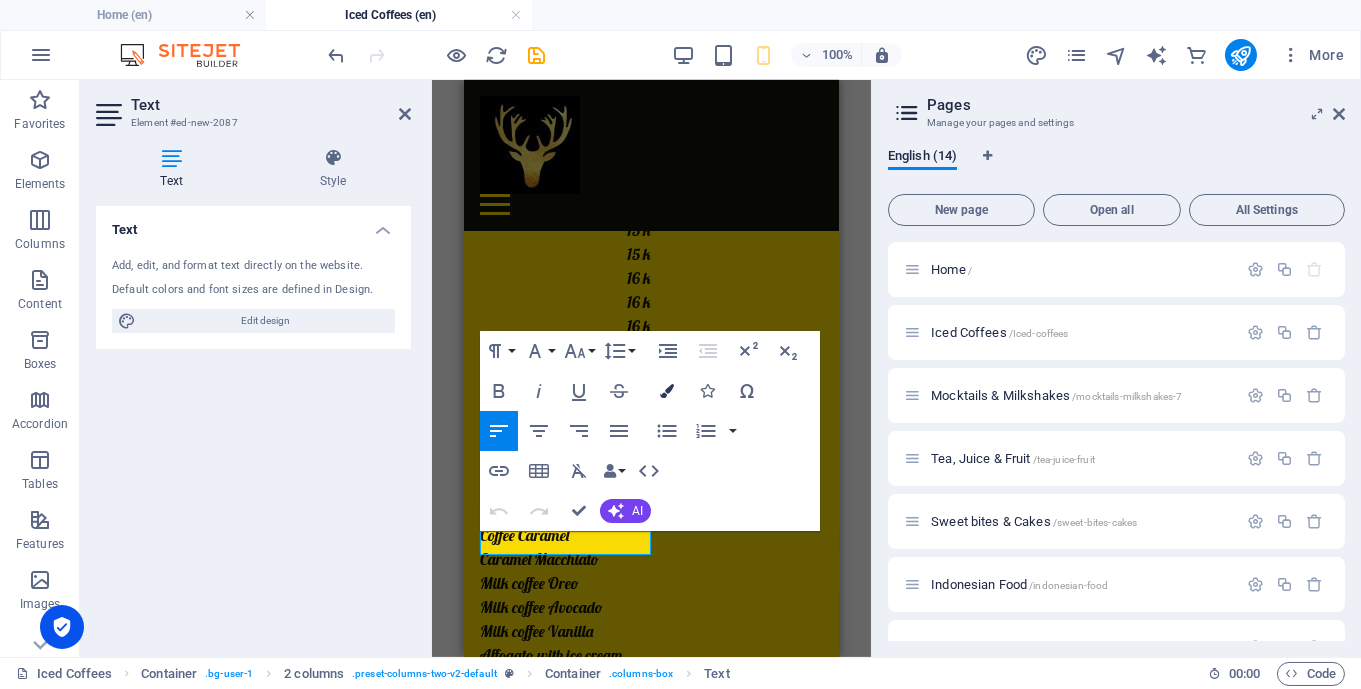 click at bounding box center [667, 391] 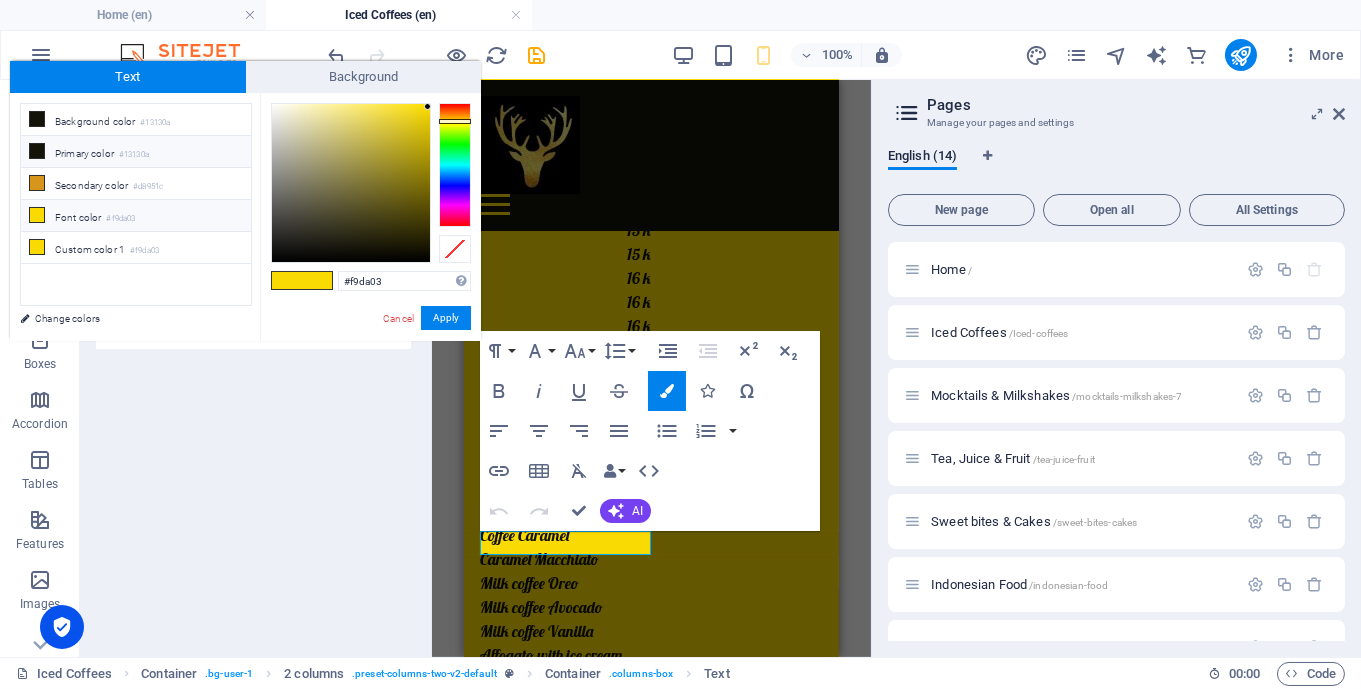 click on "Primary color
#13130a" at bounding box center (136, 152) 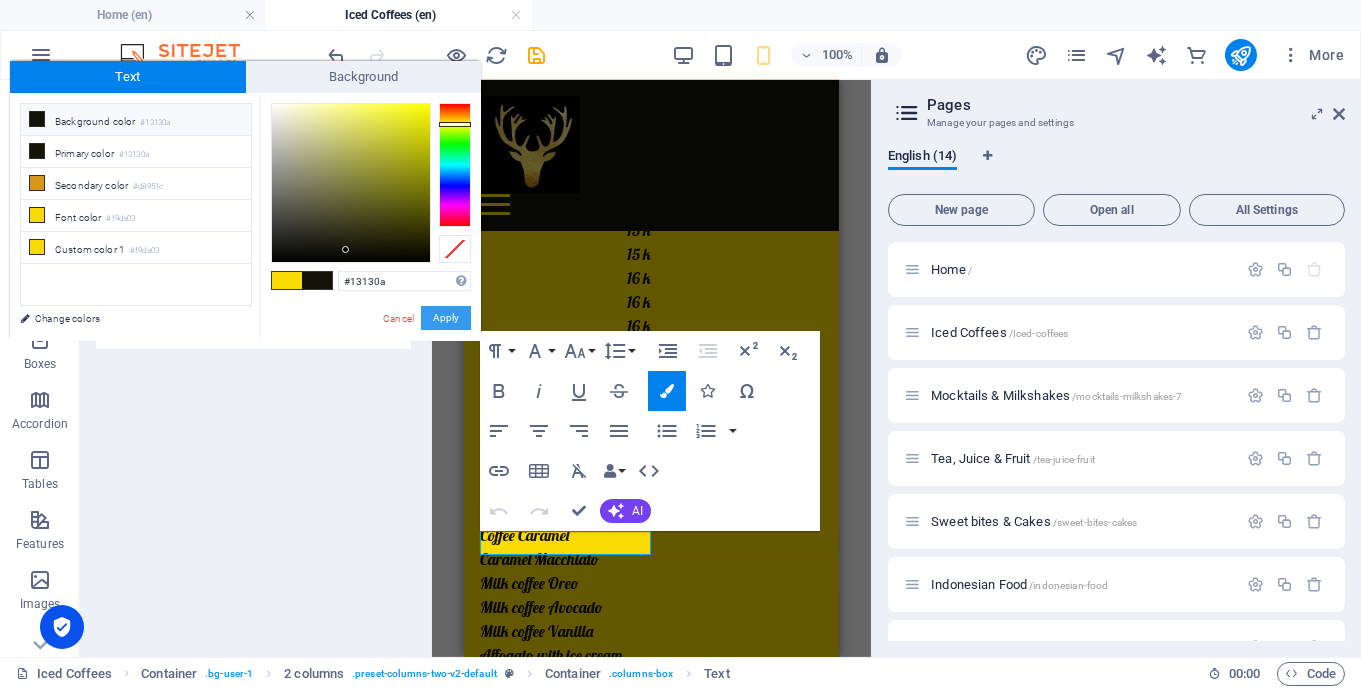click on "Apply" at bounding box center (446, 318) 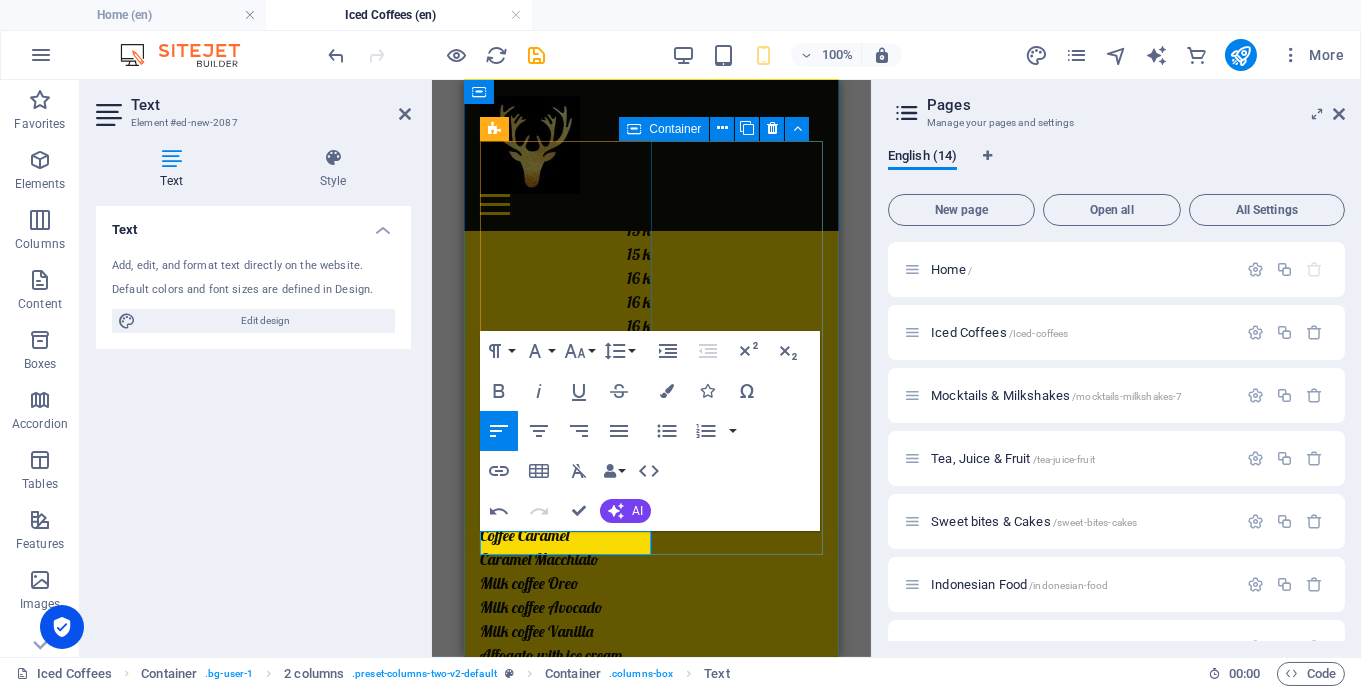 click on "Espresso Caramel Macchiato" at bounding box center [565, 2072] 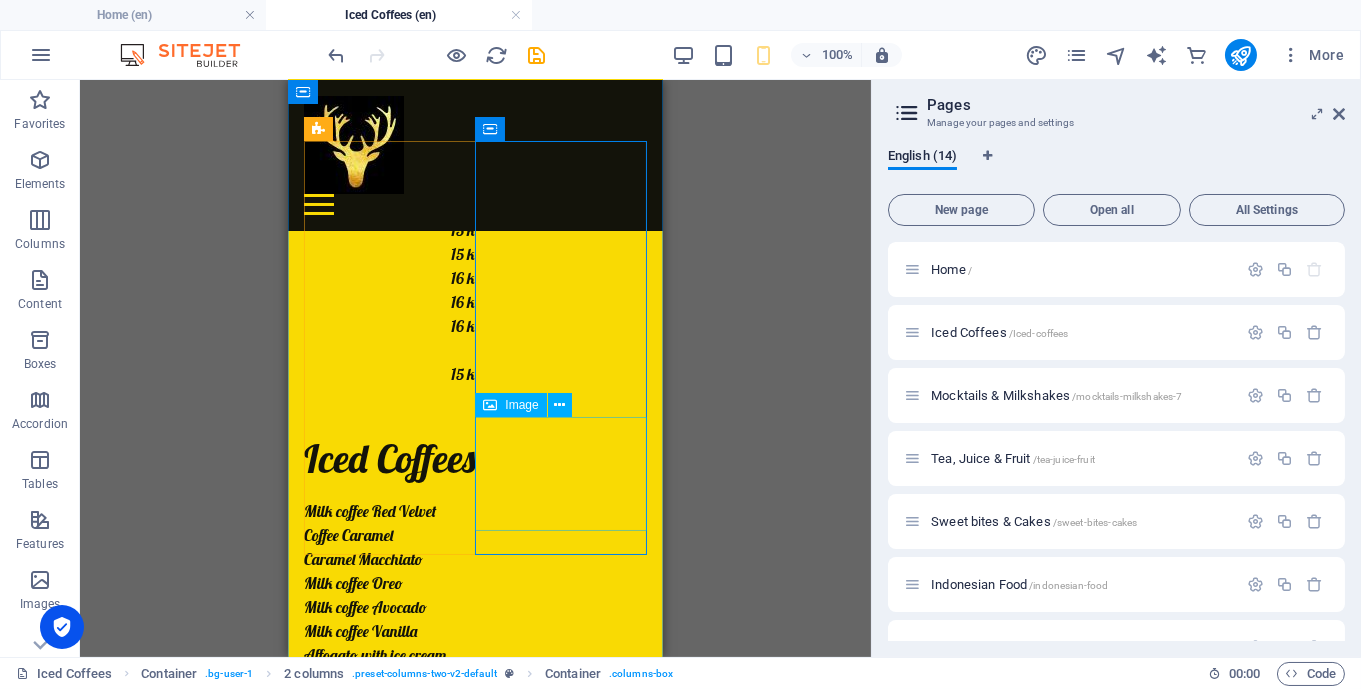 click at bounding box center [389, 2346] 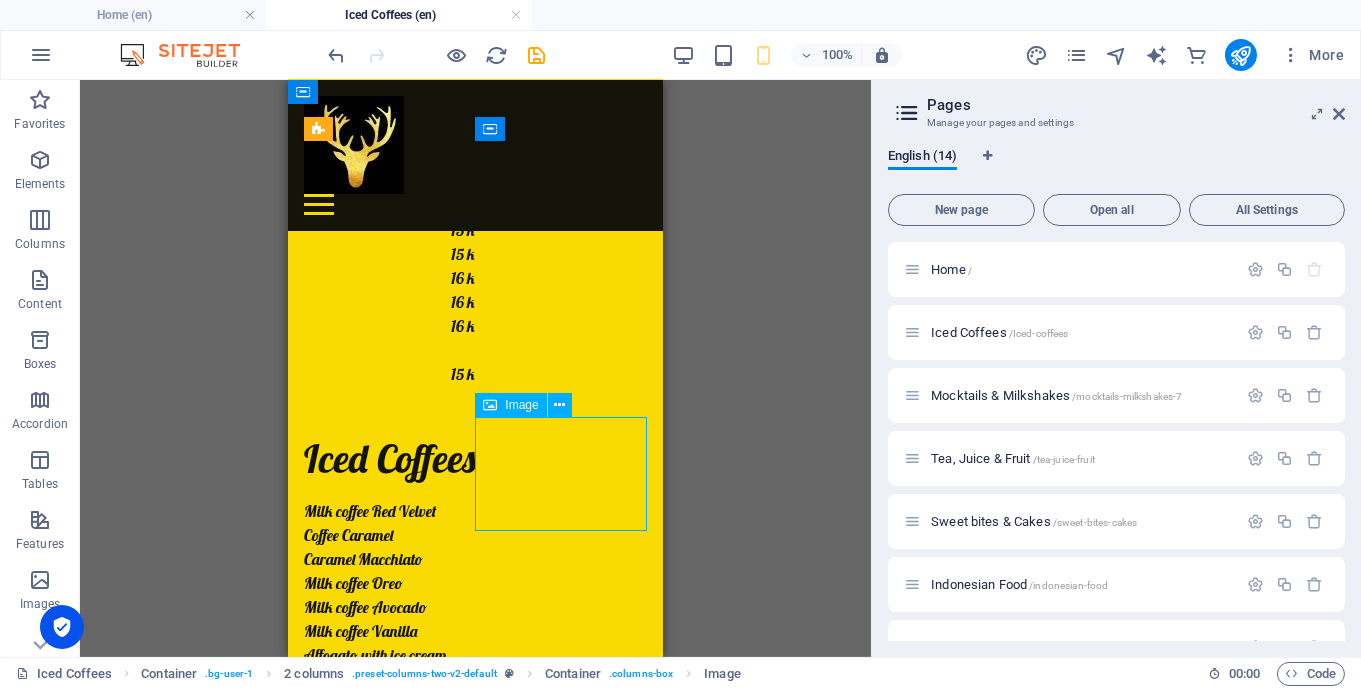 click at bounding box center (389, 2346) 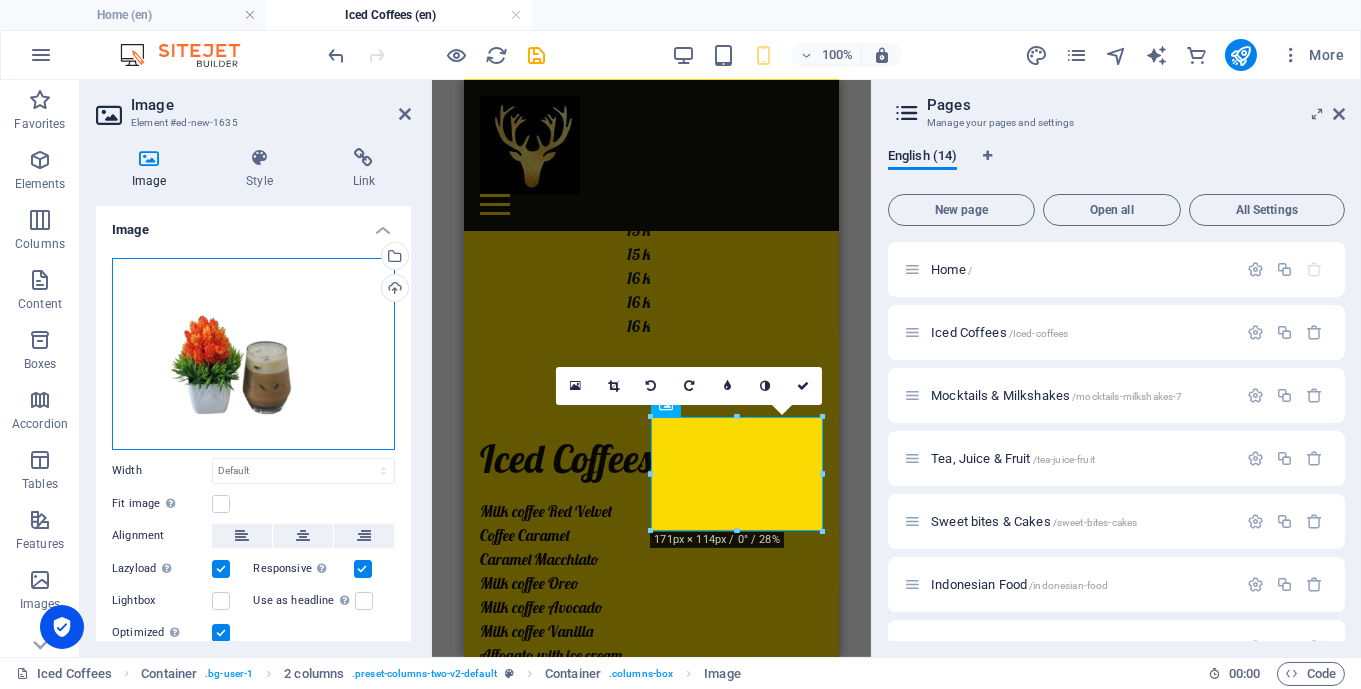 click on "Drag files here, click to choose files or select files from Files or our free stock photos & videos" at bounding box center (253, 354) 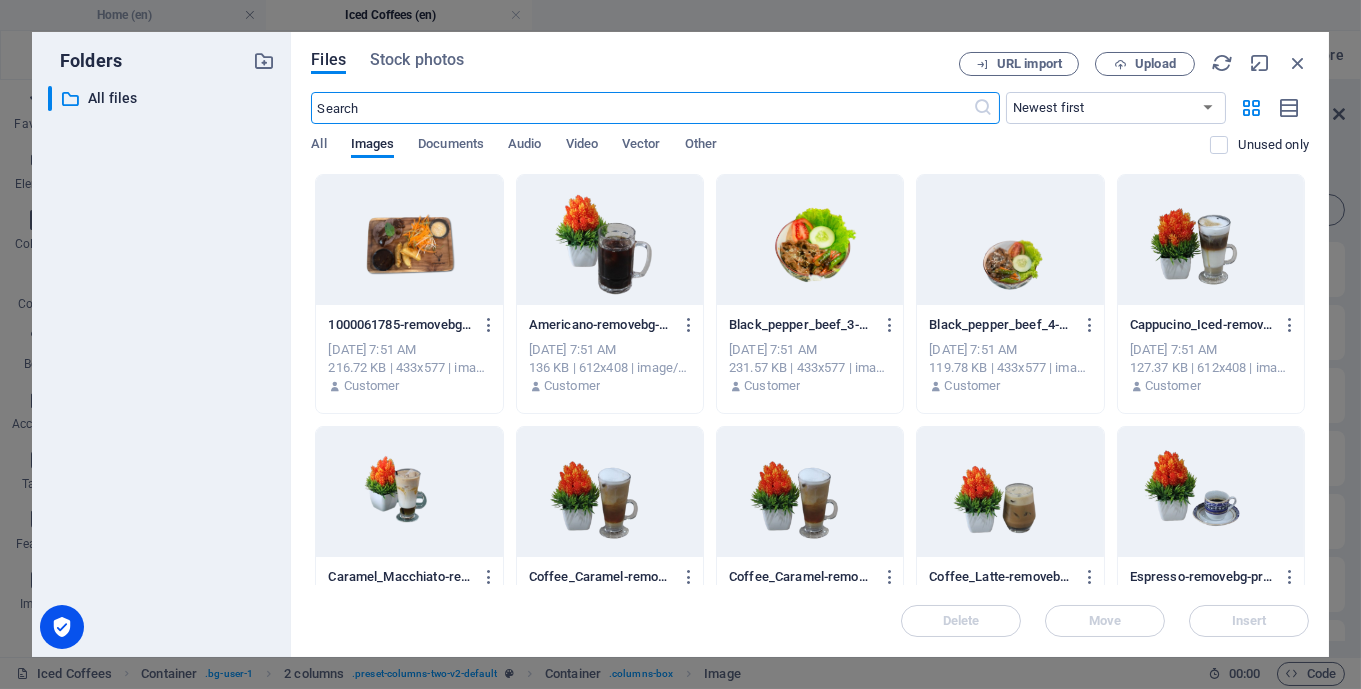 scroll, scrollTop: 0, scrollLeft: 0, axis: both 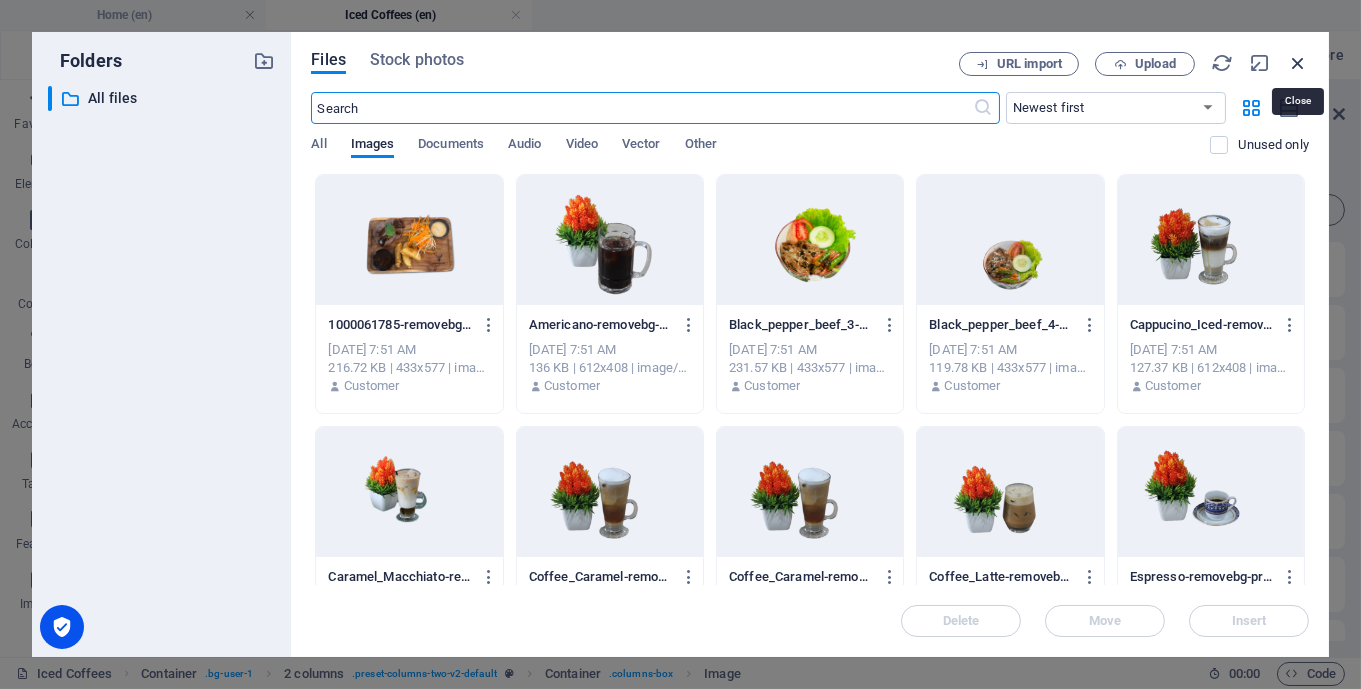 click at bounding box center (1298, 63) 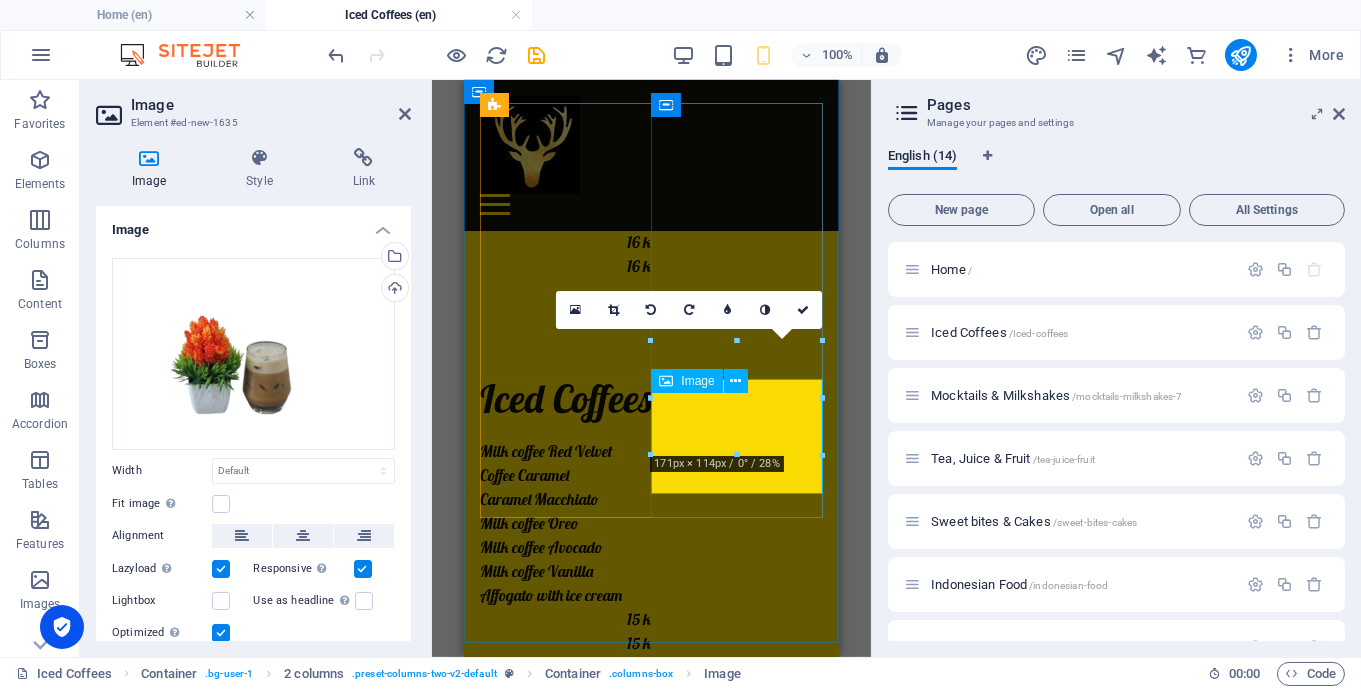 scroll, scrollTop: 996, scrollLeft: 0, axis: vertical 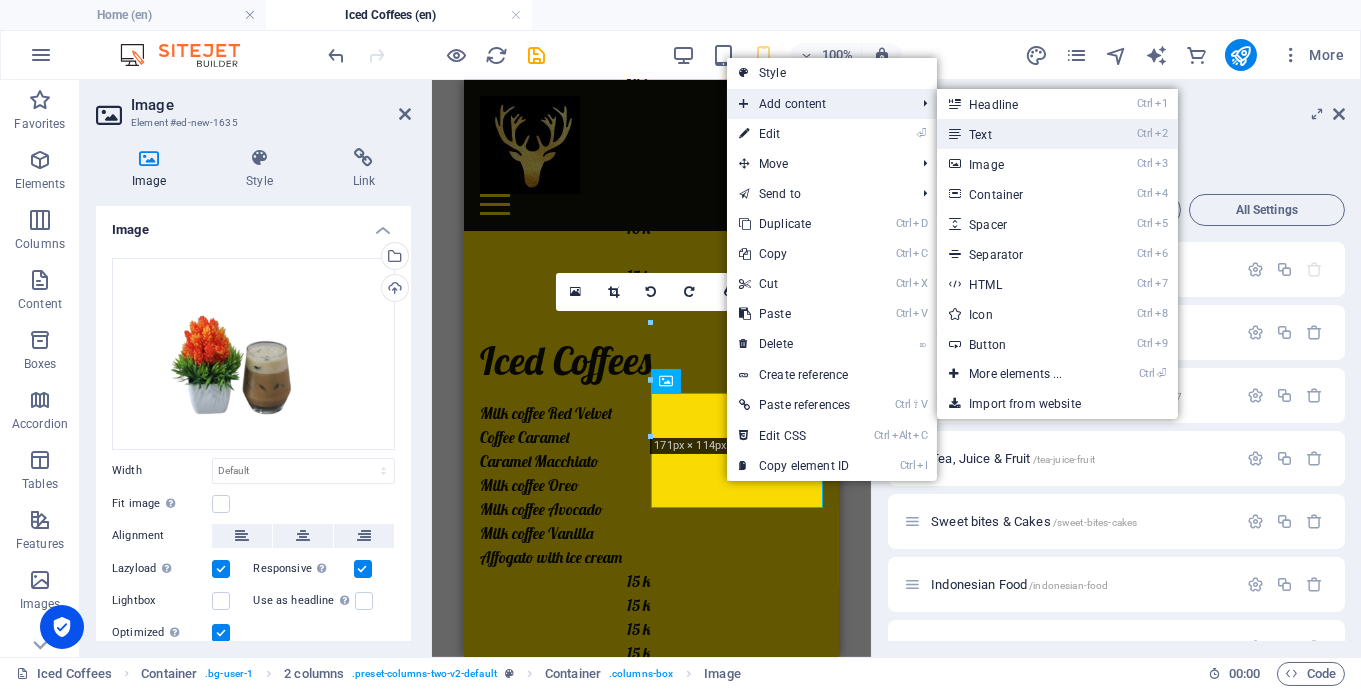 click on "Ctrl 2  Text" at bounding box center (1019, 134) 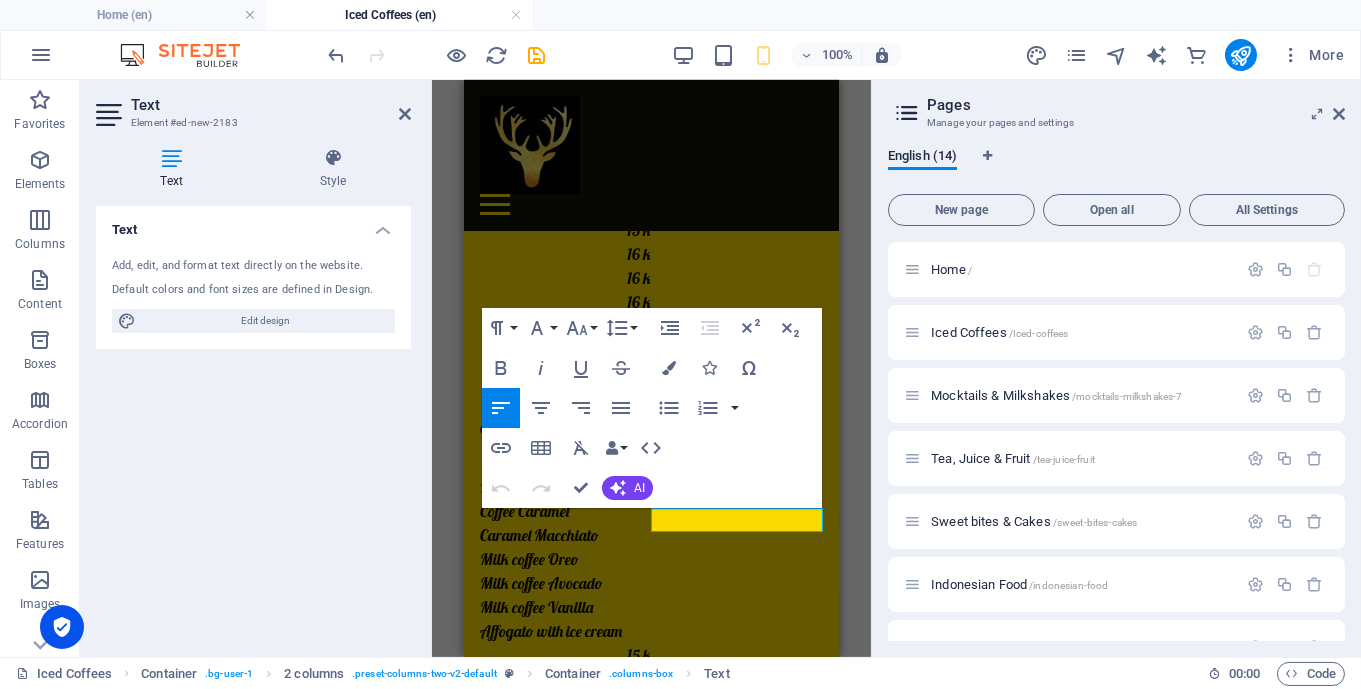 type 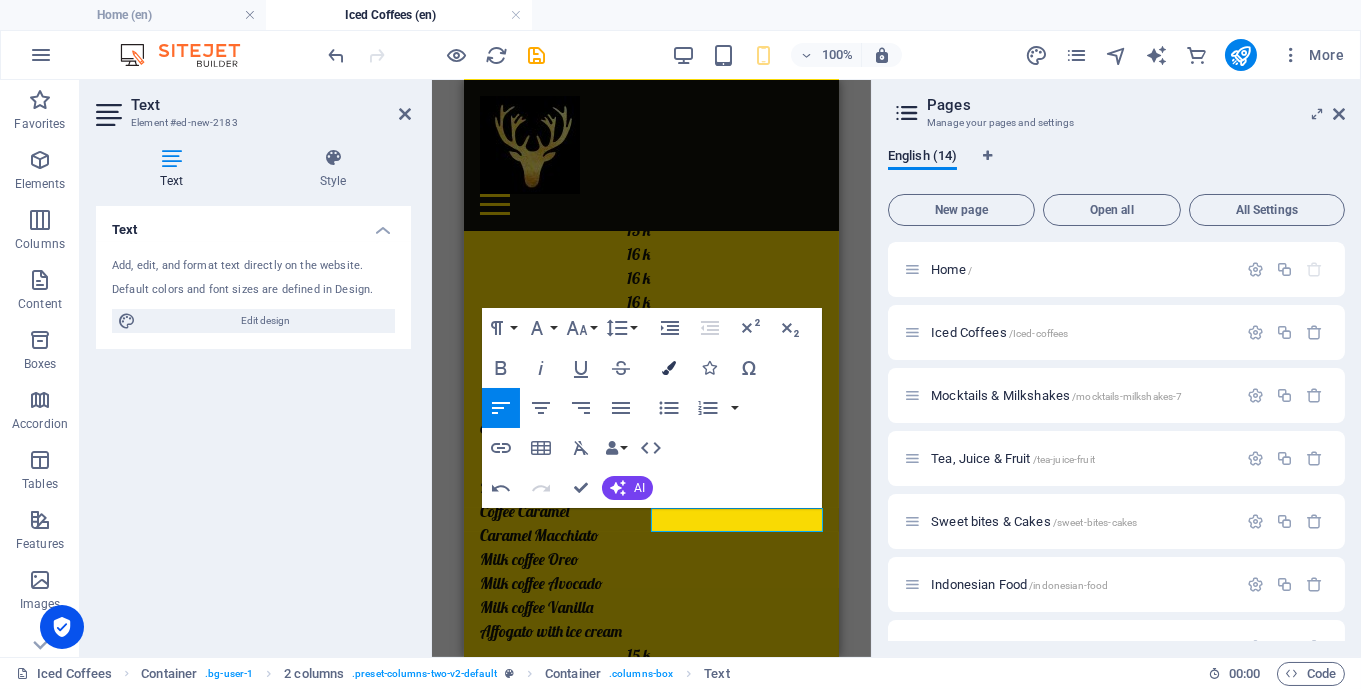 click at bounding box center [669, 368] 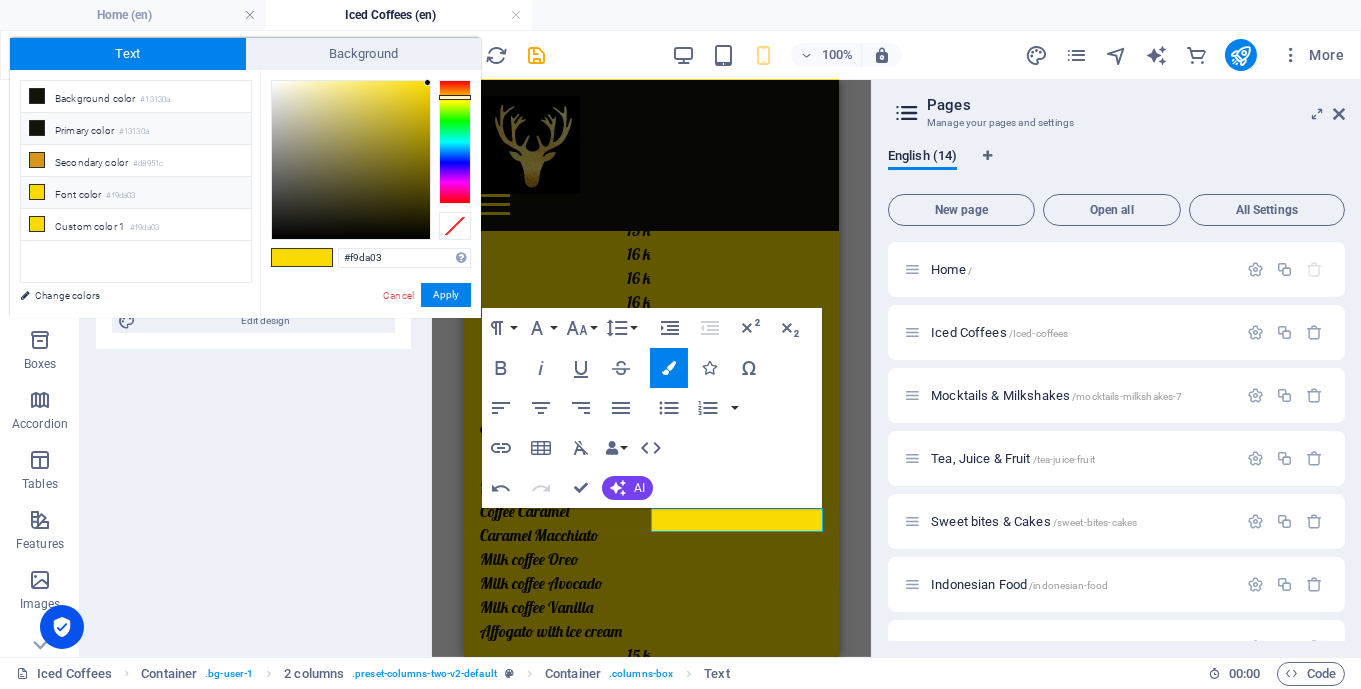 click on "Primary color
#13130a" at bounding box center [136, 129] 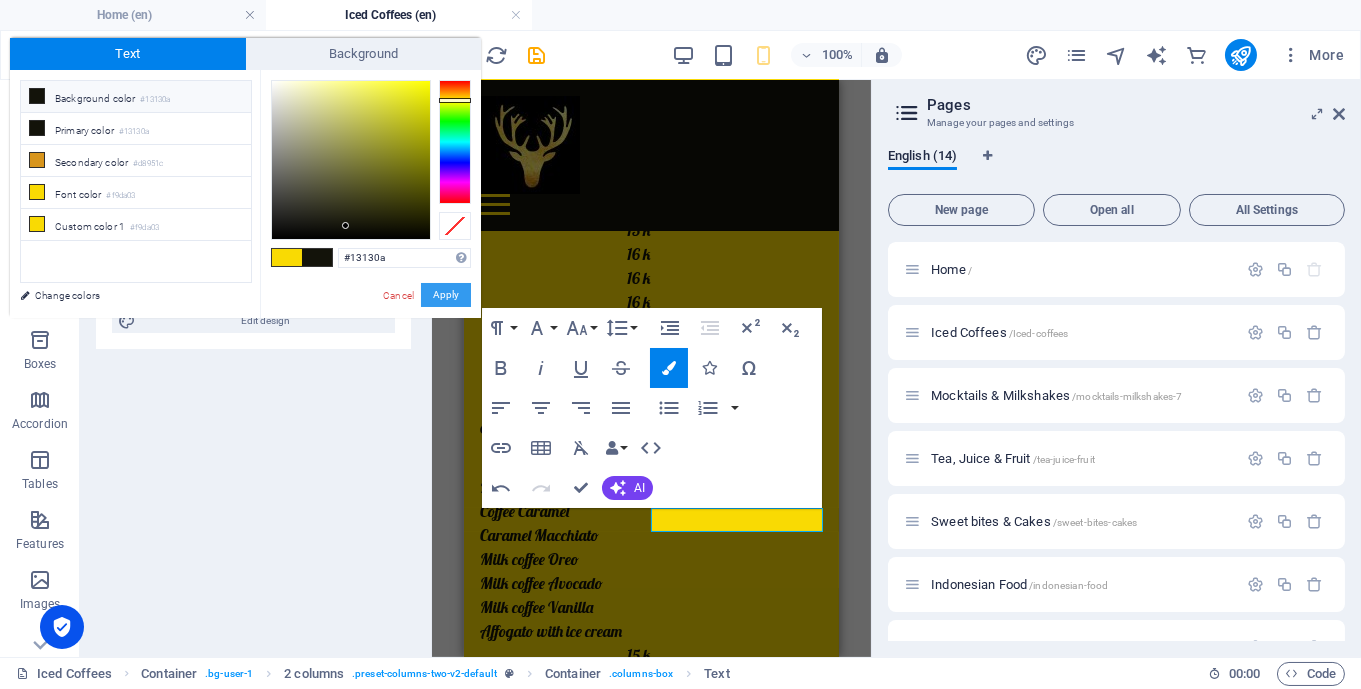 click on "Apply" at bounding box center (446, 295) 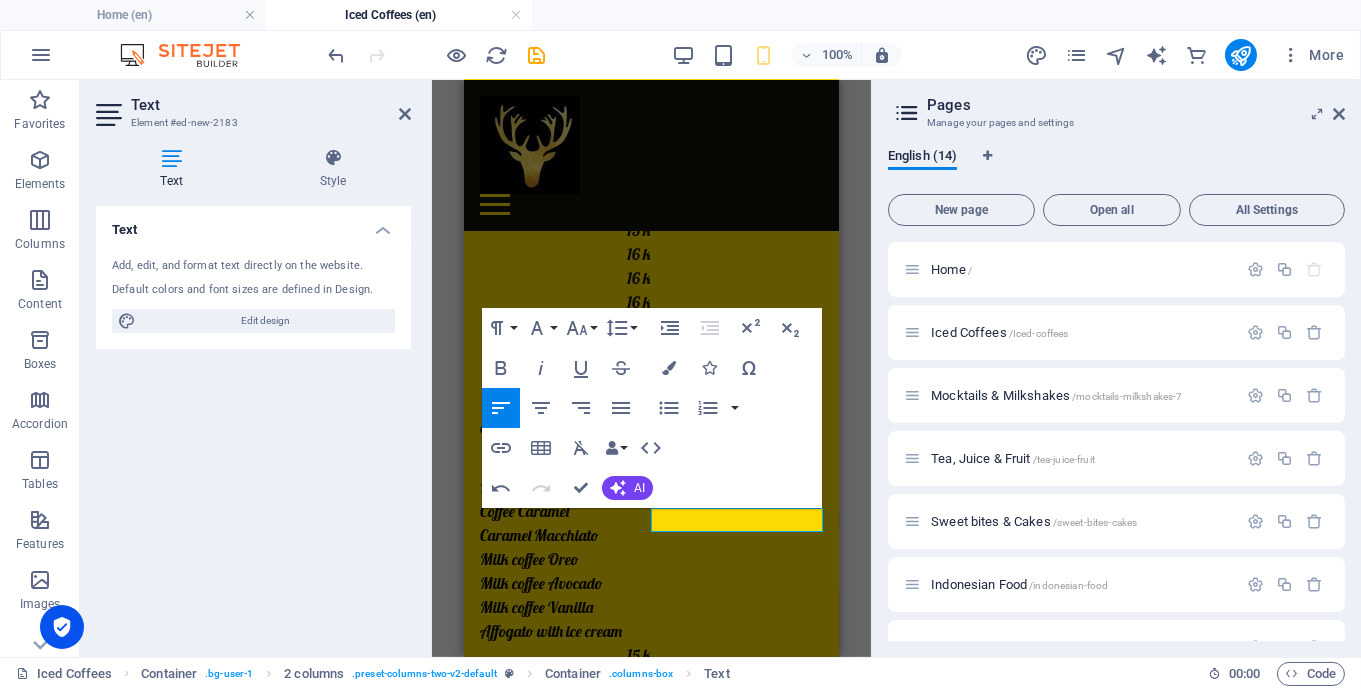 click on "H2   Container   Spacer   Text   Spacer   Container   Text   2 columns   Container   Container   Text   Text   Text   Text   Text   Text   Text   Spacer   Spacer   Spacer   Text   Spacer   Container   Text   2 columns   Container   Container   Text   Text   Text   Text   Text   Text   Text   Text   Spacer   Spacer   Button   Image   2 columns   Container   Text   2 columns   Container   2 columns   Container   Text   Text   Text   Text   Text   Image   Text   Image   Logo   Banner   Menu Bar   2 columns   Placeholder   2 columns   Container   2 columns   Container   Image   Placeholder   Container   HTML   Container   Container   Image   Image   Image   Text   Text   Image   Image   Text   Text   Image   Text   Text Paragraph Format Normal Heading 1 Heading 2 Heading 3 Heading 4 Heading 5 Heading 6 Code Font Family Arial [US_STATE] Impact Tahoma Times New Roman Verdana Lobster Montserrat Permanent Marker Font Size 8 9 10 11 12 14 18 24 30 36 48 60 72 96 Line Height Default Single 1.15 1.5" at bounding box center (651, 368) 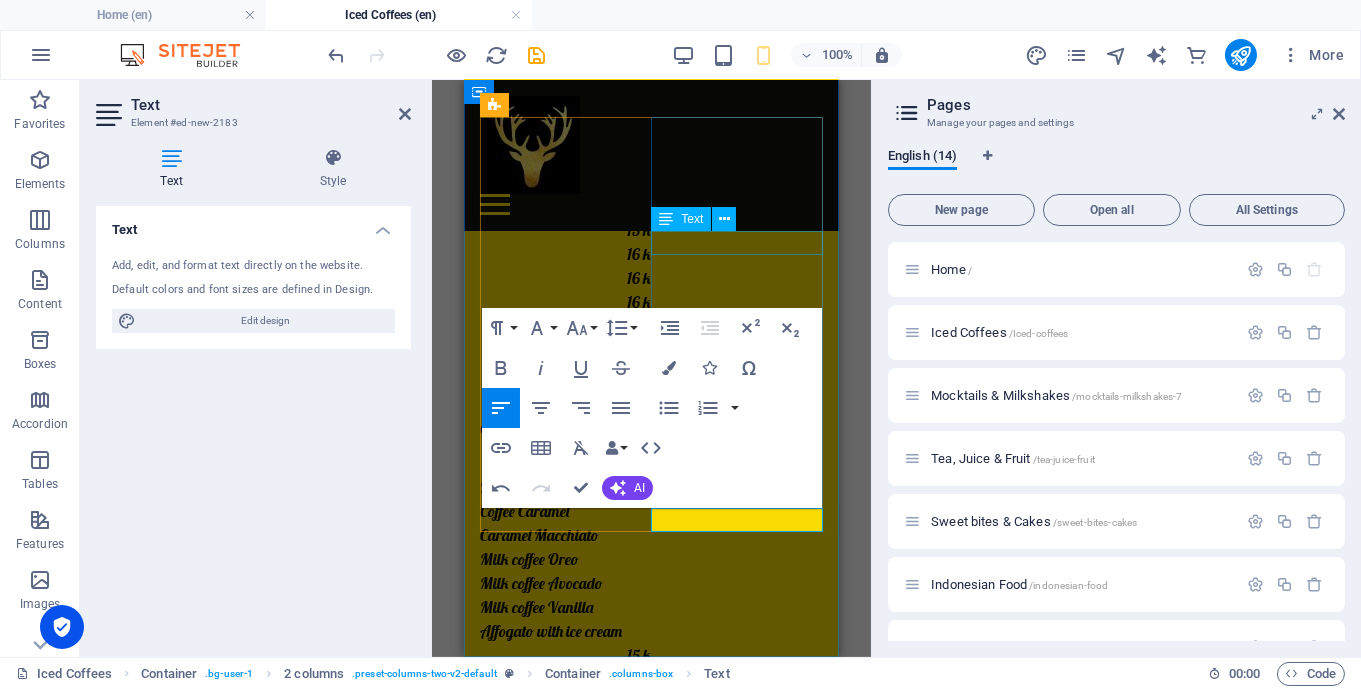 click on "Espresso" at bounding box center [565, 1911] 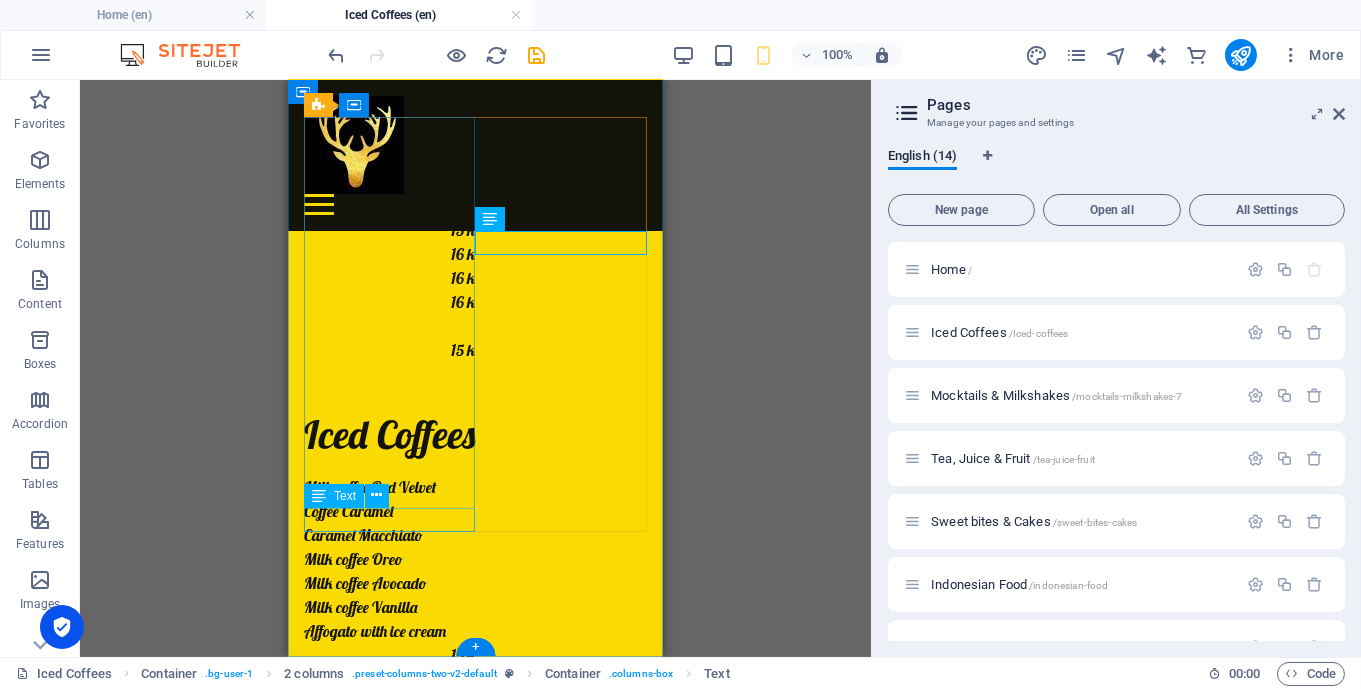 click on "Coffee Caramel" at bounding box center [389, 1637] 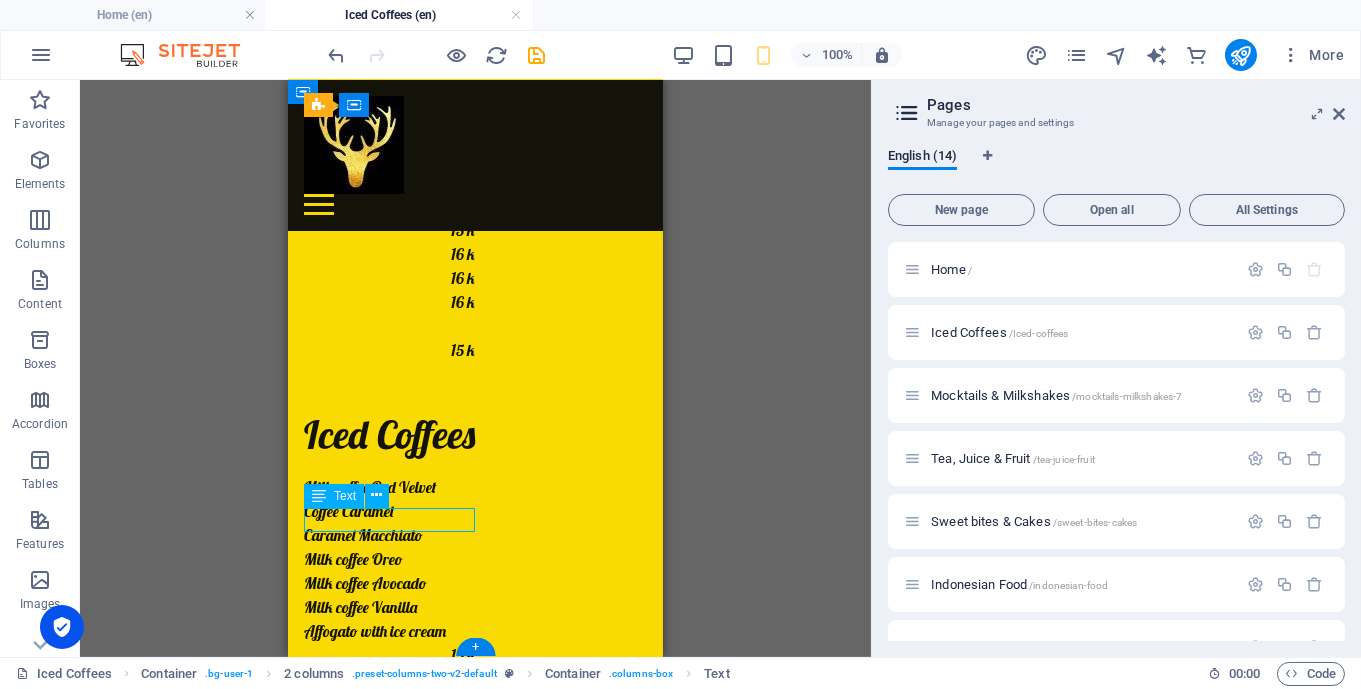 click on "Coffee Caramel" at bounding box center [389, 1637] 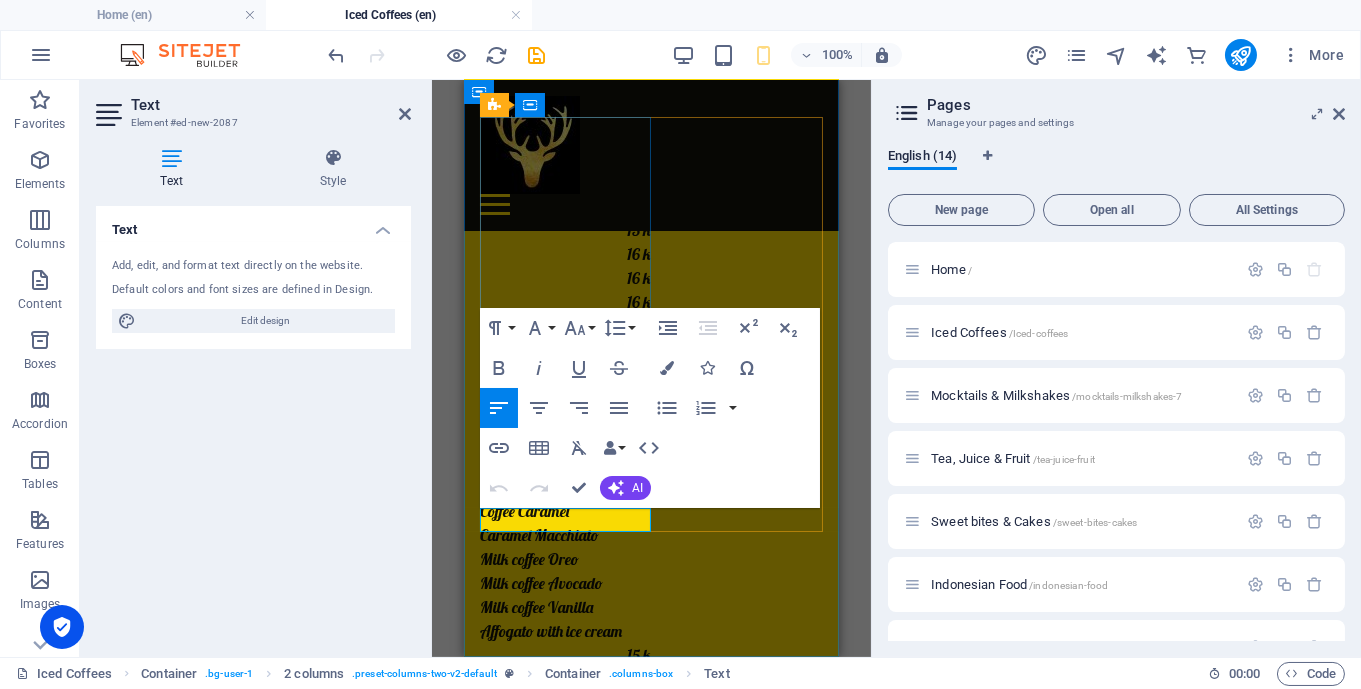 click on "Coffee Caramel" at bounding box center (565, 1637) 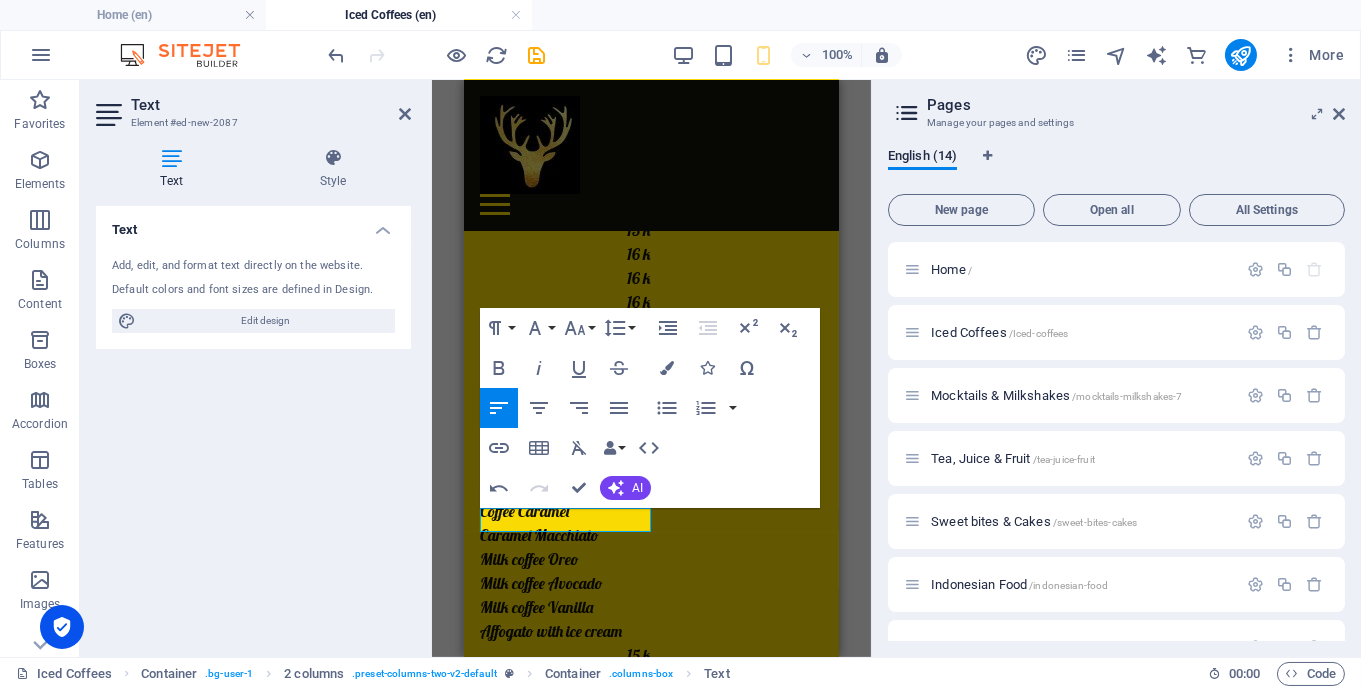 click on "Text Add, edit, and format text directly on the website. Default colors and font sizes are defined in Design. Edit design Alignment Left aligned Centered Right aligned" at bounding box center (253, 423) 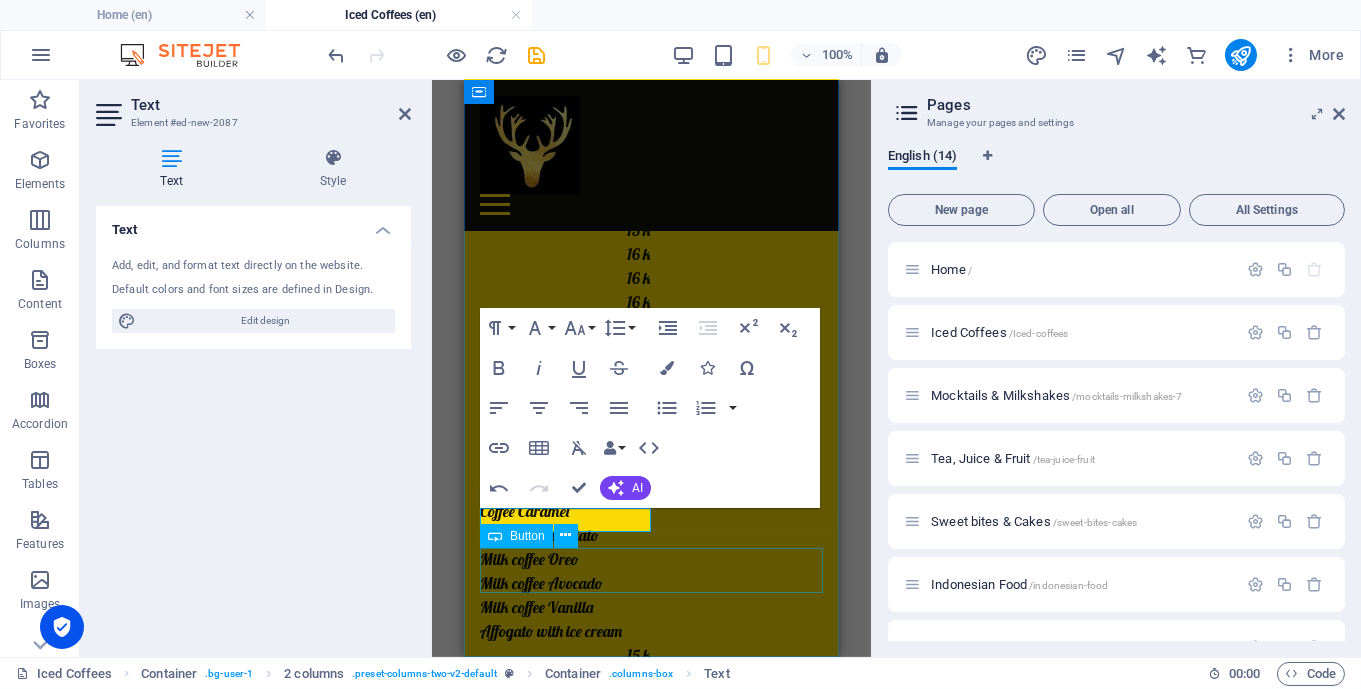 click on "Next: Mocktails & Milkshakes" at bounding box center [650, 2509] 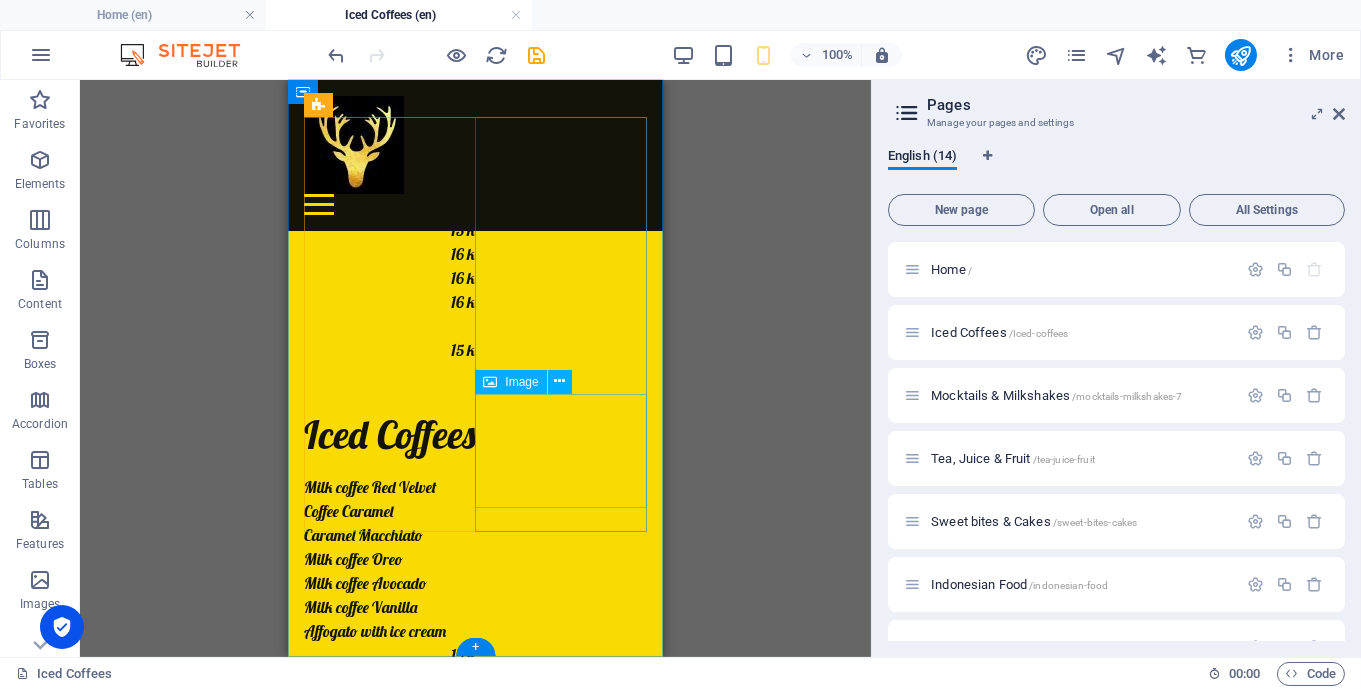 scroll, scrollTop: 996, scrollLeft: 0, axis: vertical 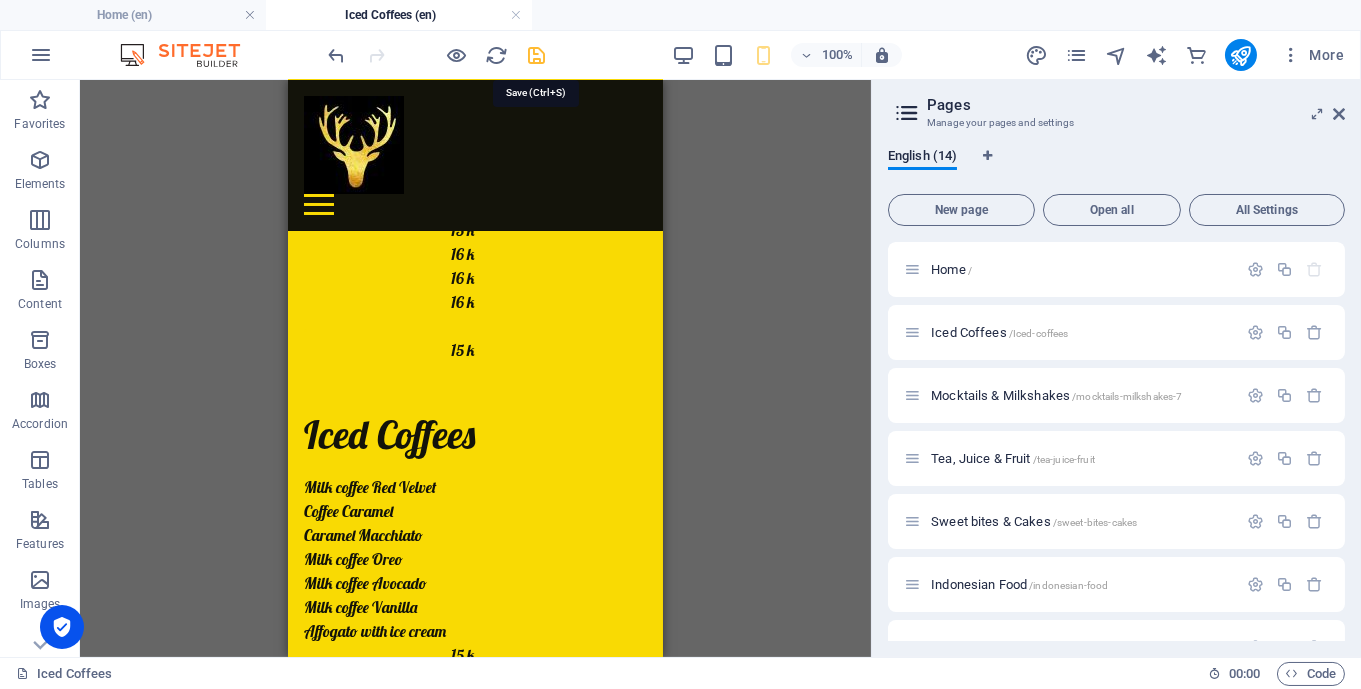 click at bounding box center [537, 55] 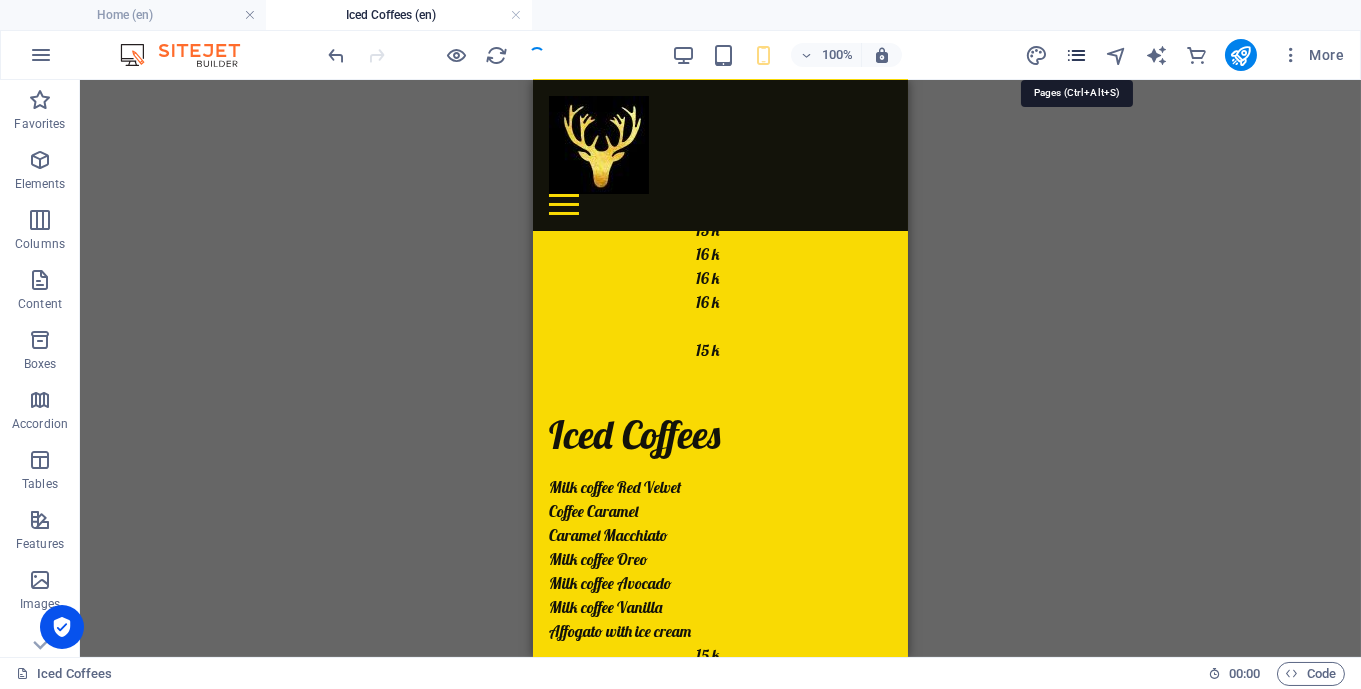 click at bounding box center [1076, 55] 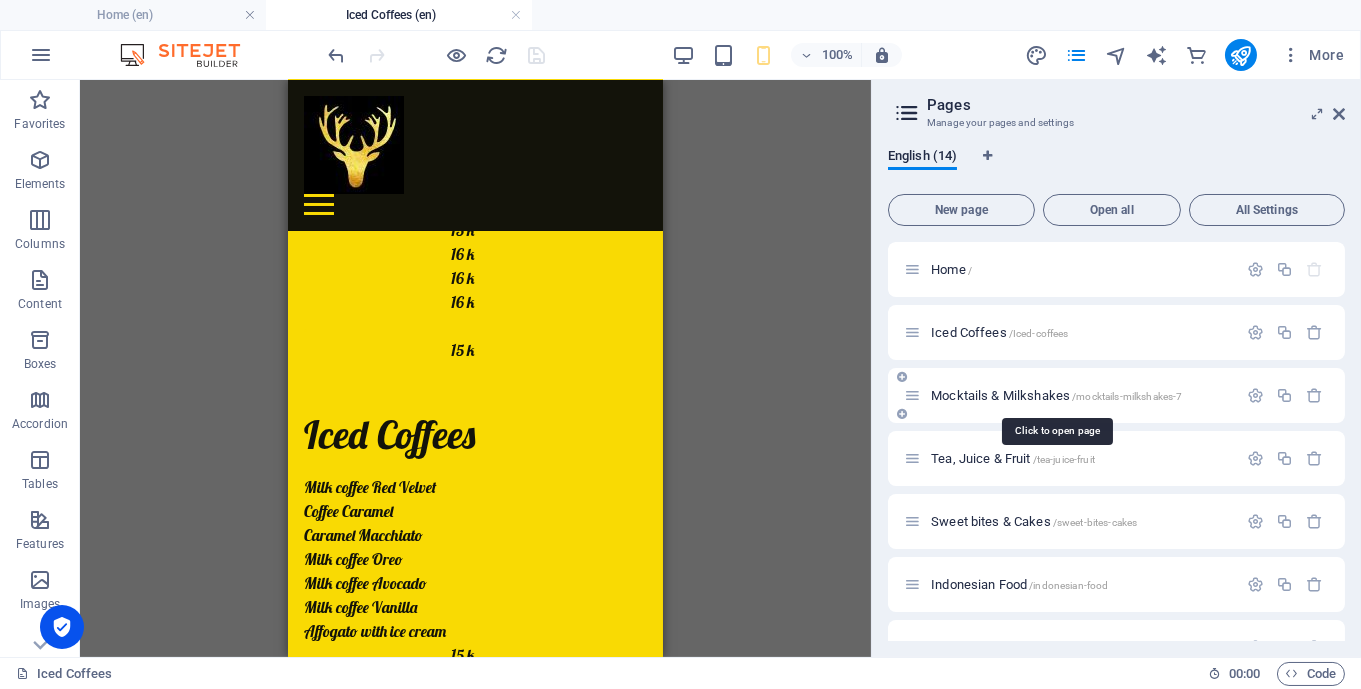 click on "Mocktails & Milkshakes /mocktails-milkshakes-7" at bounding box center [1056, 395] 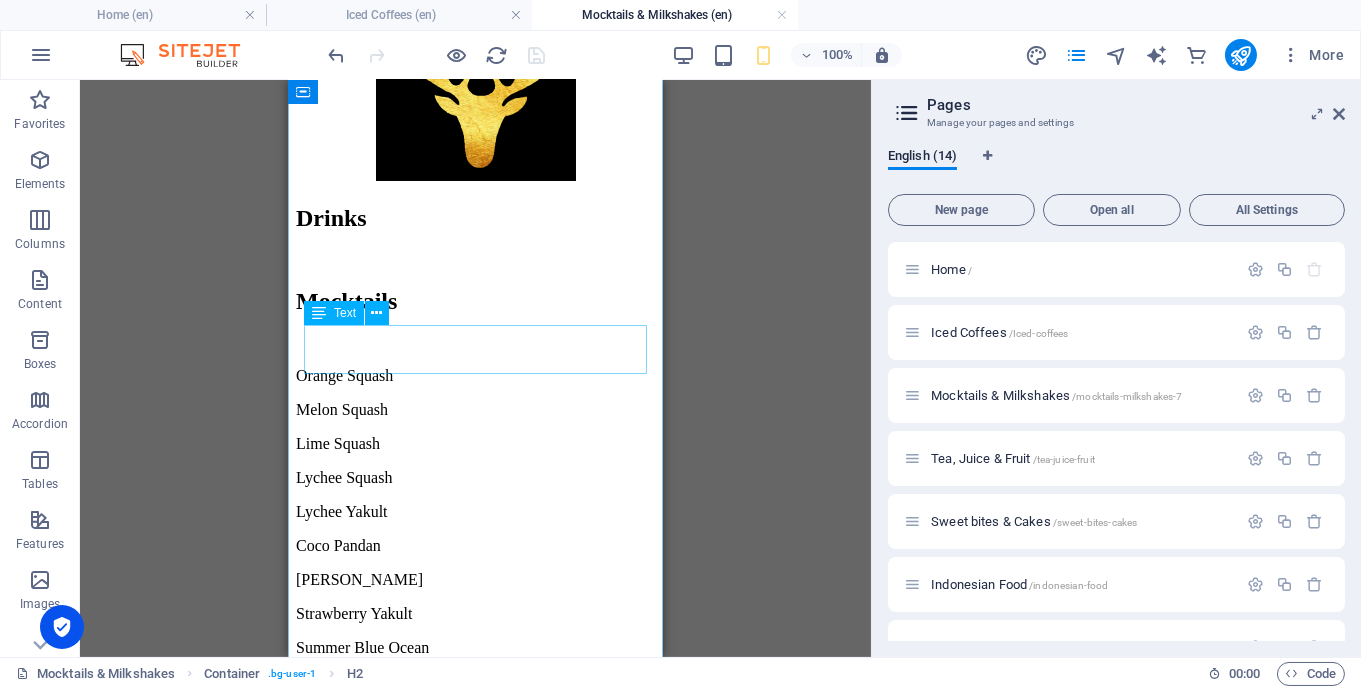 scroll, scrollTop: 677, scrollLeft: 0, axis: vertical 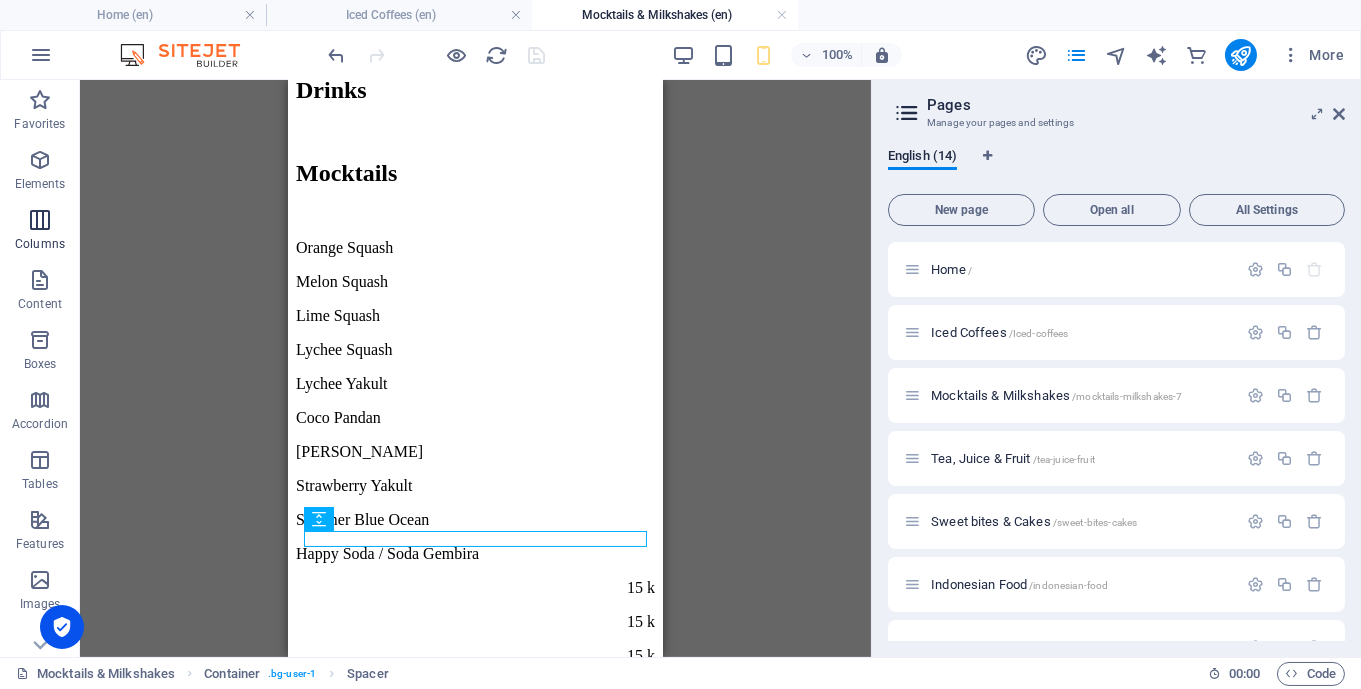 click at bounding box center [40, 220] 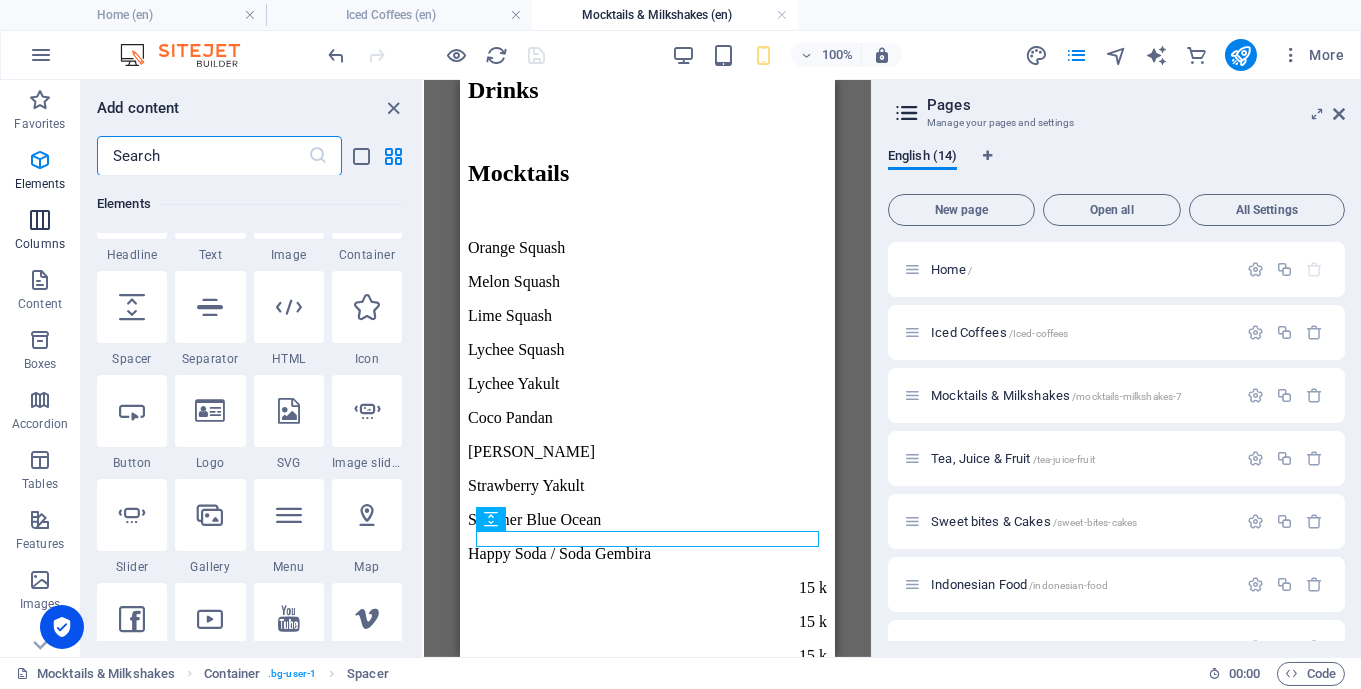 scroll, scrollTop: 990, scrollLeft: 0, axis: vertical 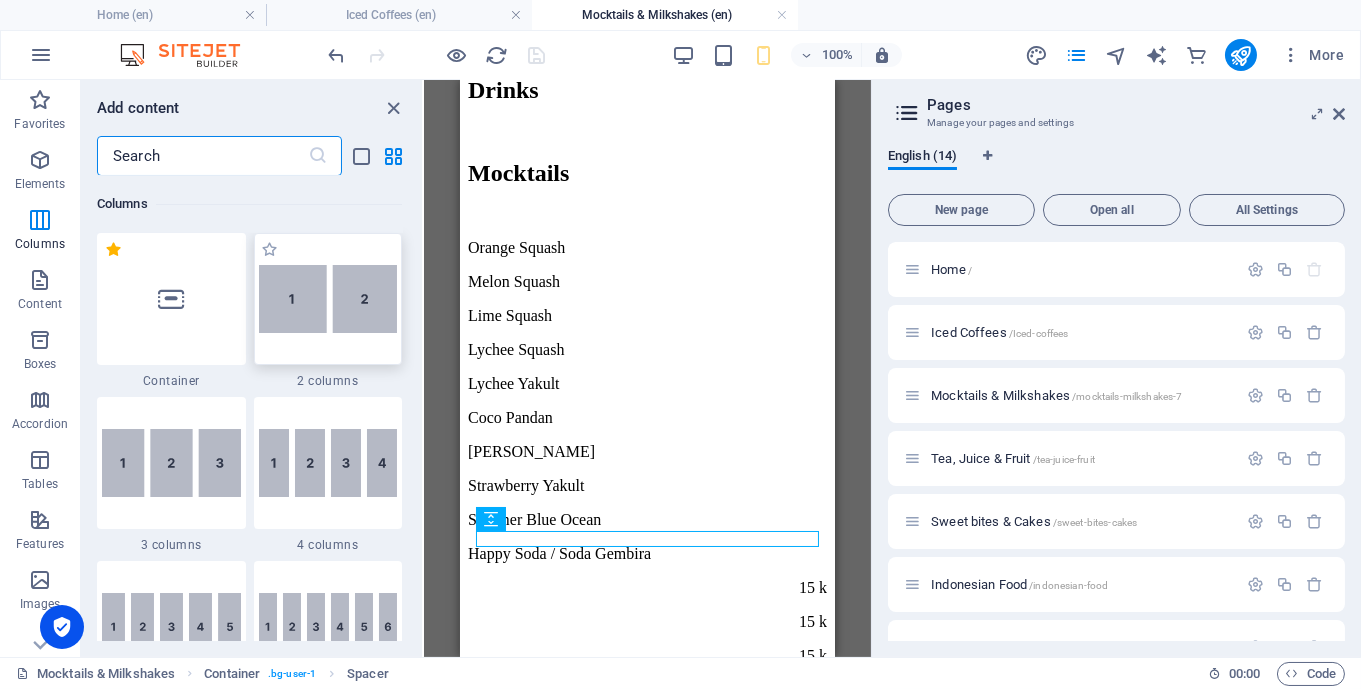 click at bounding box center [328, 299] 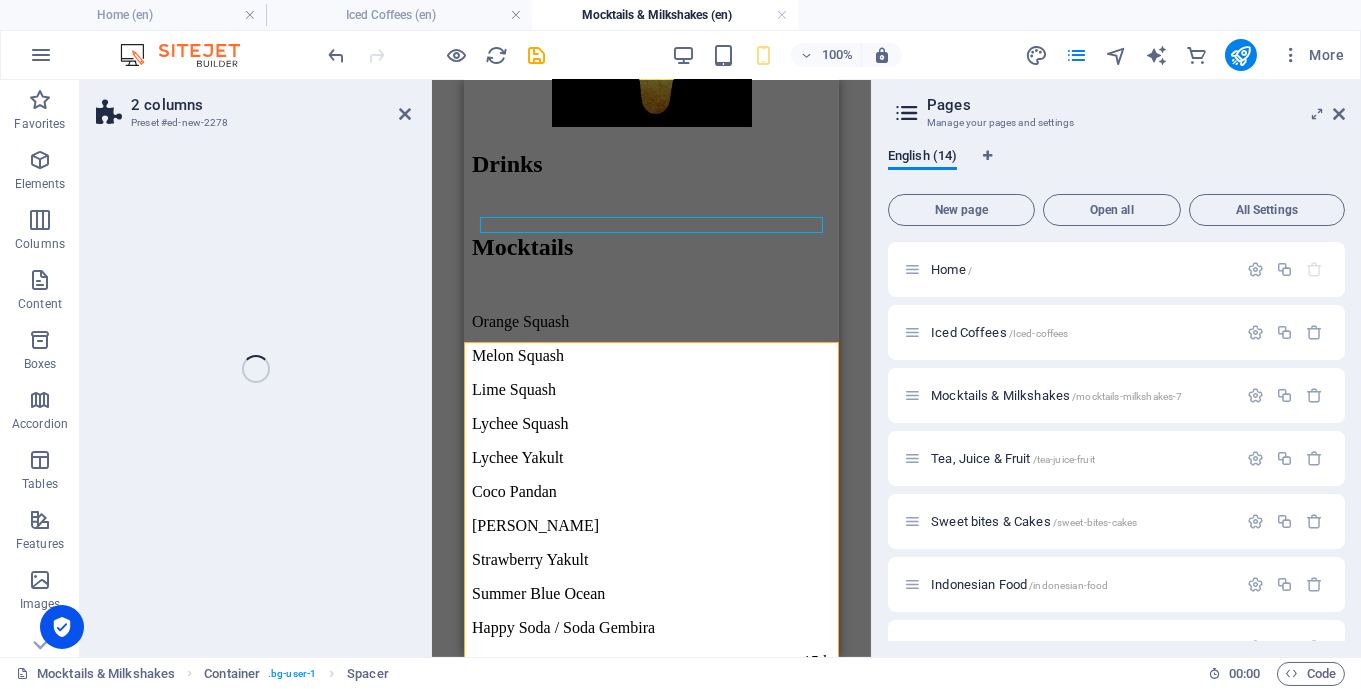 scroll, scrollTop: 992, scrollLeft: 0, axis: vertical 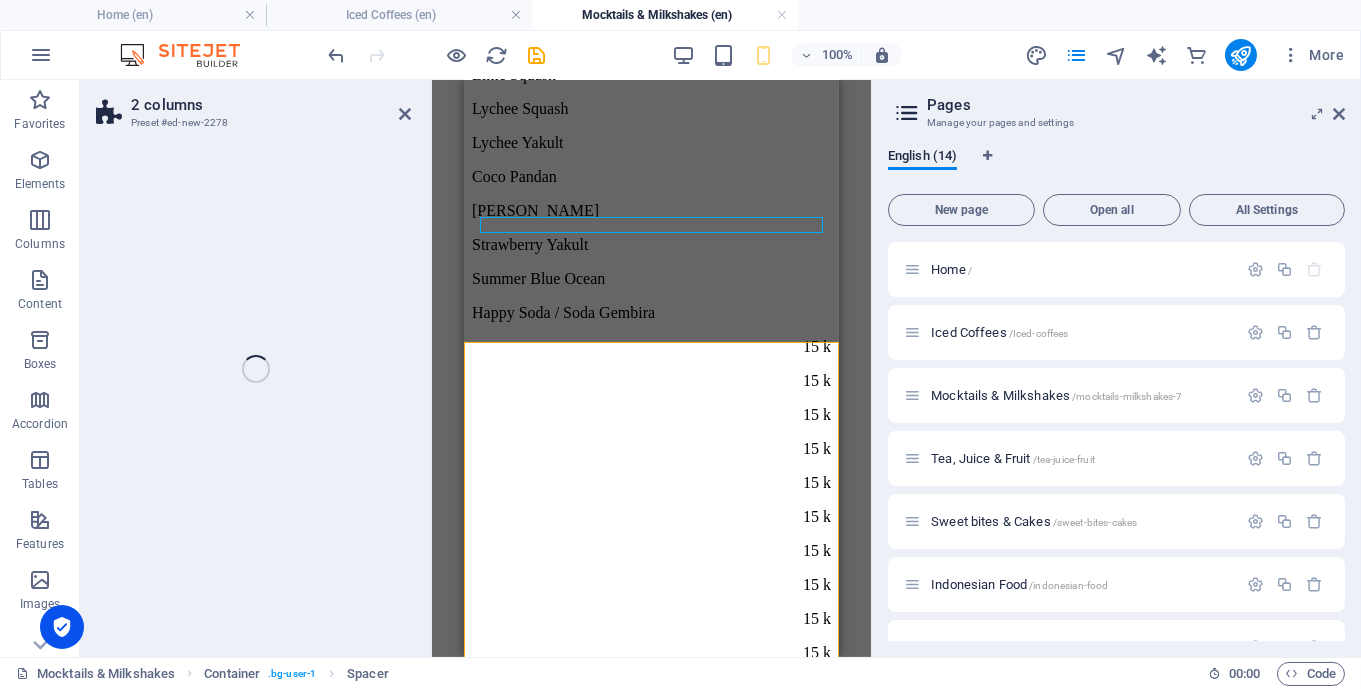 select on "px" 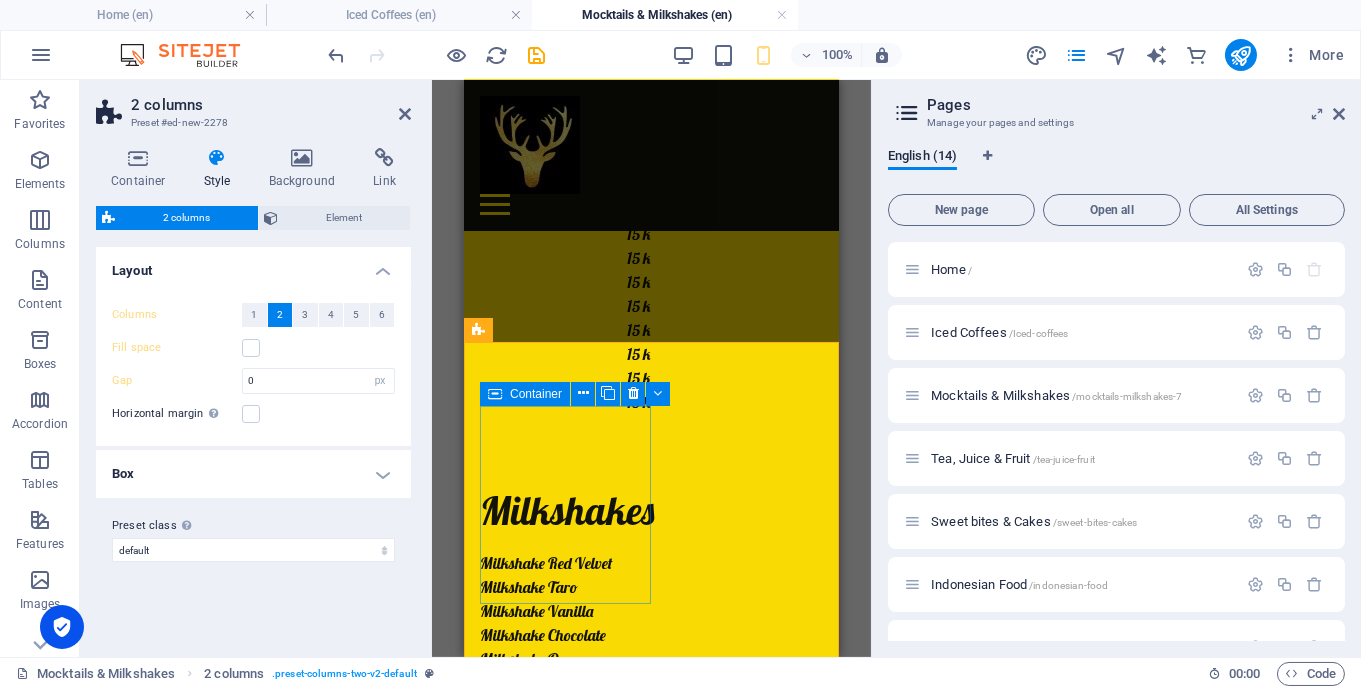 click on "Add elements" at bounding box center (564, 1289) 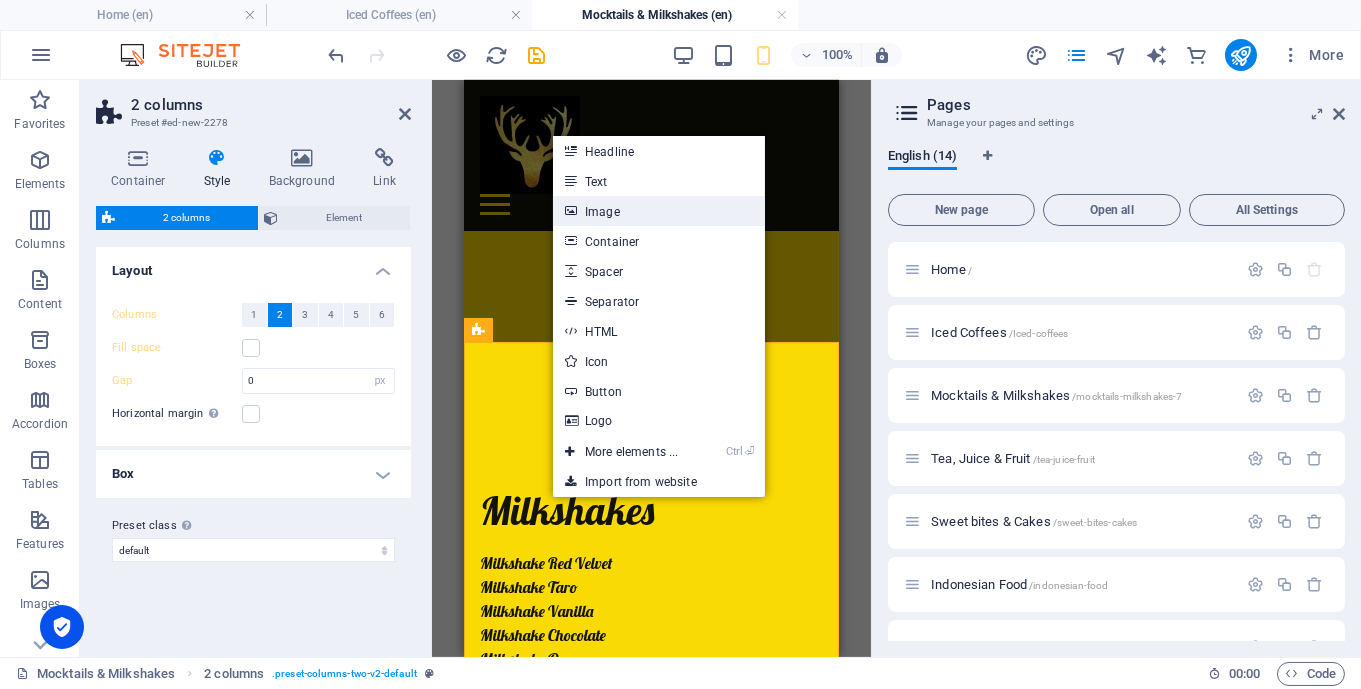 click on "Image" at bounding box center (659, 211) 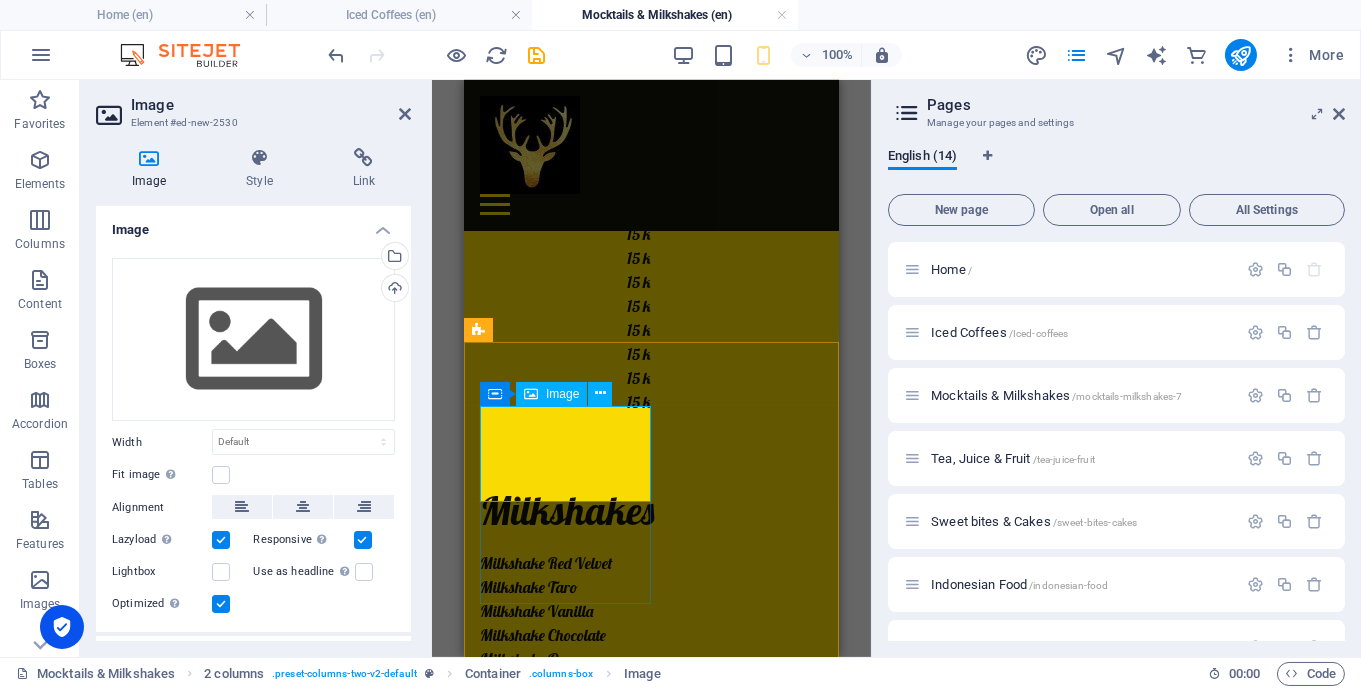 click at bounding box center [565, 1244] 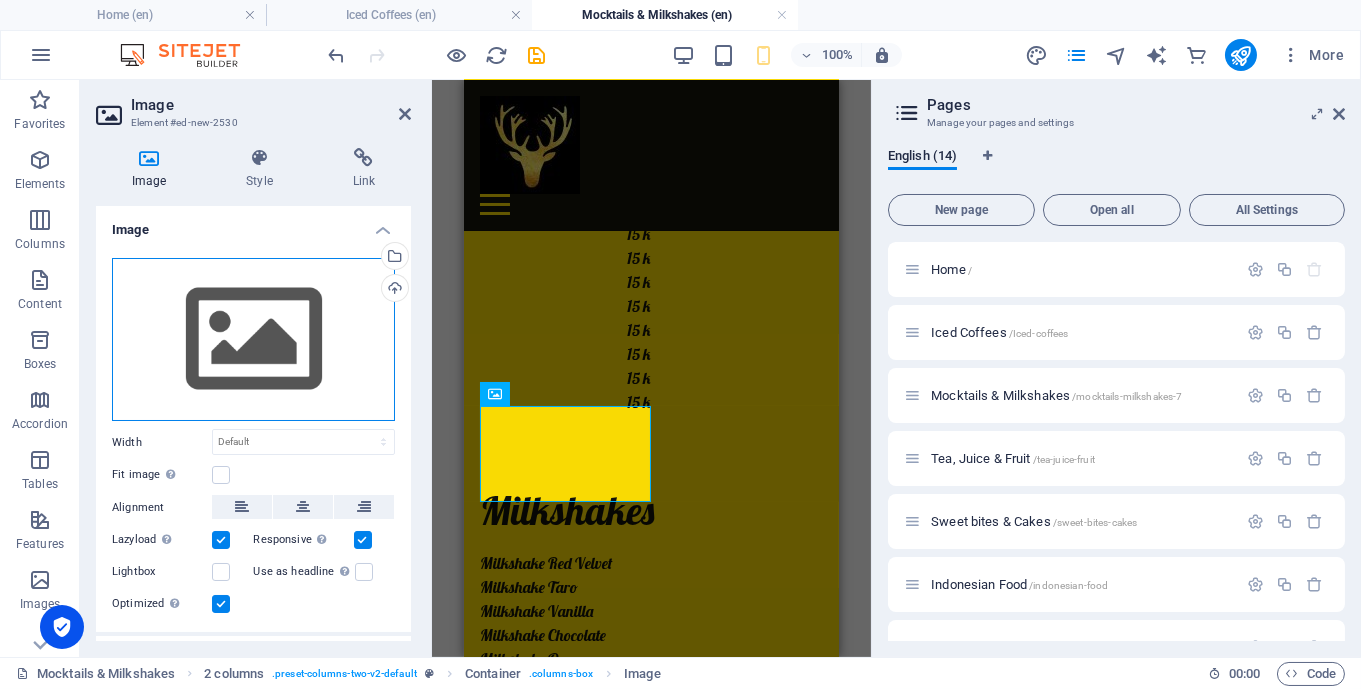 click on "Drag files here, click to choose files or select files from Files or our free stock photos & videos" at bounding box center (253, 340) 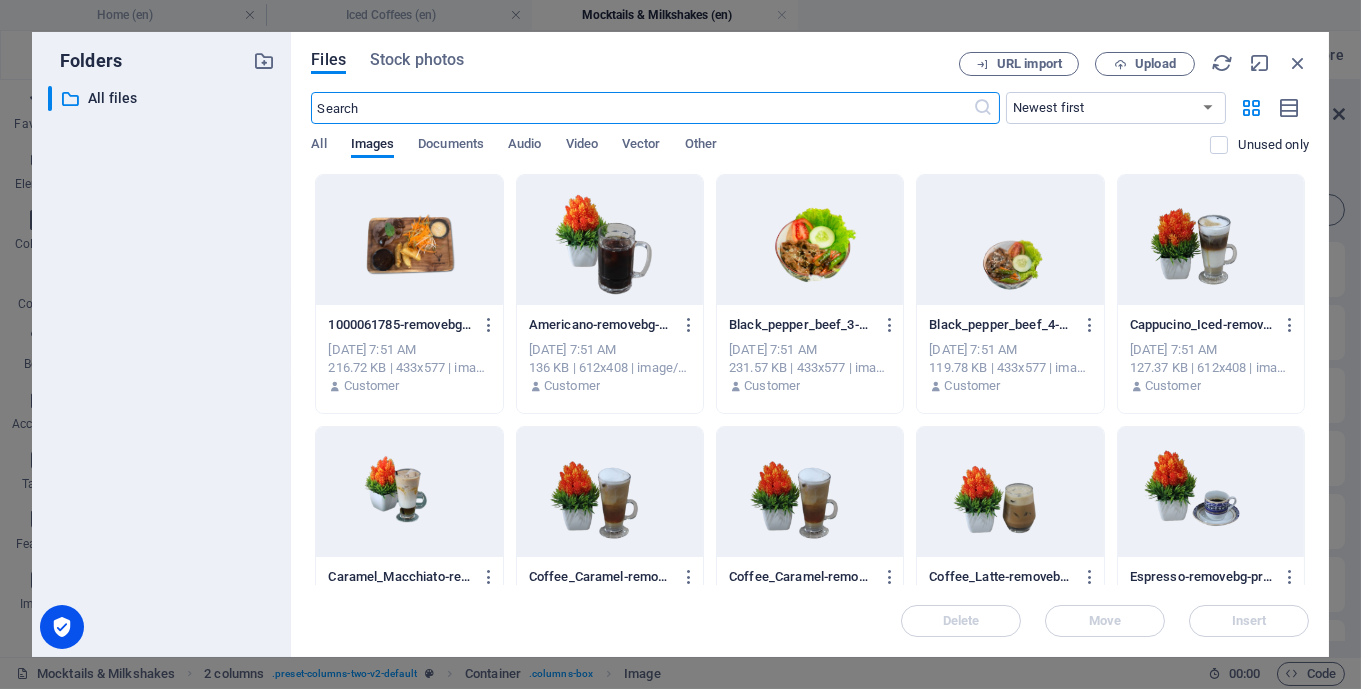 scroll, scrollTop: 0, scrollLeft: 0, axis: both 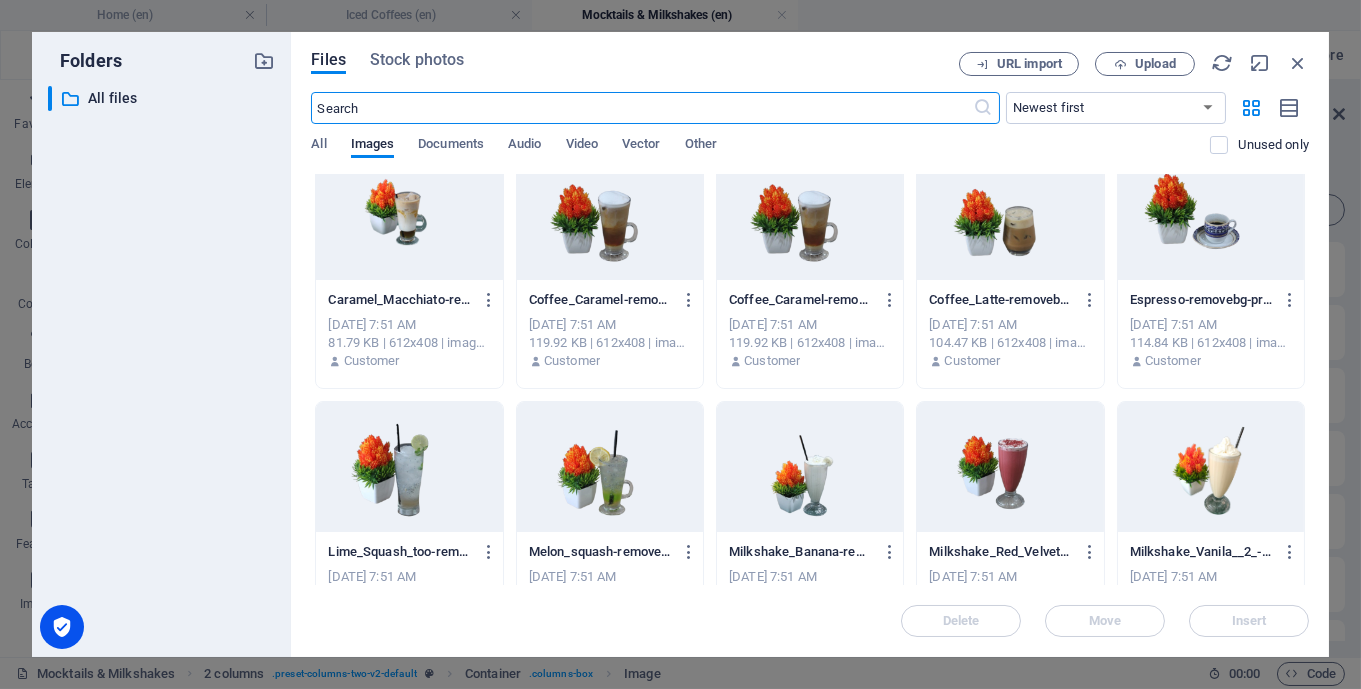 click at bounding box center [409, 467] 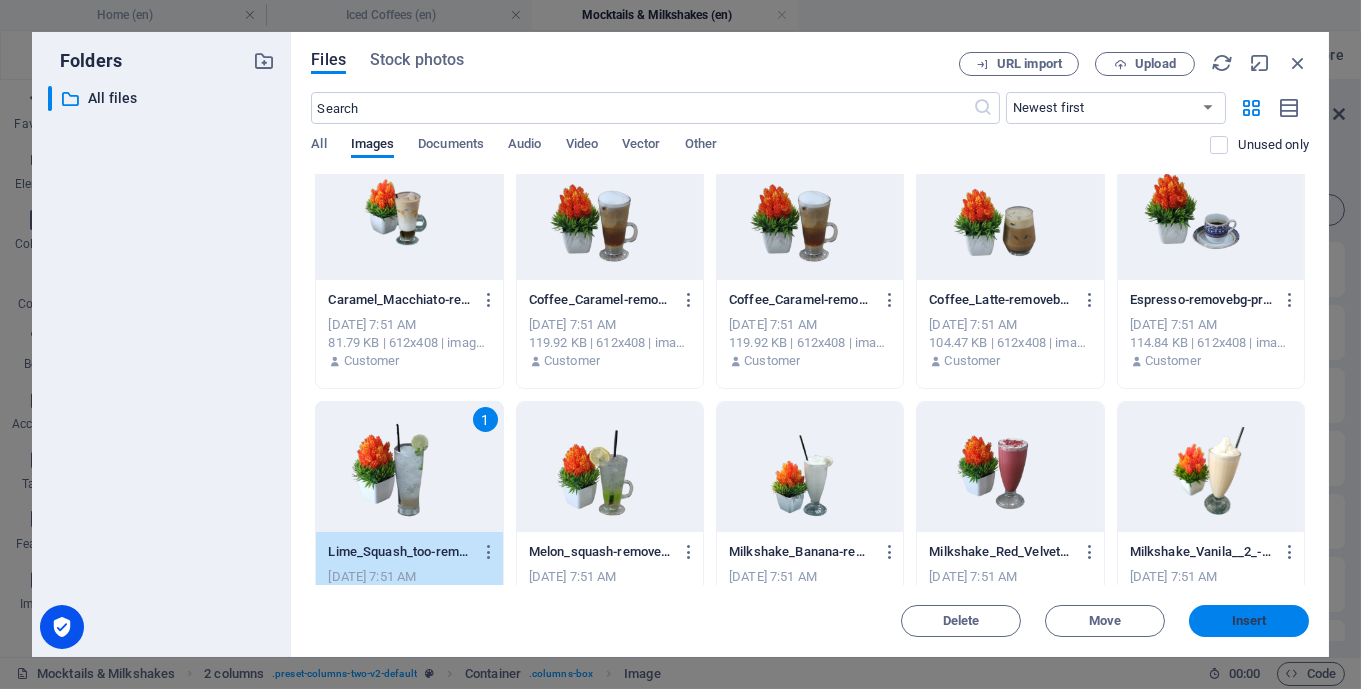 click on "Insert" at bounding box center [1249, 621] 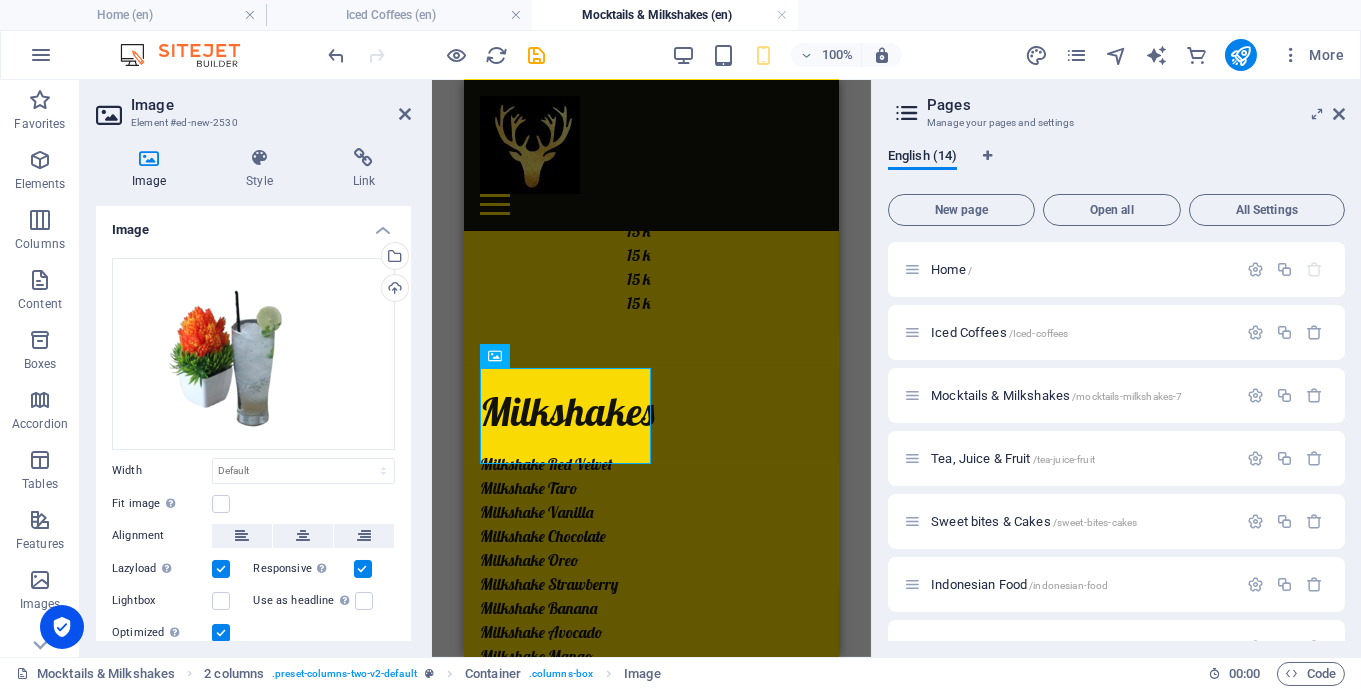 scroll, scrollTop: 1003, scrollLeft: 0, axis: vertical 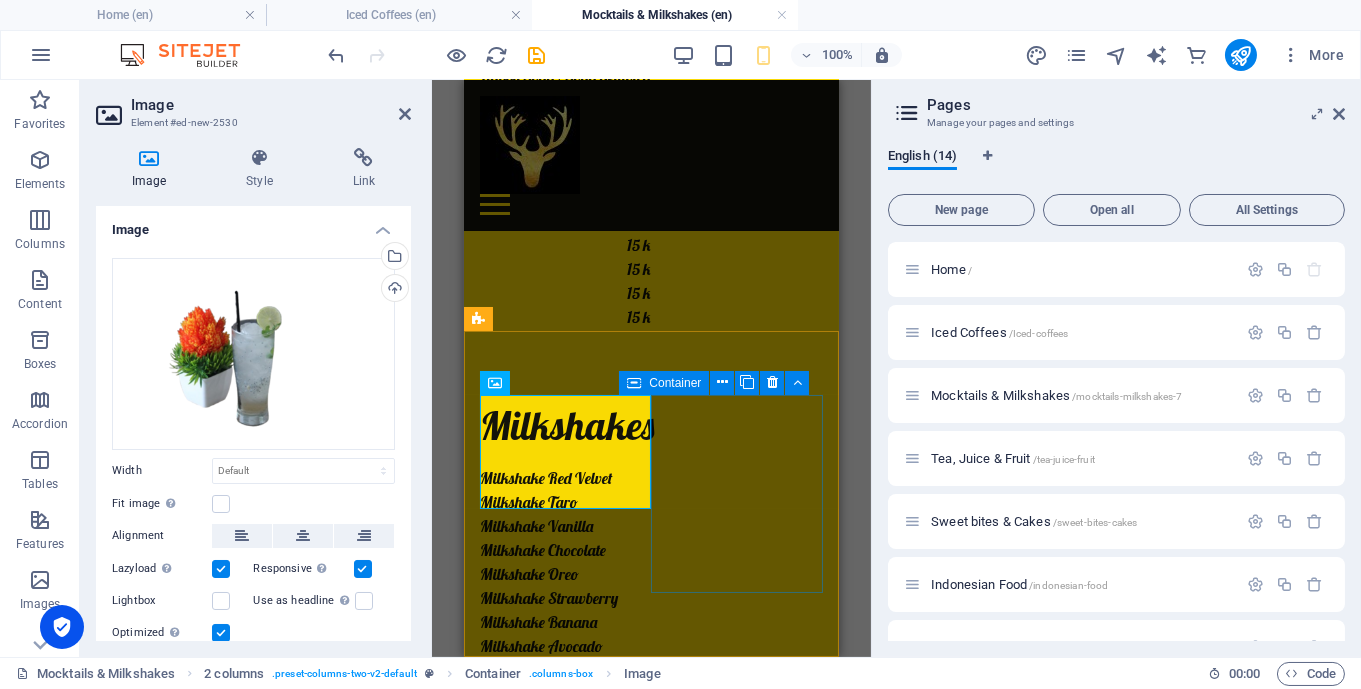 click on "Drop content here or  Add elements  Paste clipboard" at bounding box center [565, 1442] 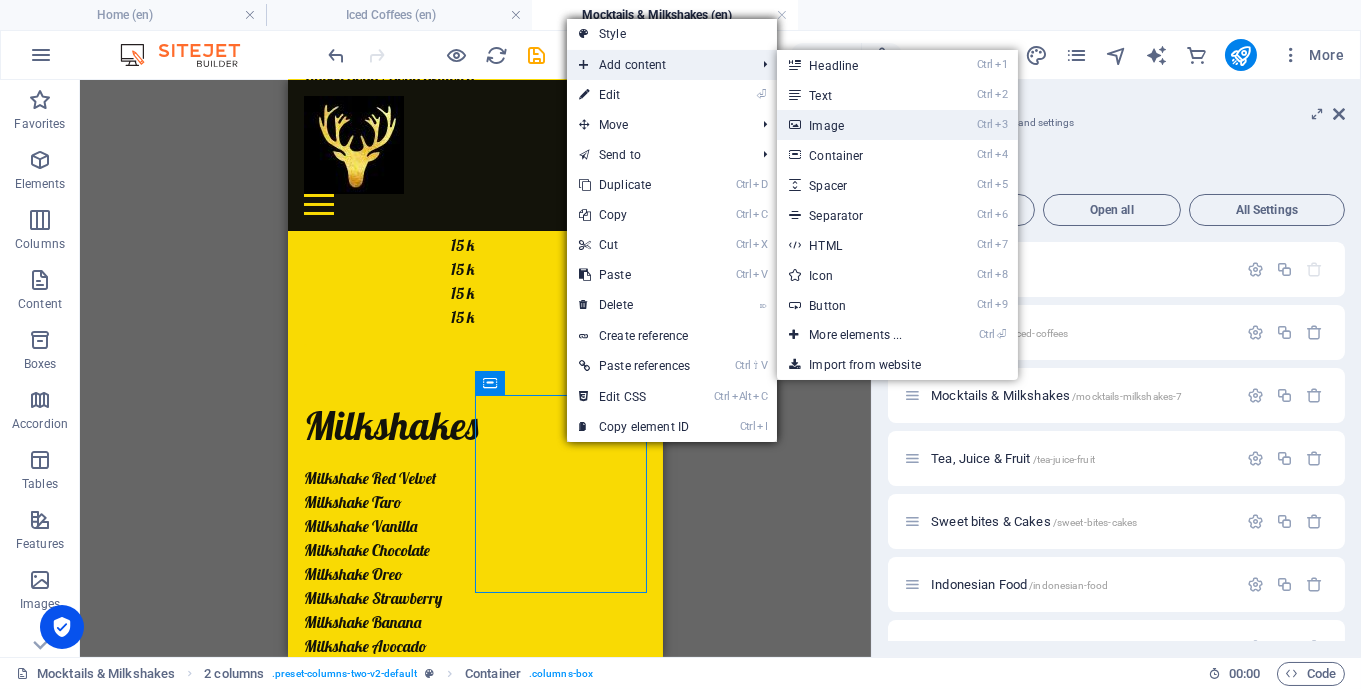 click on "Ctrl 3  Image" at bounding box center (859, 125) 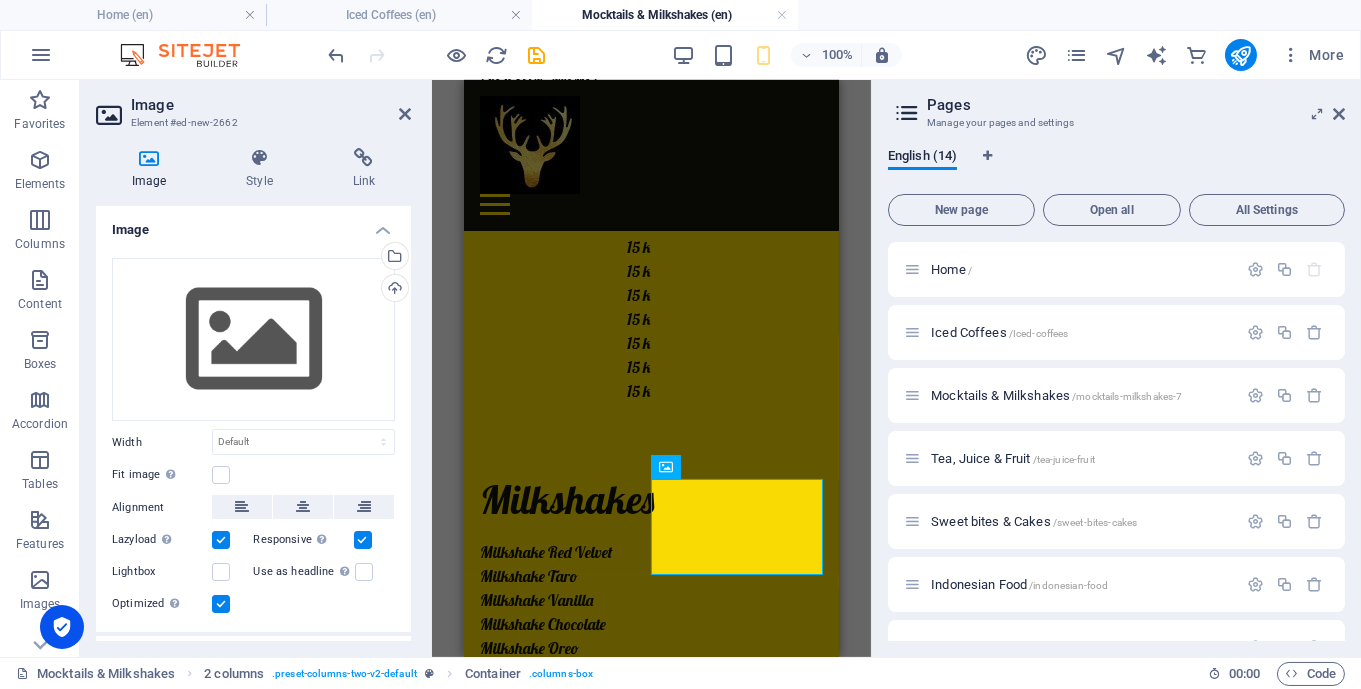 scroll, scrollTop: 919, scrollLeft: 0, axis: vertical 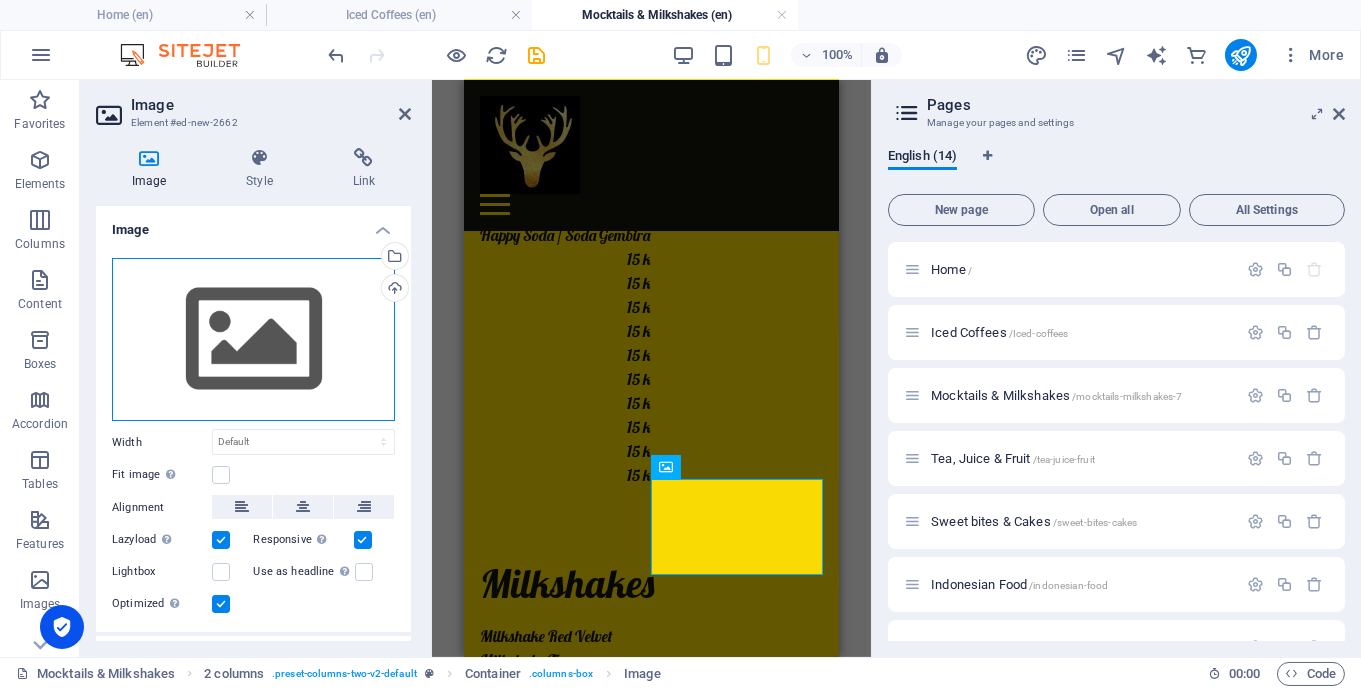 click on "Drag files here, click to choose files or select files from Files or our free stock photos & videos" at bounding box center [253, 340] 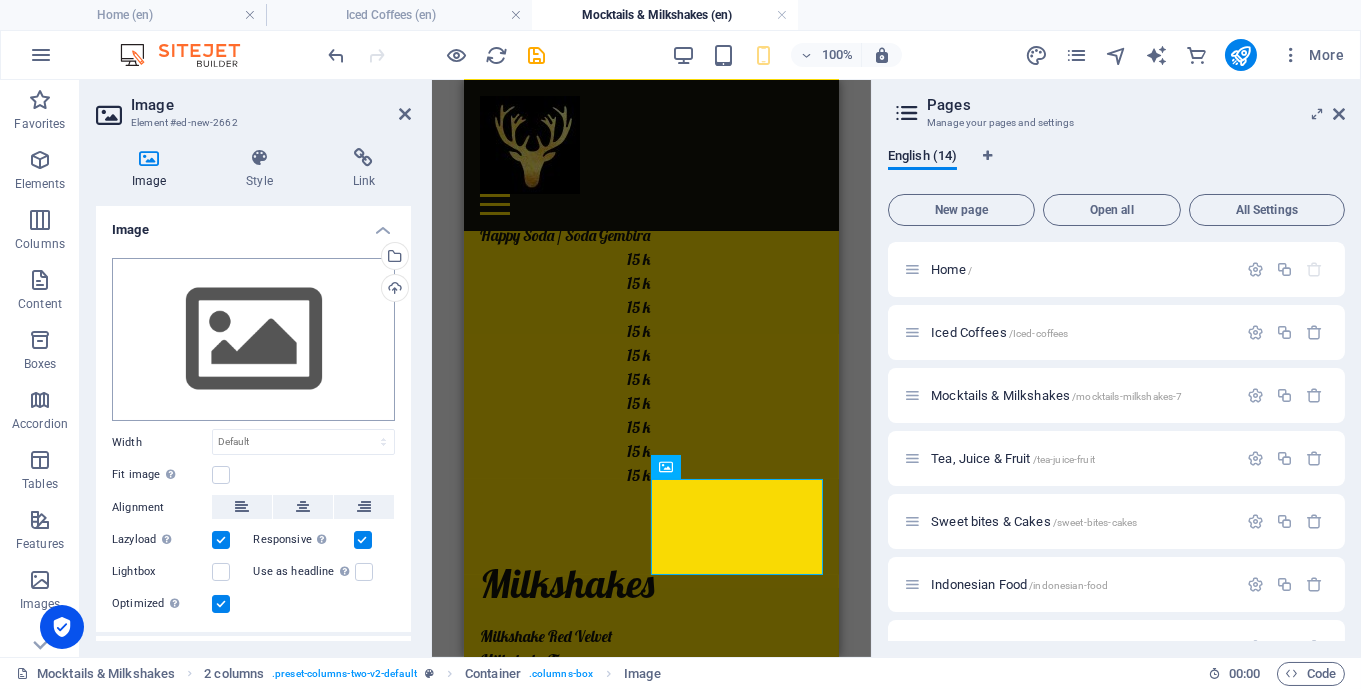 scroll, scrollTop: 0, scrollLeft: 0, axis: both 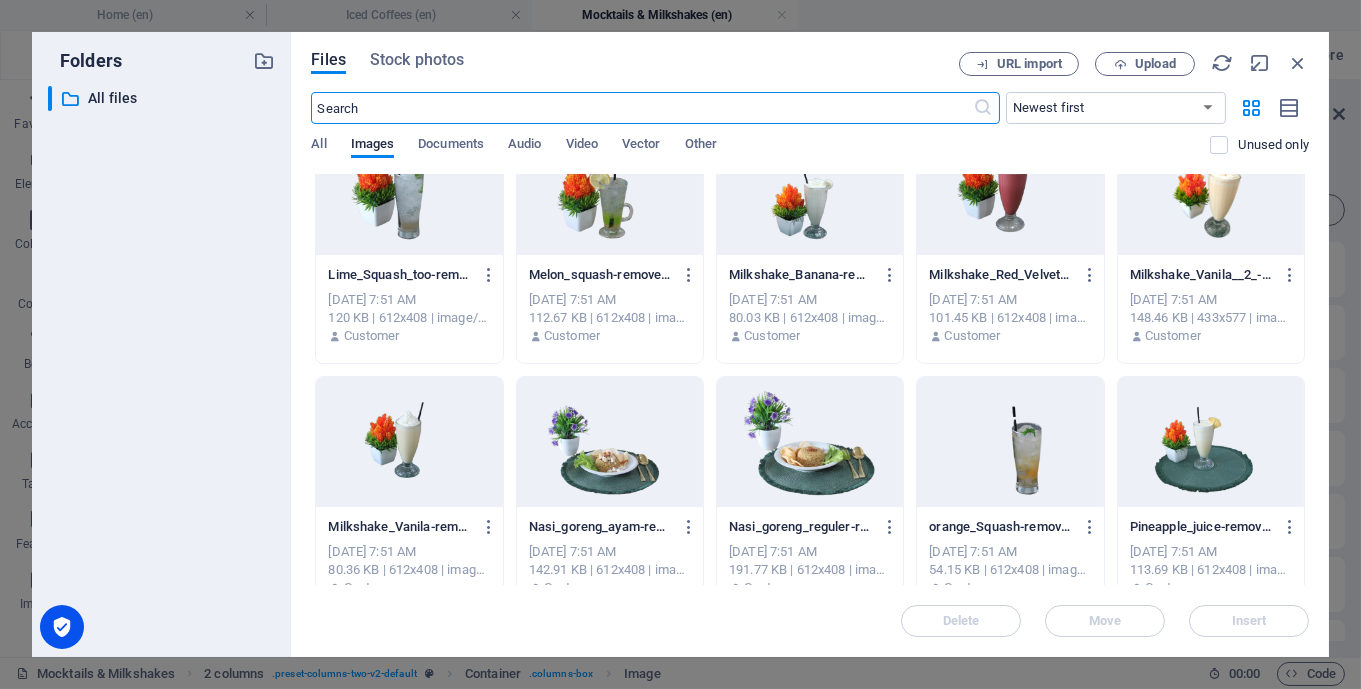 click at bounding box center [1010, 442] 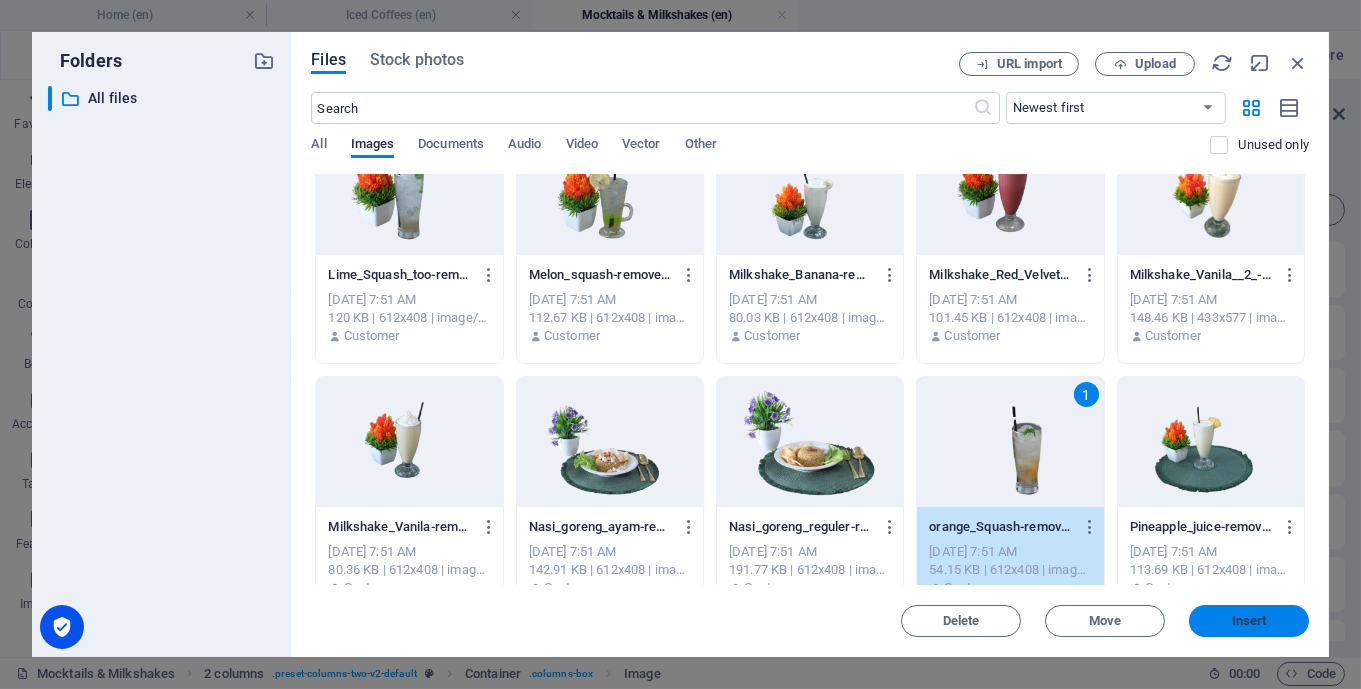 click on "Insert" at bounding box center (1249, 621) 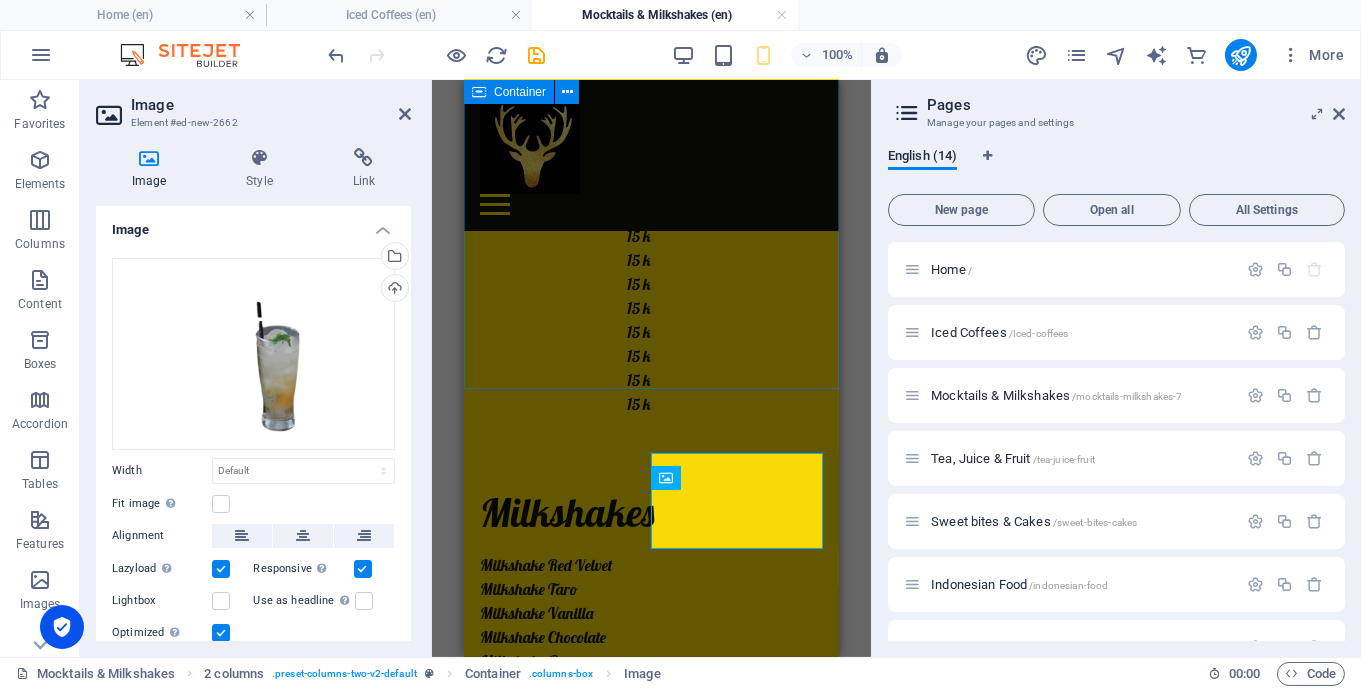 scroll, scrollTop: 919, scrollLeft: 0, axis: vertical 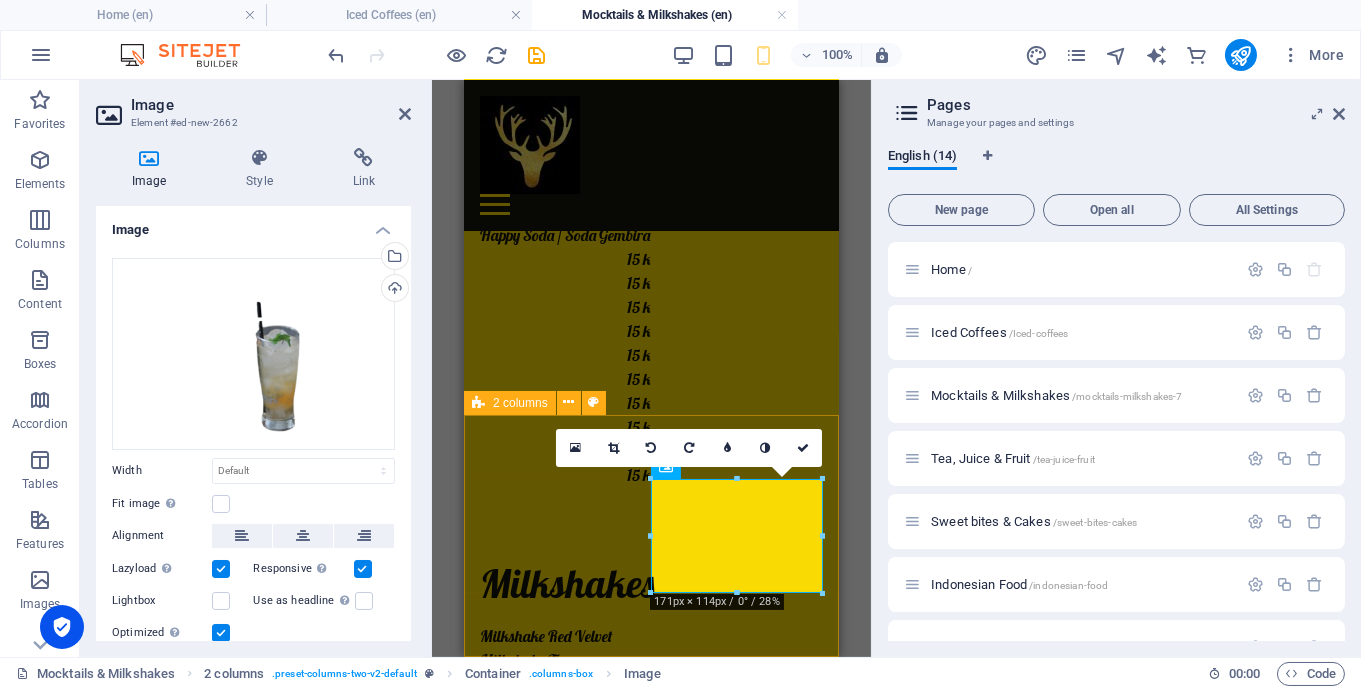 click on "2 columns" at bounding box center (510, 403) 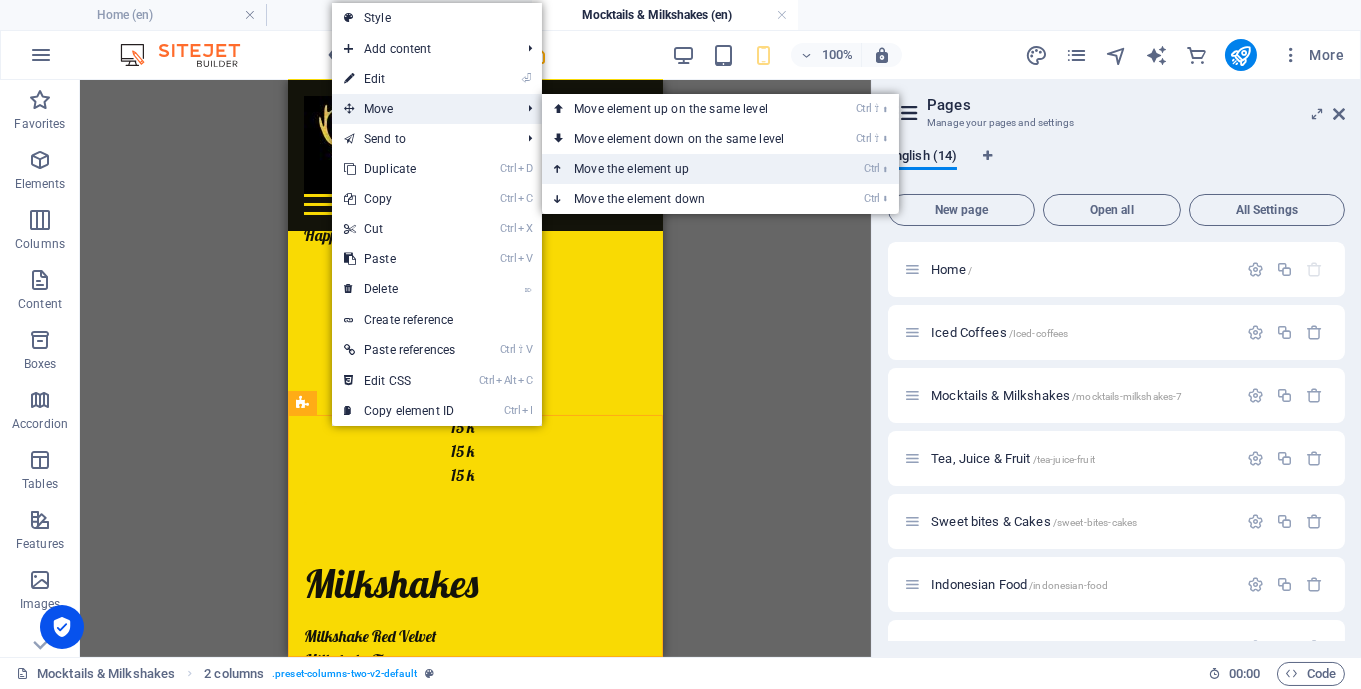 click on "Ctrl ⬆  Move the element up" at bounding box center (683, 169) 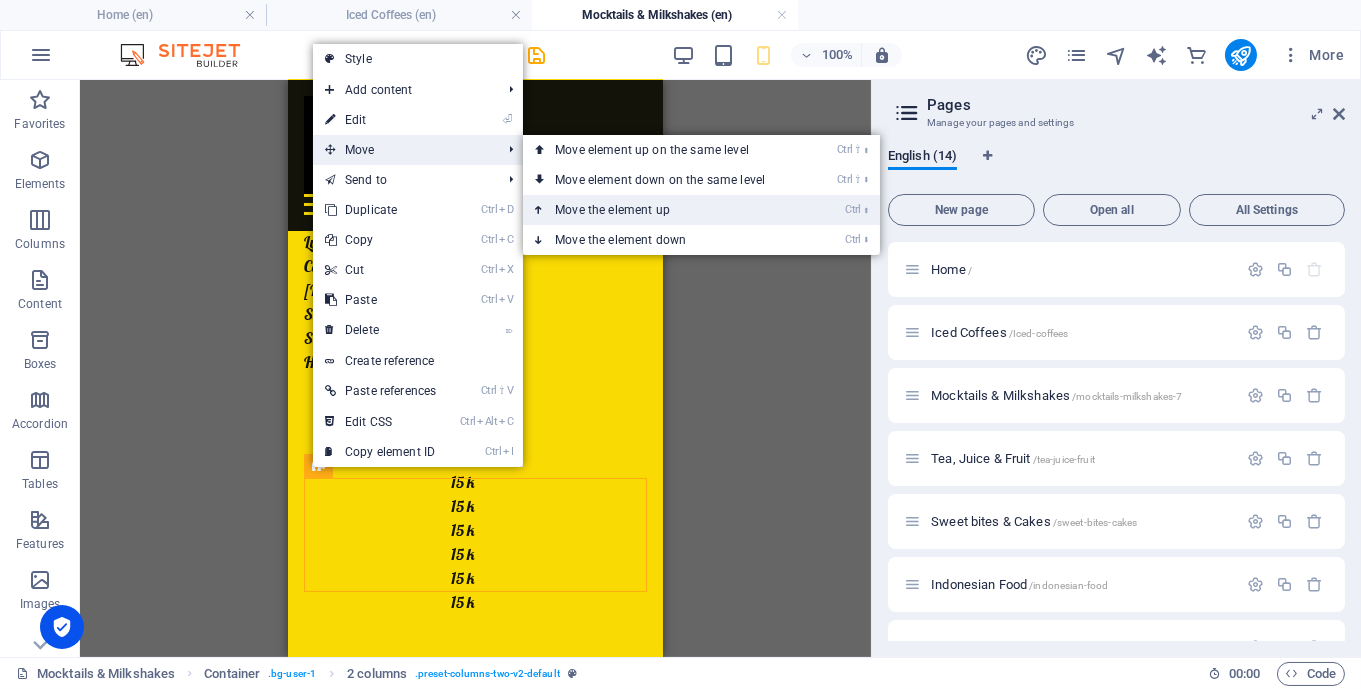 click on "Ctrl ⬆  Move the element up" at bounding box center (664, 210) 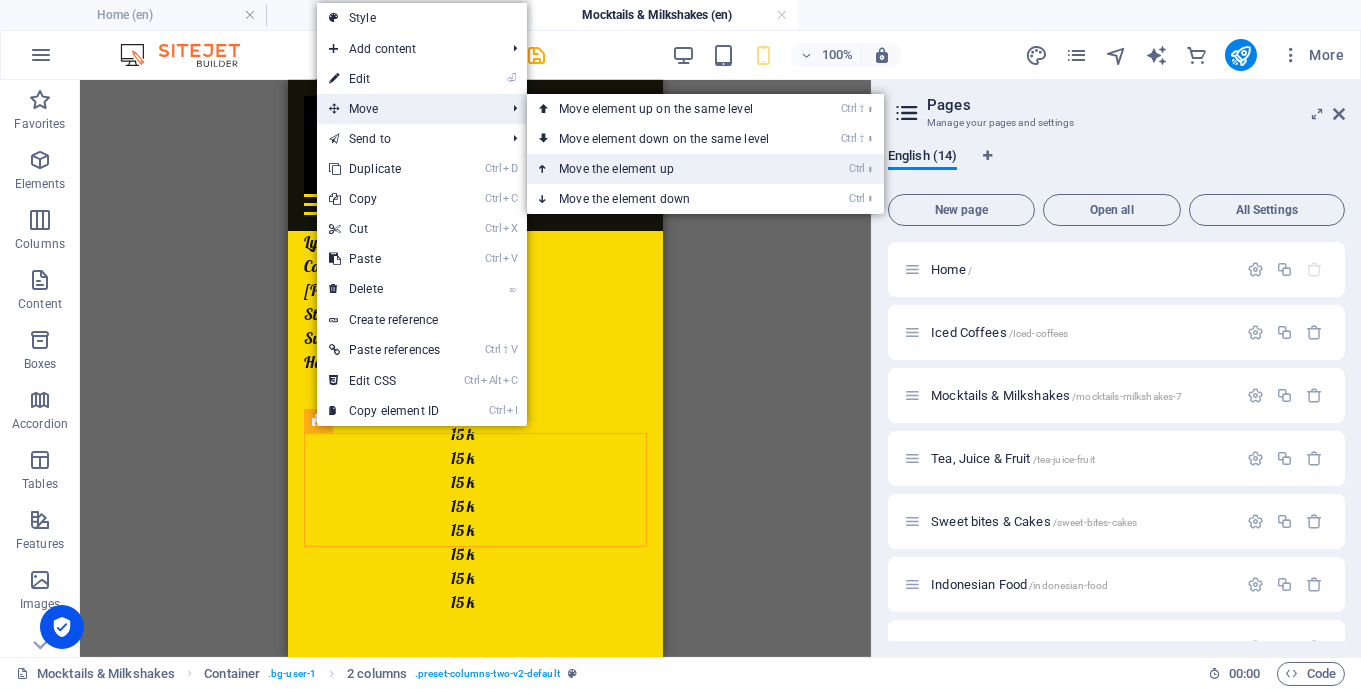 click on "Ctrl ⬆  Move the element up" at bounding box center [668, 169] 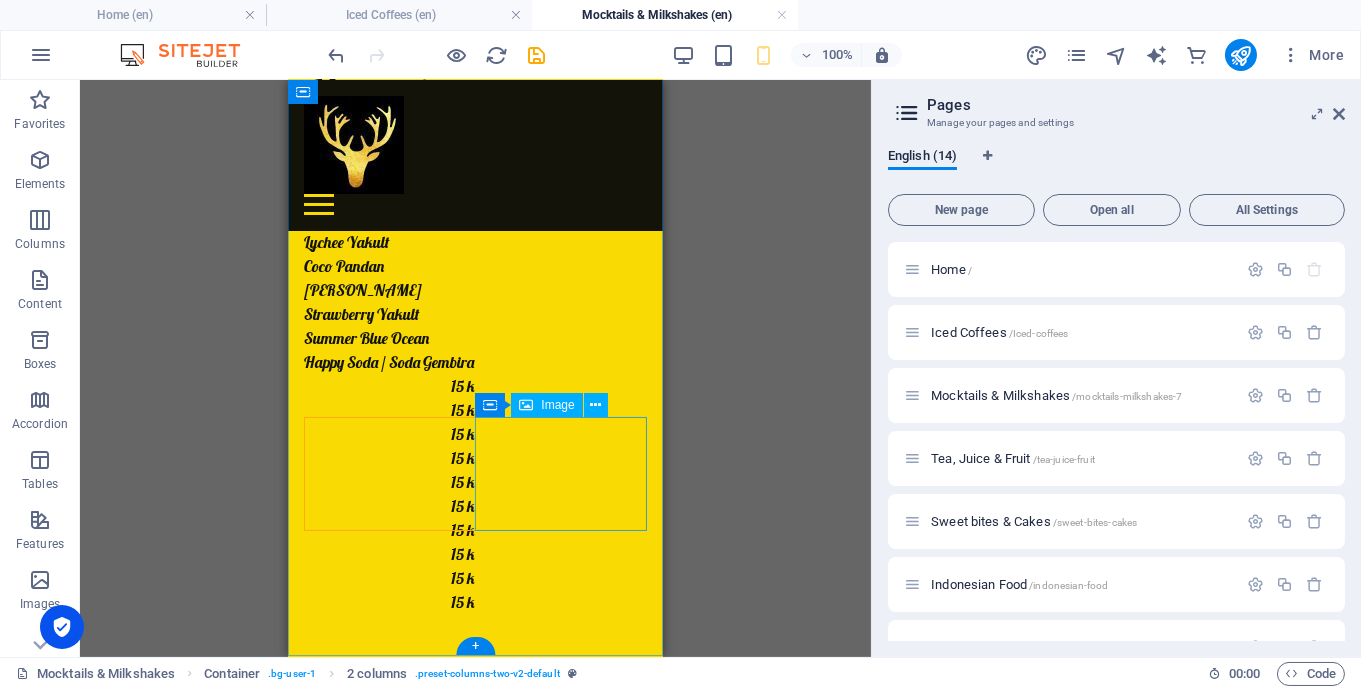 click at bounding box center [389, 1574] 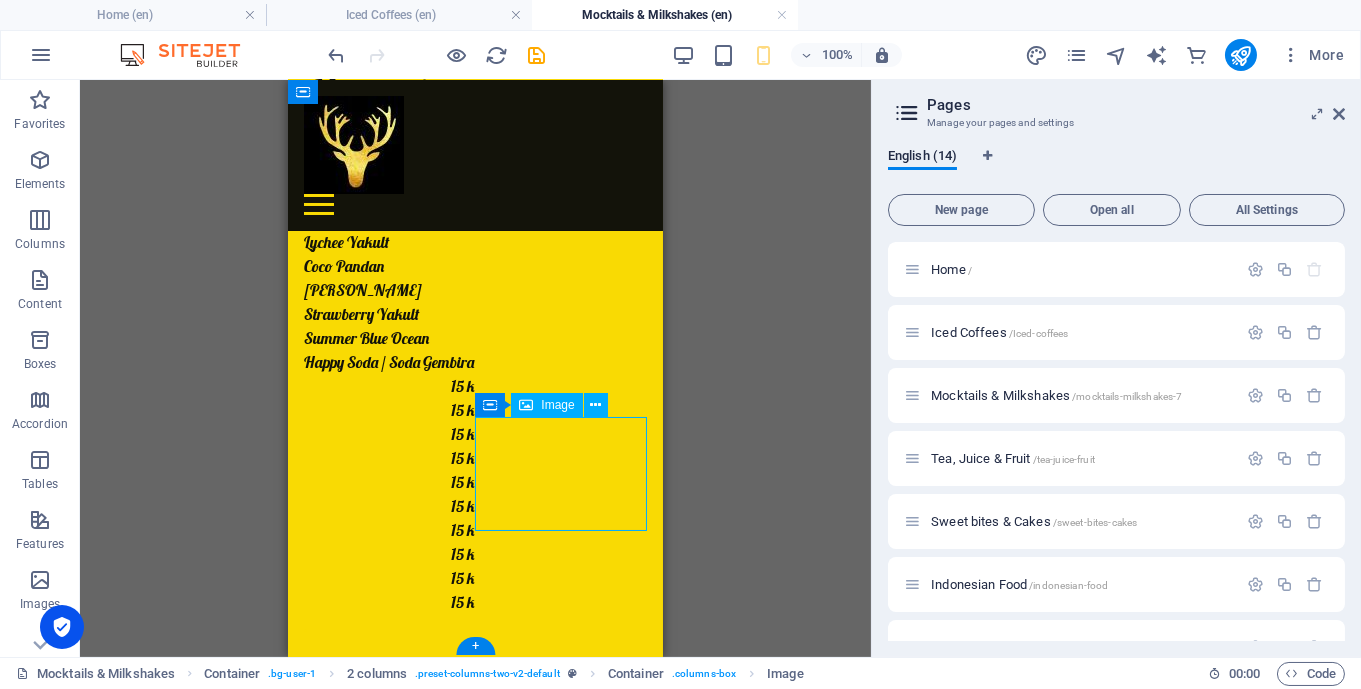 click at bounding box center [389, 1574] 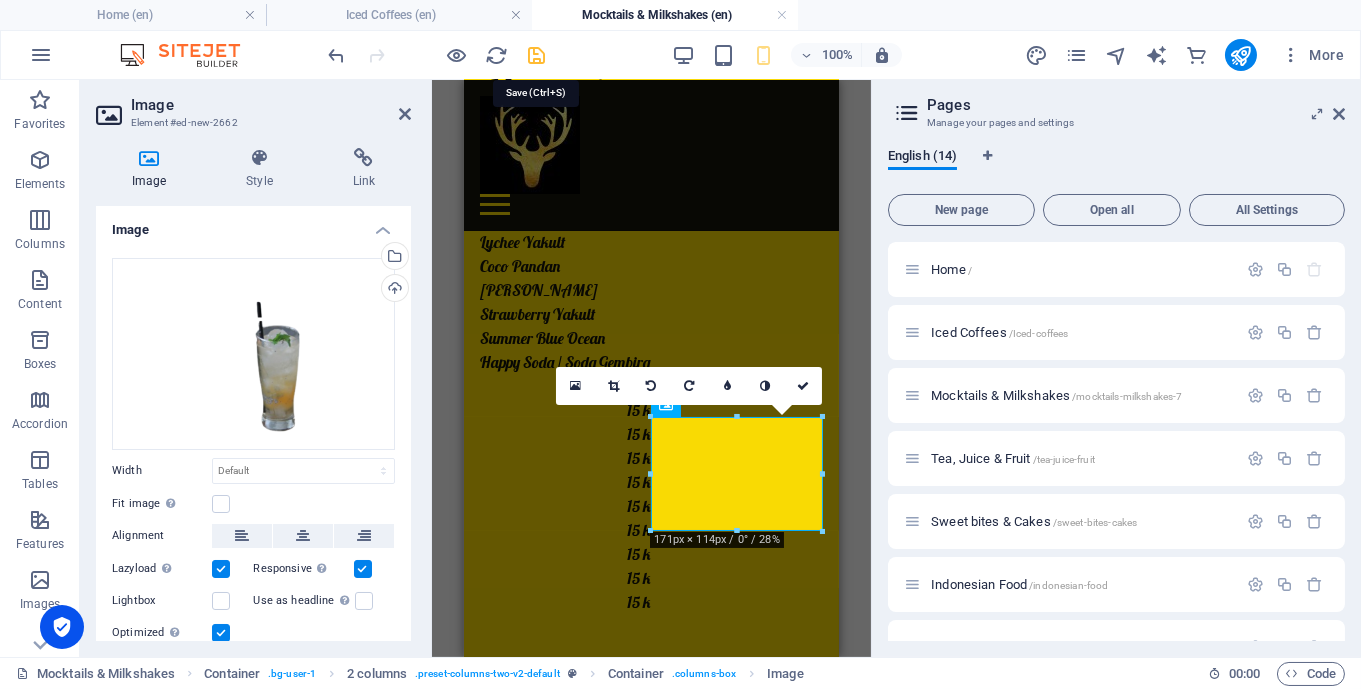 click at bounding box center (537, 55) 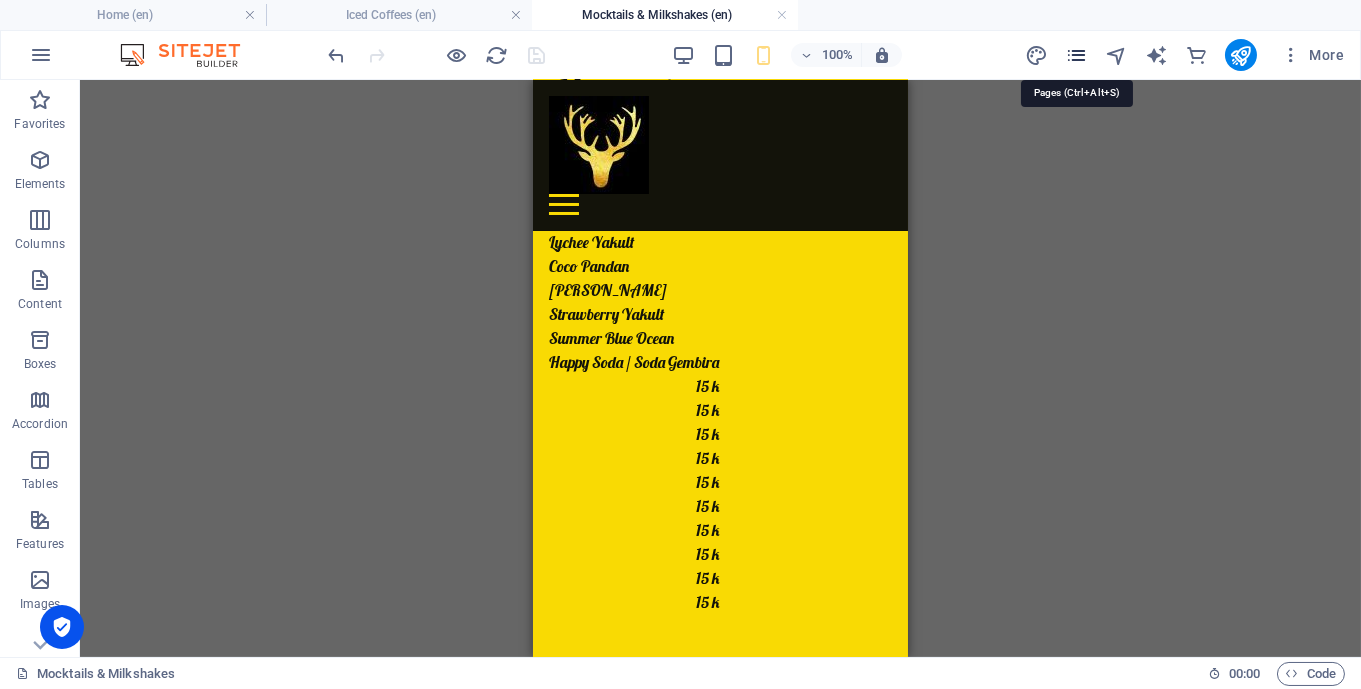 click at bounding box center [1076, 55] 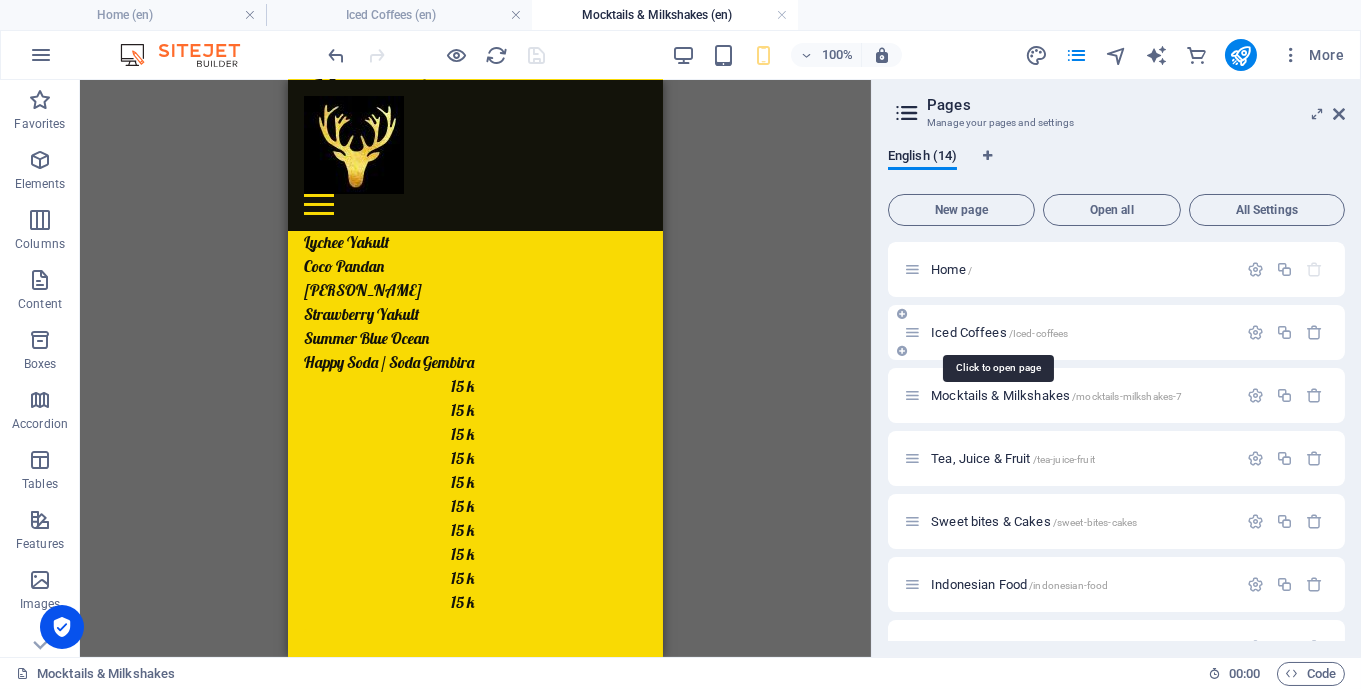 click on "Iced Coffees /Iced-coffees" at bounding box center [999, 332] 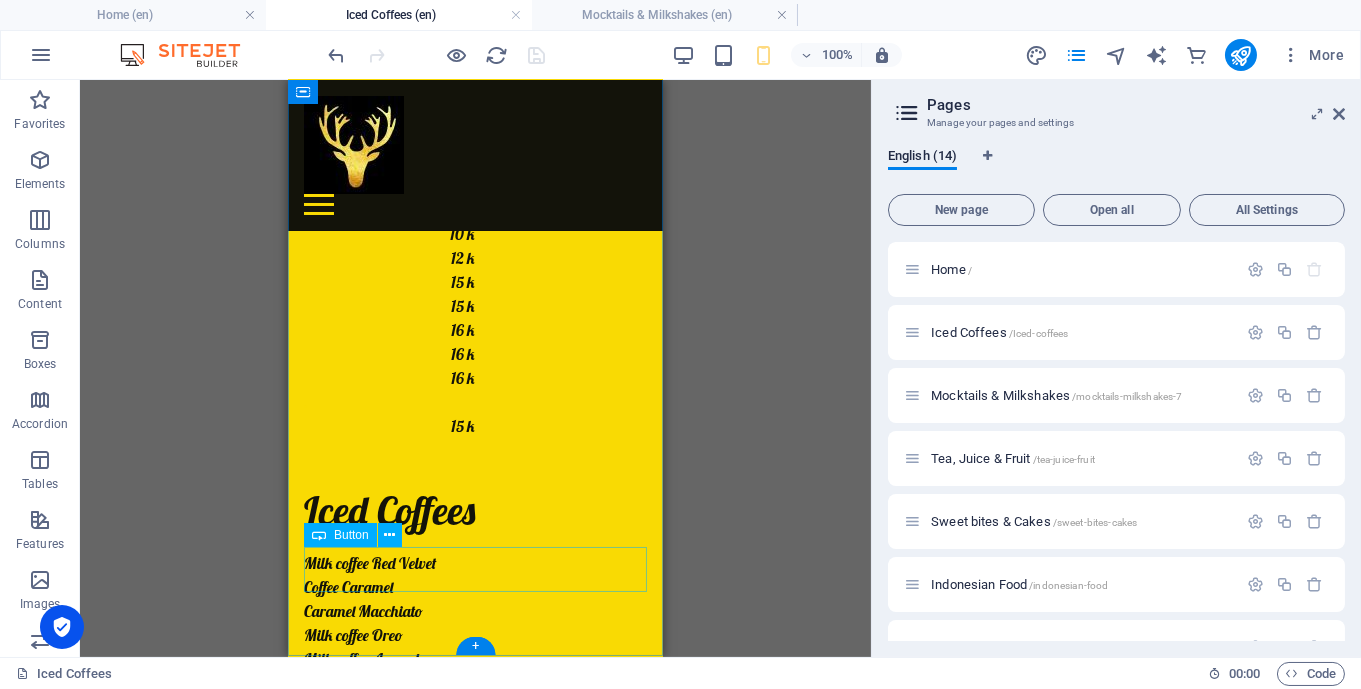 scroll, scrollTop: 996, scrollLeft: 0, axis: vertical 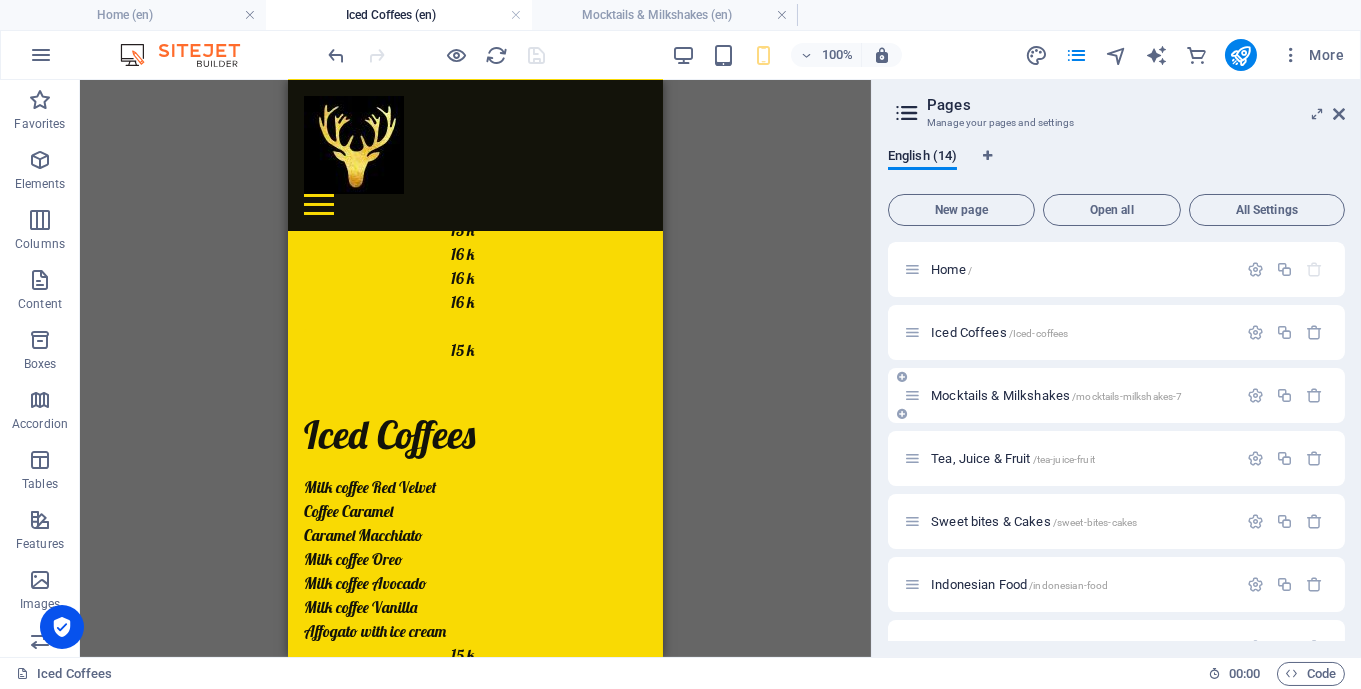 click on "Mocktails & Milkshakes /mocktails-milkshakes-7" at bounding box center (1056, 395) 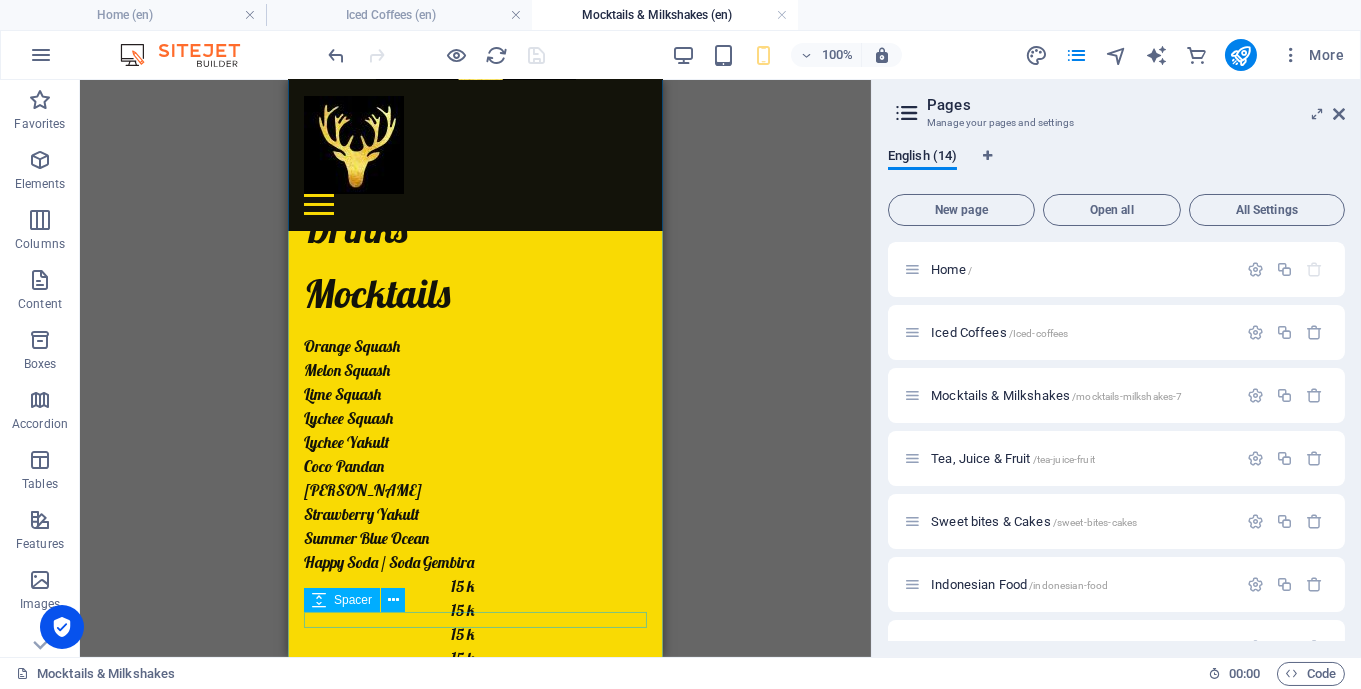 scroll, scrollTop: 686, scrollLeft: 0, axis: vertical 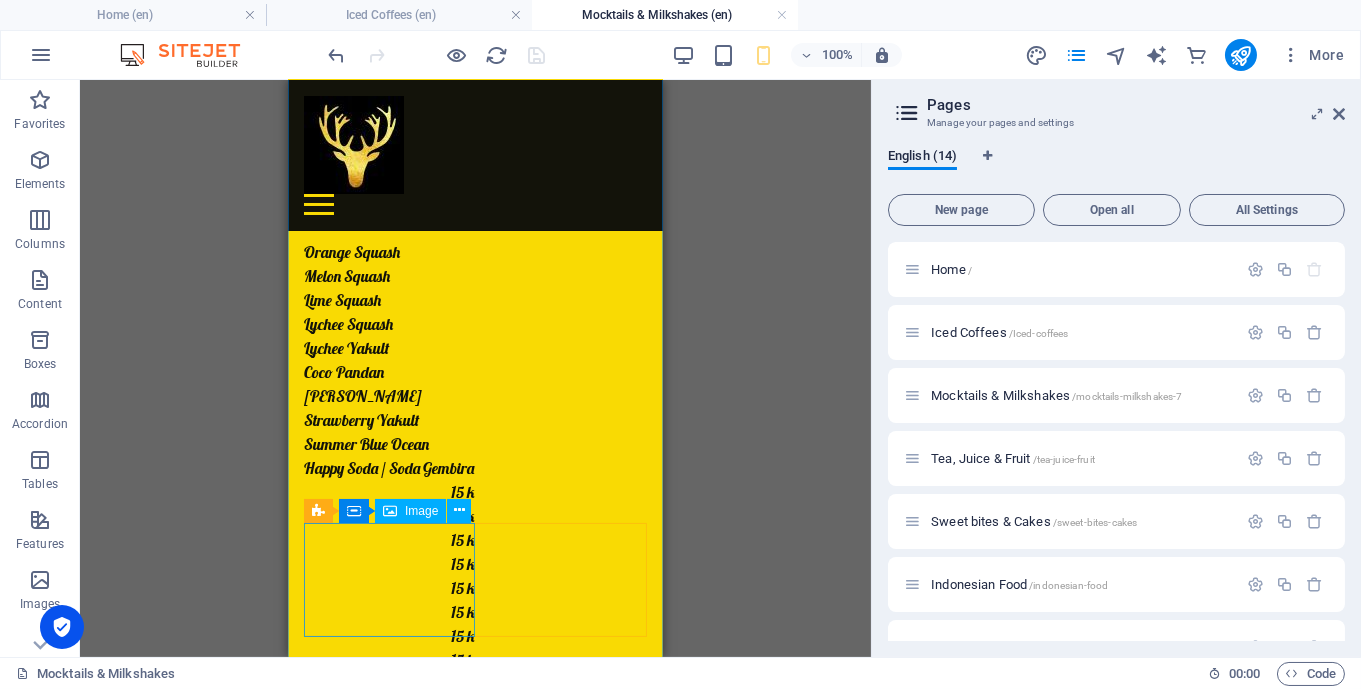 click at bounding box center [389, 1430] 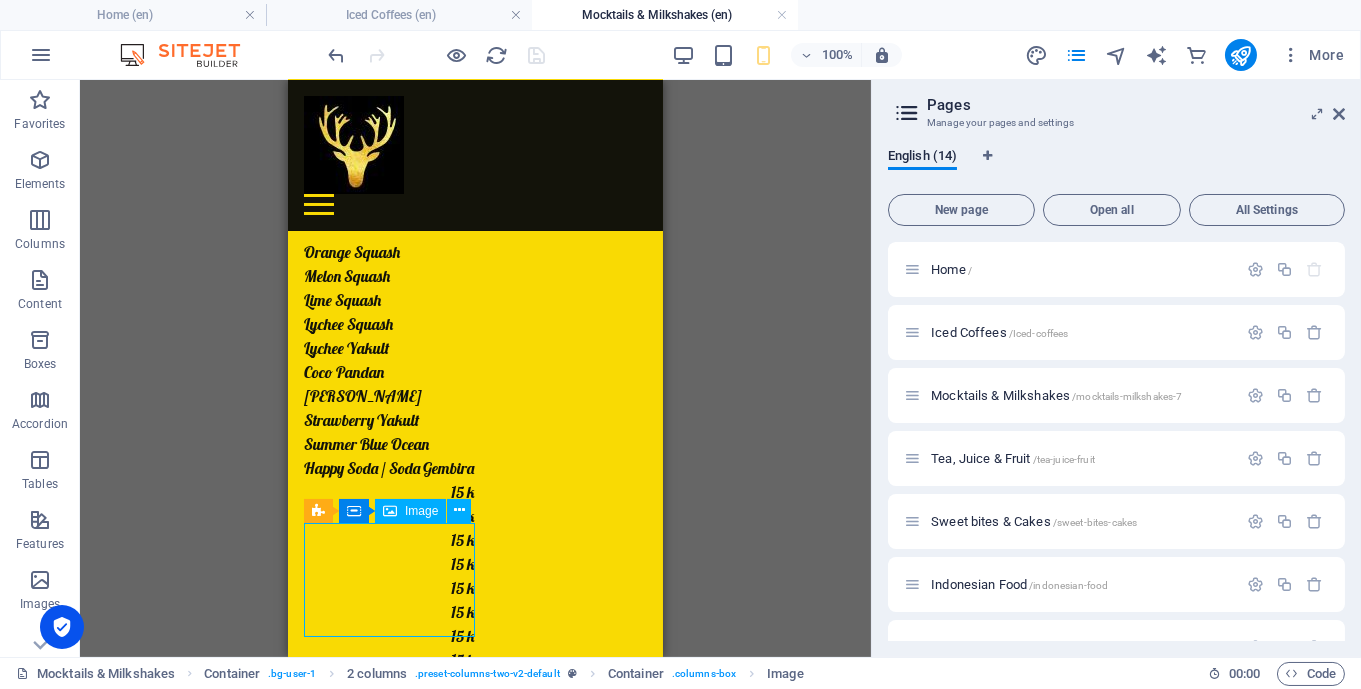 click at bounding box center (389, 1430) 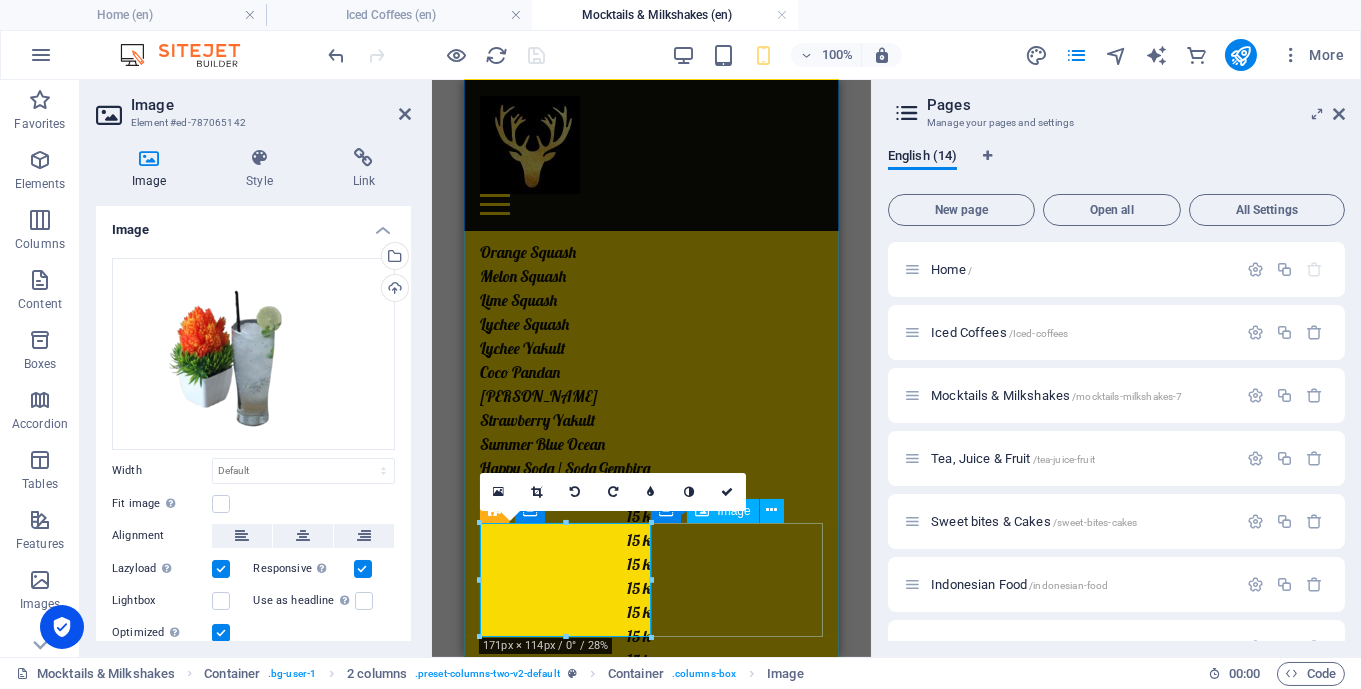 click at bounding box center [565, 1680] 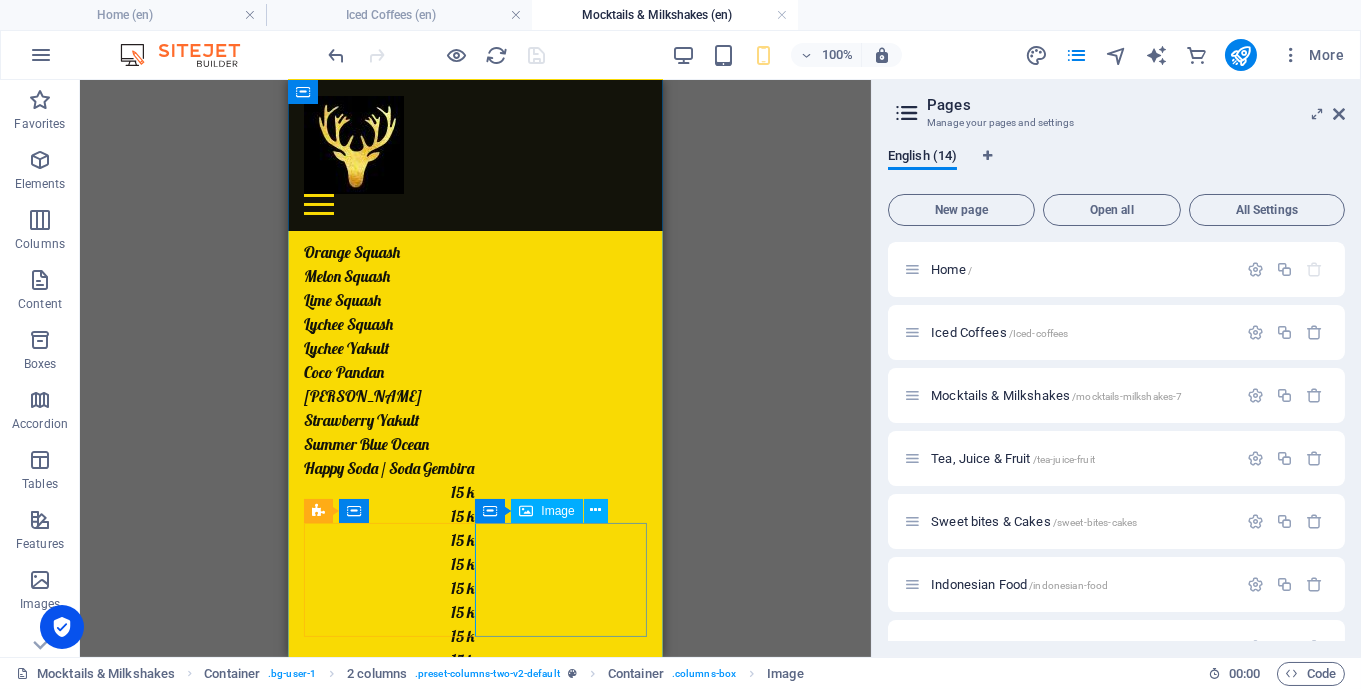 click at bounding box center [389, 1680] 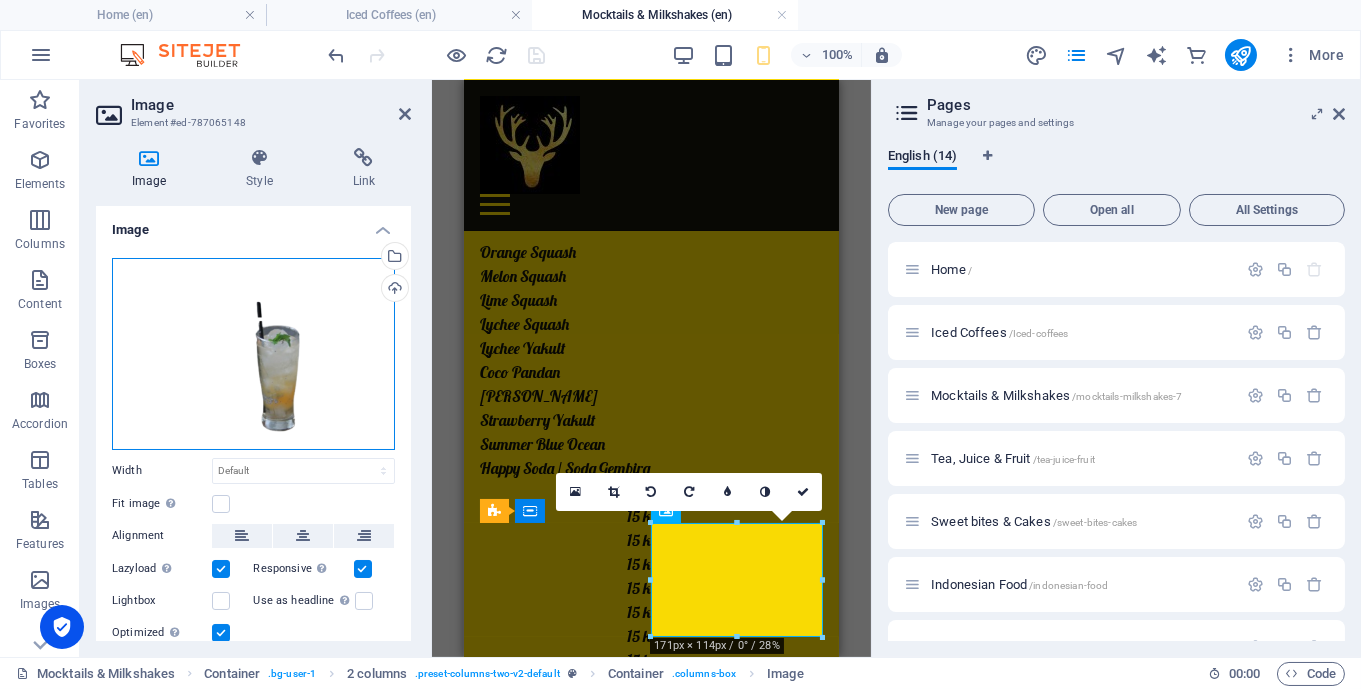 click on "Drag files here, click to choose files or select files from Files or our free stock photos & videos" at bounding box center [253, 354] 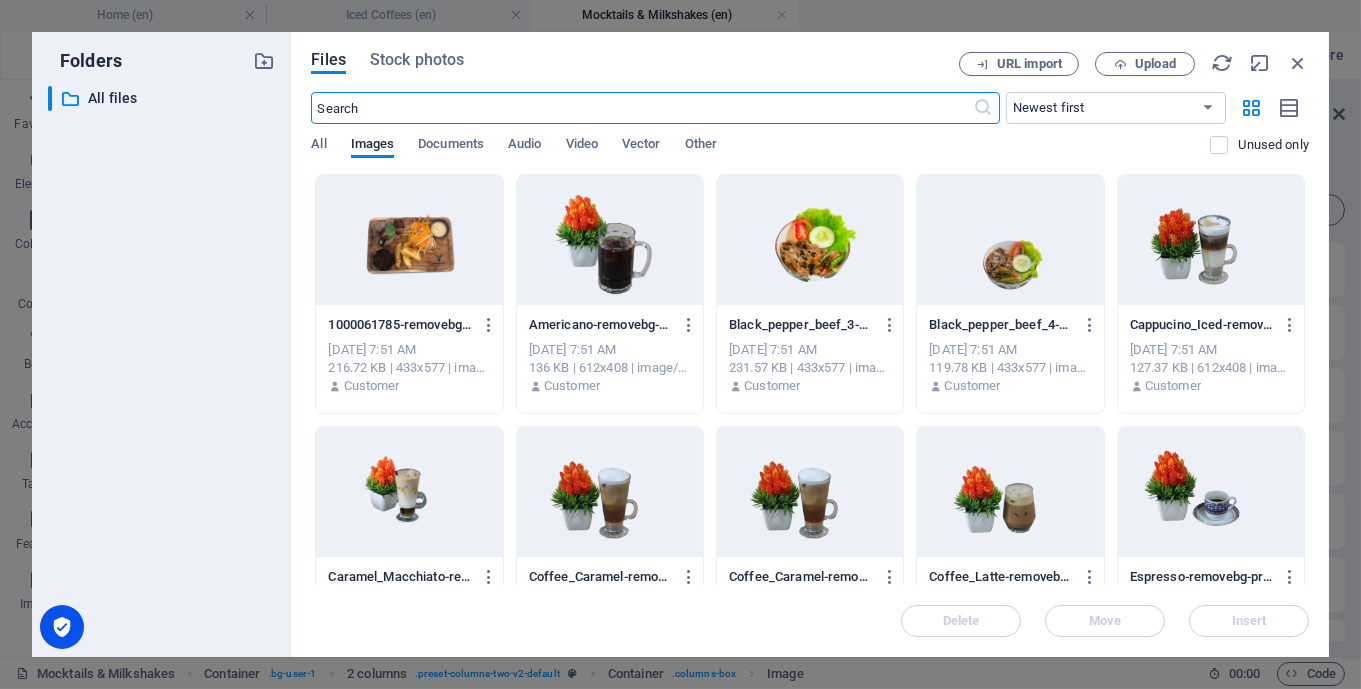 scroll, scrollTop: 0, scrollLeft: 0, axis: both 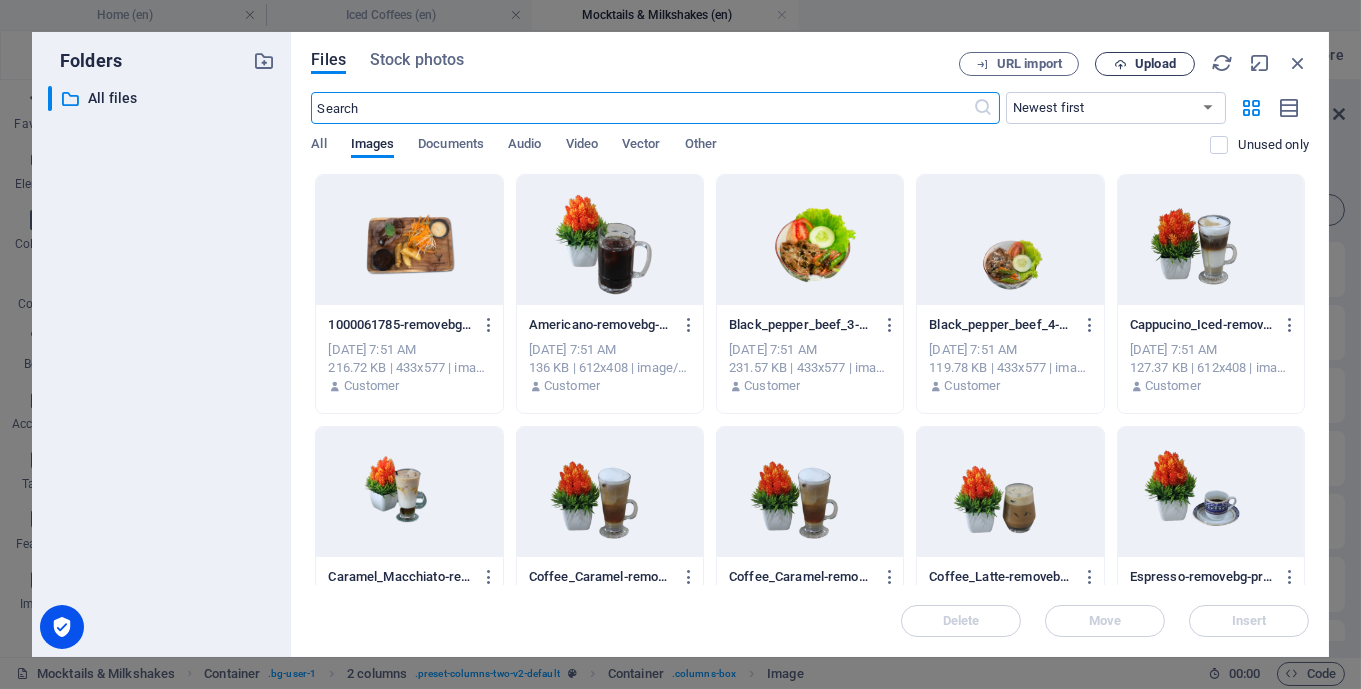 click on "Upload" at bounding box center (1155, 64) 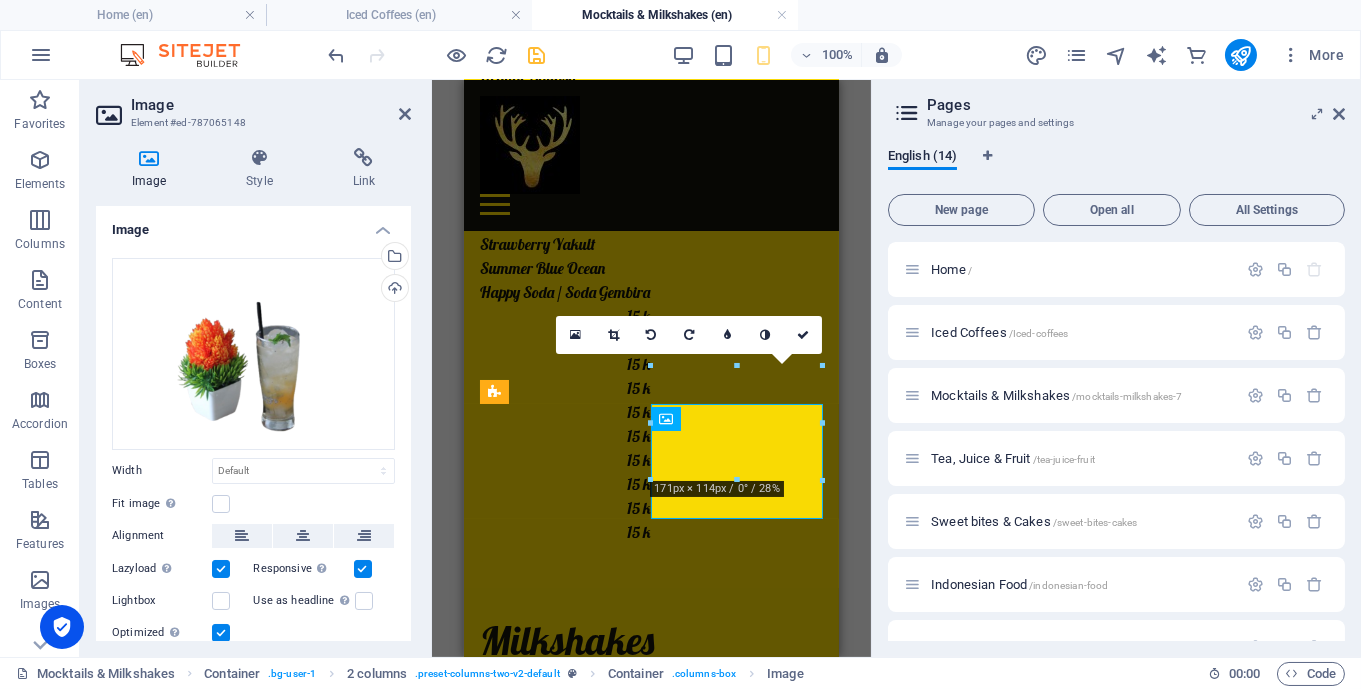 scroll, scrollTop: 791, scrollLeft: 0, axis: vertical 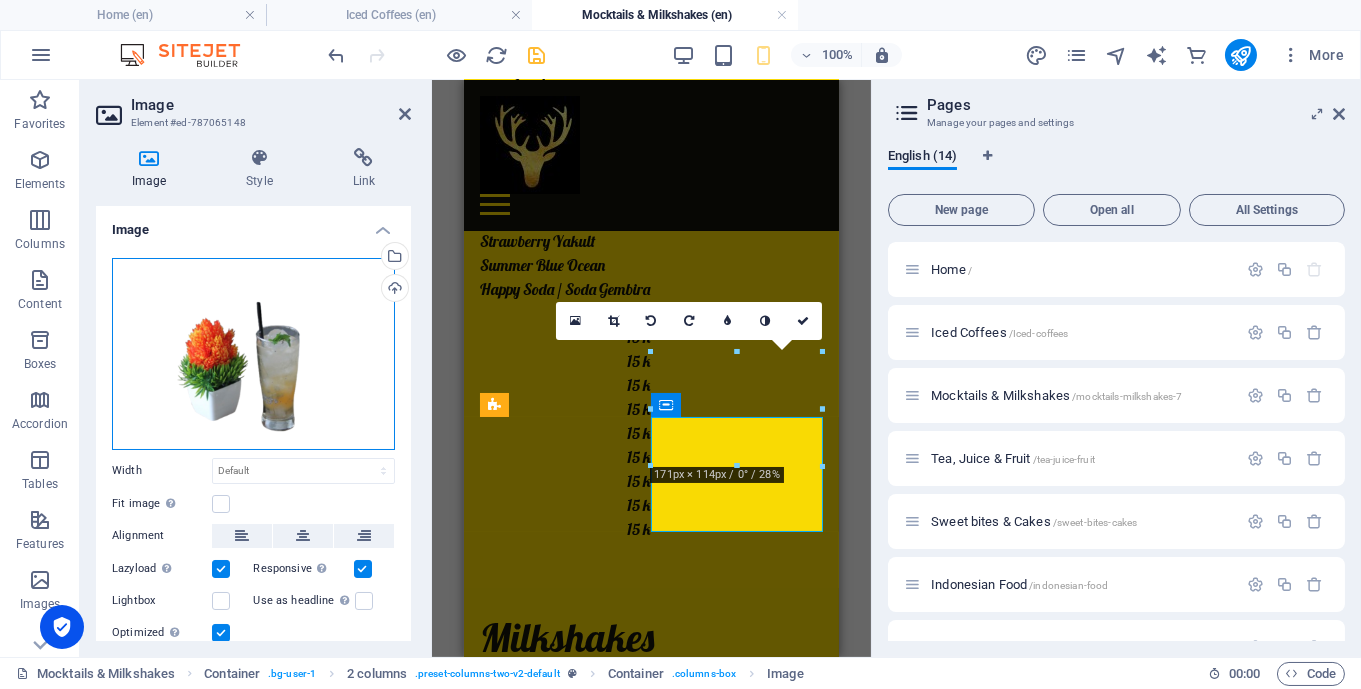 click on "Drag files here, click to choose files or select files from Files or our free stock photos & videos" at bounding box center (253, 354) 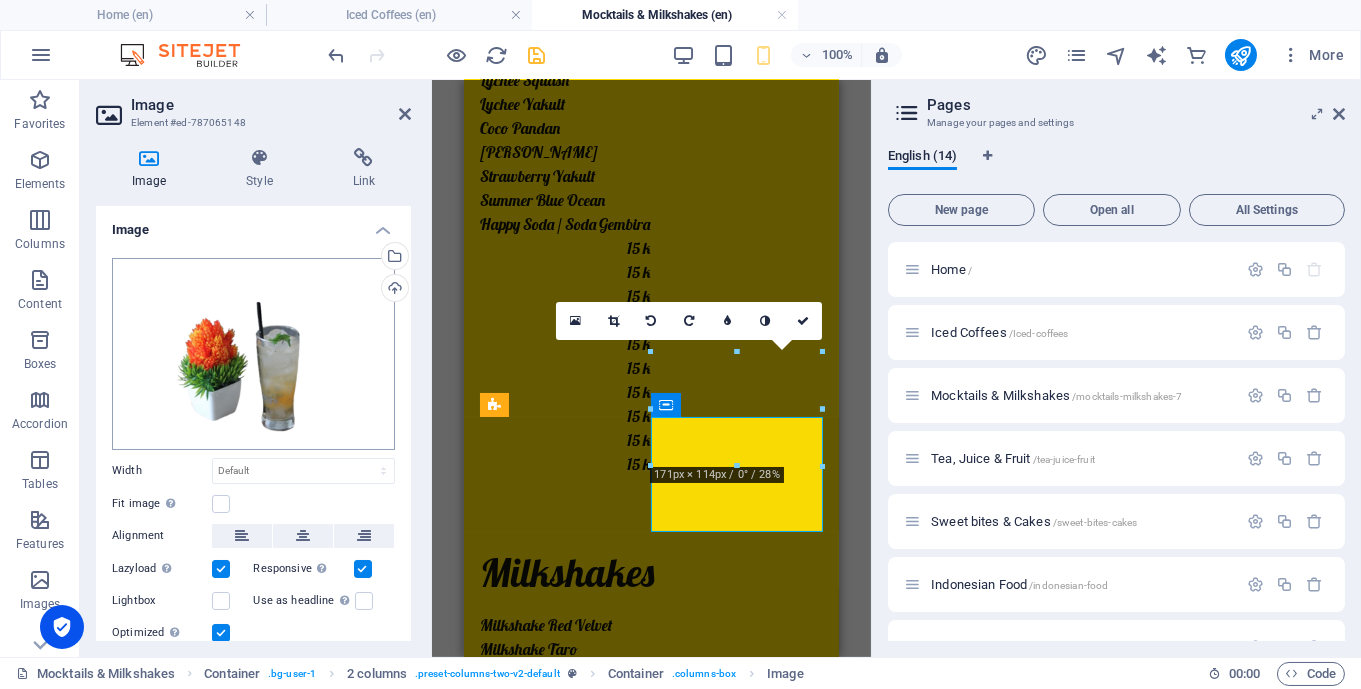 scroll, scrollTop: 0, scrollLeft: 0, axis: both 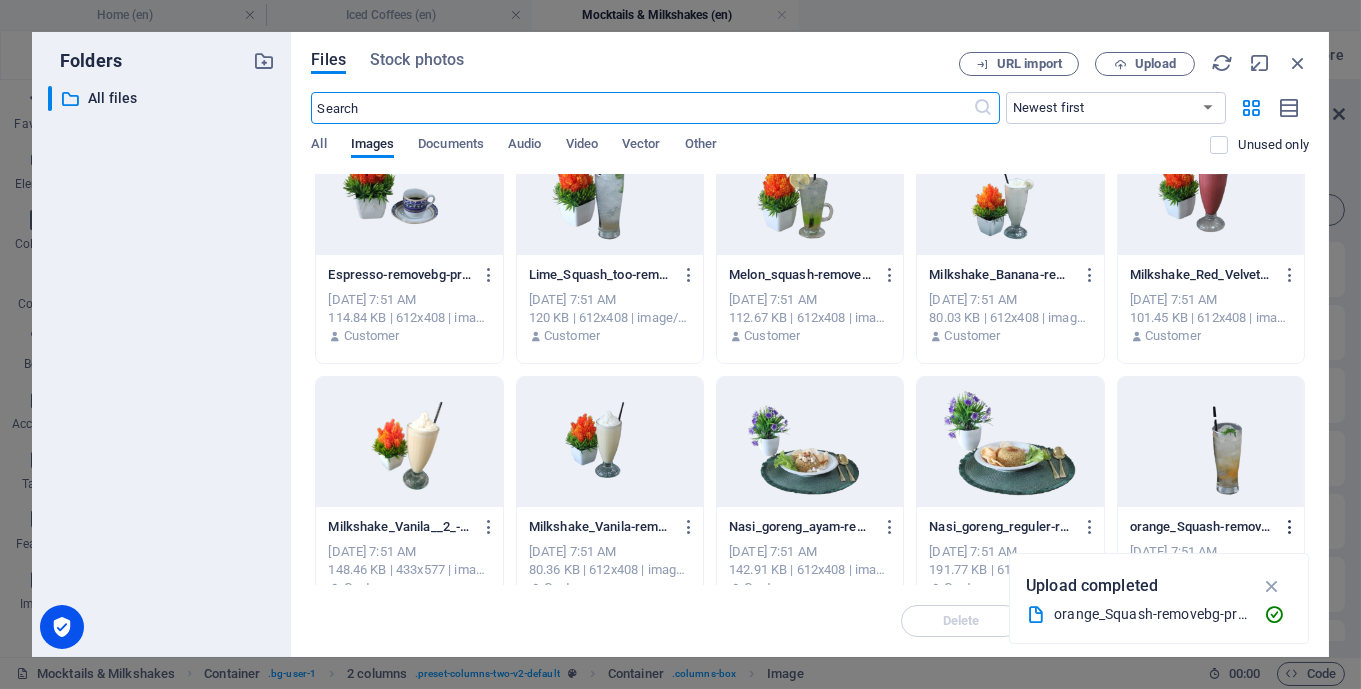 click at bounding box center (1290, 527) 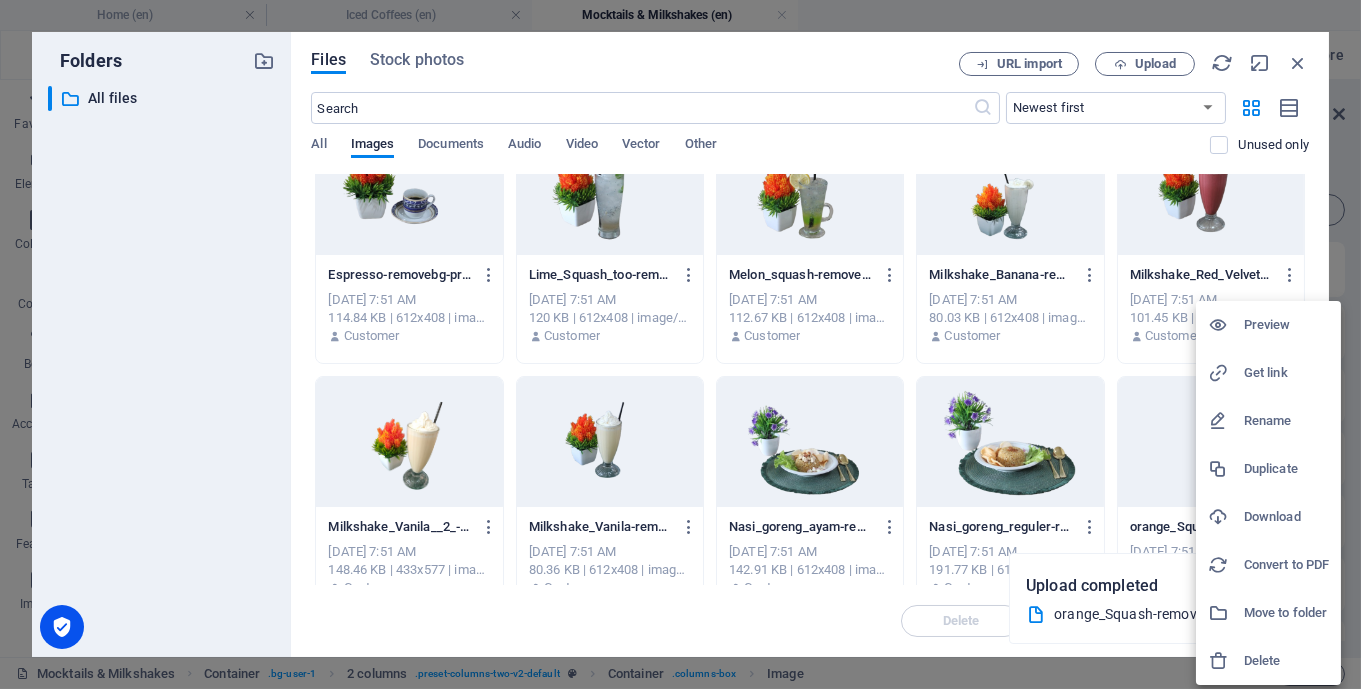click on "Delete" at bounding box center [1286, 661] 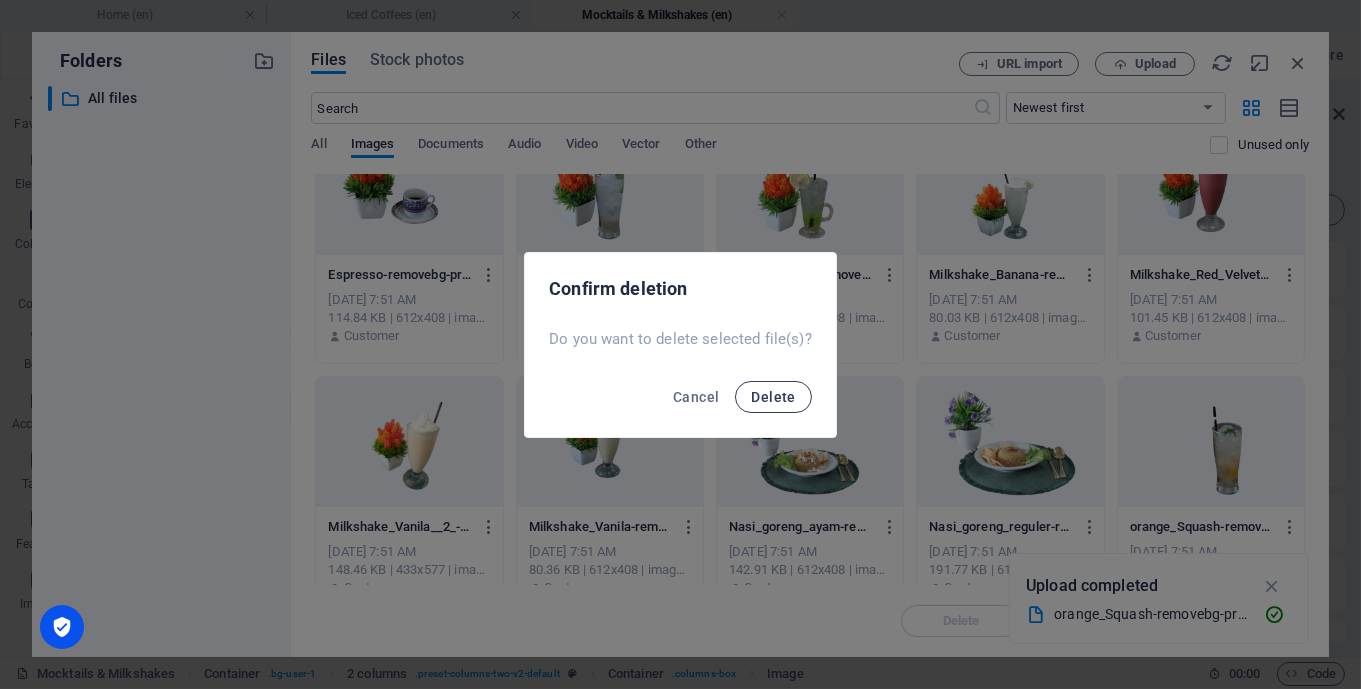 click on "Delete" at bounding box center (773, 397) 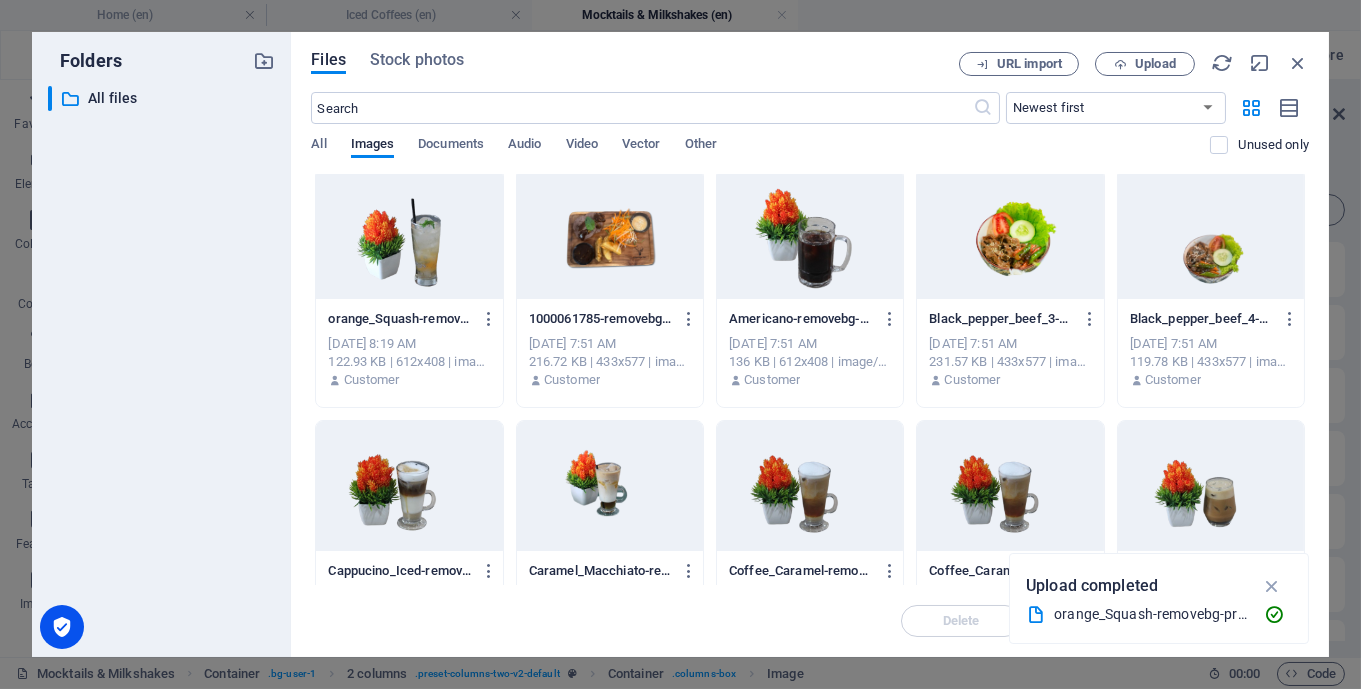 scroll, scrollTop: 0, scrollLeft: 0, axis: both 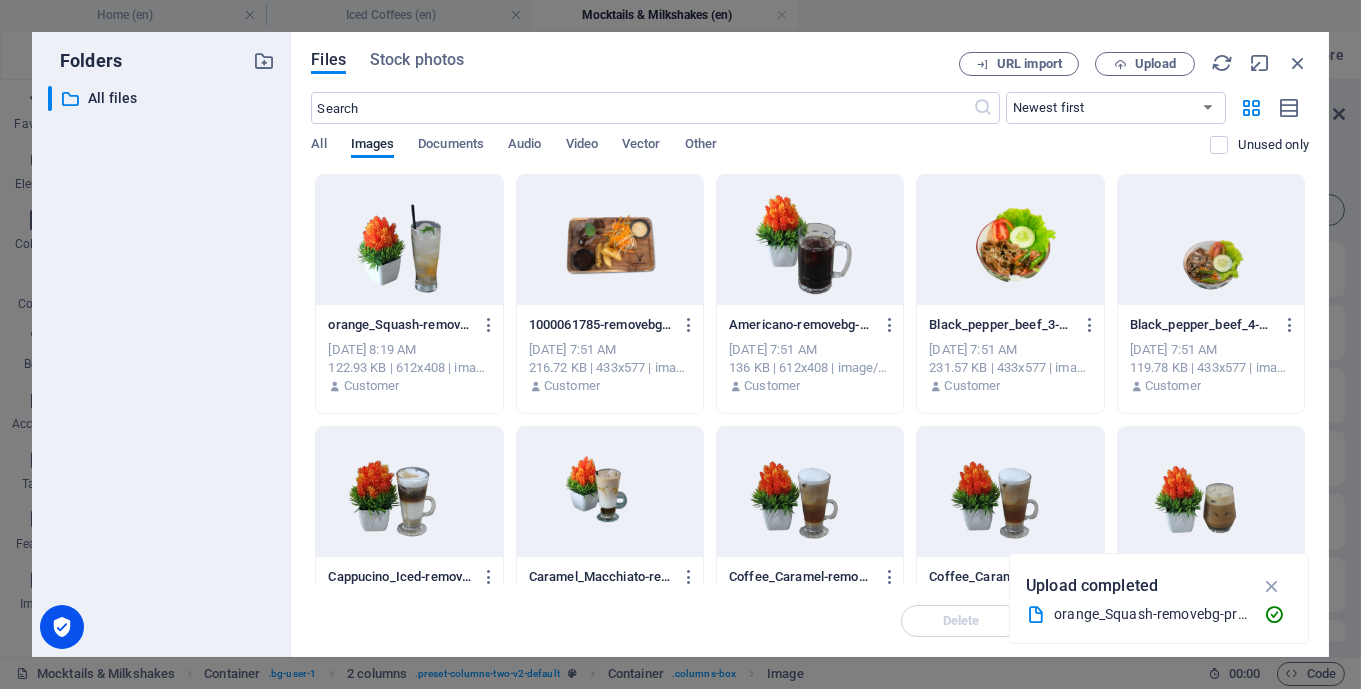 click at bounding box center (409, 240) 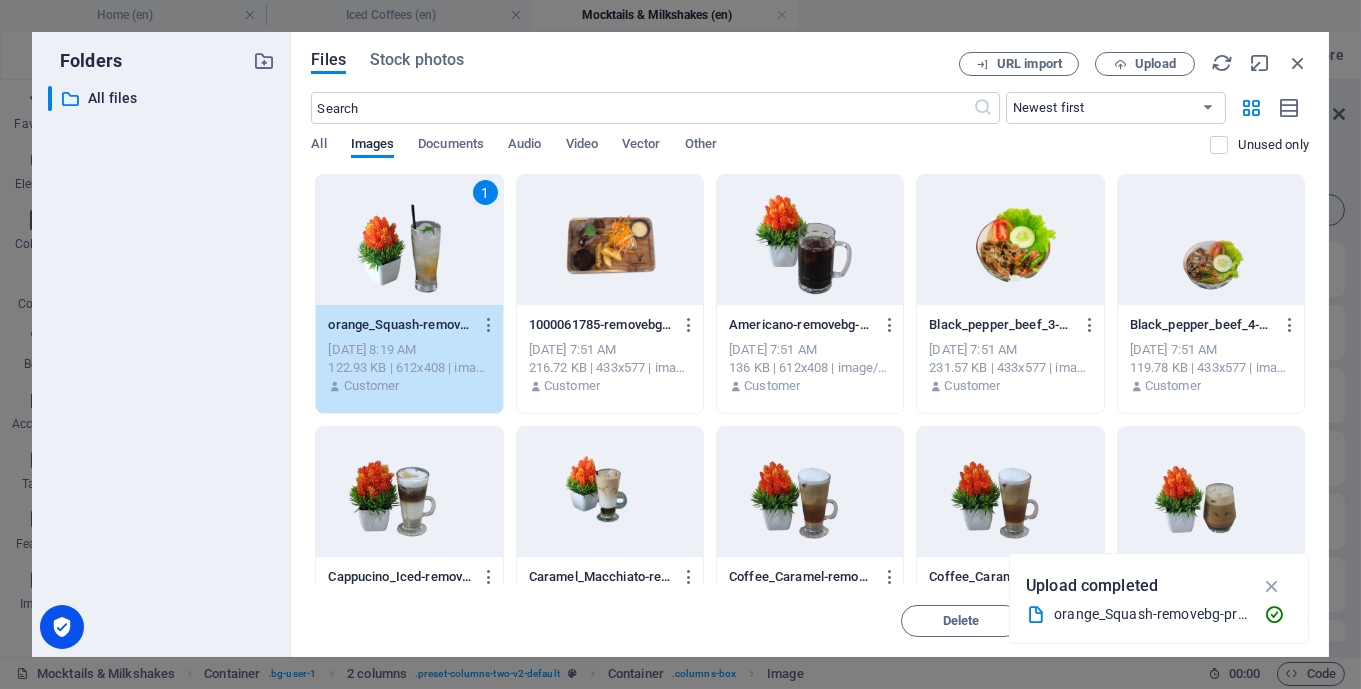 click on "1" at bounding box center [409, 240] 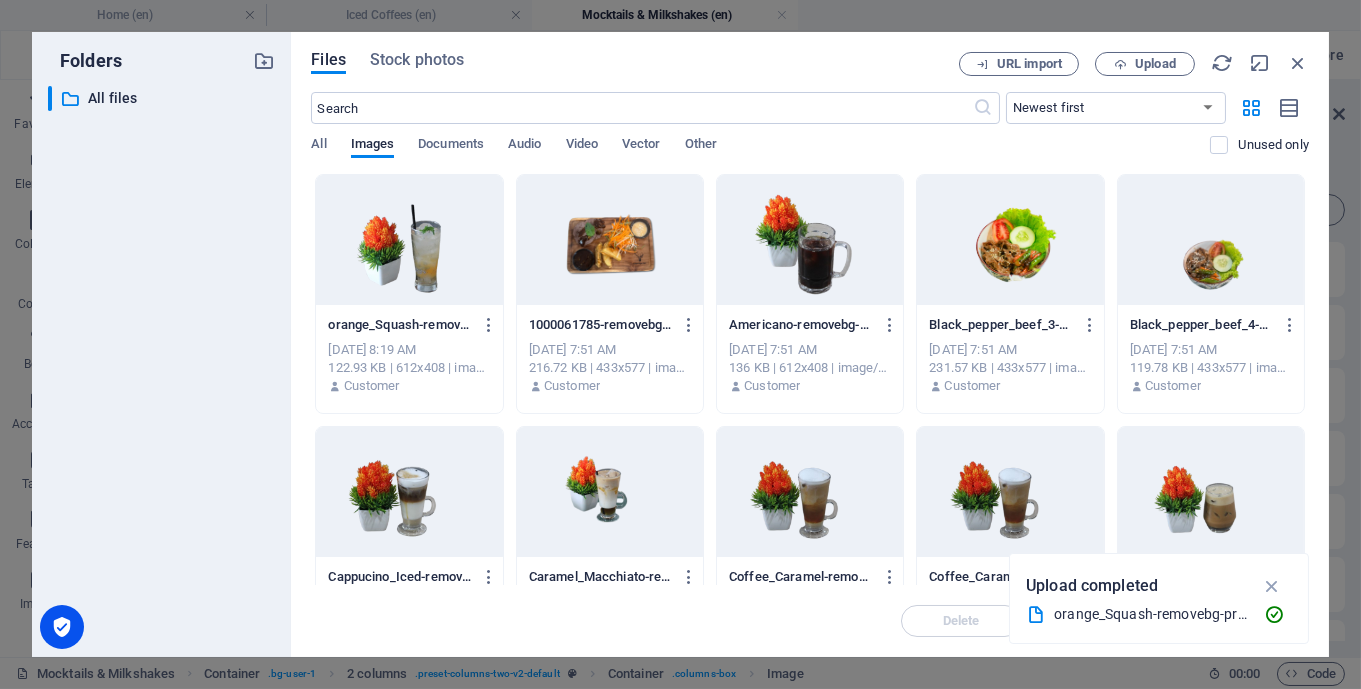 click at bounding box center [409, 240] 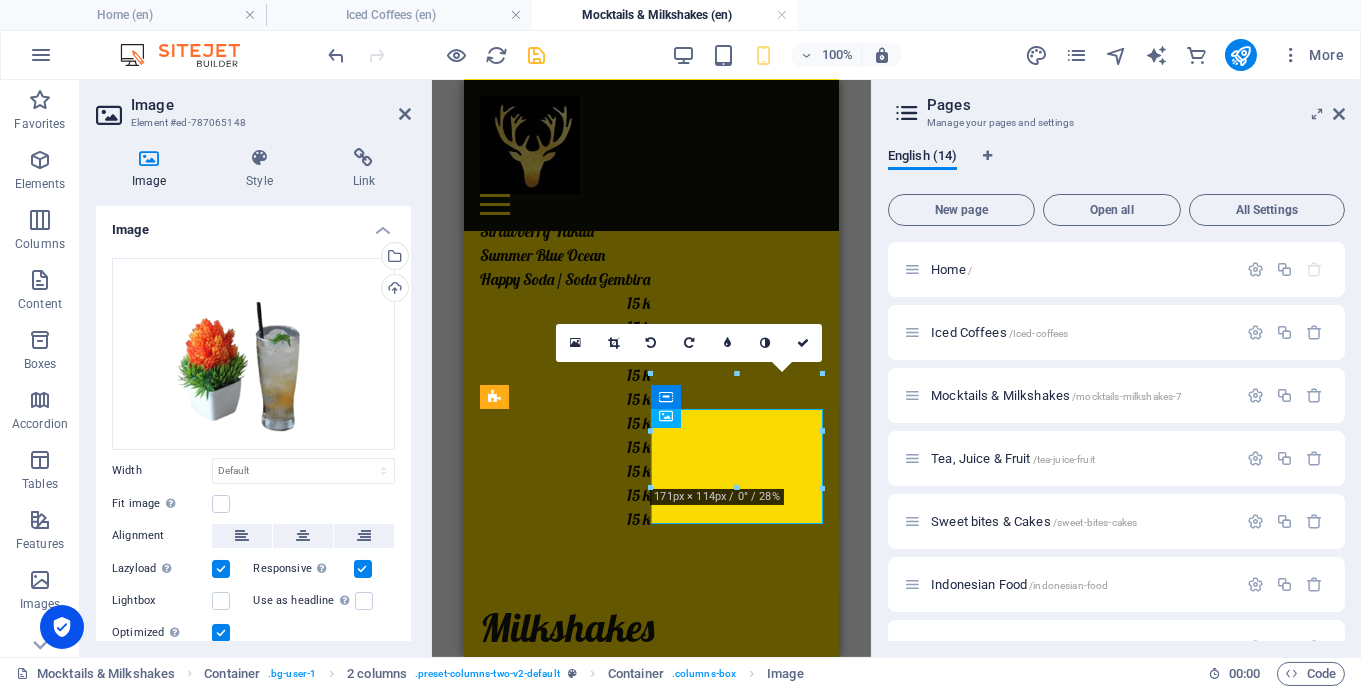scroll, scrollTop: 791, scrollLeft: 0, axis: vertical 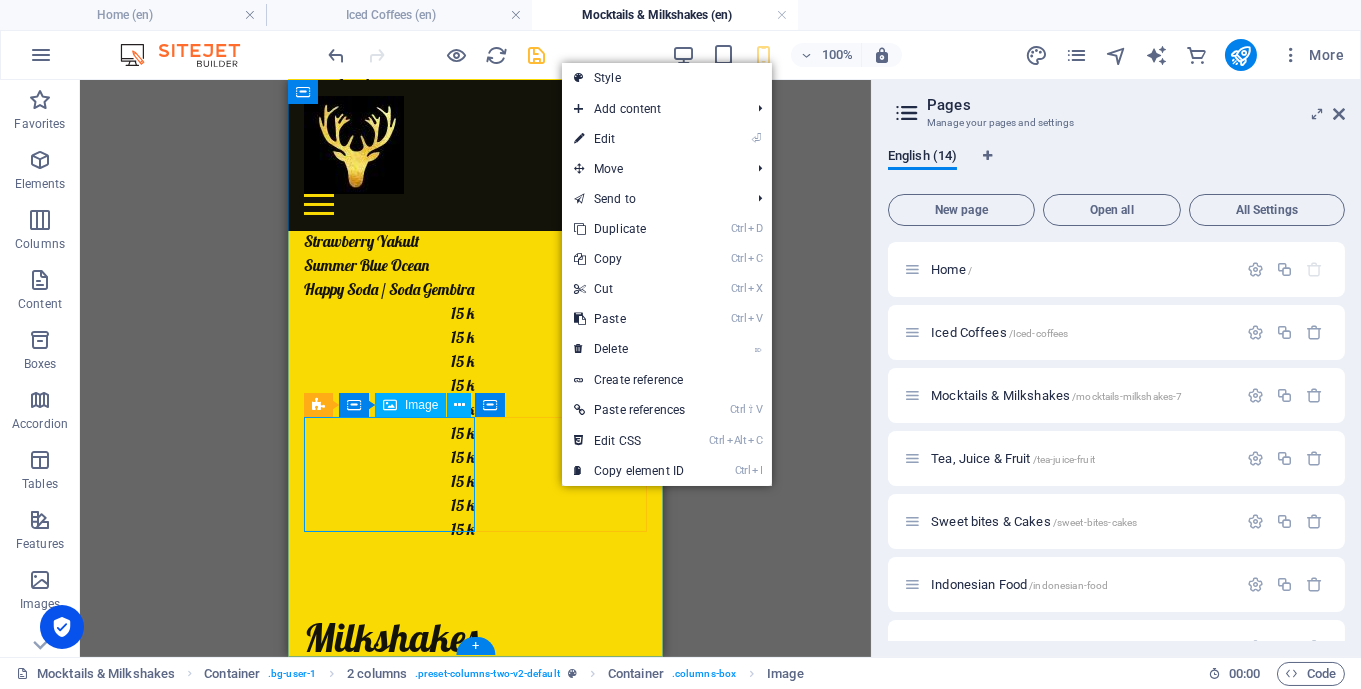 click at bounding box center [389, 1251] 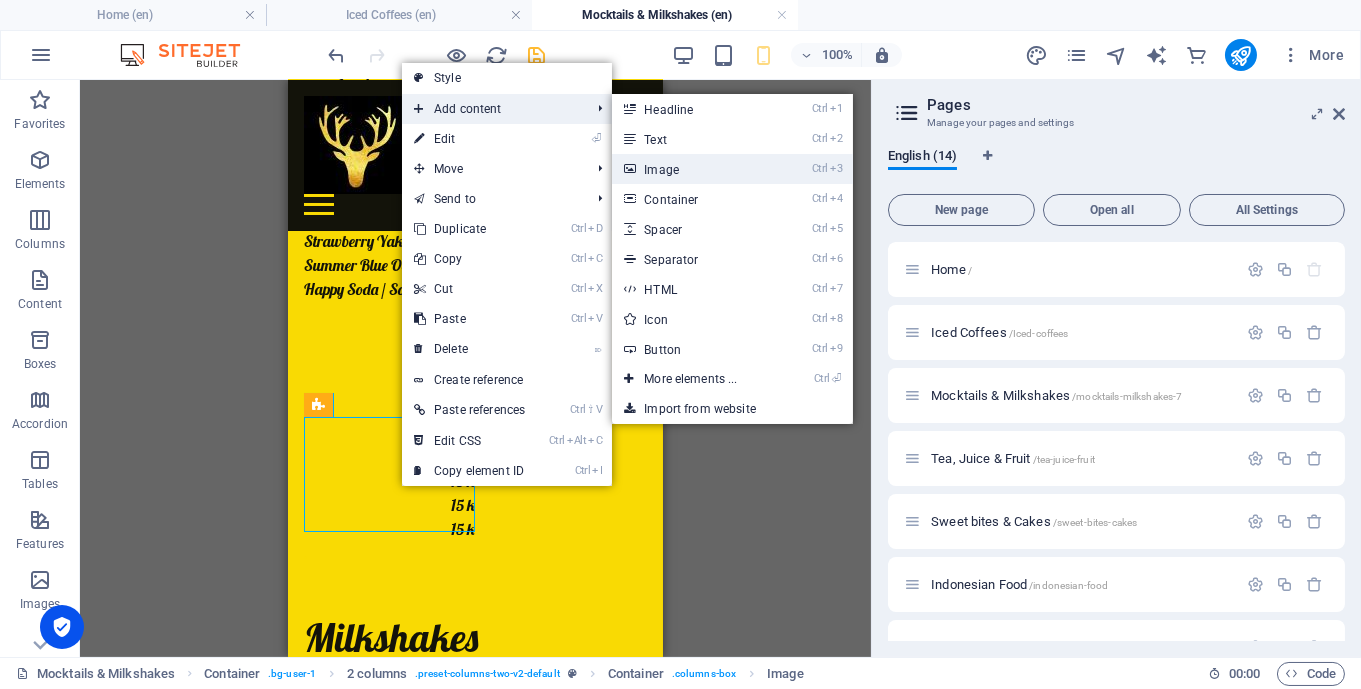 click on "Ctrl 3  Image" at bounding box center (694, 169) 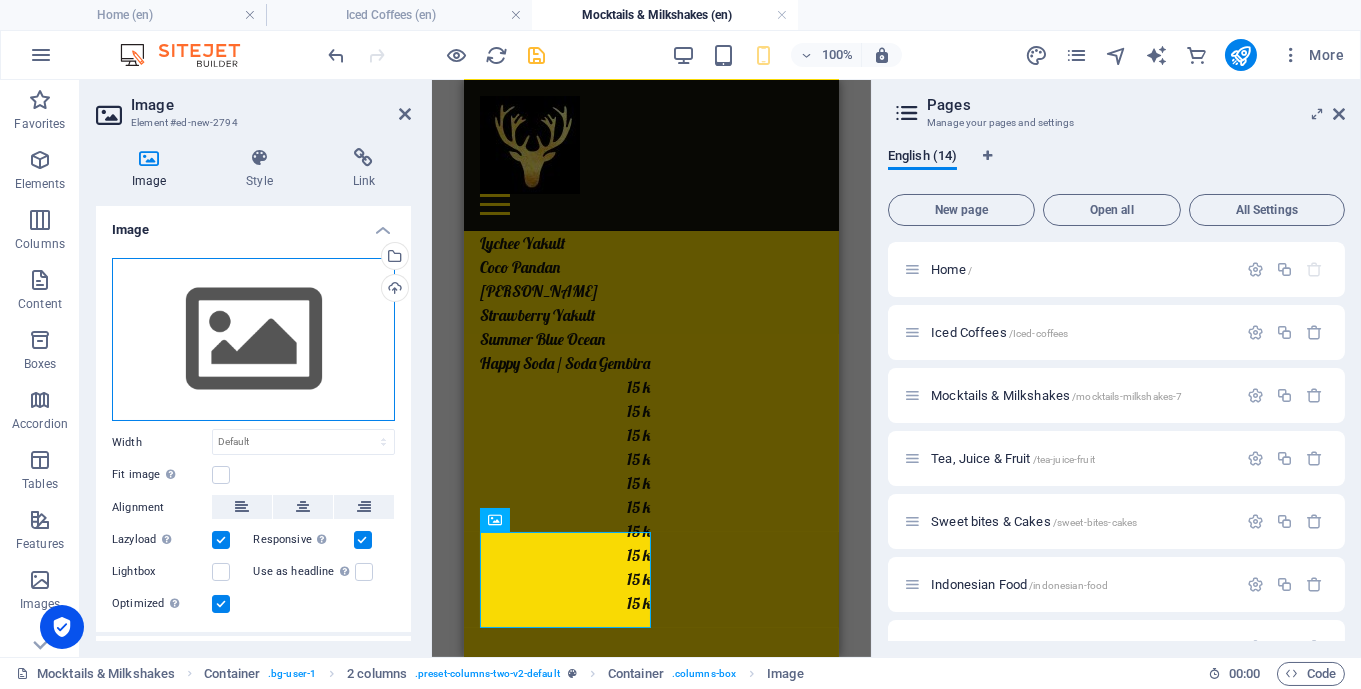 click on "Drag files here, click to choose files or select files from Files or our free stock photos & videos" at bounding box center (253, 340) 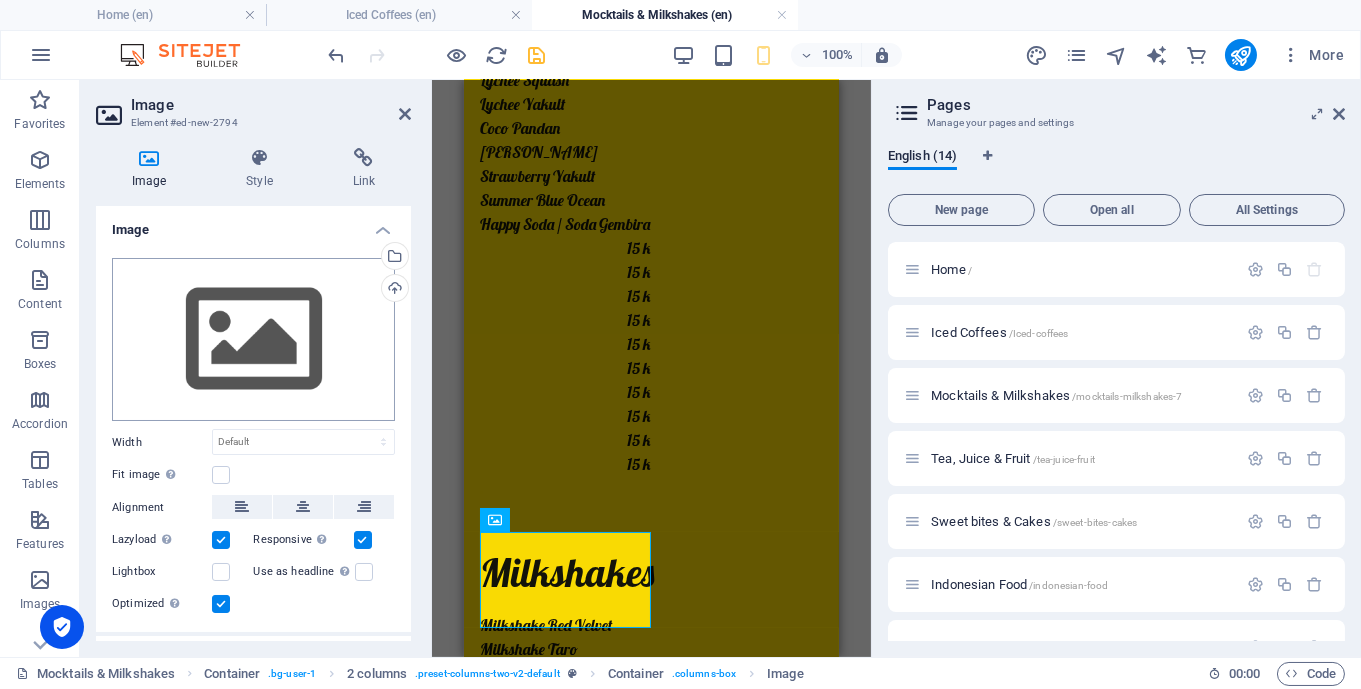click on "Golden Royal Cafe Home (en) Iced Coffees (en) Mocktails & Milkshakes (en) Favorites Elements Columns Content Boxes Accordion Tables Features Images Slider Header Footer Forms Marketing Collections Commerce
H2   Banner   Menu Bar   Banner   Container   Text   H1   Spacer   Text   Preset   HTML   Preset   Container   H2   Spacer   Text   Map   Container   Text   2 columns   Container   Text   Text   Text   Text   Spacer   Text   2 columns   Container   Text   Text   Text   Preset   Preset   Container   HTML   Container   Preset   Container   Preset   Container   Spacer   Preset   Preset   Container   Preset   Container   Button   Spacer   Button   Spacer   Button 100% More Home Container . bg-user-1 2 columns . preset-columns-two-v2-default Container . columns-box Image 00 : 00 Code Favorites Elements Columns Content Boxes Accordion Tables Features Images Slider Header Footer Forms Marketing Collections Commerce" at bounding box center (680, 344) 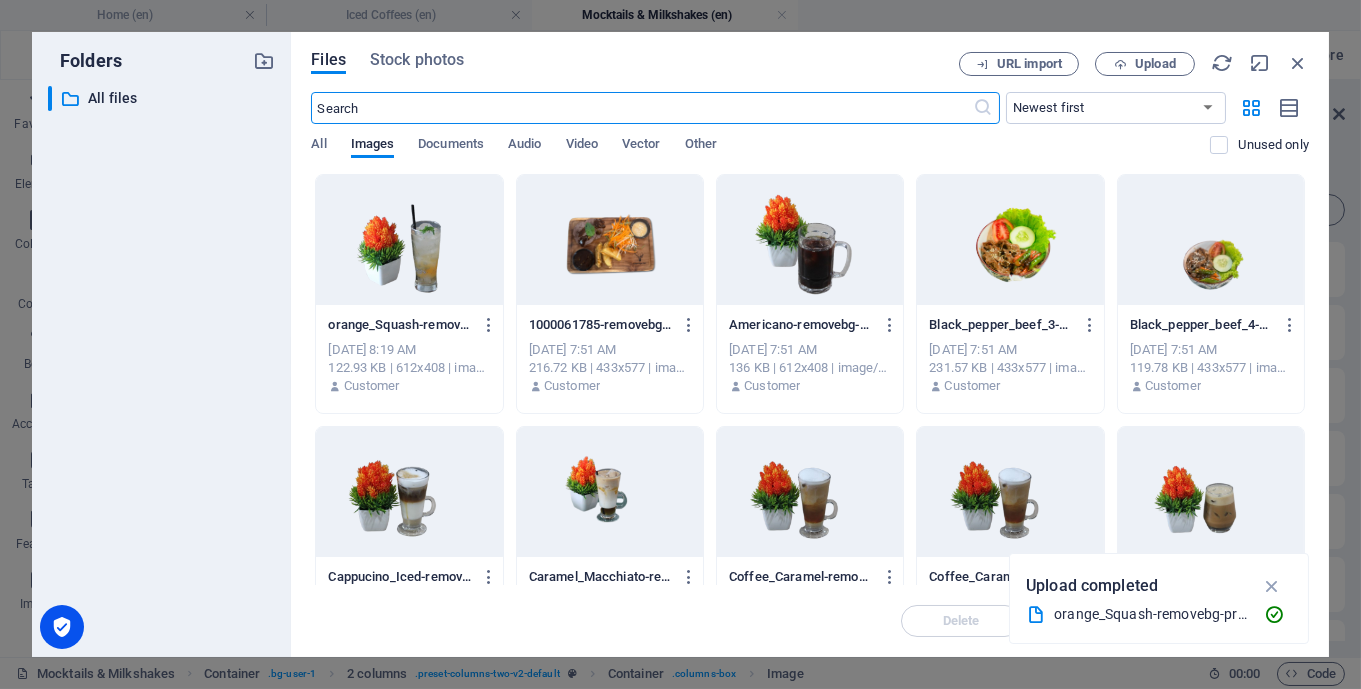 scroll, scrollTop: 0, scrollLeft: 0, axis: both 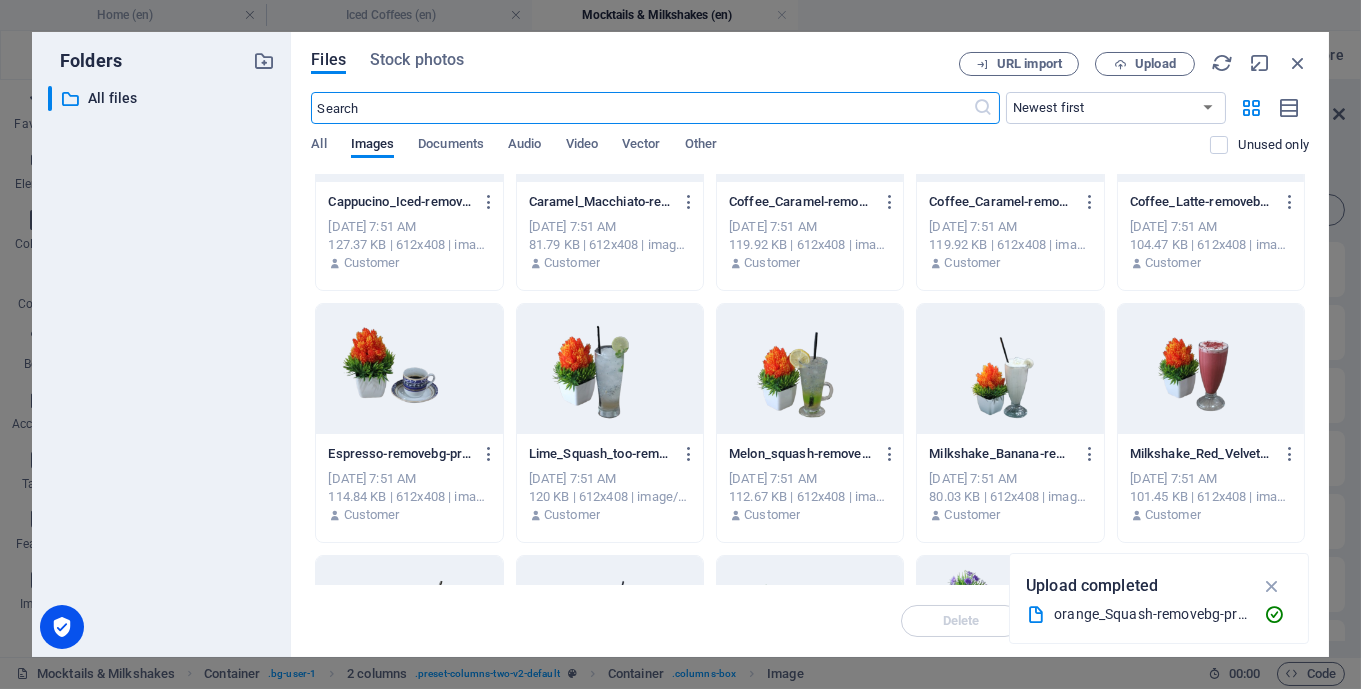 click at bounding box center (810, 369) 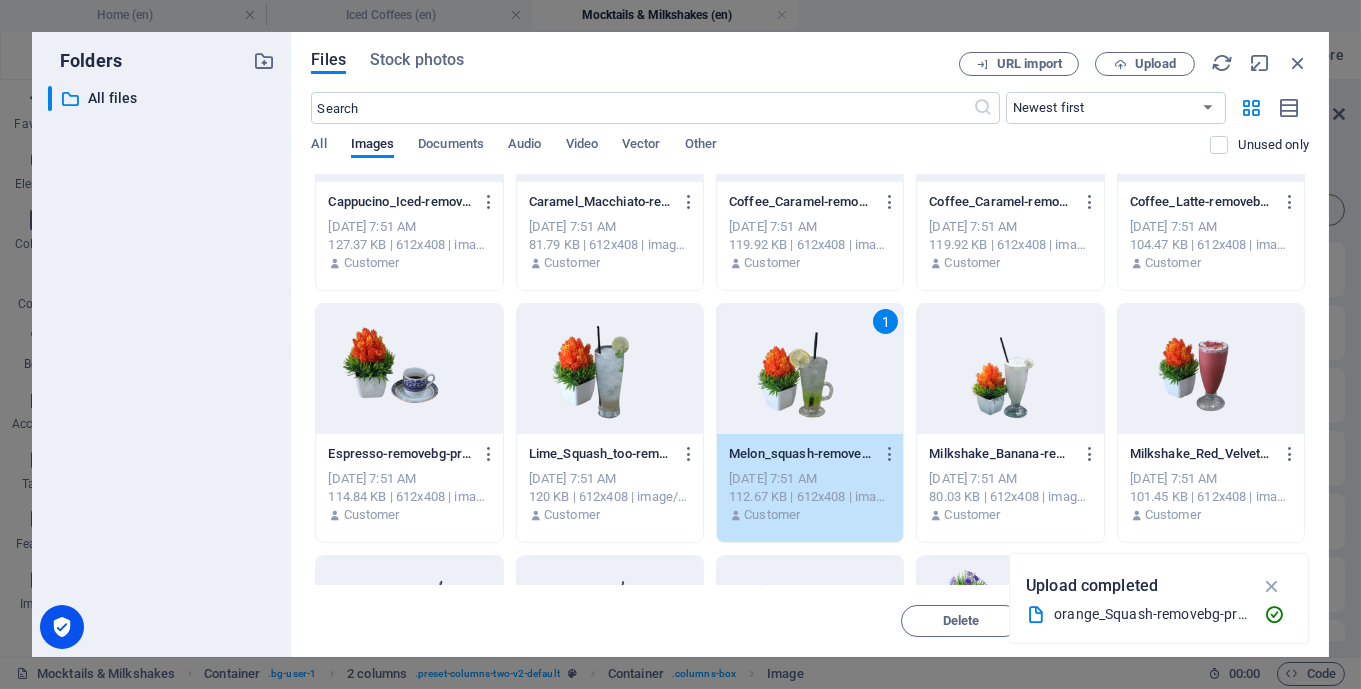 click on "1" at bounding box center [810, 369] 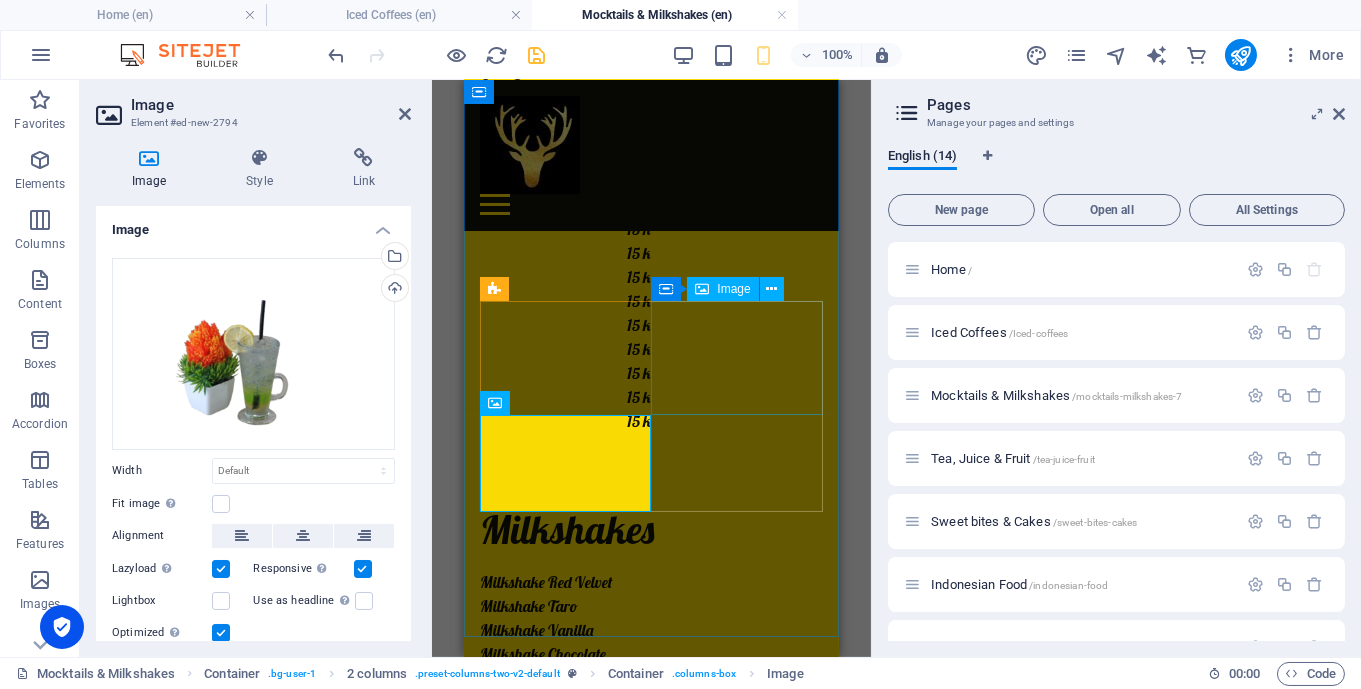 scroll, scrollTop: 888, scrollLeft: 0, axis: vertical 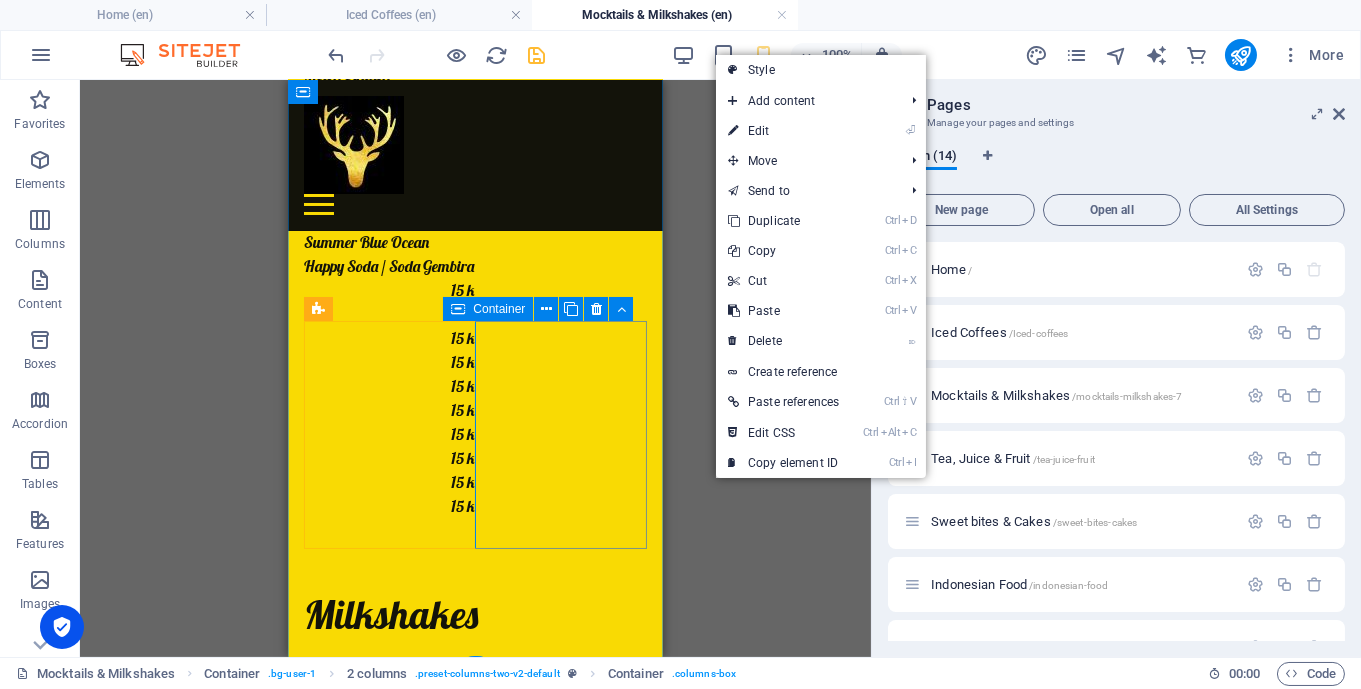 click at bounding box center (389, 1728) 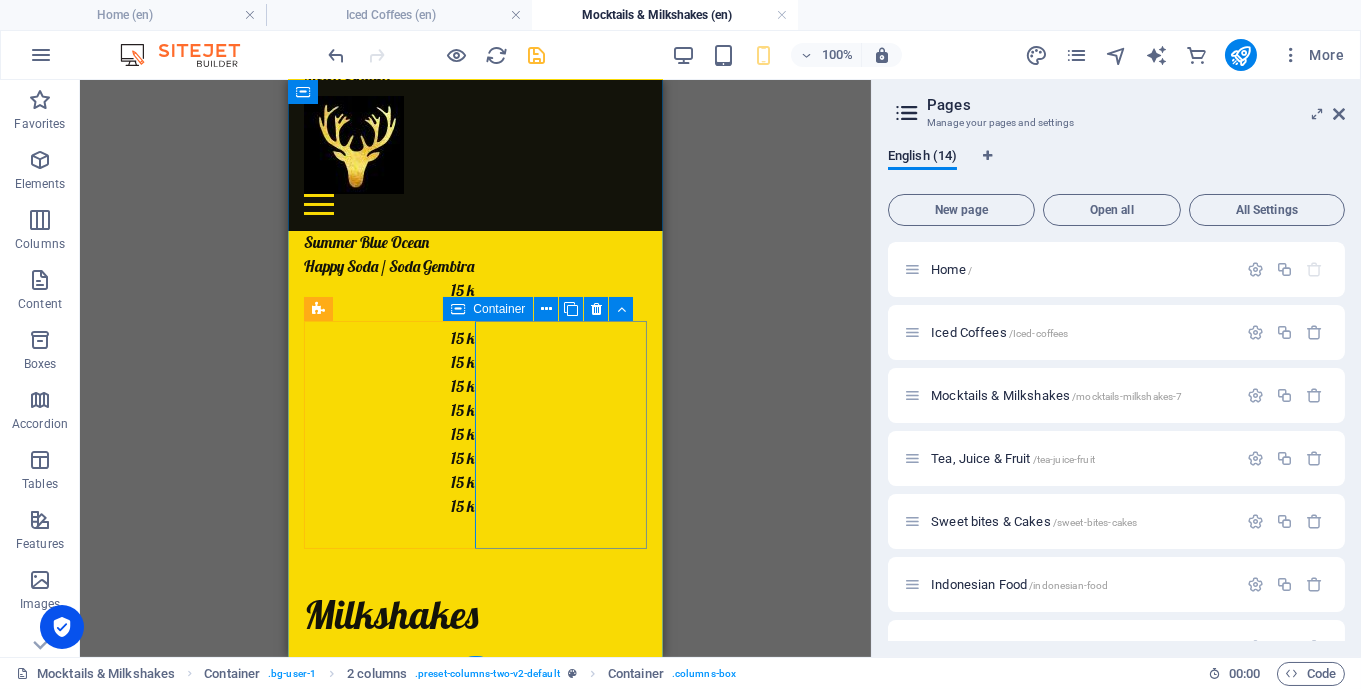 click at bounding box center (389, 1728) 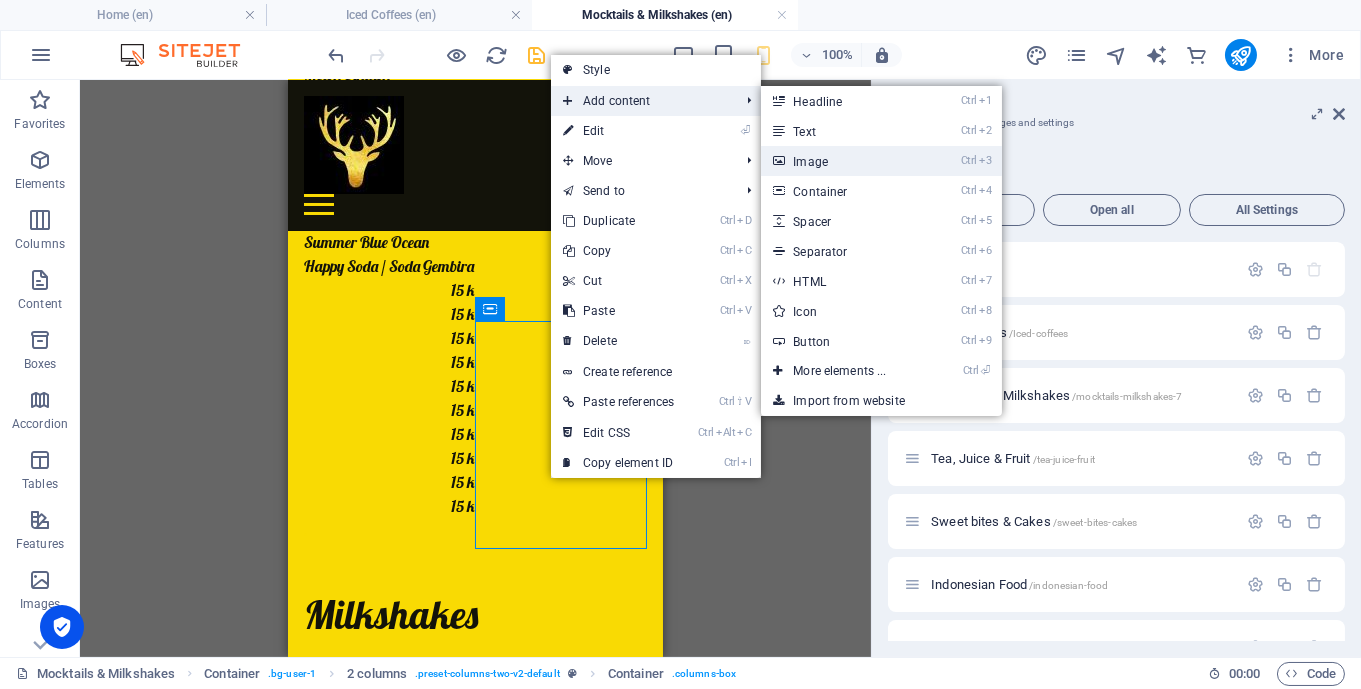 click on "Ctrl 3  Image" at bounding box center (843, 161) 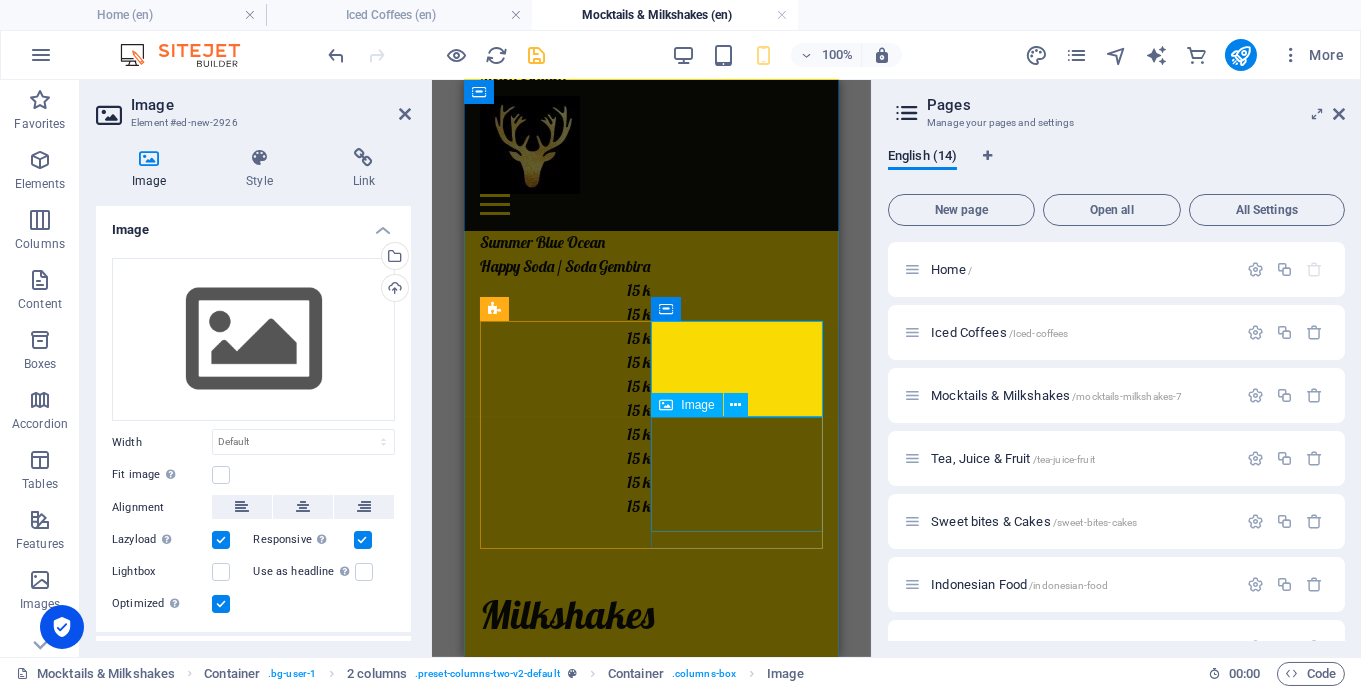 click at bounding box center (565, 1841) 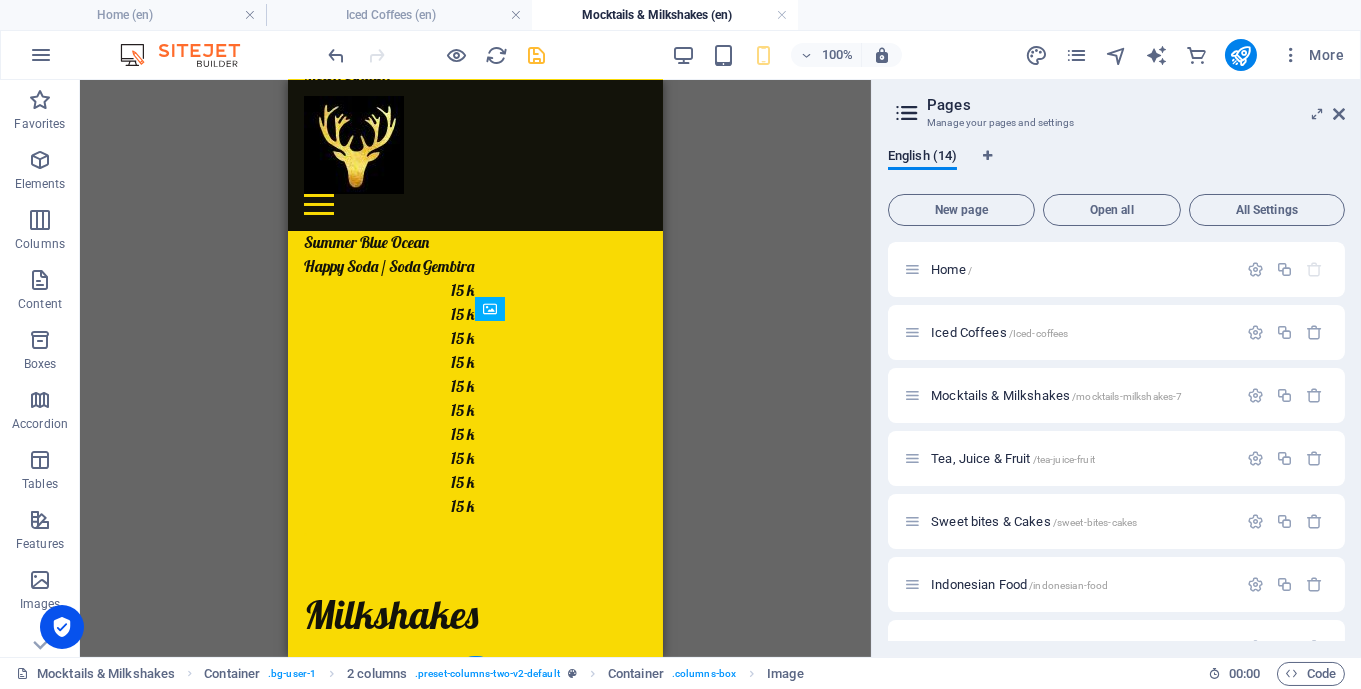 drag, startPoint x: 548, startPoint y: 377, endPoint x: 545, endPoint y: 481, distance: 104.04326 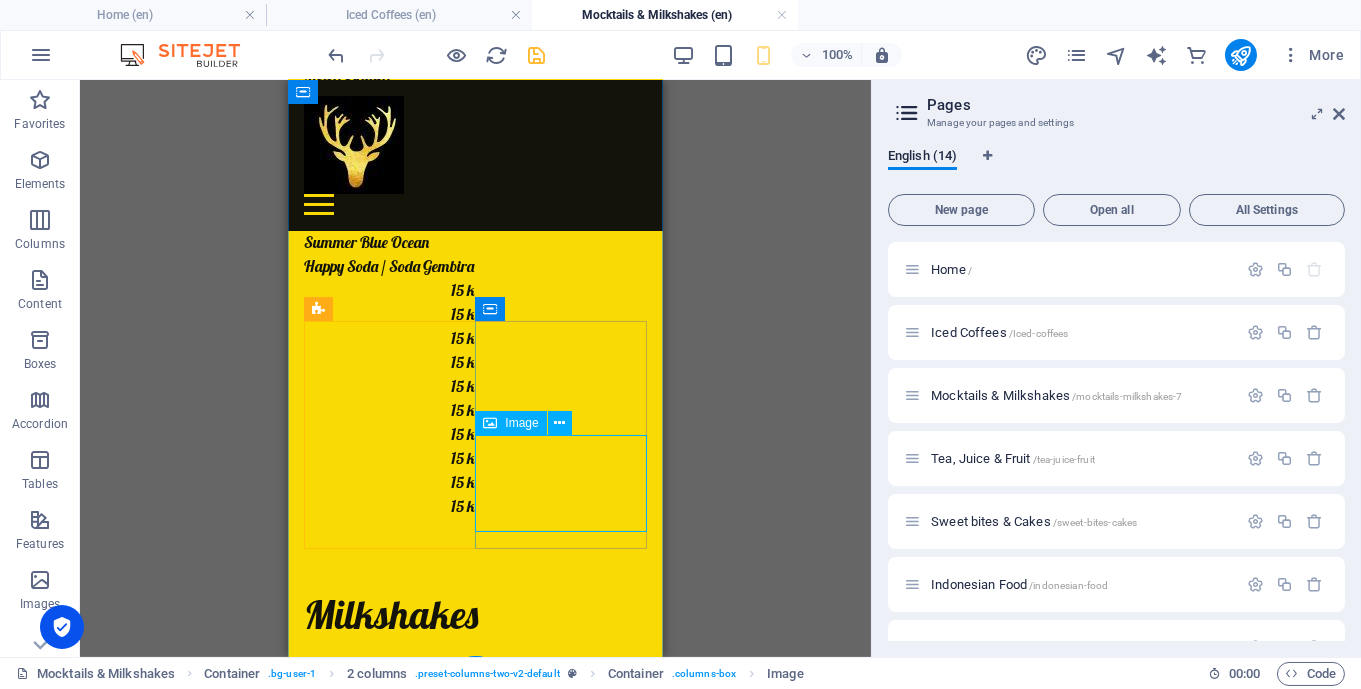 click at bounding box center (389, 1909) 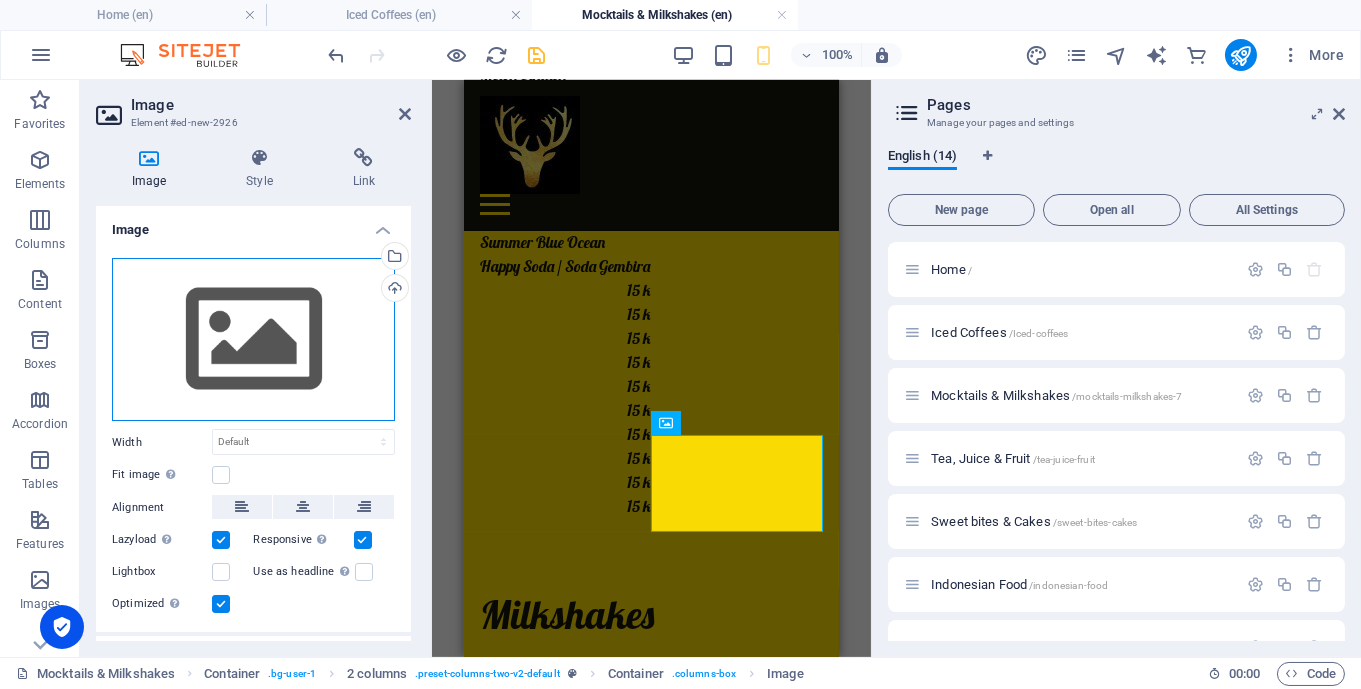 click on "Drag files here, click to choose files or select files from Files or our free stock photos & videos" at bounding box center (253, 340) 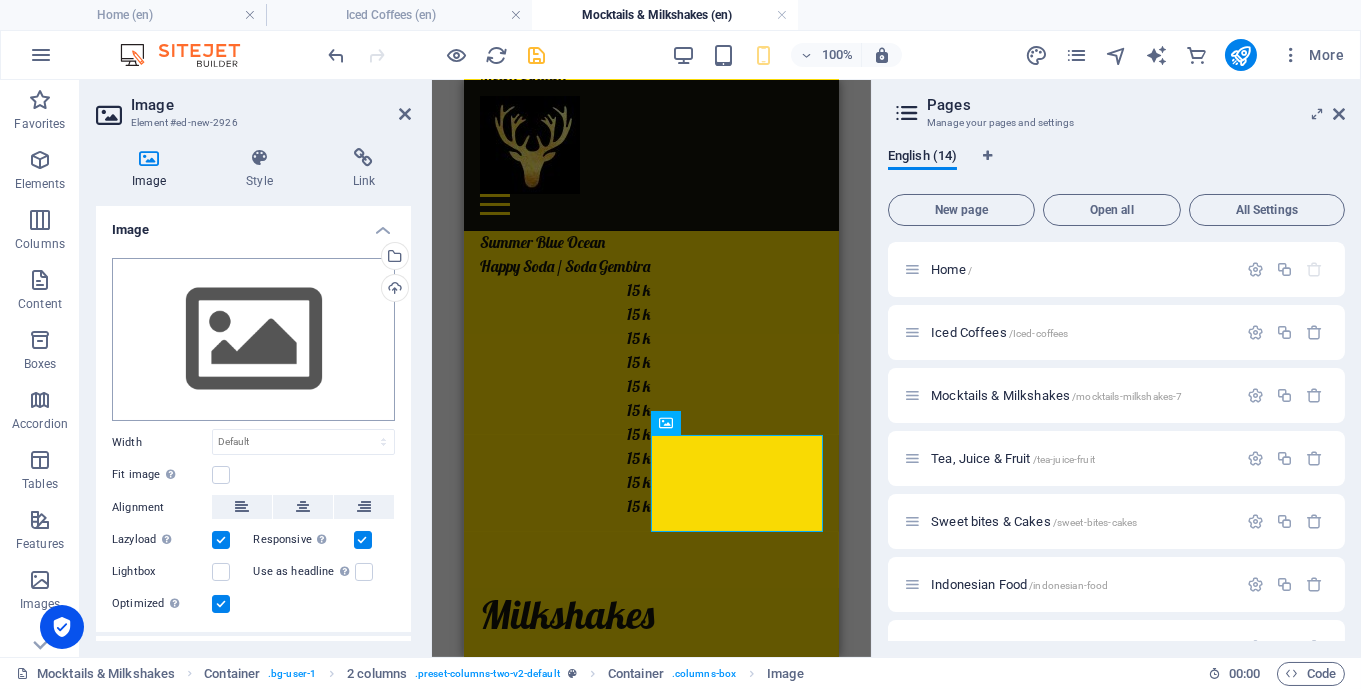click on "Golden Royal Cafe Home (en) Iced Coffees (en) Mocktails & Milkshakes (en) Favorites Elements Columns Content Boxes Accordion Tables Features Images Slider Header Footer Forms Marketing Collections Commerce
H2   Banner   Menu Bar   Banner   Container   Text   H1   Spacer   Text   Preset   HTML   Preset   Container   H2   Spacer   Text   Map   Container   Text   2 columns   Container   Text   Text   Text   Text   Spacer   Text   2 columns   Container   Text   Text   Text   Preset   Preset   Container   HTML   Container   Preset   Container   Preset   Container   Spacer   Preset   Preset   Container   Preset   Container   Button   Spacer   Button   Spacer   Button 100% More Home Container . bg-user-1 2 columns . preset-columns-two-v2-default Container . columns-box Image 00 : 00 Code Favorites Elements Columns Content Boxes Accordion Tables Features Images Slider Header Footer Forms Marketing Collections Commerce" at bounding box center (680, 344) 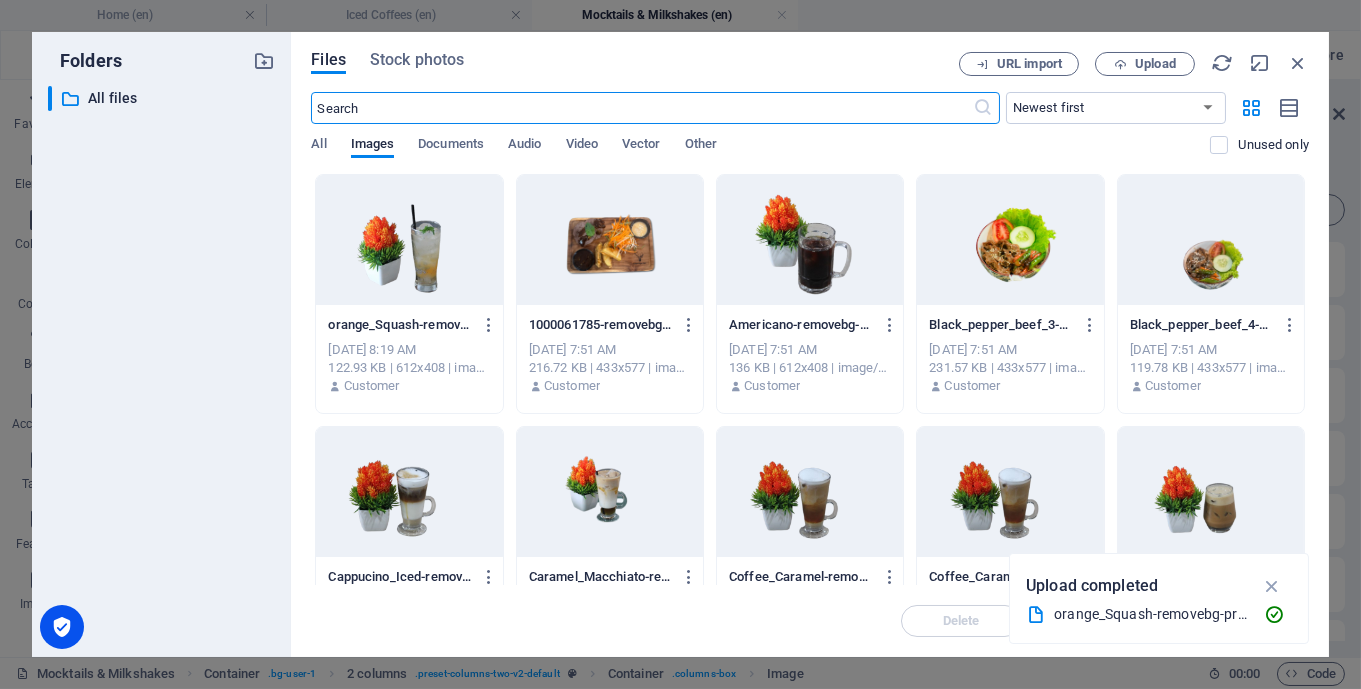 scroll, scrollTop: 0, scrollLeft: 0, axis: both 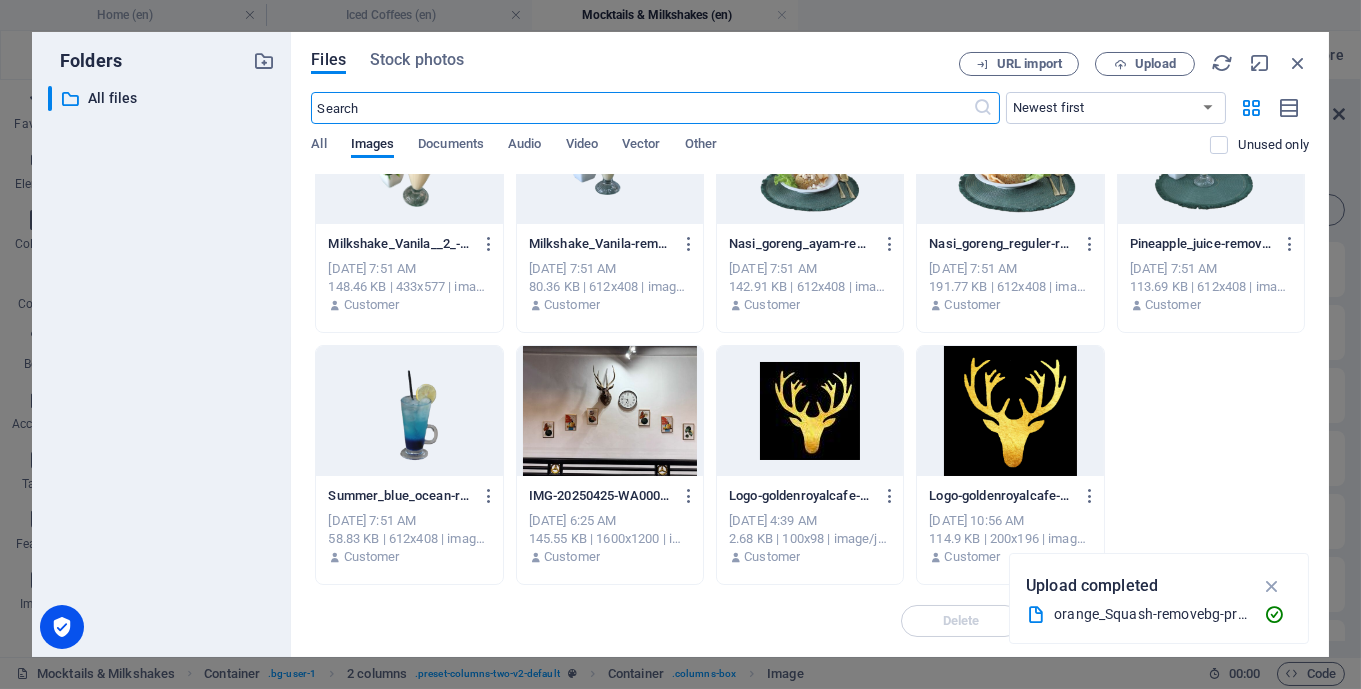 click at bounding box center (409, 411) 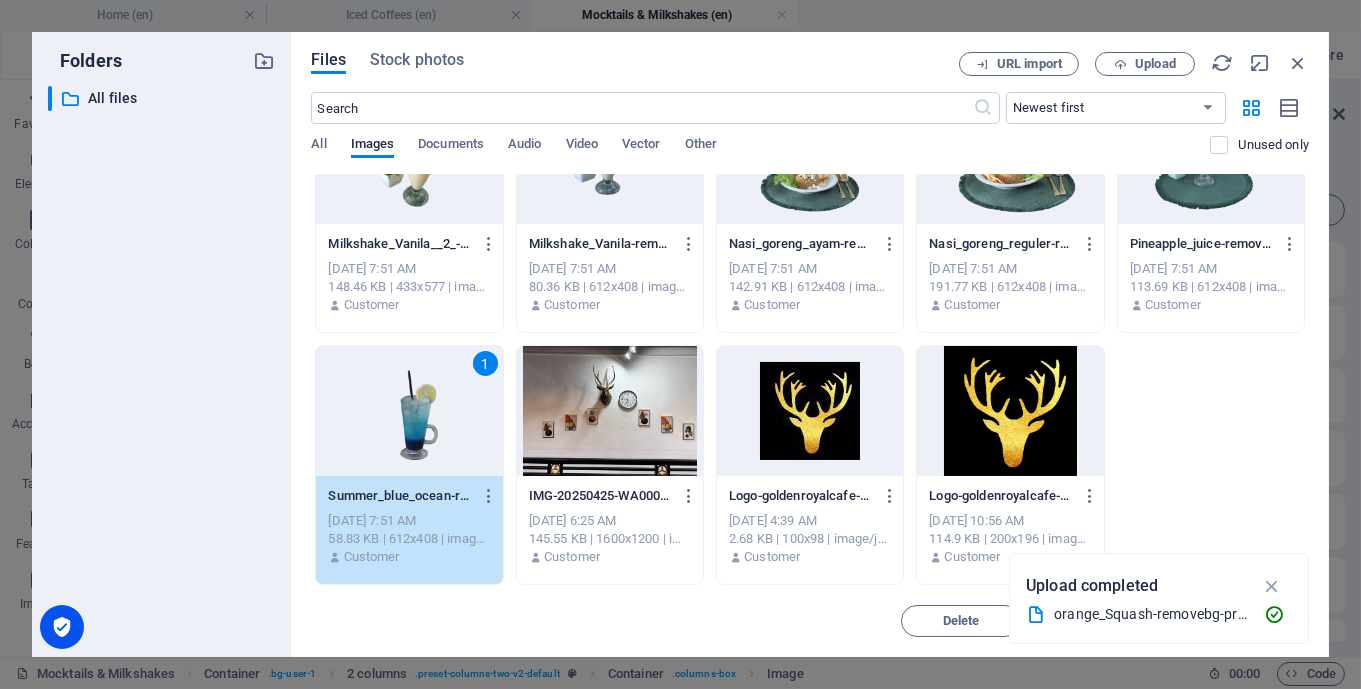 click on "1" at bounding box center [409, 411] 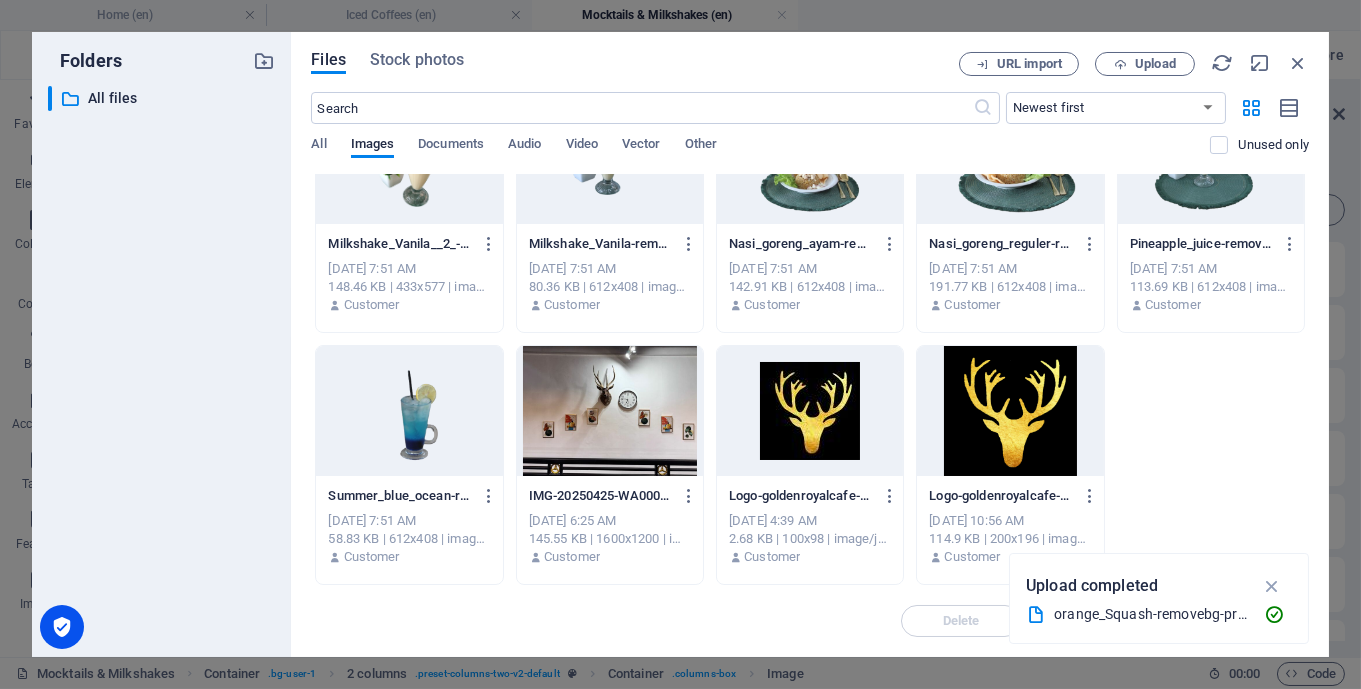 click at bounding box center [409, 411] 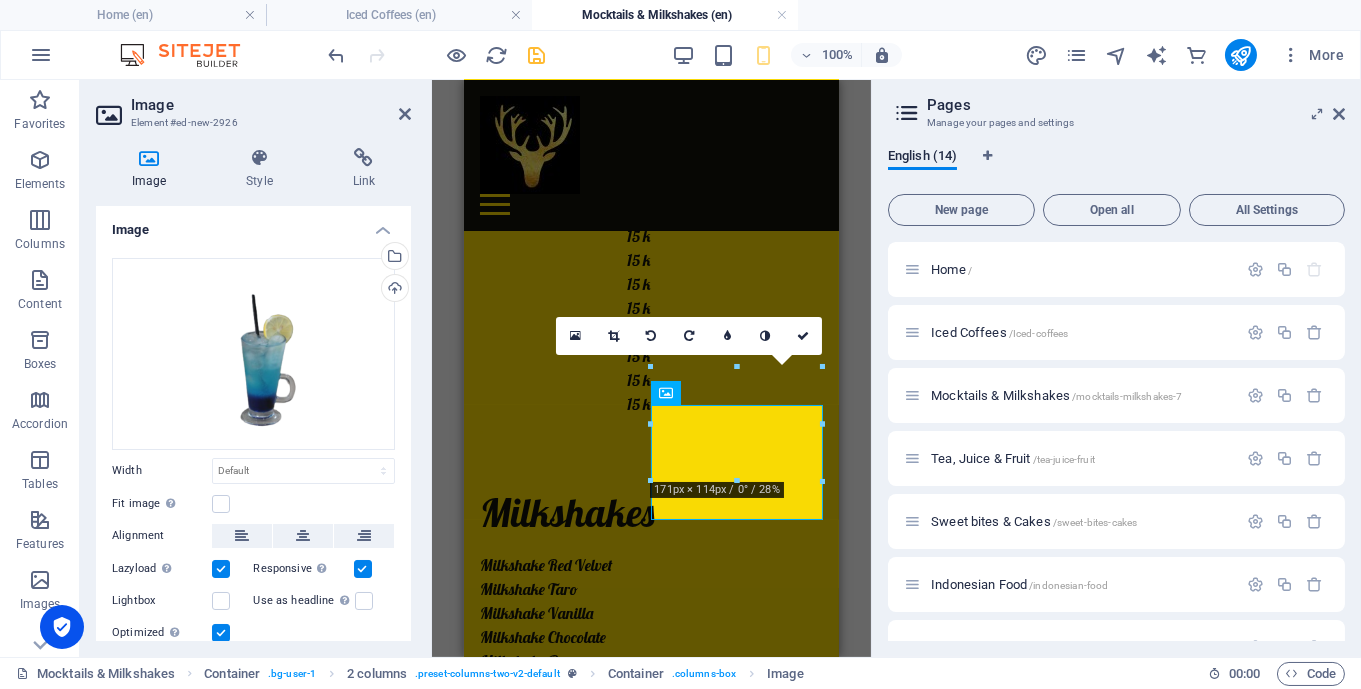 scroll, scrollTop: 905, scrollLeft: 0, axis: vertical 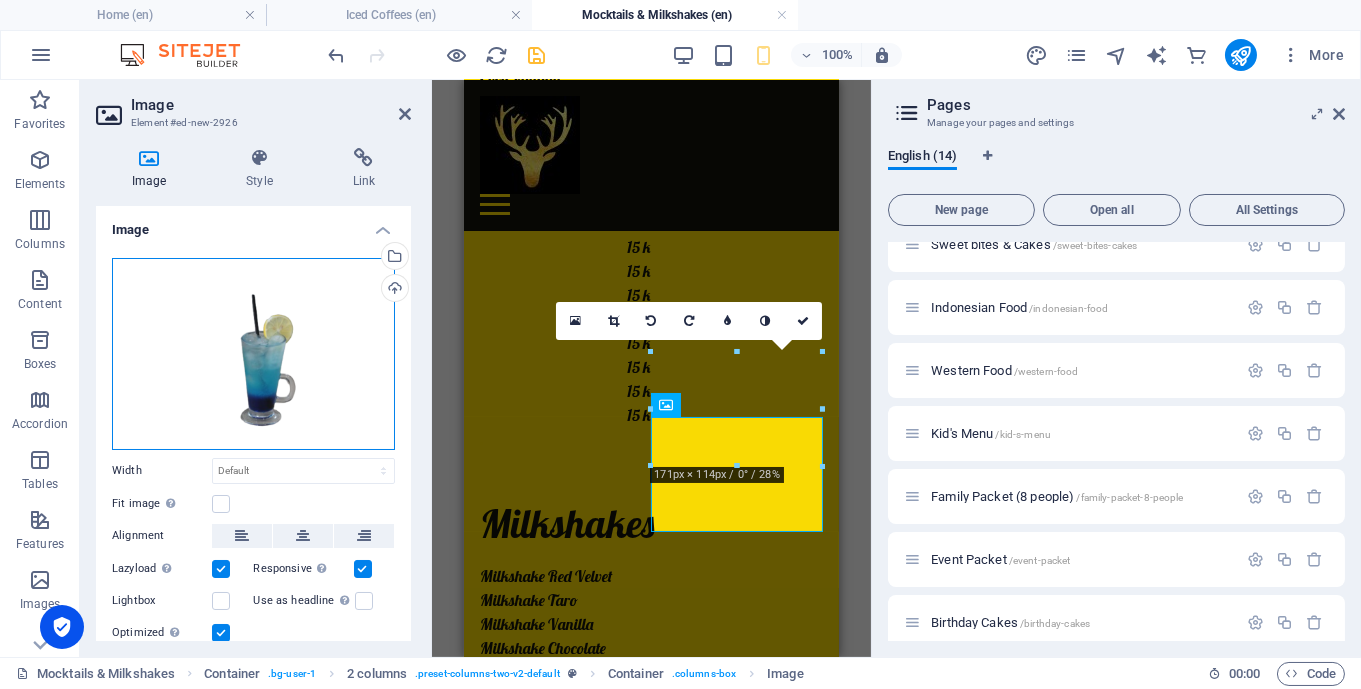 click on "Drag files here, click to choose files or select files from Files or our free stock photos & videos" at bounding box center (253, 354) 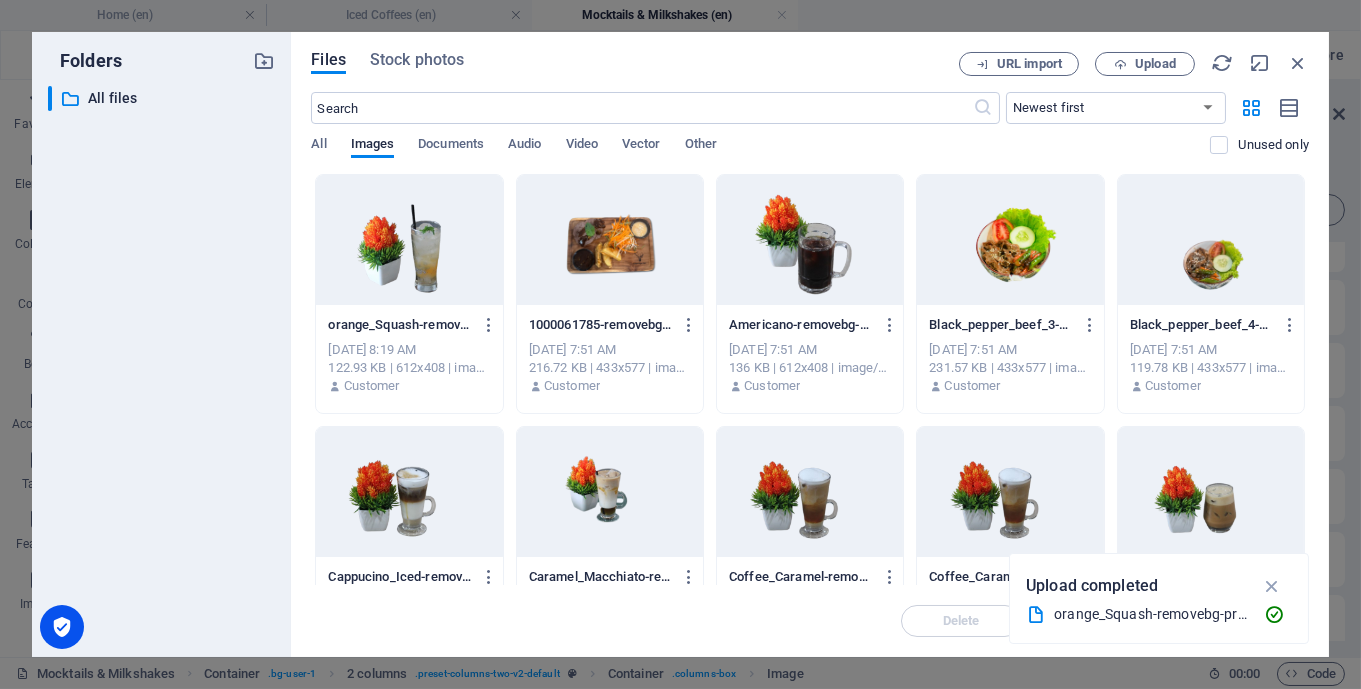 scroll, scrollTop: 0, scrollLeft: 0, axis: both 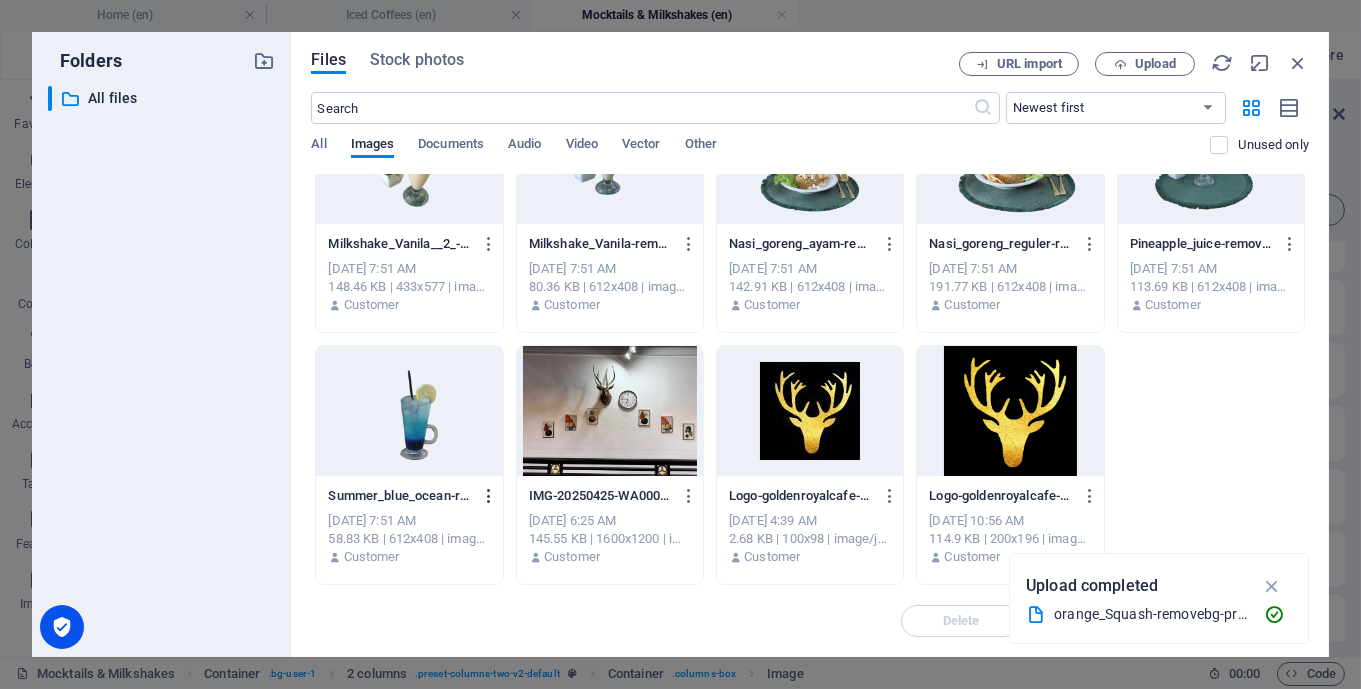 click at bounding box center (489, 496) 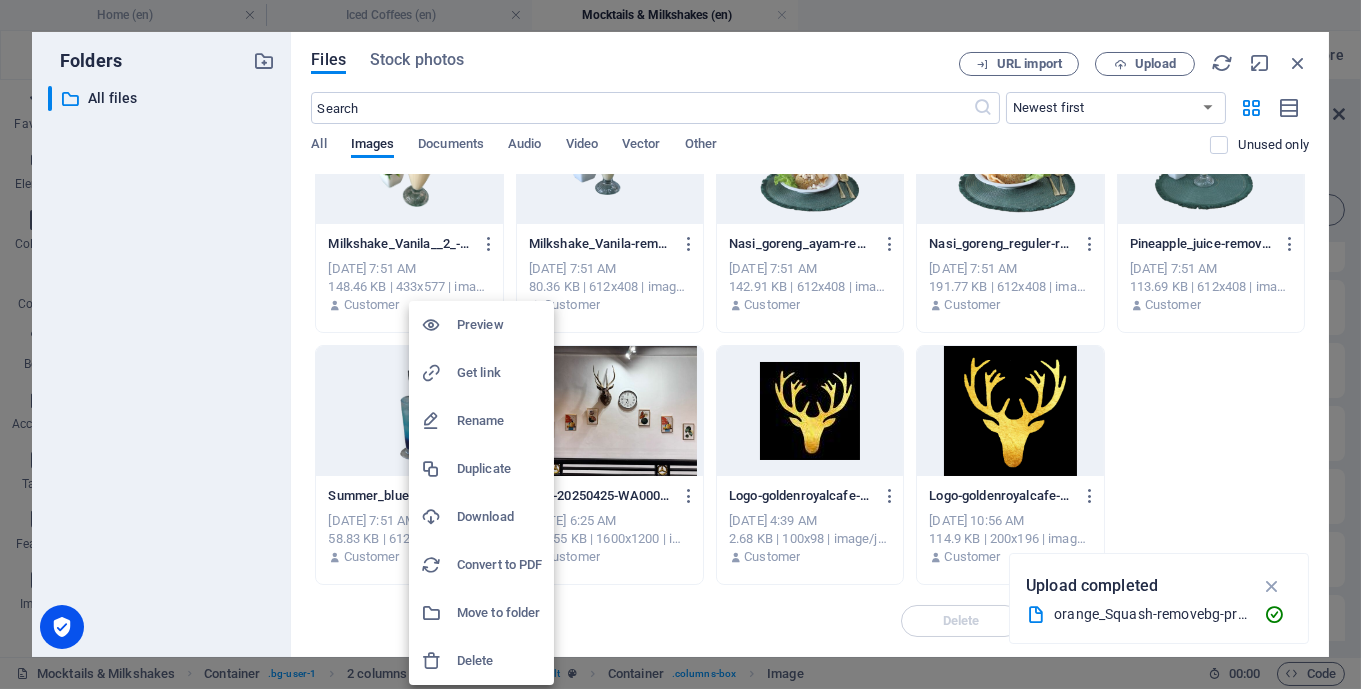 click on "Delete" at bounding box center (499, 661) 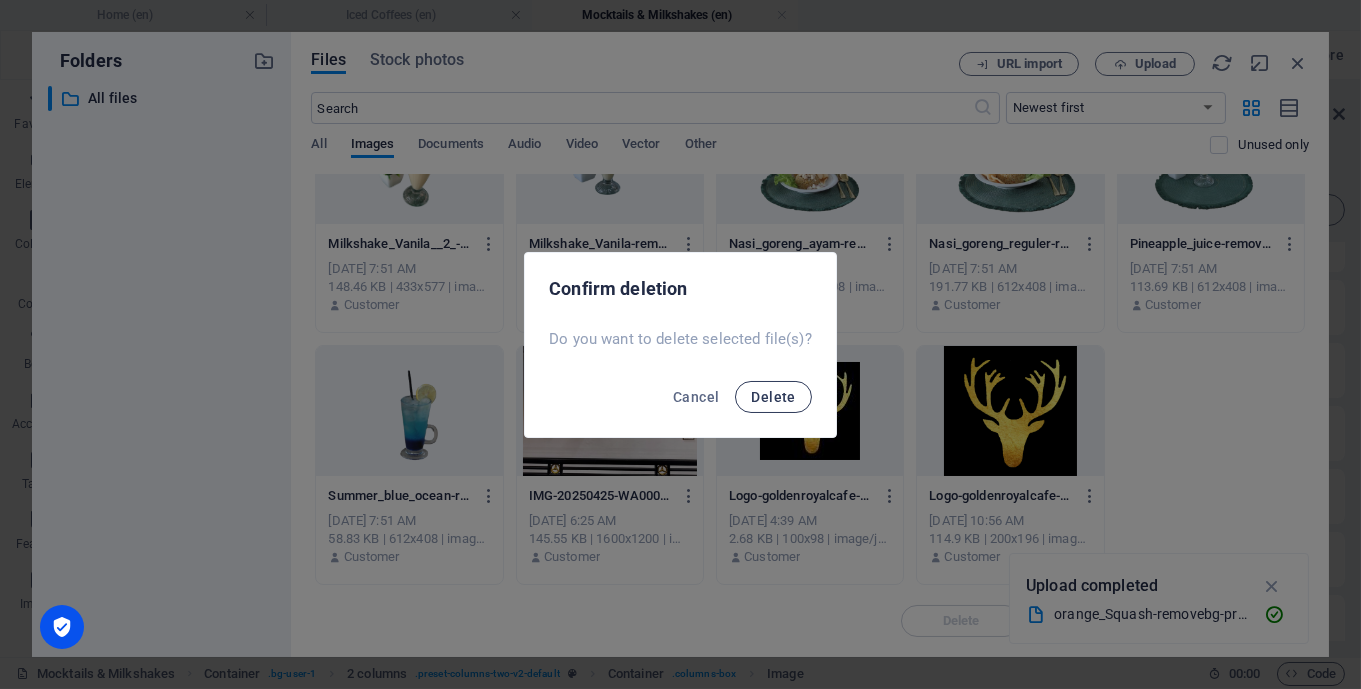 click on "Delete" at bounding box center (773, 397) 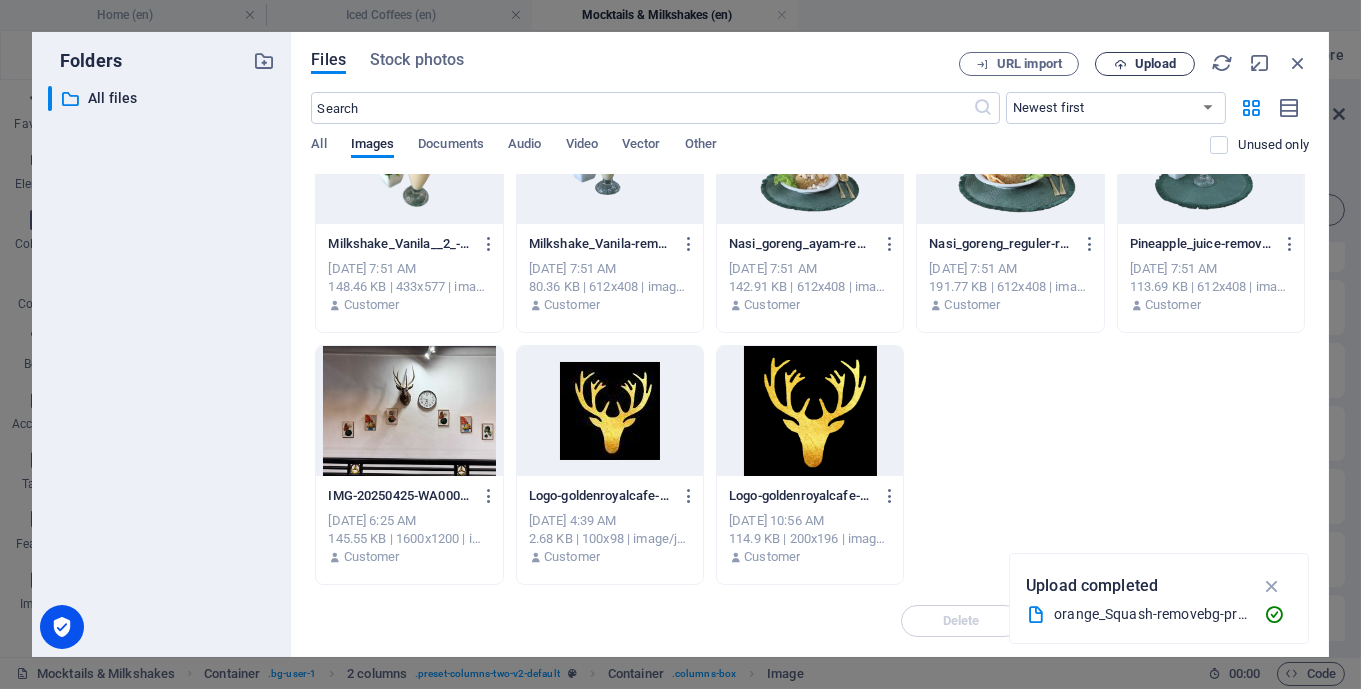 click on "Upload" at bounding box center [1155, 64] 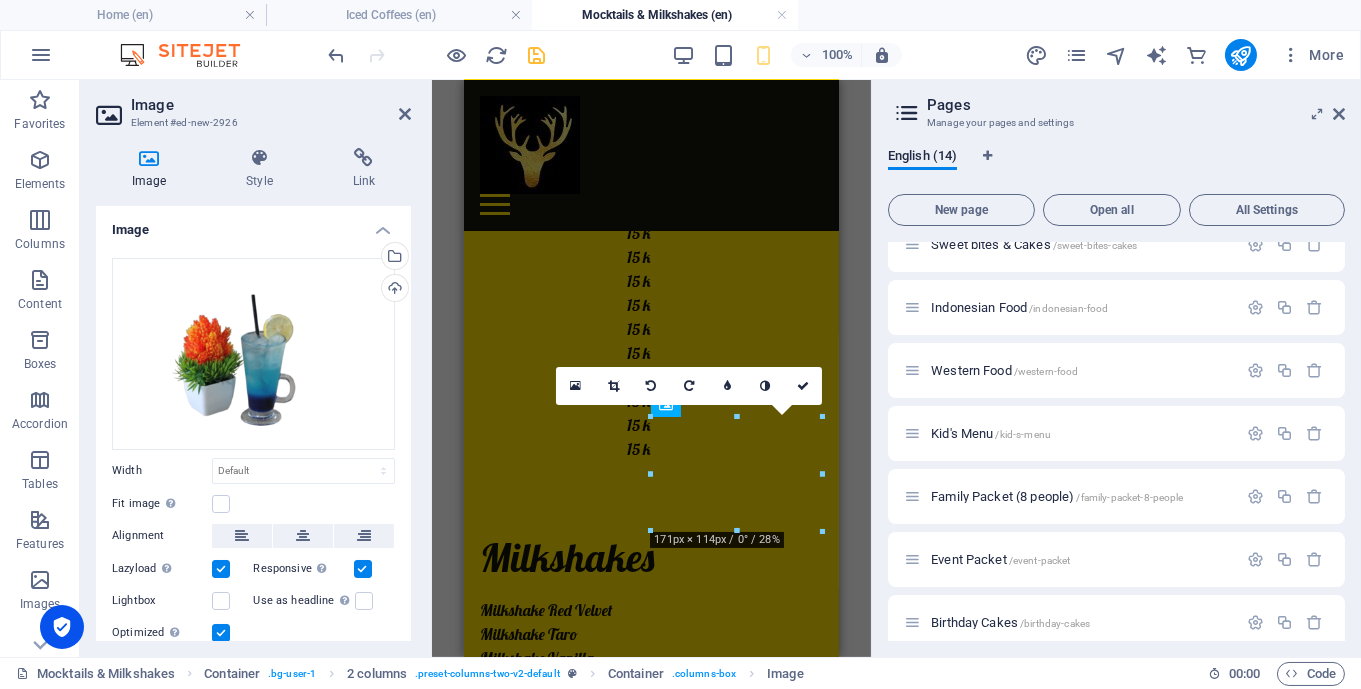 scroll, scrollTop: 905, scrollLeft: 0, axis: vertical 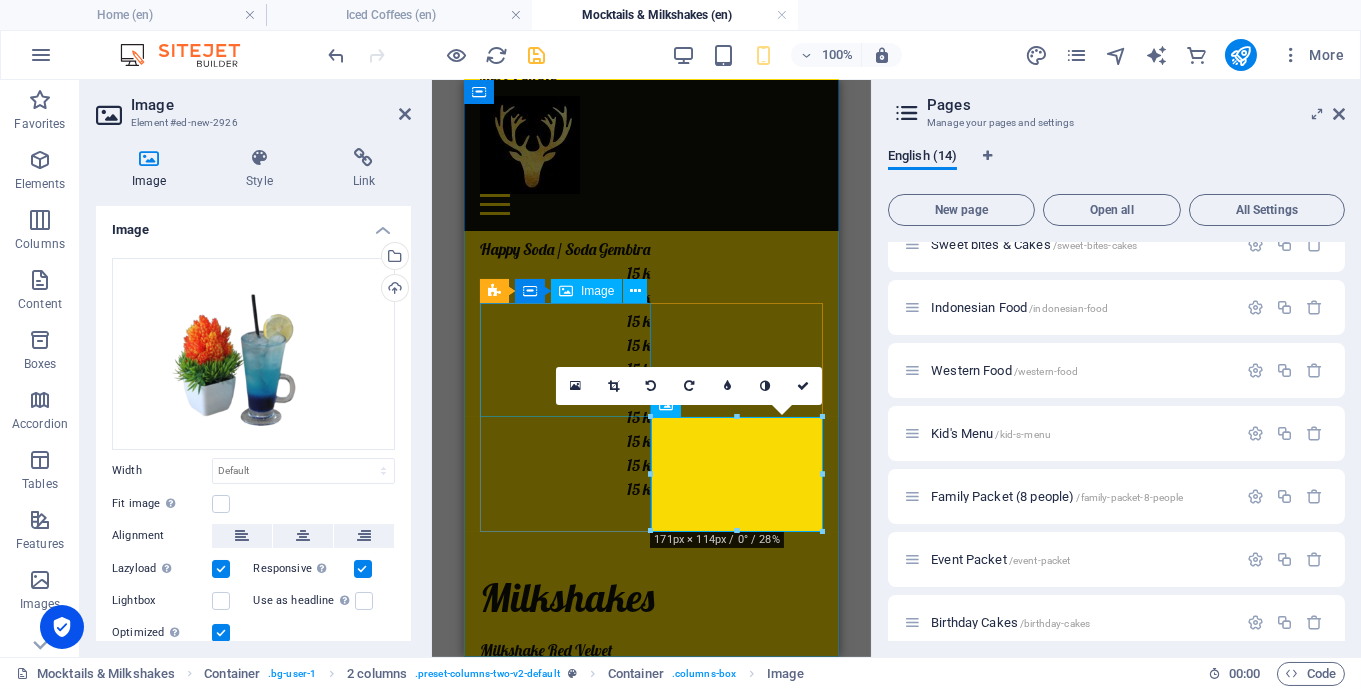 click at bounding box center (565, 1211) 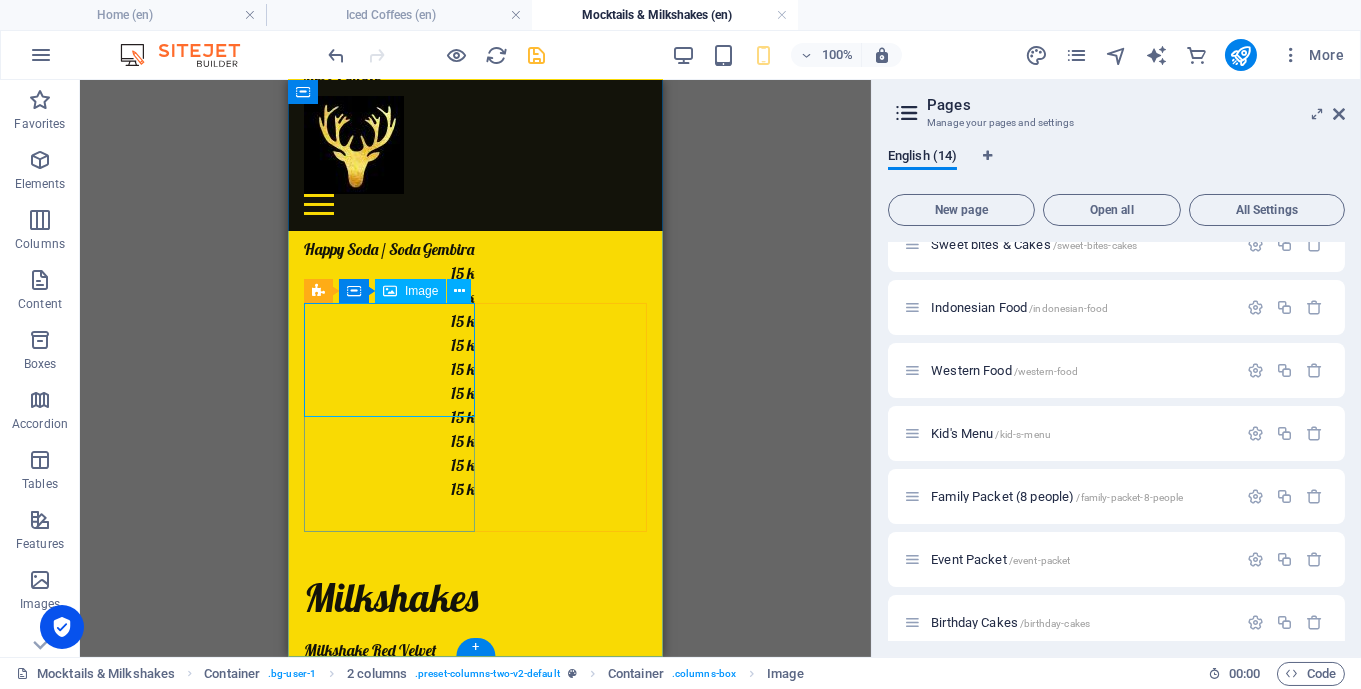 click at bounding box center [389, 1211] 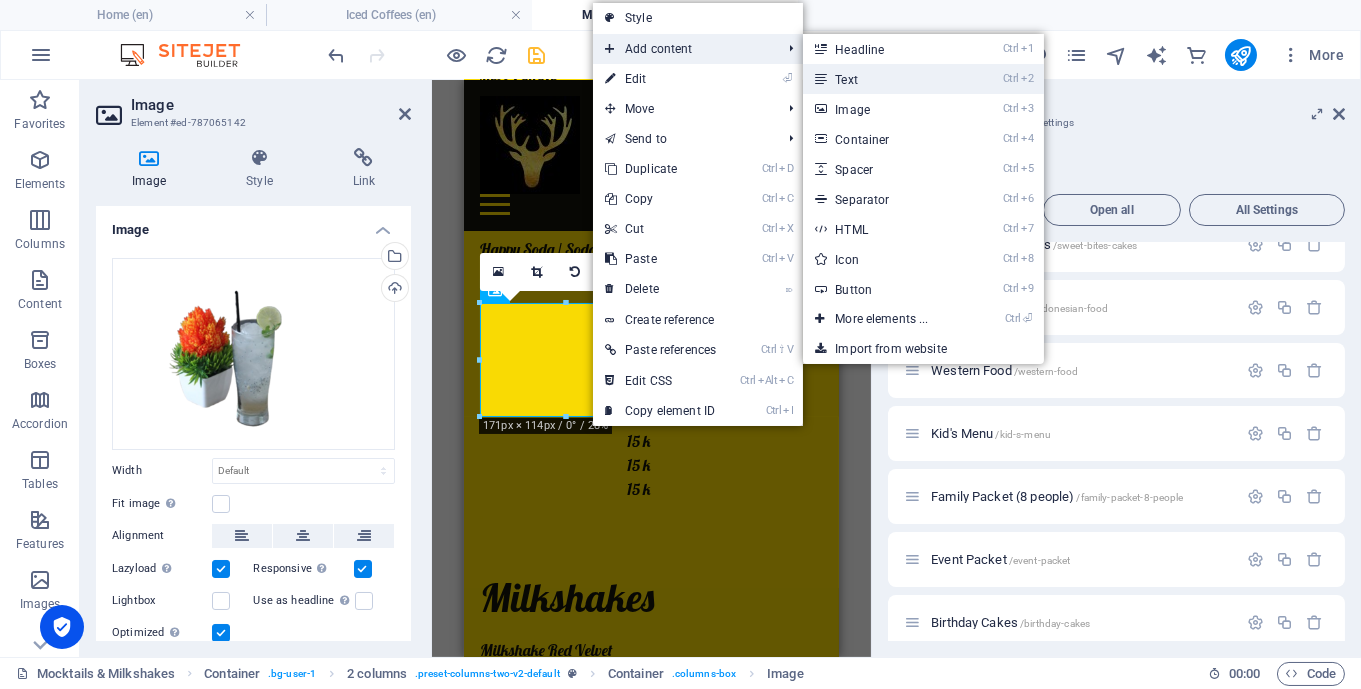 click on "Ctrl 2  Text" at bounding box center [885, 79] 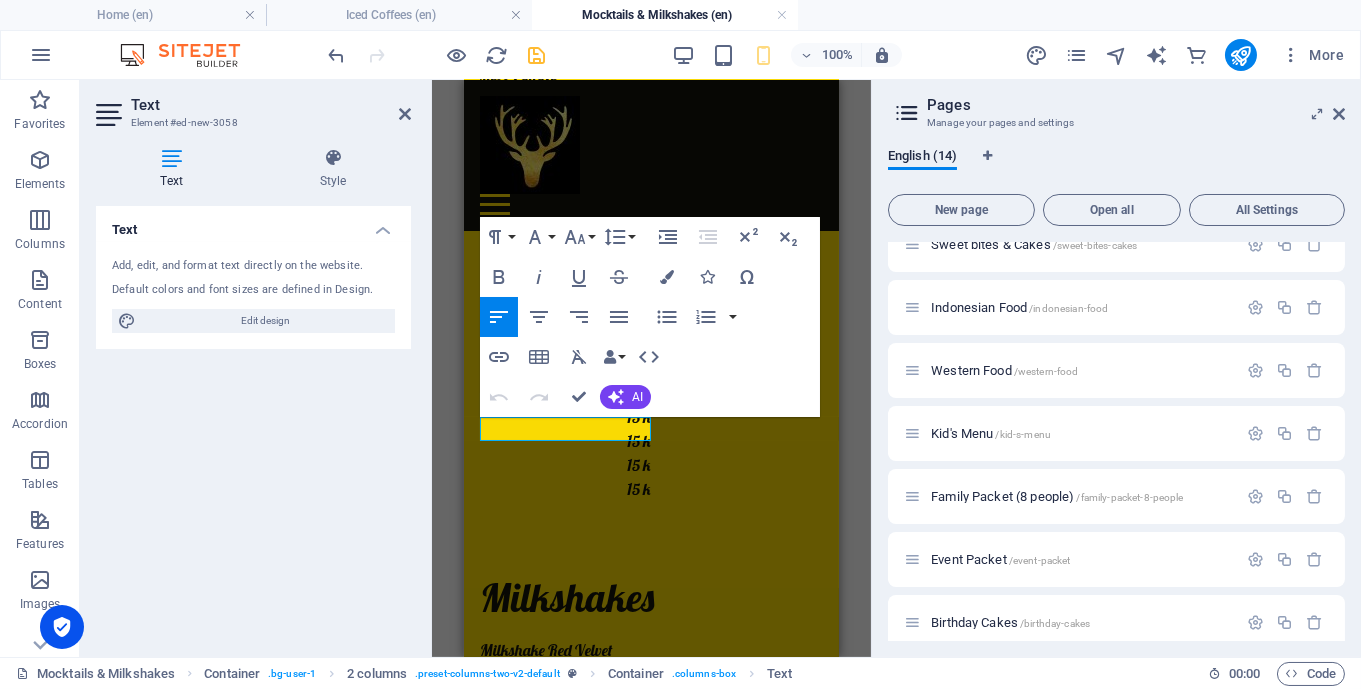 type 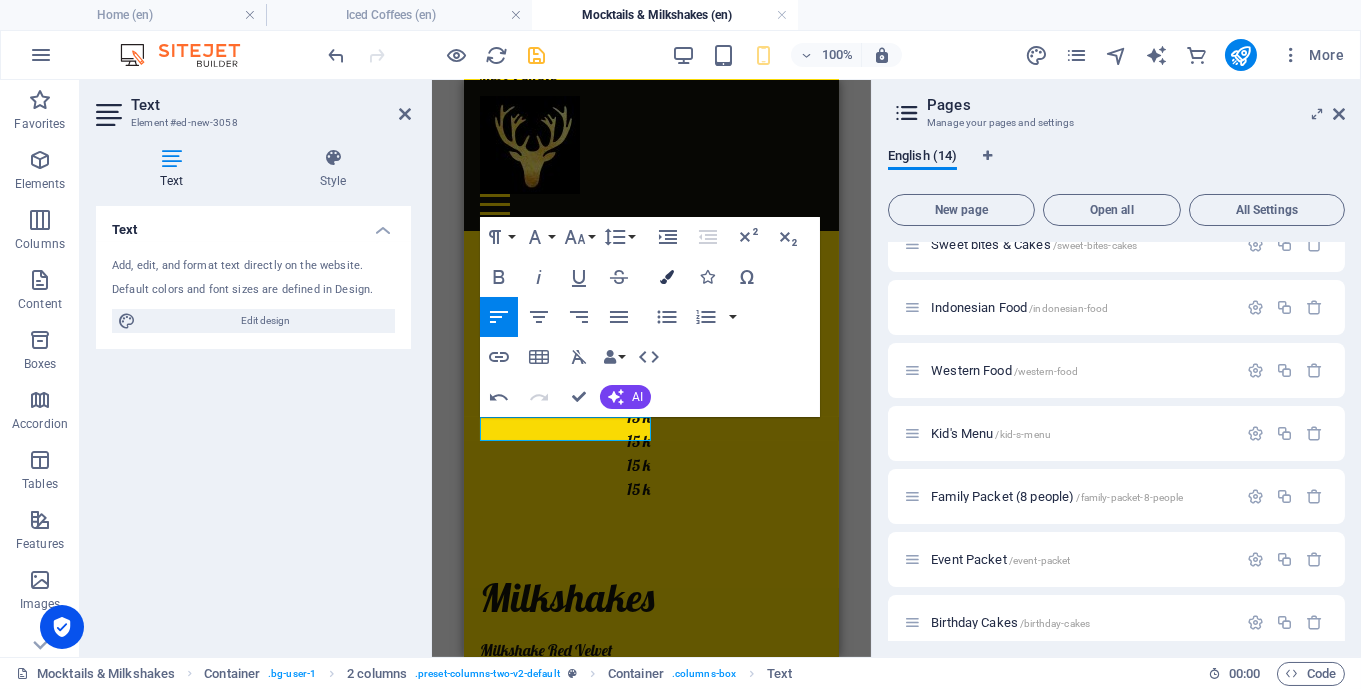 click at bounding box center [667, 277] 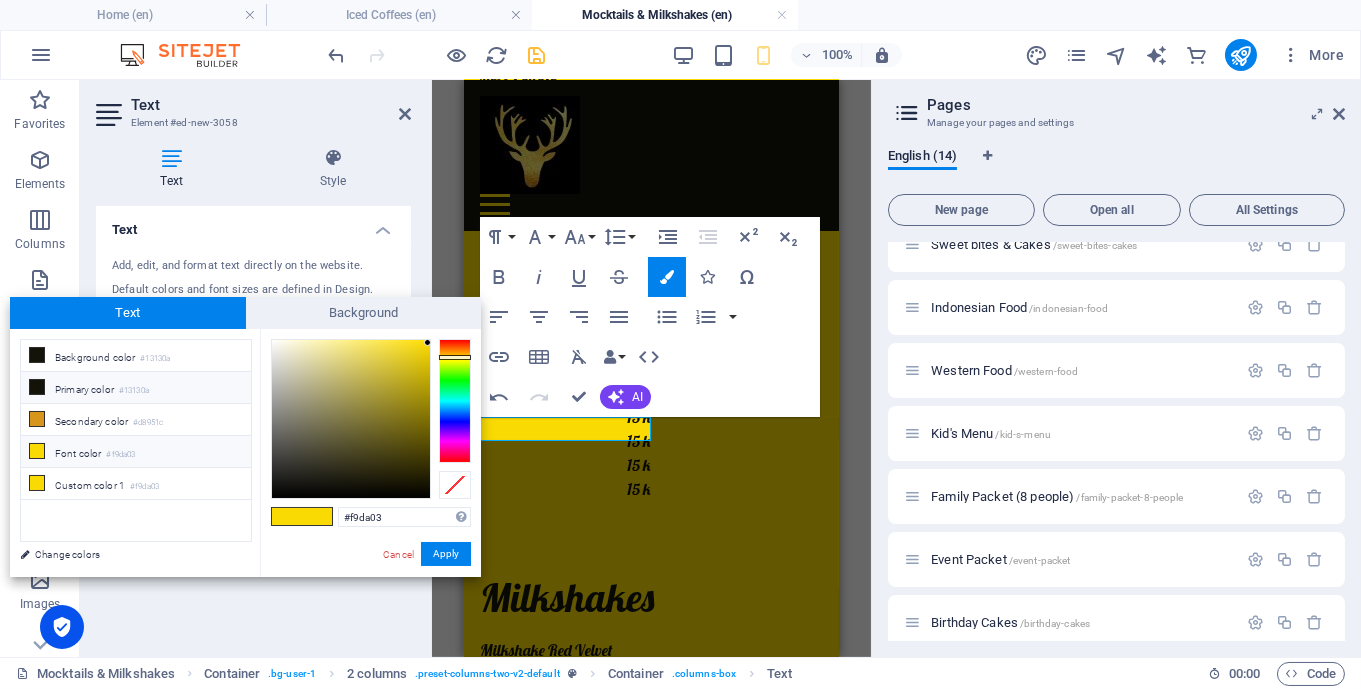 click on "Primary color
#13130a" at bounding box center (136, 388) 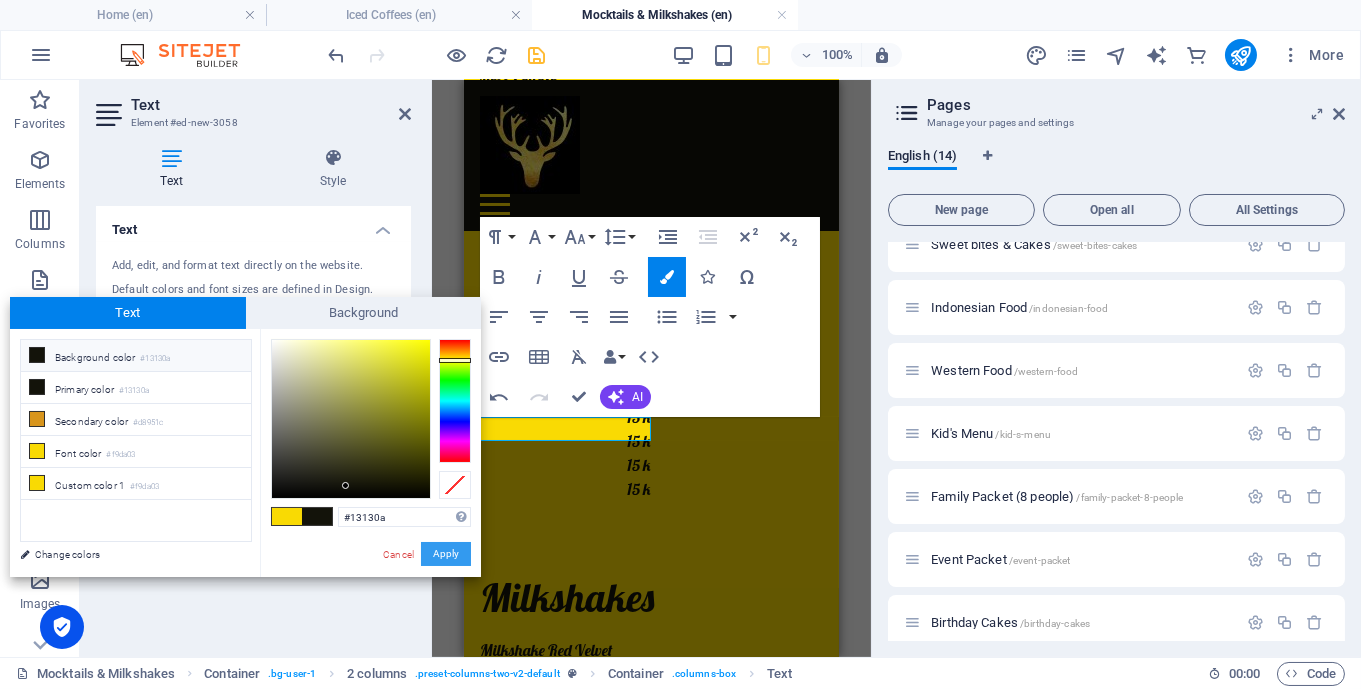 click on "Apply" at bounding box center (446, 554) 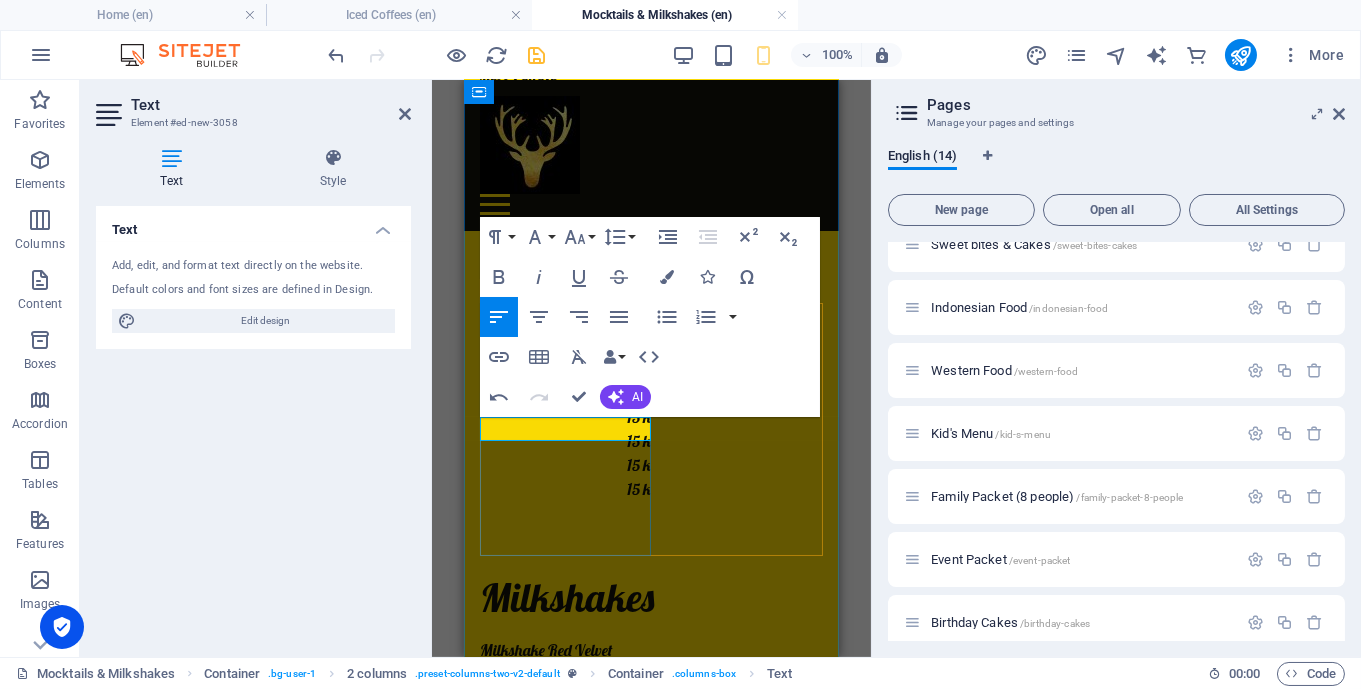click on "Lime Squash" at bounding box center [565, 1348] 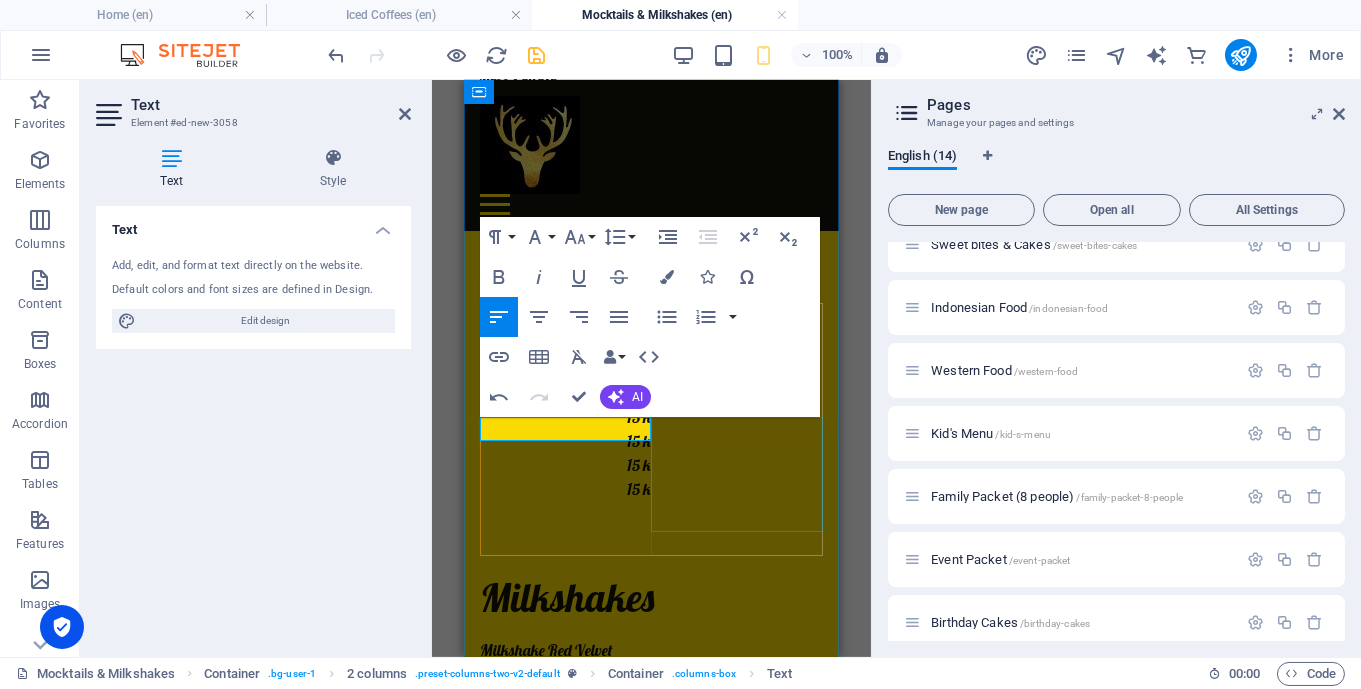 click at bounding box center [565, 1985] 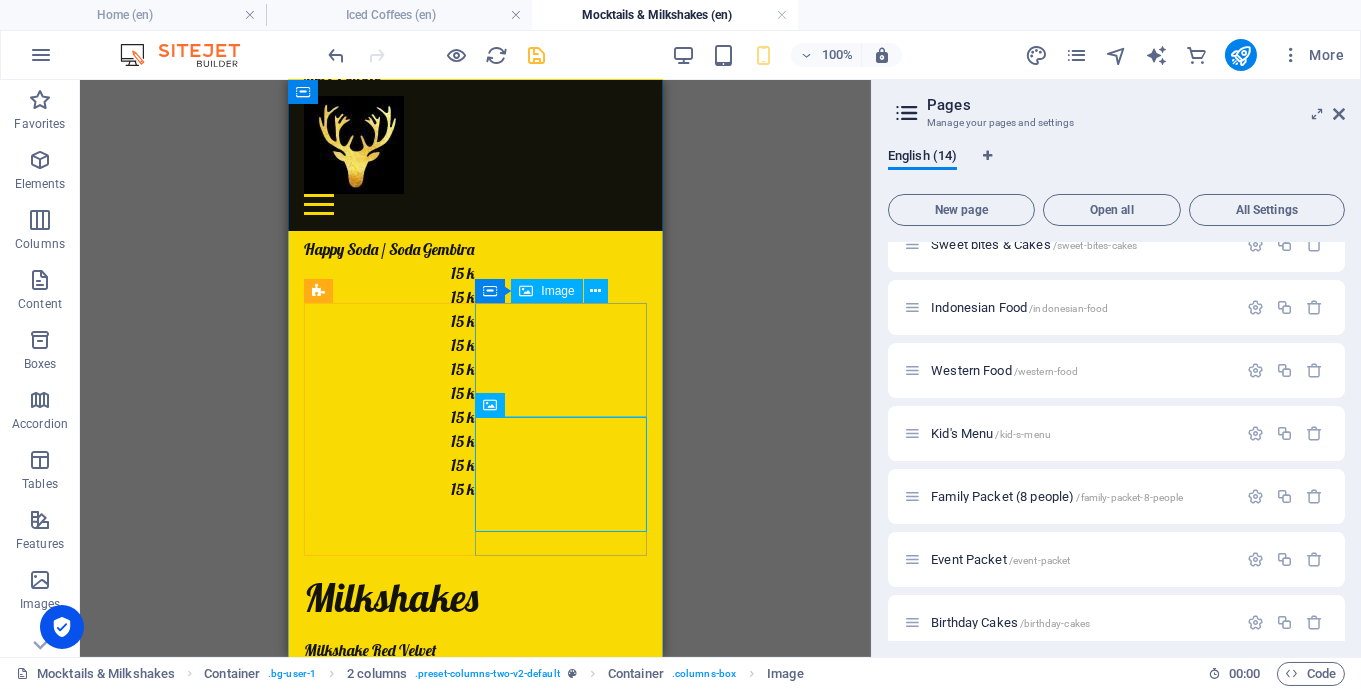 click at bounding box center [389, 1735] 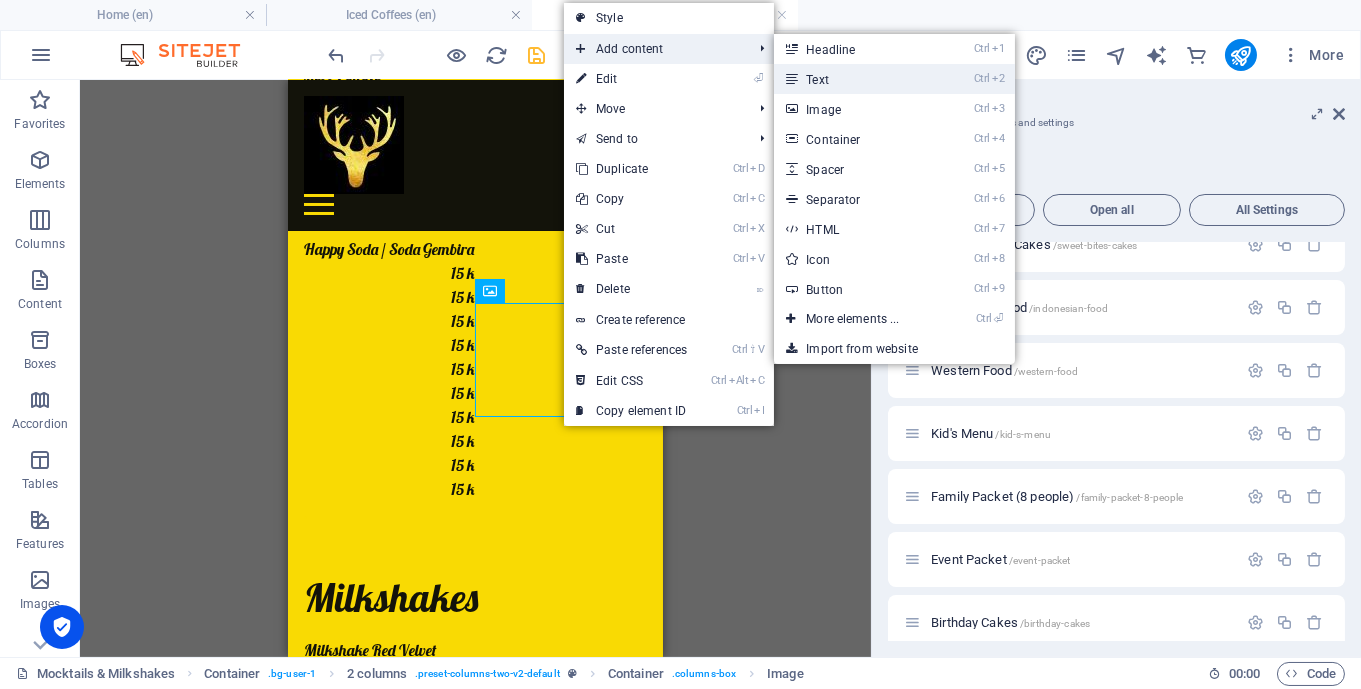 click on "Ctrl 2  Text" at bounding box center (856, 79) 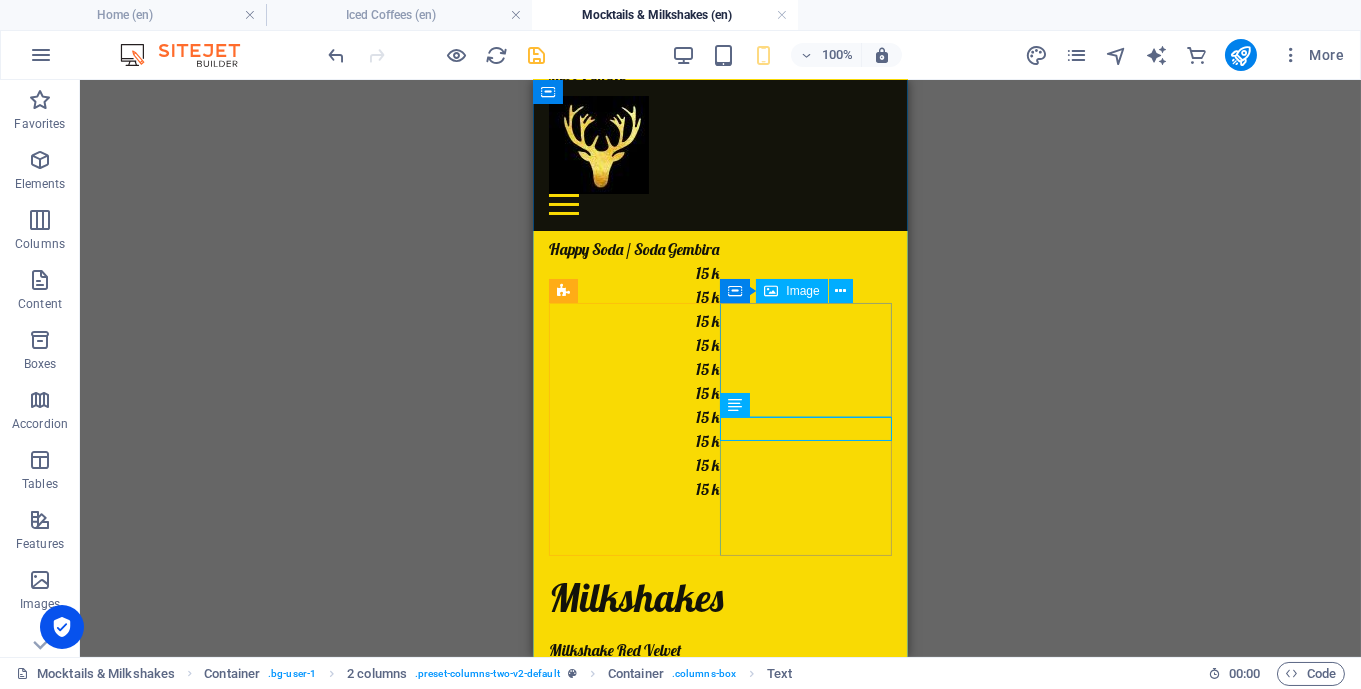 click at bounding box center [634, 1735] 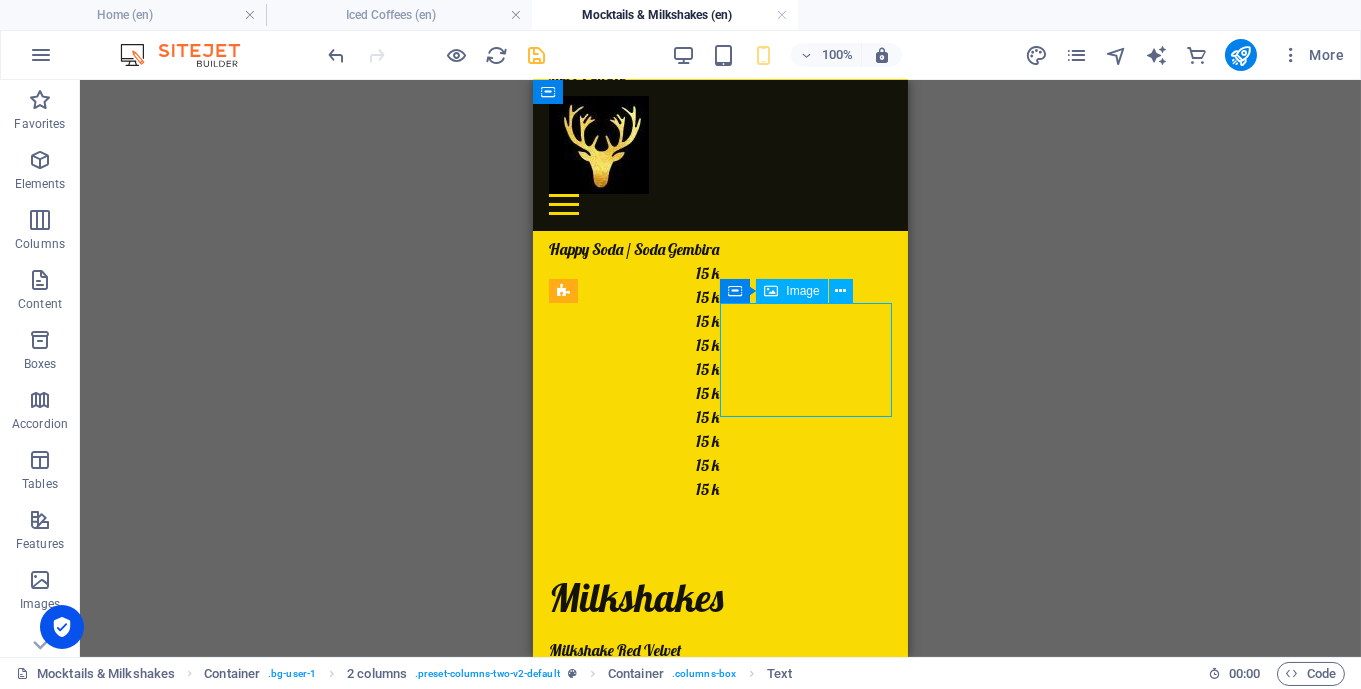 click at bounding box center (634, 1735) 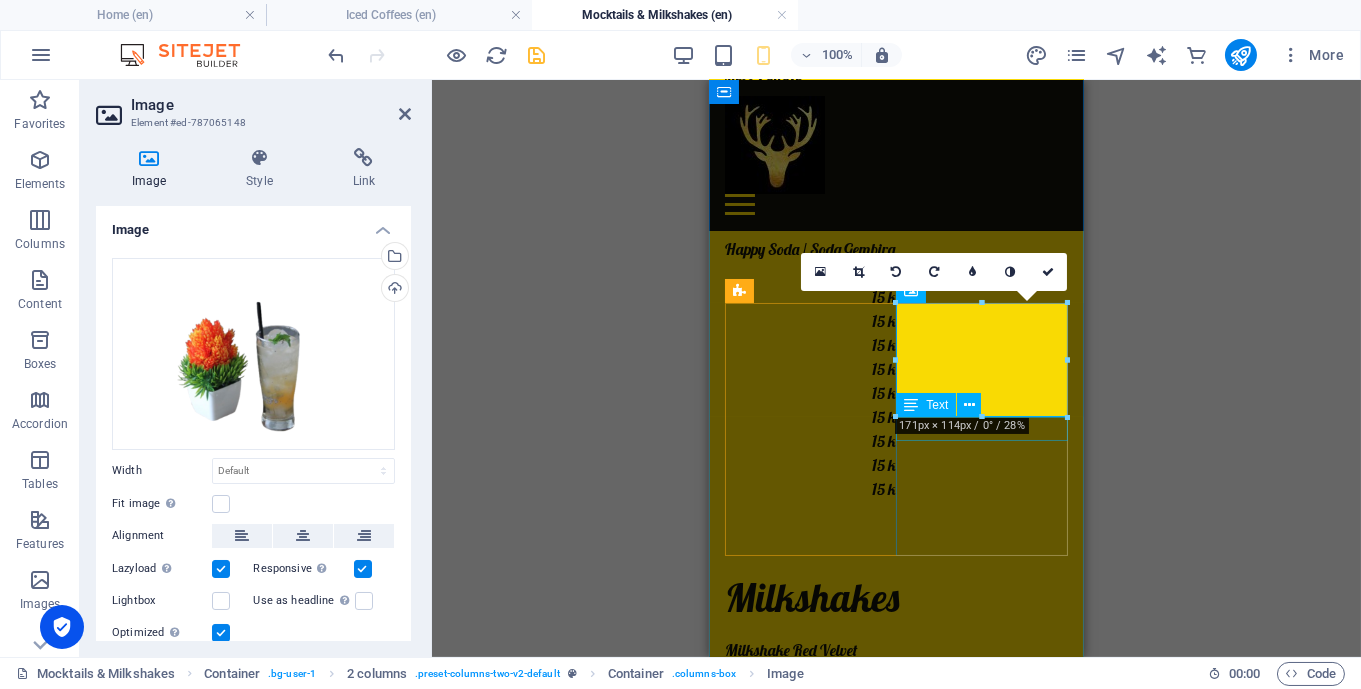 click on "New text element" at bounding box center [810, 1872] 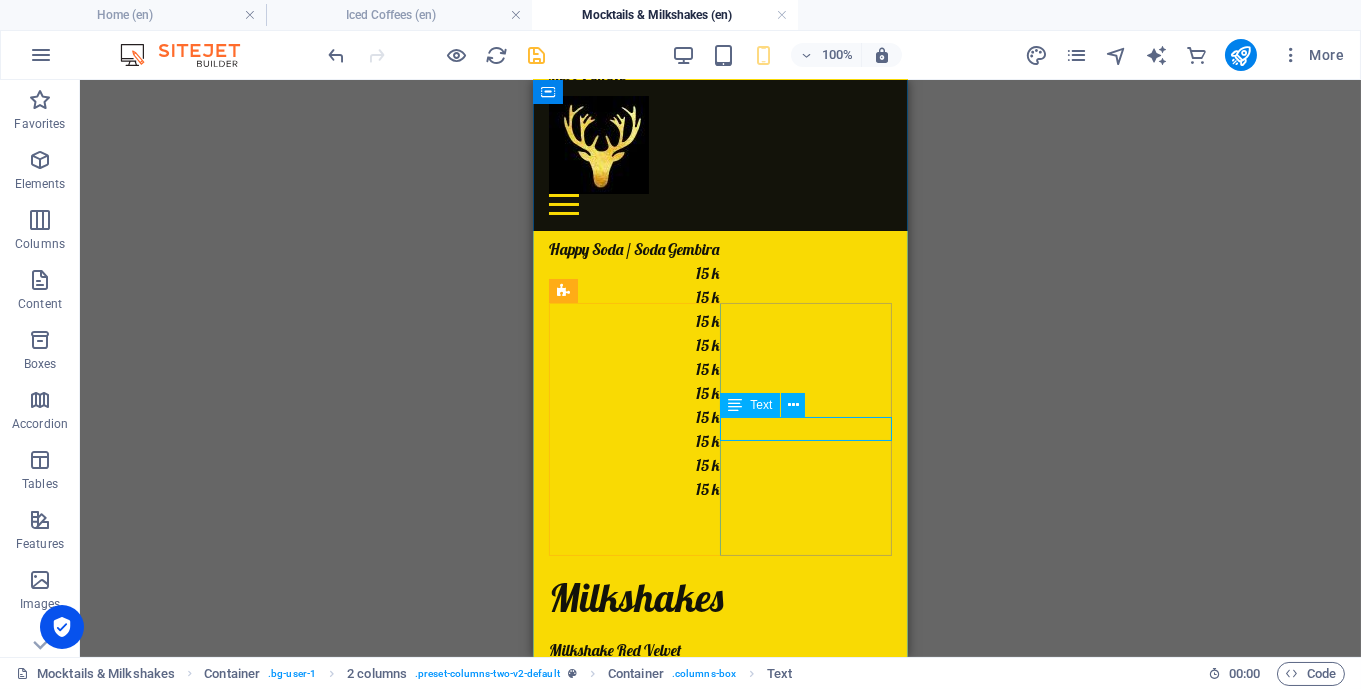 click on "New text element" at bounding box center (634, 1872) 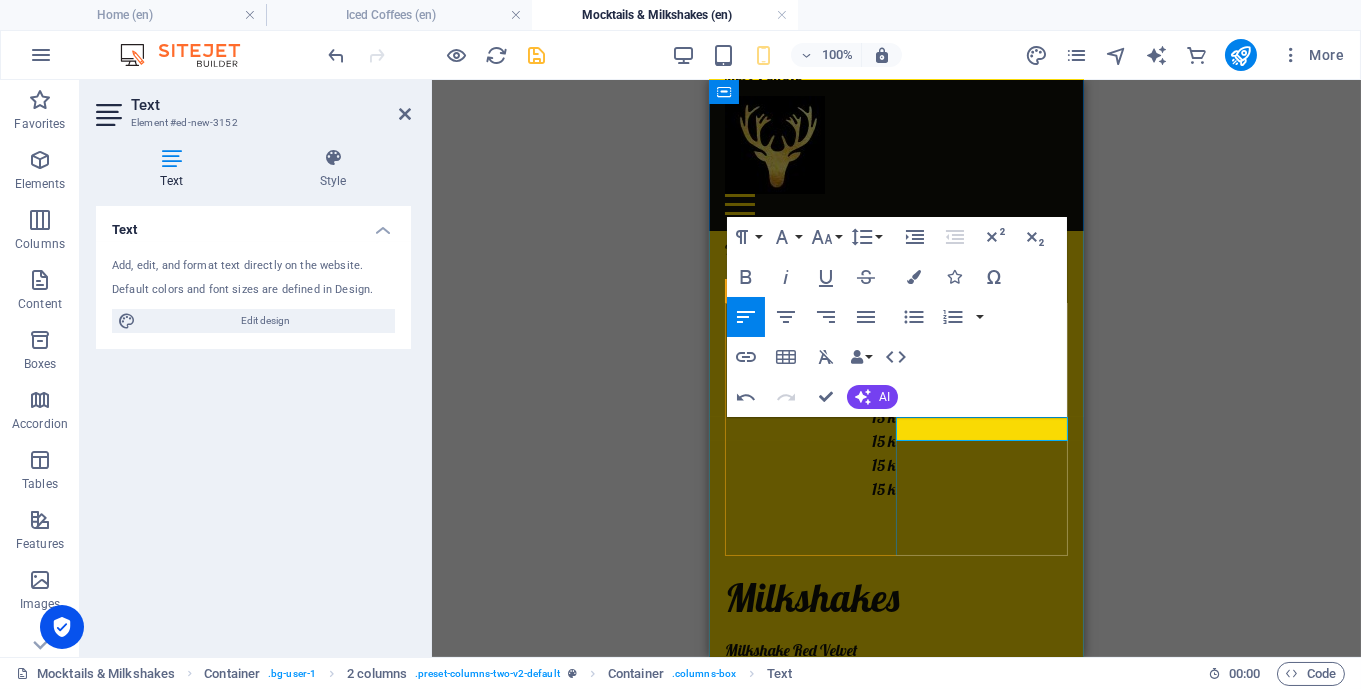 type 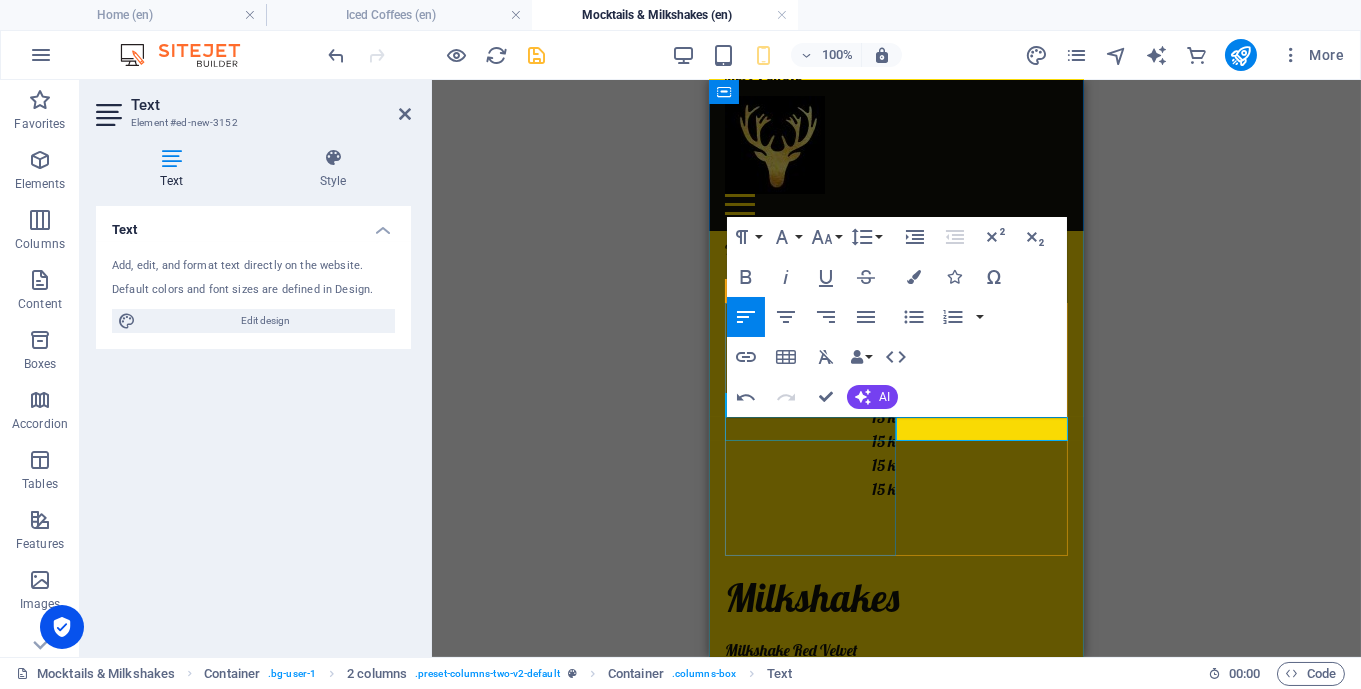 drag, startPoint x: 1031, startPoint y: 427, endPoint x: 873, endPoint y: 425, distance: 158.01266 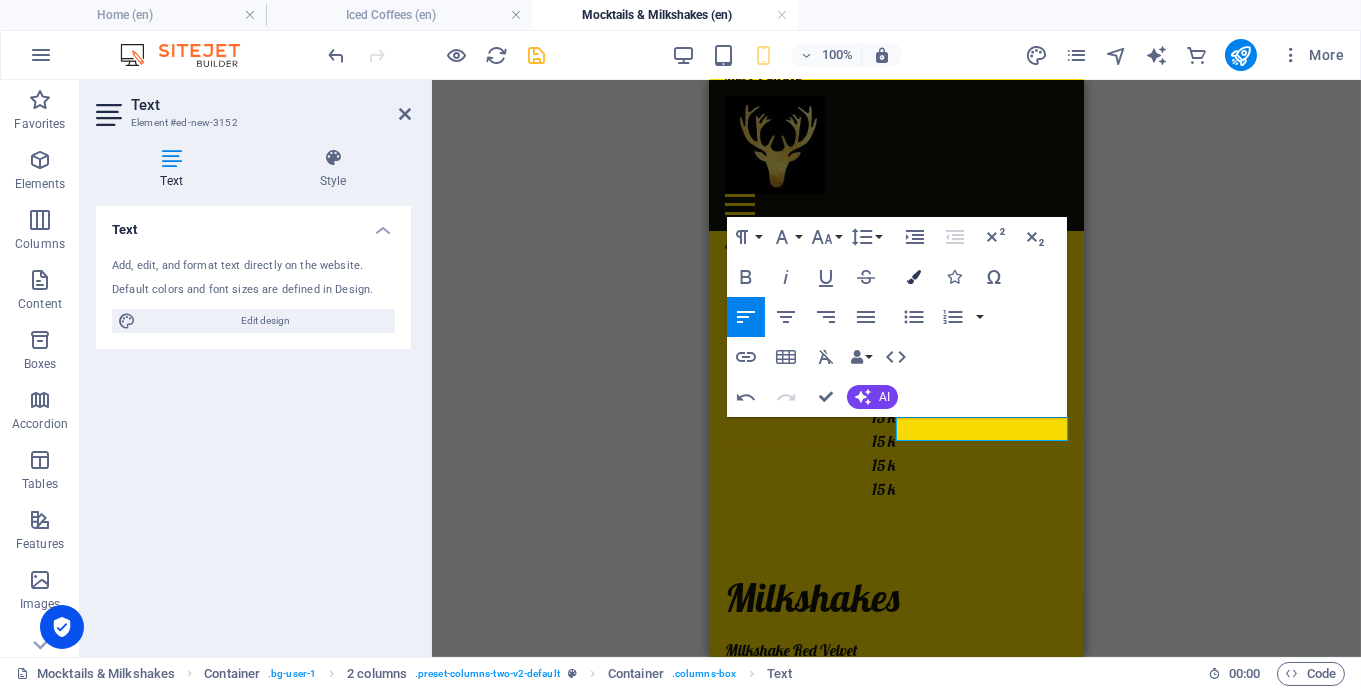 click at bounding box center (914, 277) 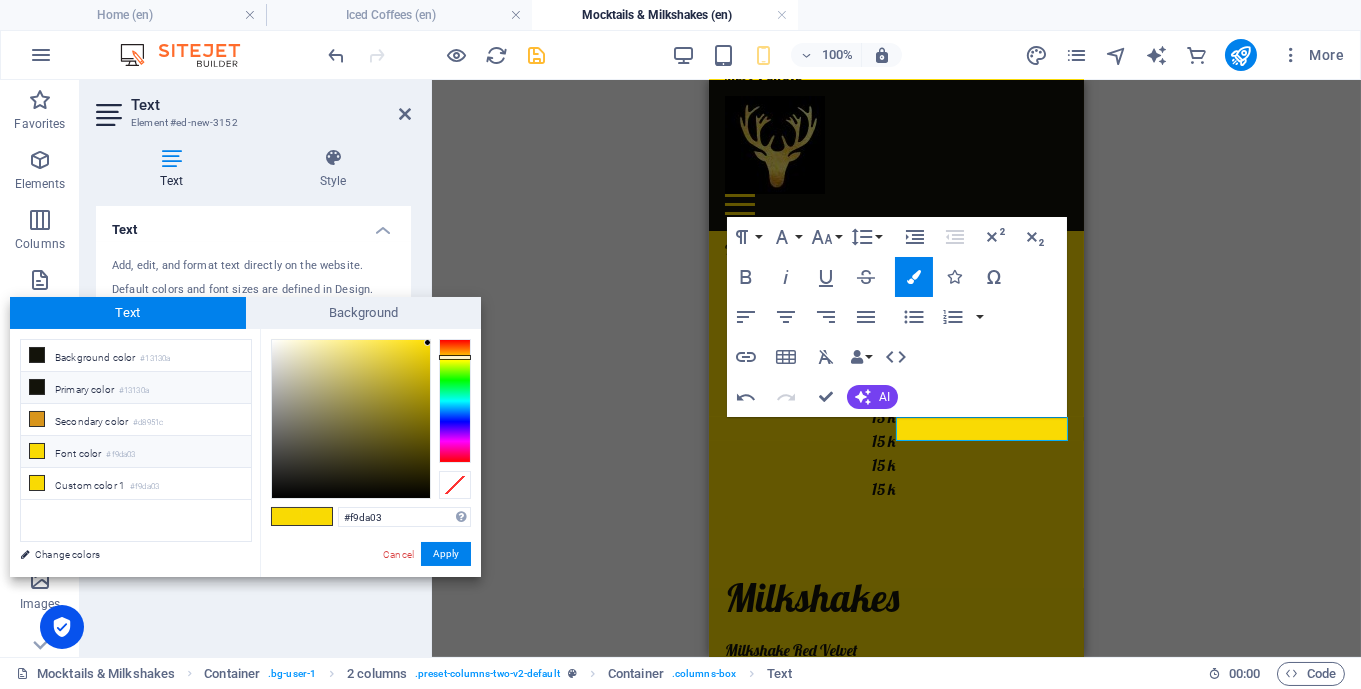 click on "Primary color
#13130a" at bounding box center (136, 388) 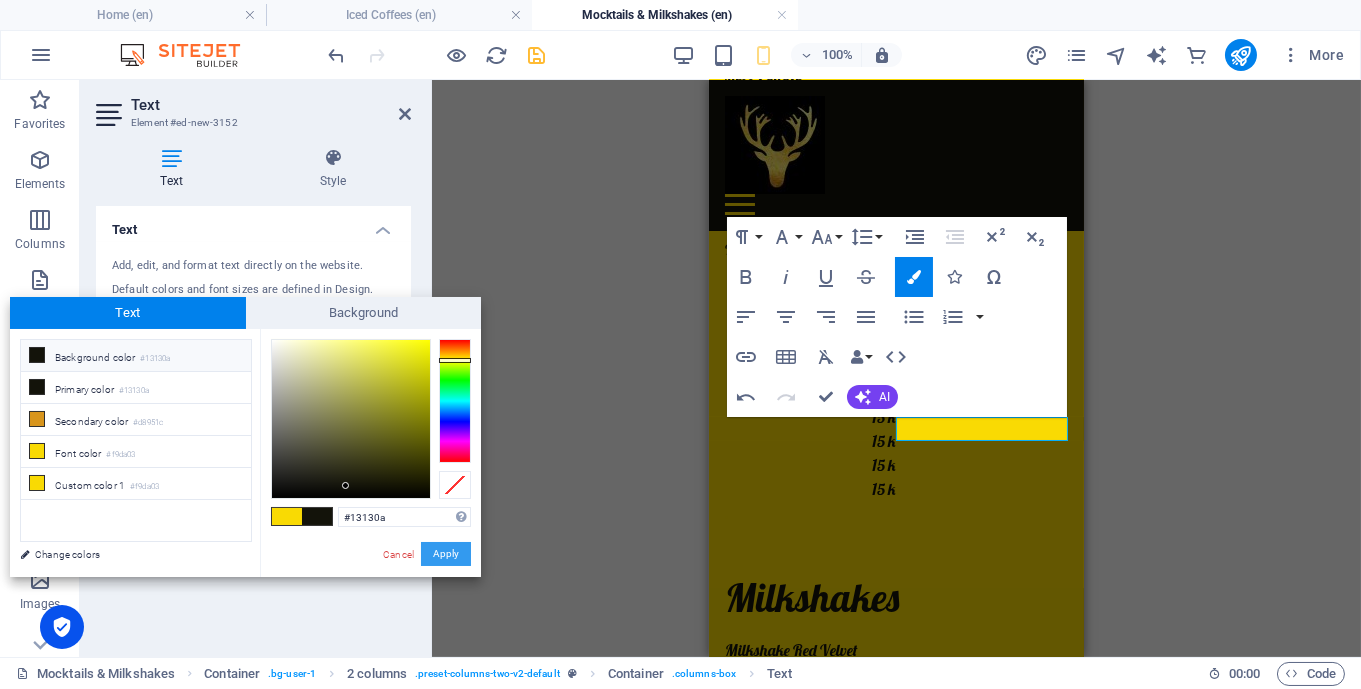 click on "Apply" at bounding box center [446, 554] 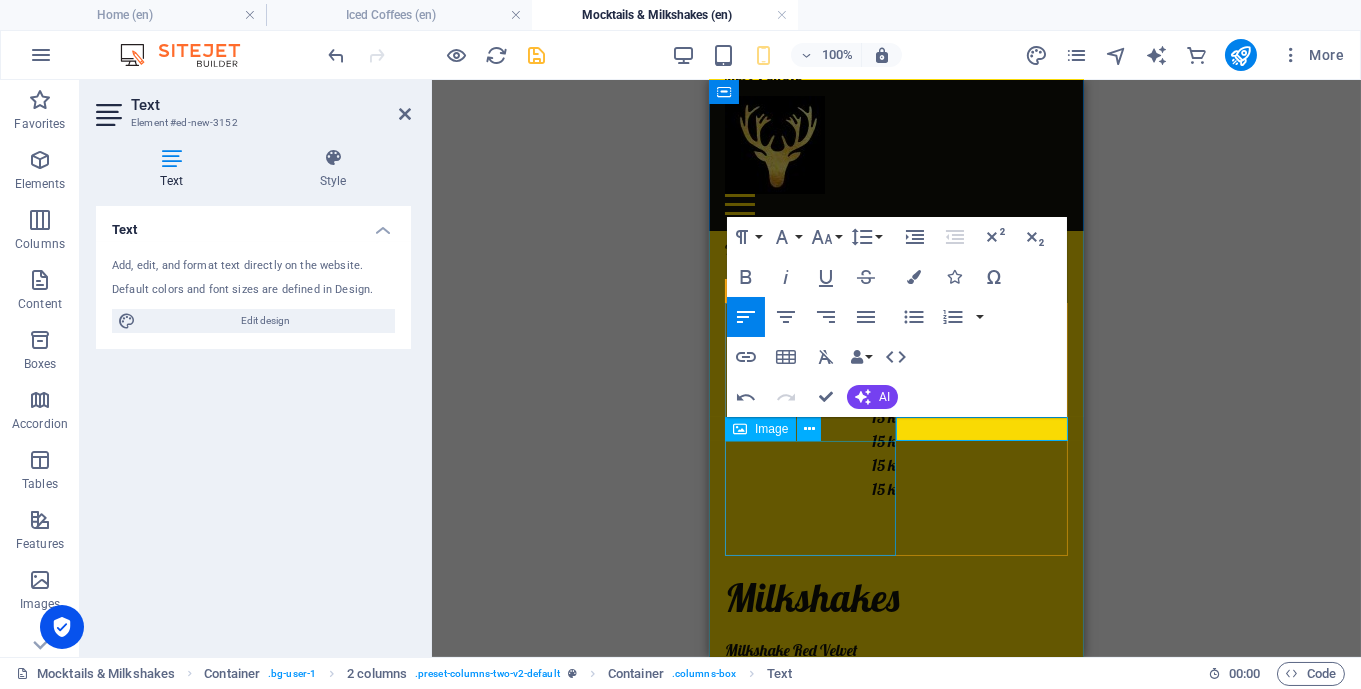 click at bounding box center (810, 1485) 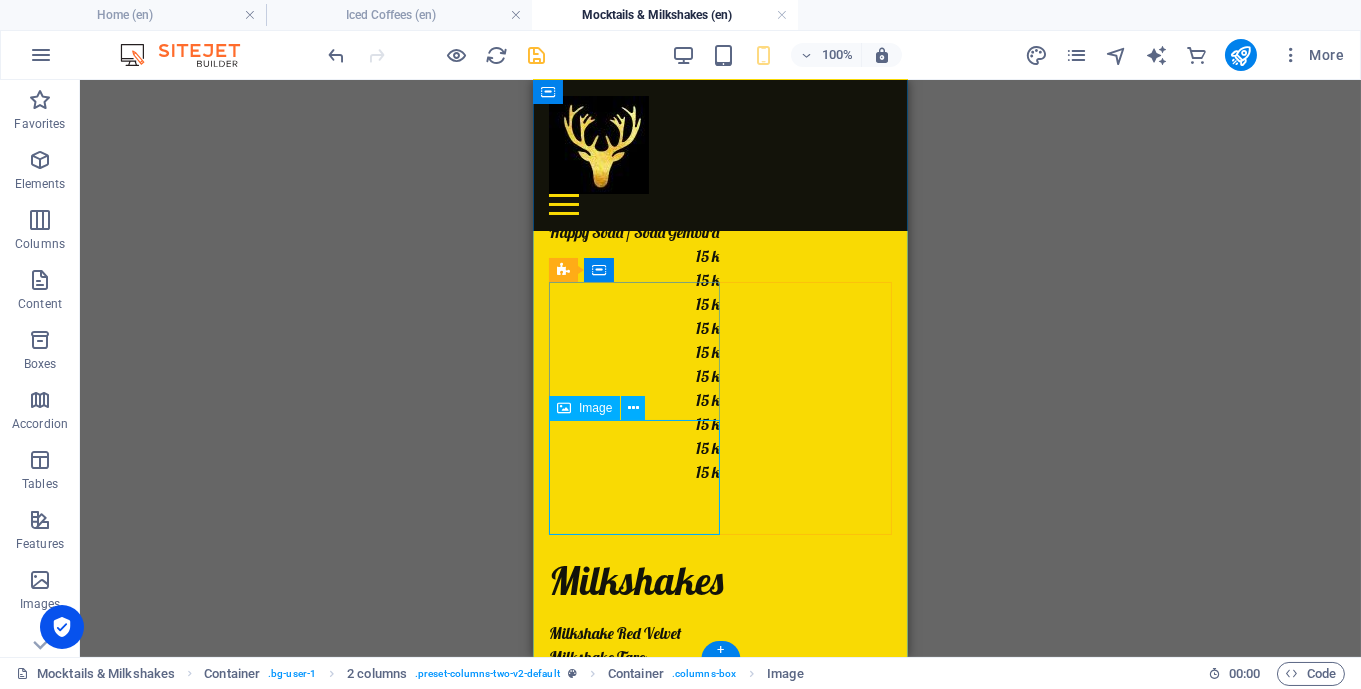 scroll, scrollTop: 929, scrollLeft: 0, axis: vertical 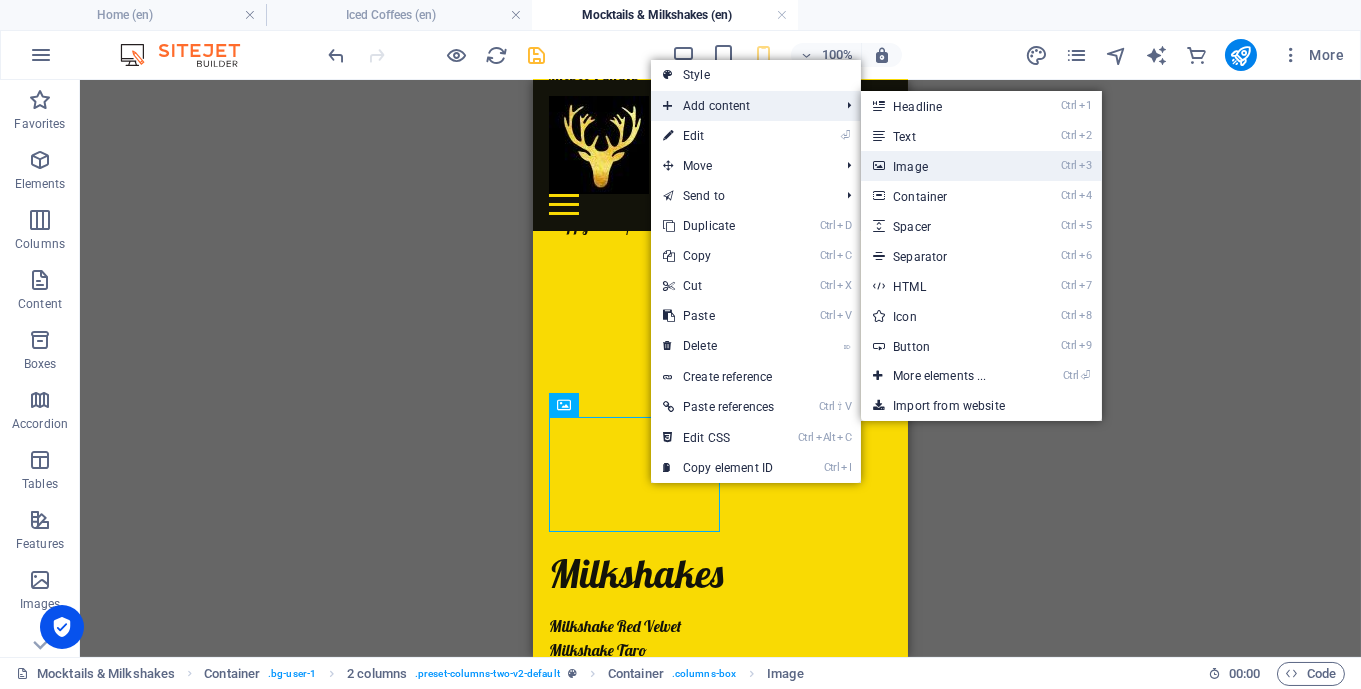 click on "Ctrl 3  Image" at bounding box center (943, 166) 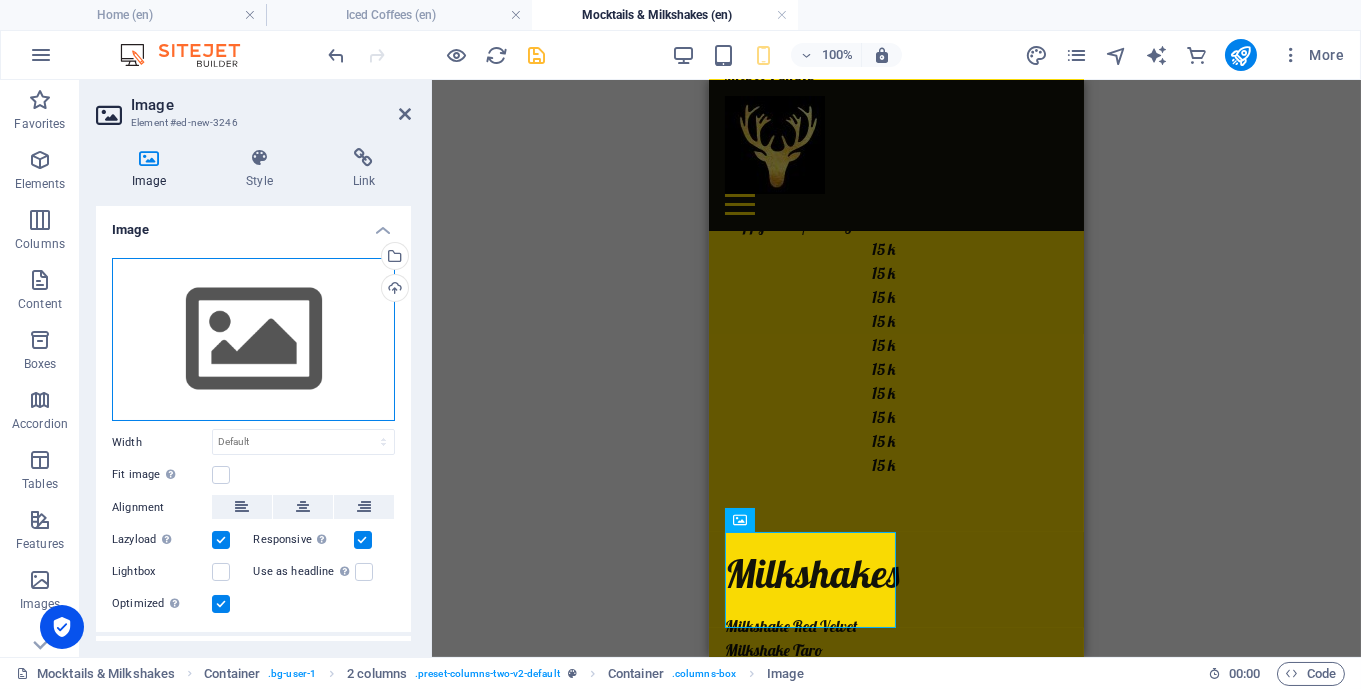 click on "Drag files here, click to choose files or select files from Files or our free stock photos & videos" at bounding box center [253, 340] 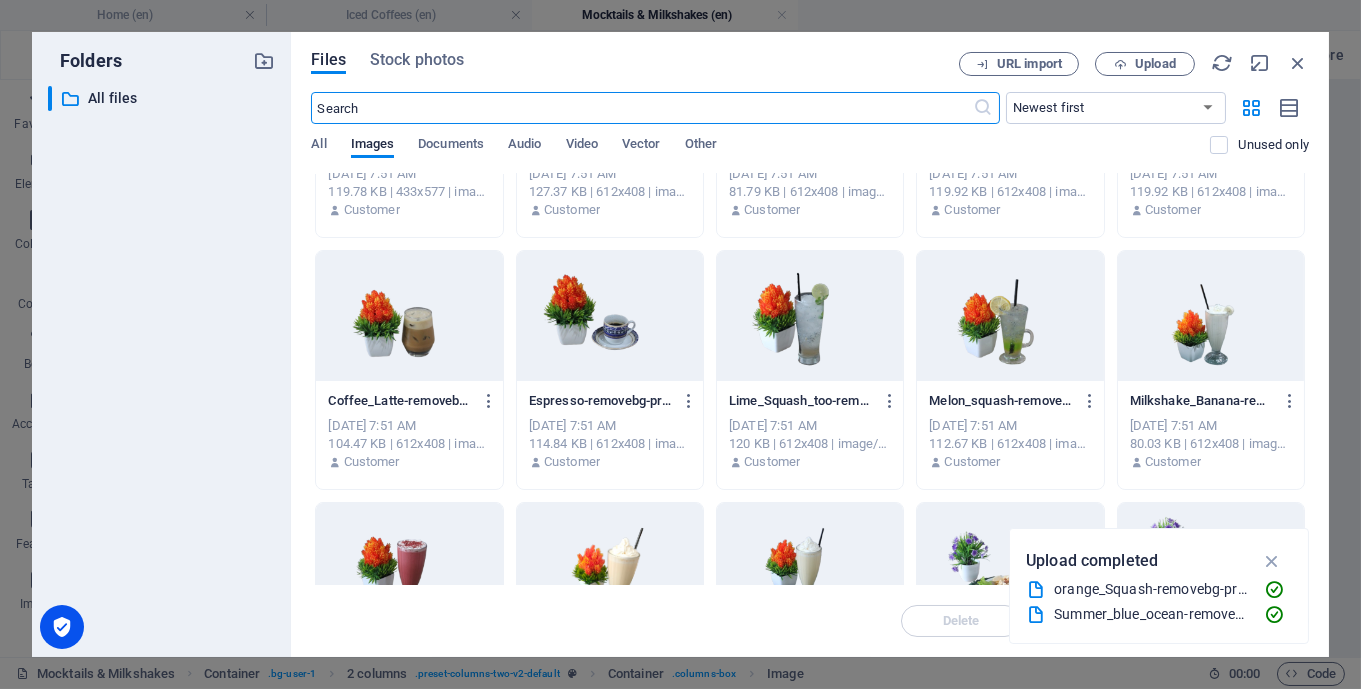 scroll, scrollTop: 462, scrollLeft: 0, axis: vertical 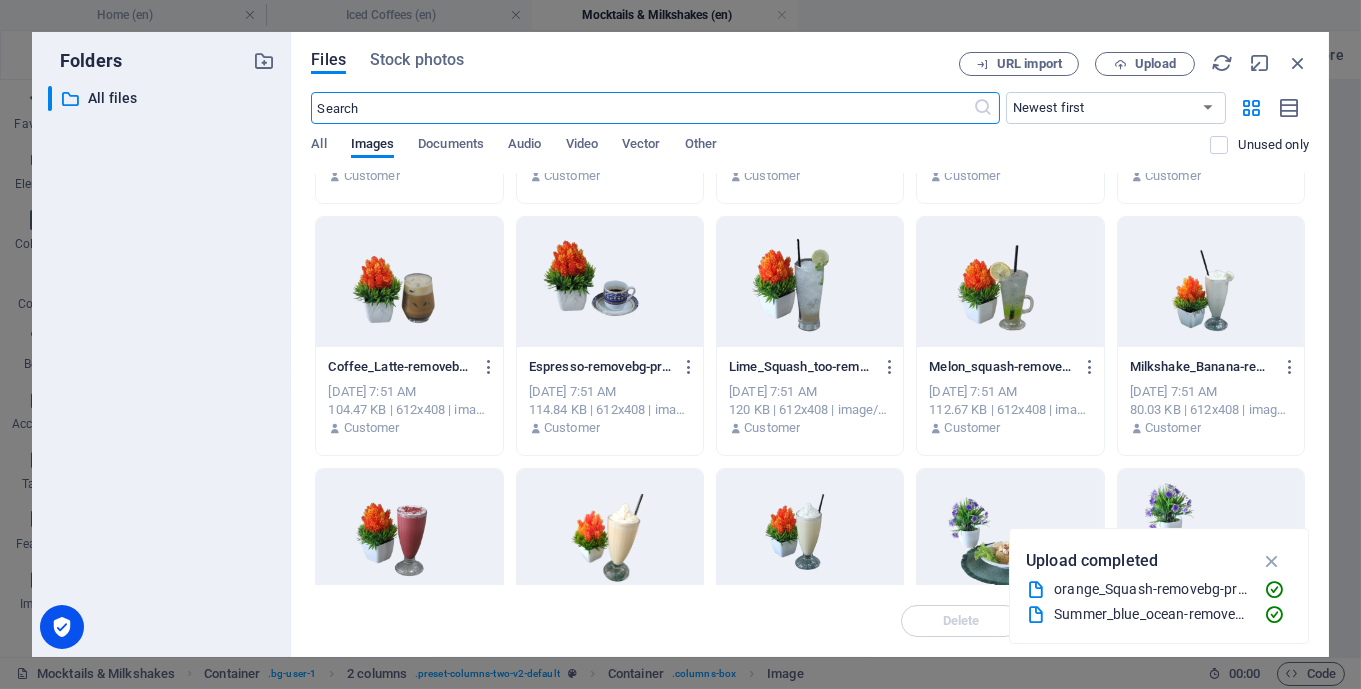 click at bounding box center (1211, 282) 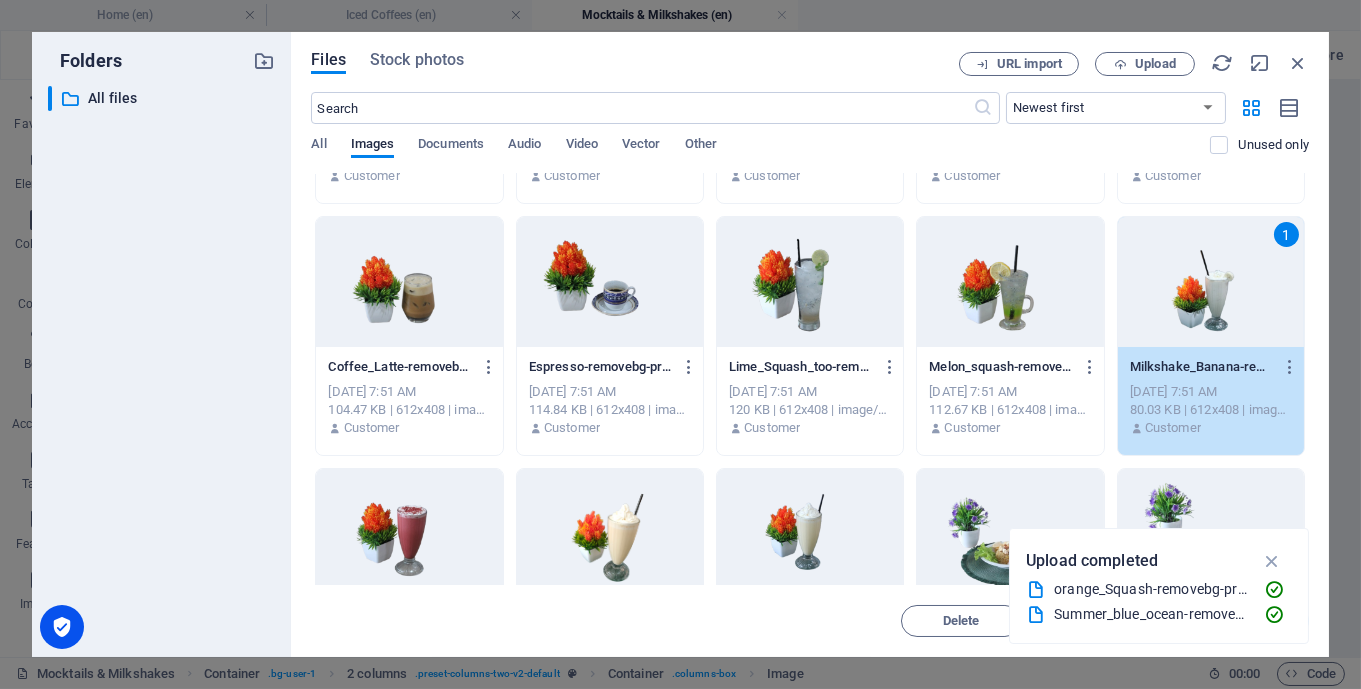 click on "1" at bounding box center [1211, 282] 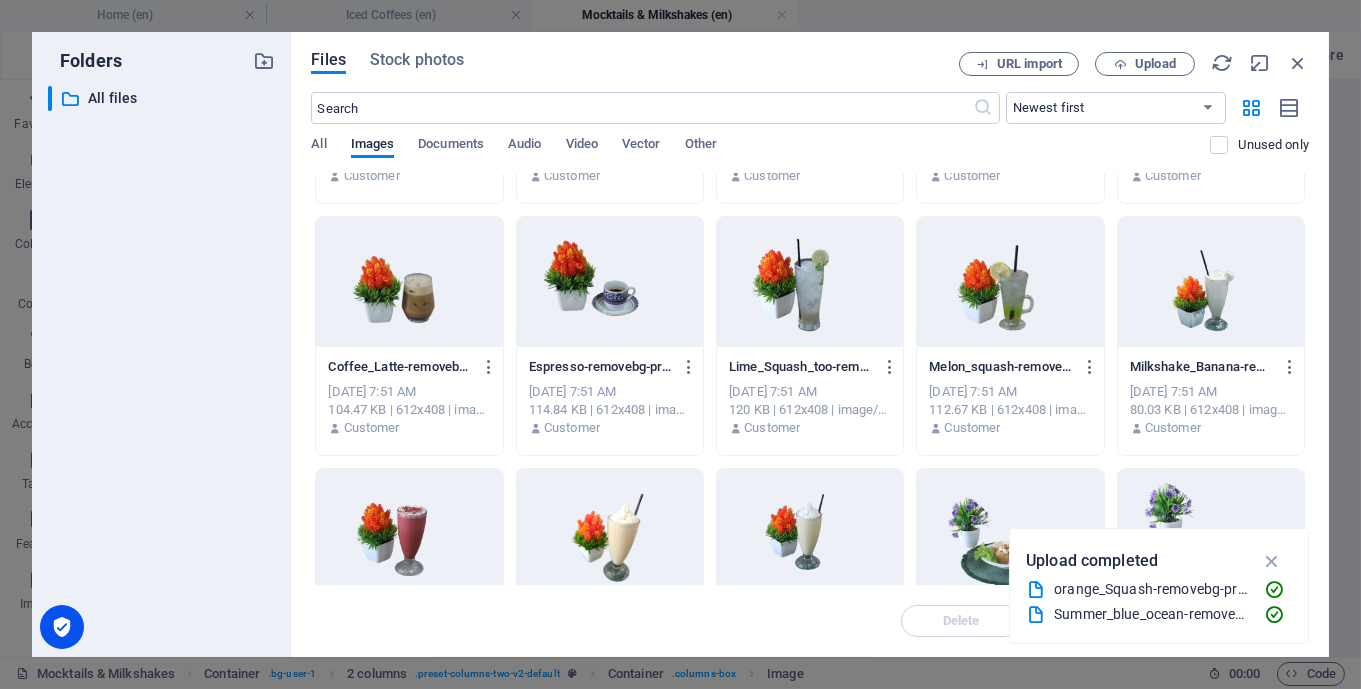 click at bounding box center (1211, 282) 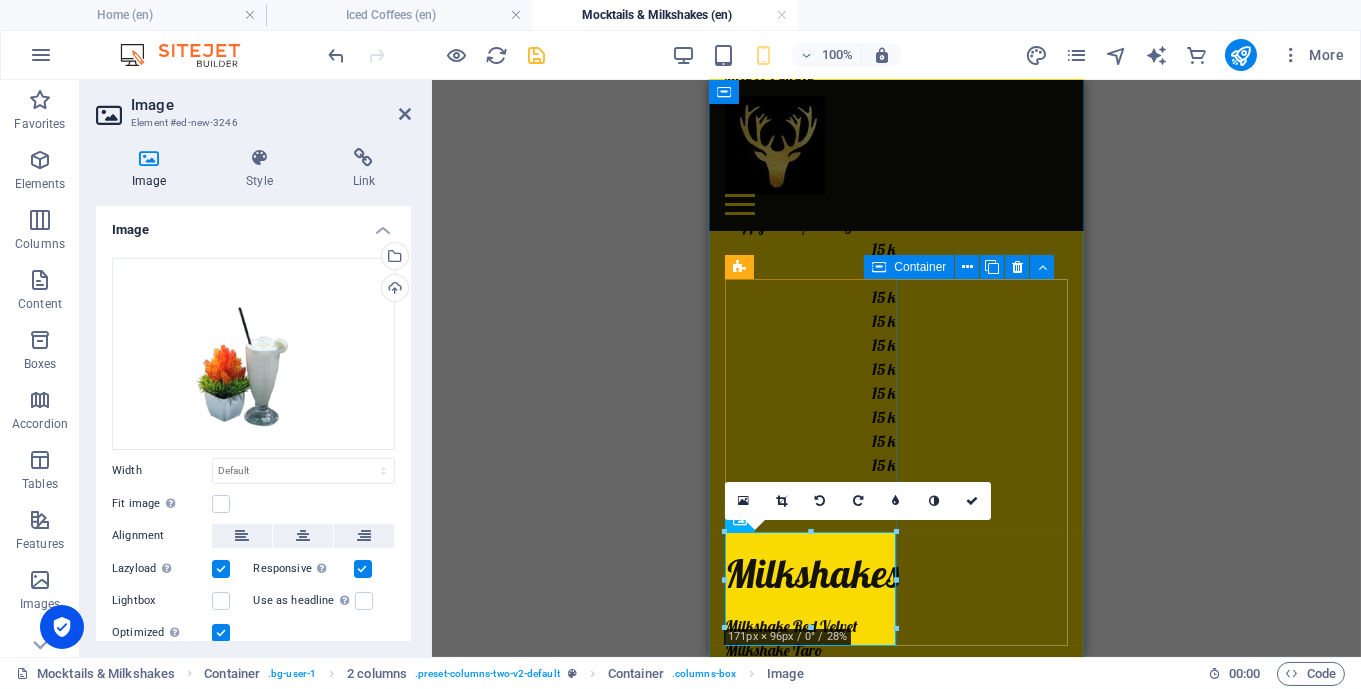 click on "Orange Squash" at bounding box center [810, 2098] 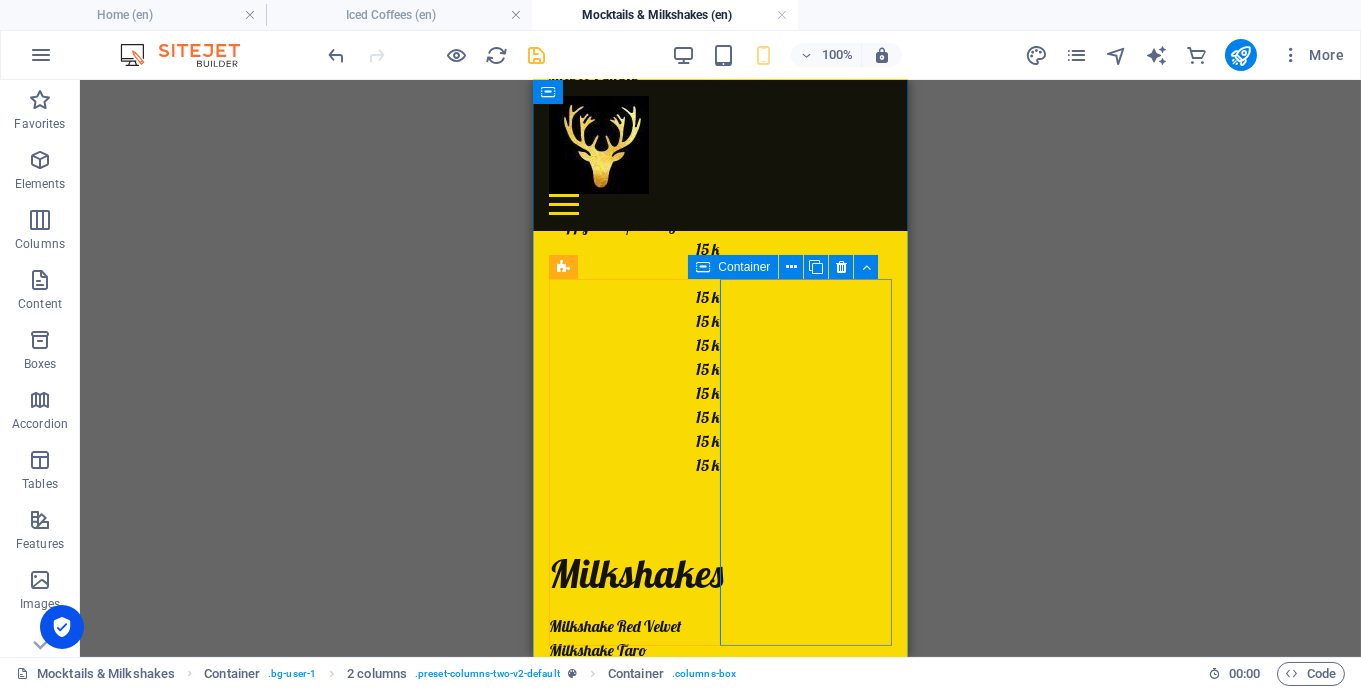 click on "Orange Squash" at bounding box center (634, 2098) 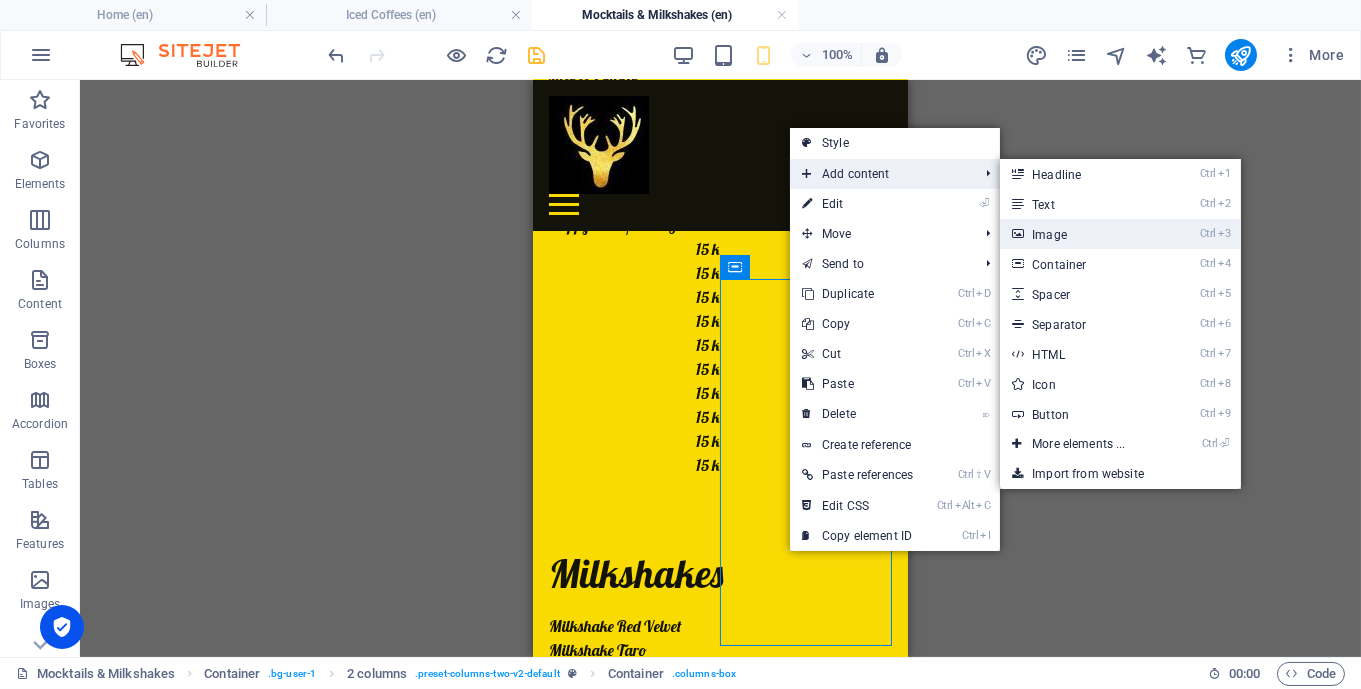 click on "Ctrl 3  Image" at bounding box center (1082, 234) 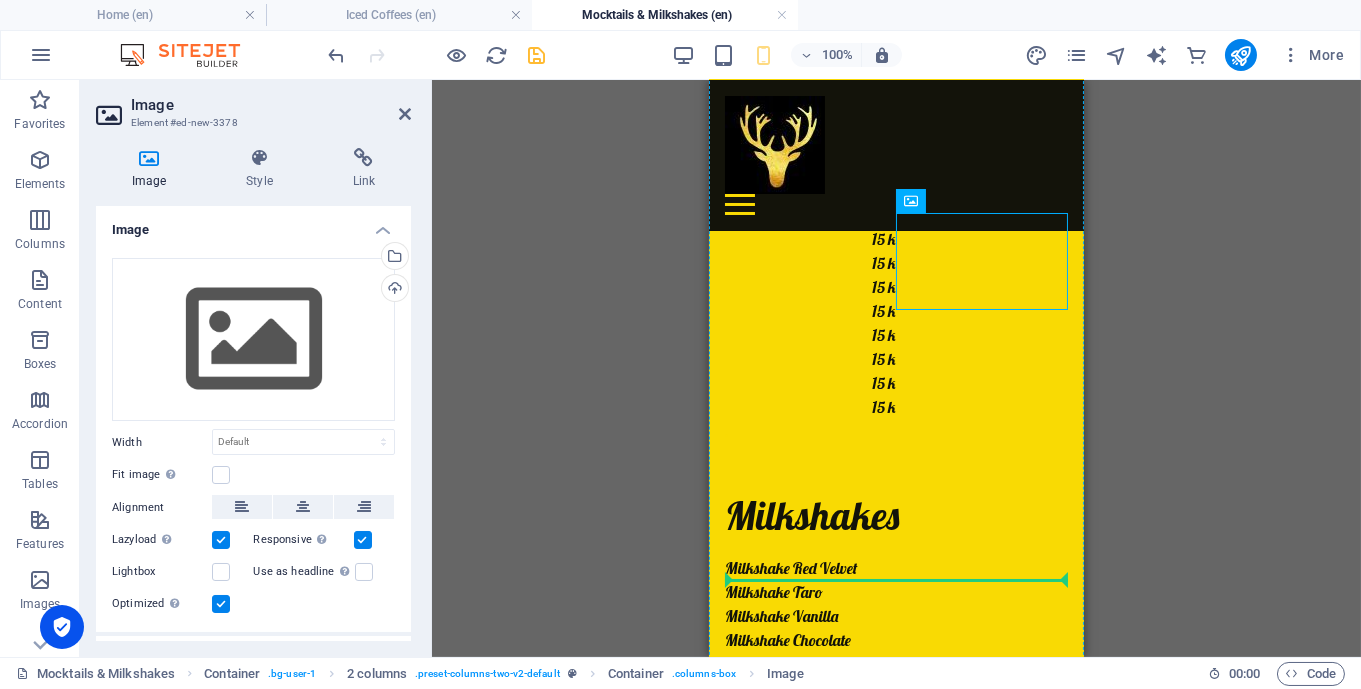 drag, startPoint x: 963, startPoint y: 322, endPoint x: 968, endPoint y: 588, distance: 266.047 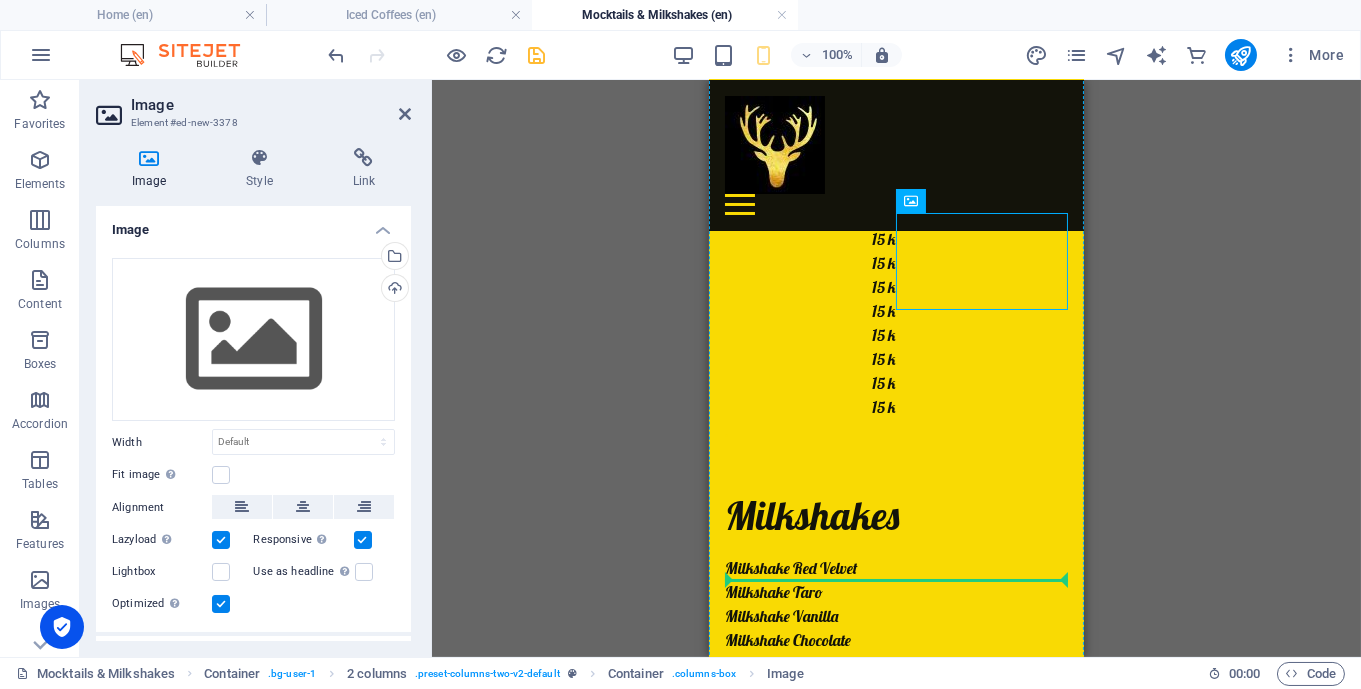click on "Drinks Mocktails  Orange Squash Melon Squash Lime Squash Lychee Squash Lychee Yakult Coco Pandan Mango Squash Strawberry Yakult Summer Blue Ocean Happy Soda / Soda Gembira 15 k 15 k 15 k 15 k 15 k 15 k 15 k 15 k 15 k 15 k . Milkshakes Milkshake Red Velvet Milkshake Taro Milkshake Vanilla Milkshake Chocolate Milkshake Oreo Milkshake Strawberry Milkshake Banana Milkshake Avocado Milkshake Mango 15 k 15 k 15 k 15 k 15 k 15 k 15 k 15 k 15 k Lime Squash Orange Squash Next: Iced Tea, Juice & Mixed Fruit" at bounding box center [895, 1142] 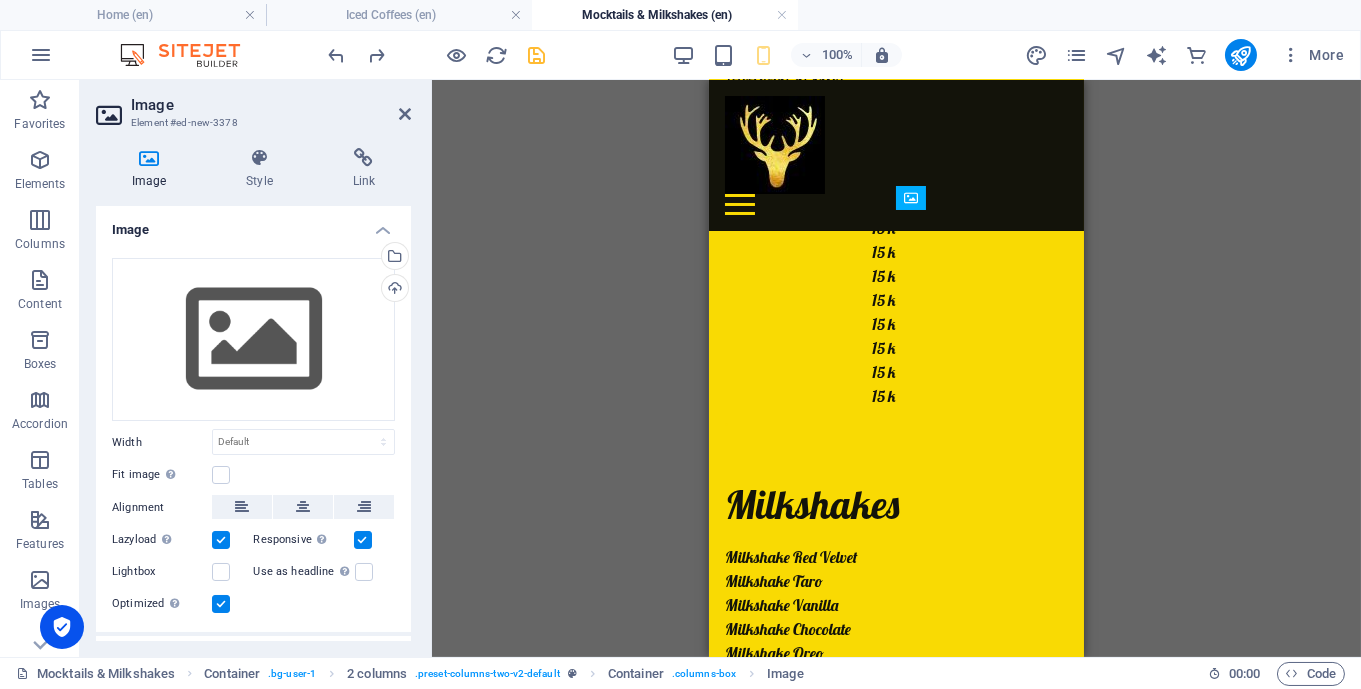 drag, startPoint x: 971, startPoint y: 257, endPoint x: 987, endPoint y: 463, distance: 206.62042 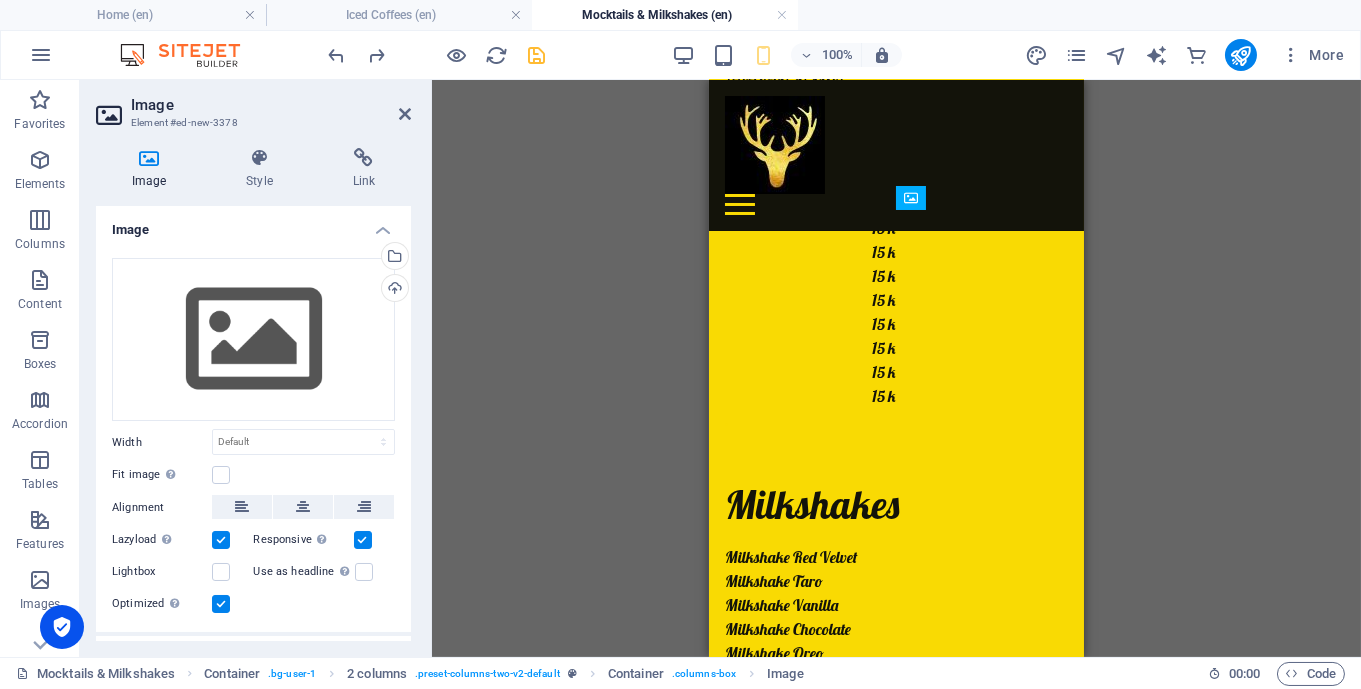 click on "Orange Squash" at bounding box center [810, 2085] 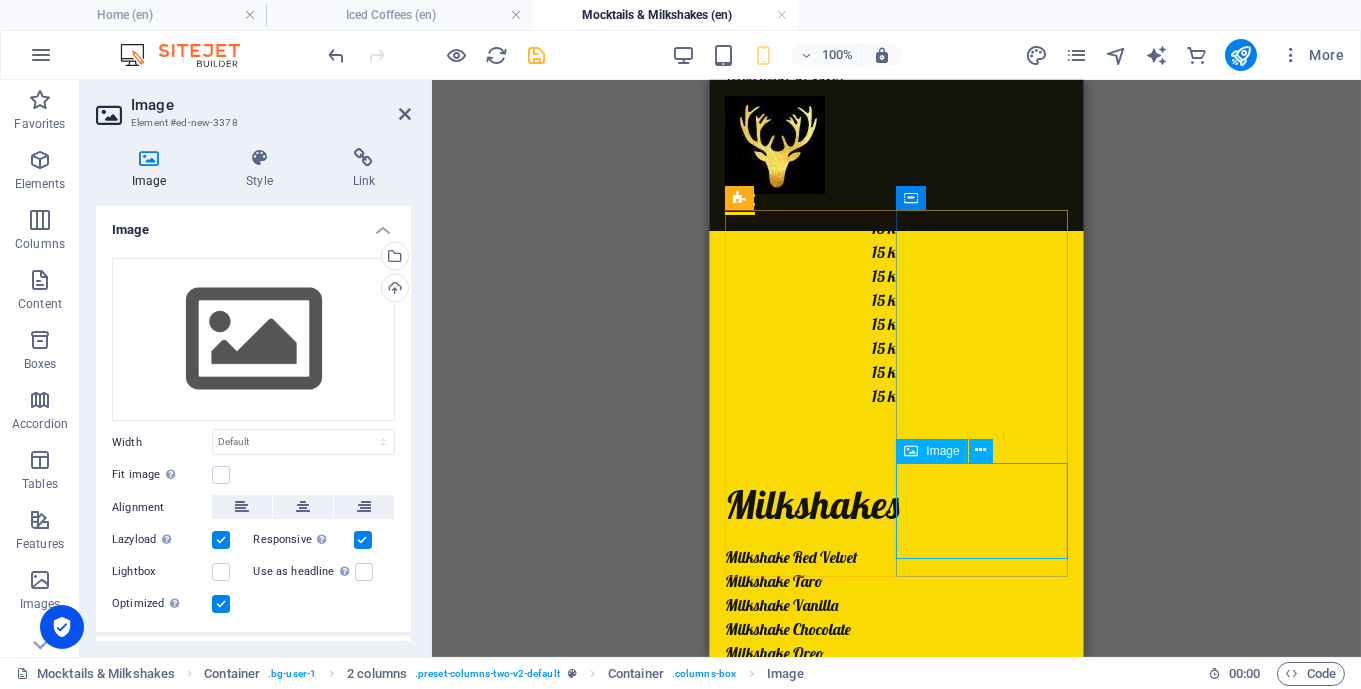 click at bounding box center [810, 2347] 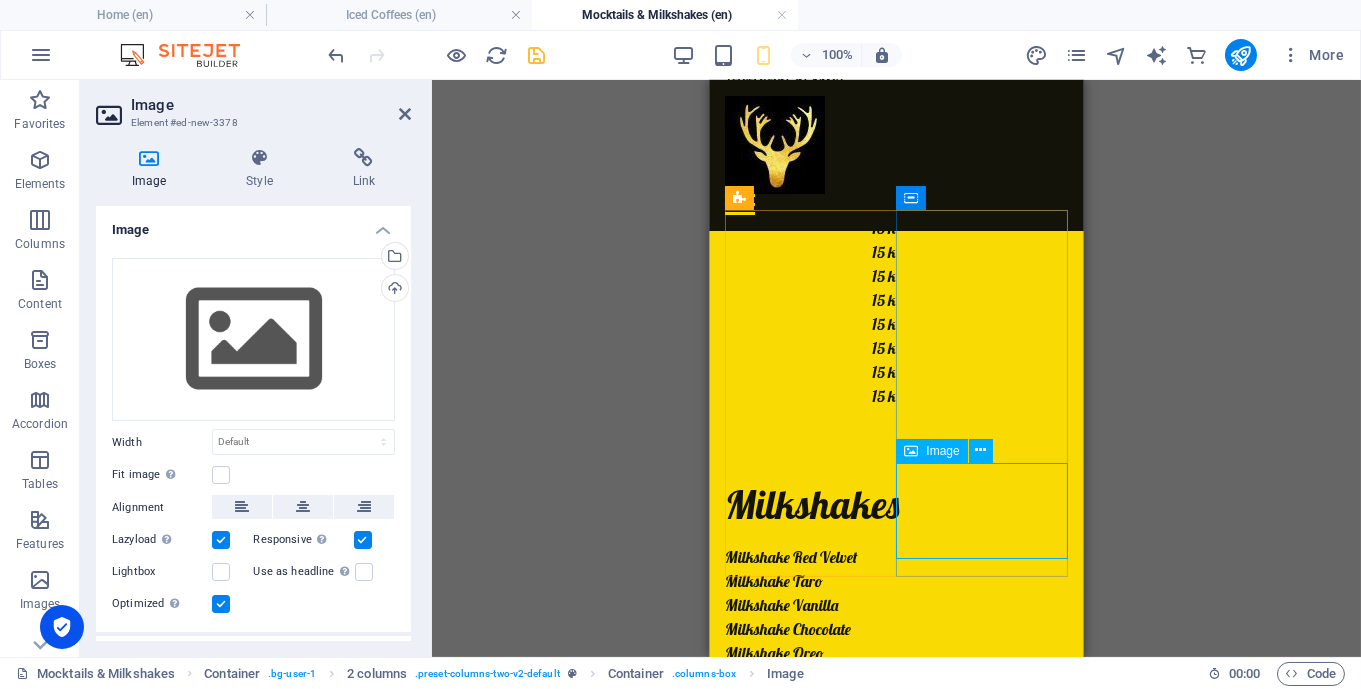 click at bounding box center [810, 2347] 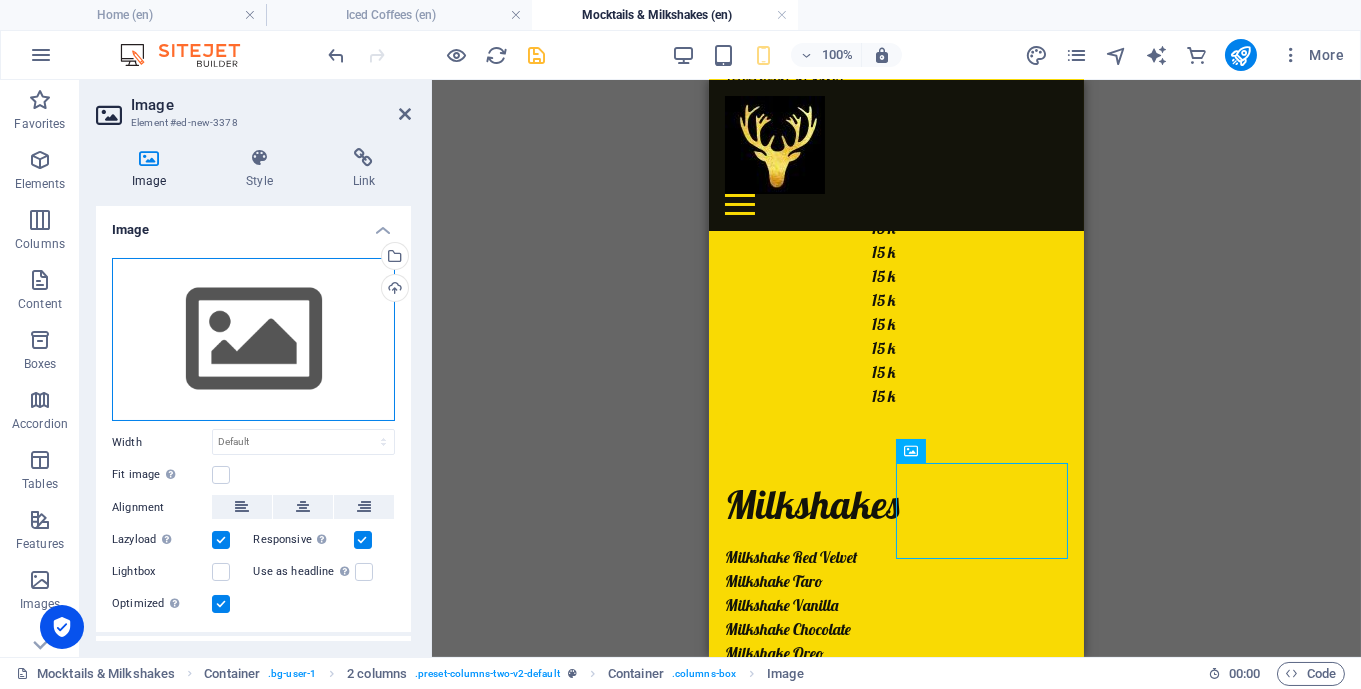 click on "Drag files here, click to choose files or select files from Files or our free stock photos & videos" at bounding box center (253, 340) 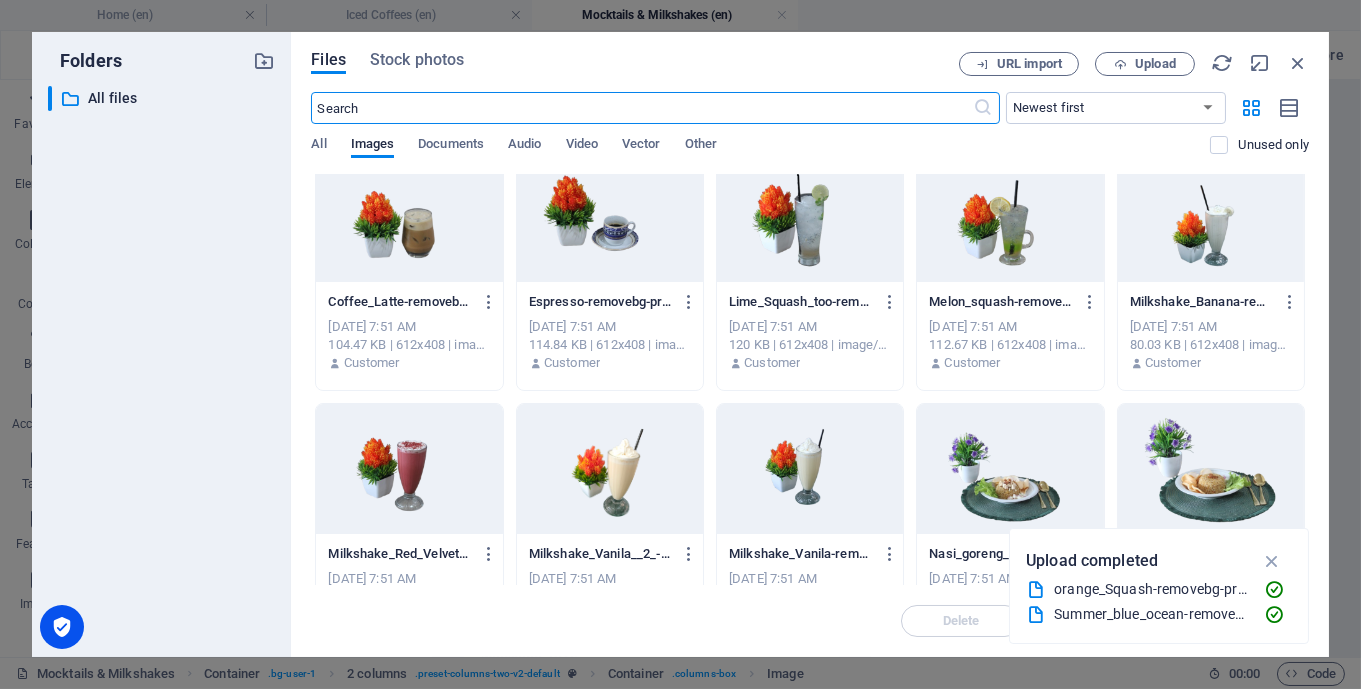 scroll, scrollTop: 554, scrollLeft: 0, axis: vertical 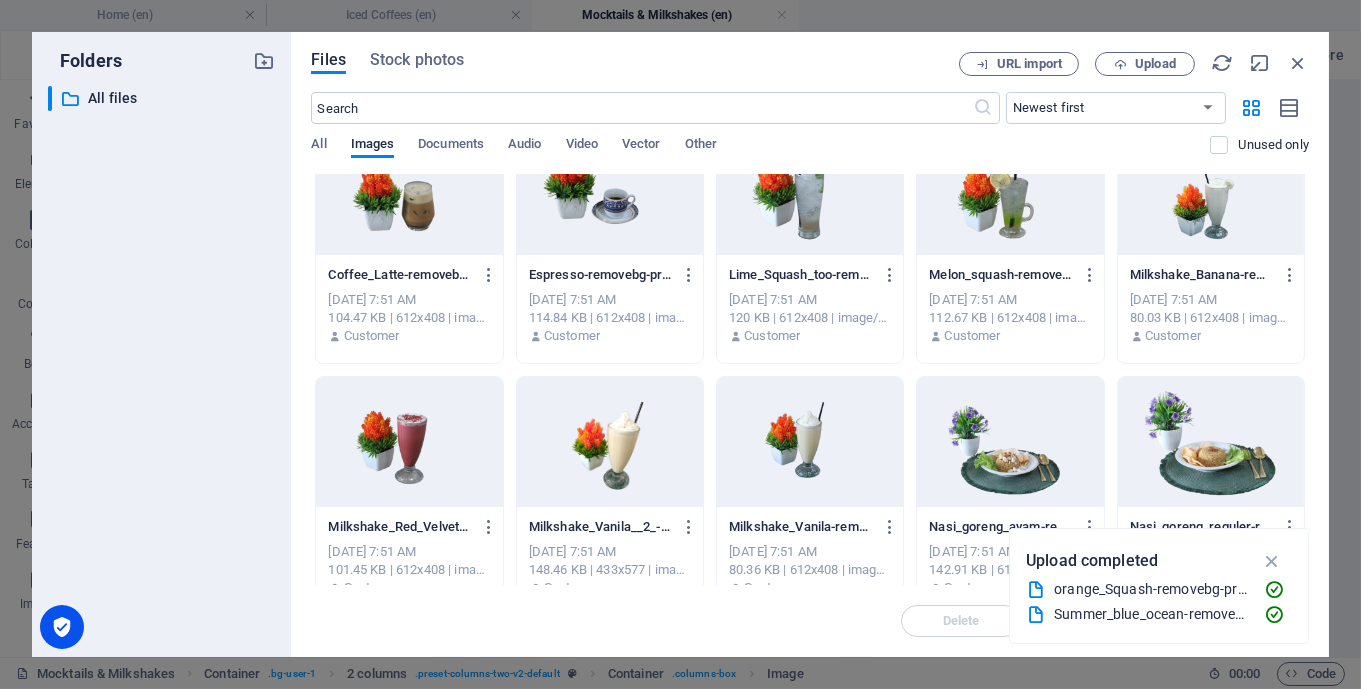 click at bounding box center (409, 442) 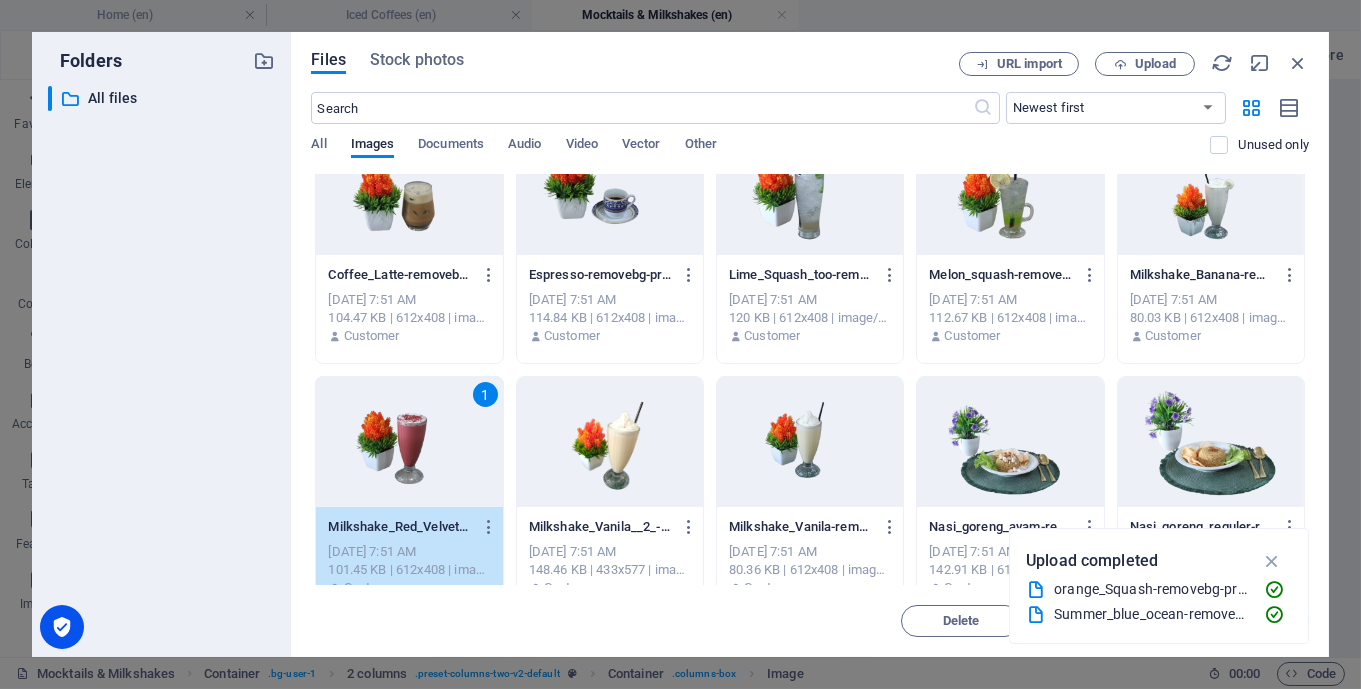 click on "1" at bounding box center [409, 442] 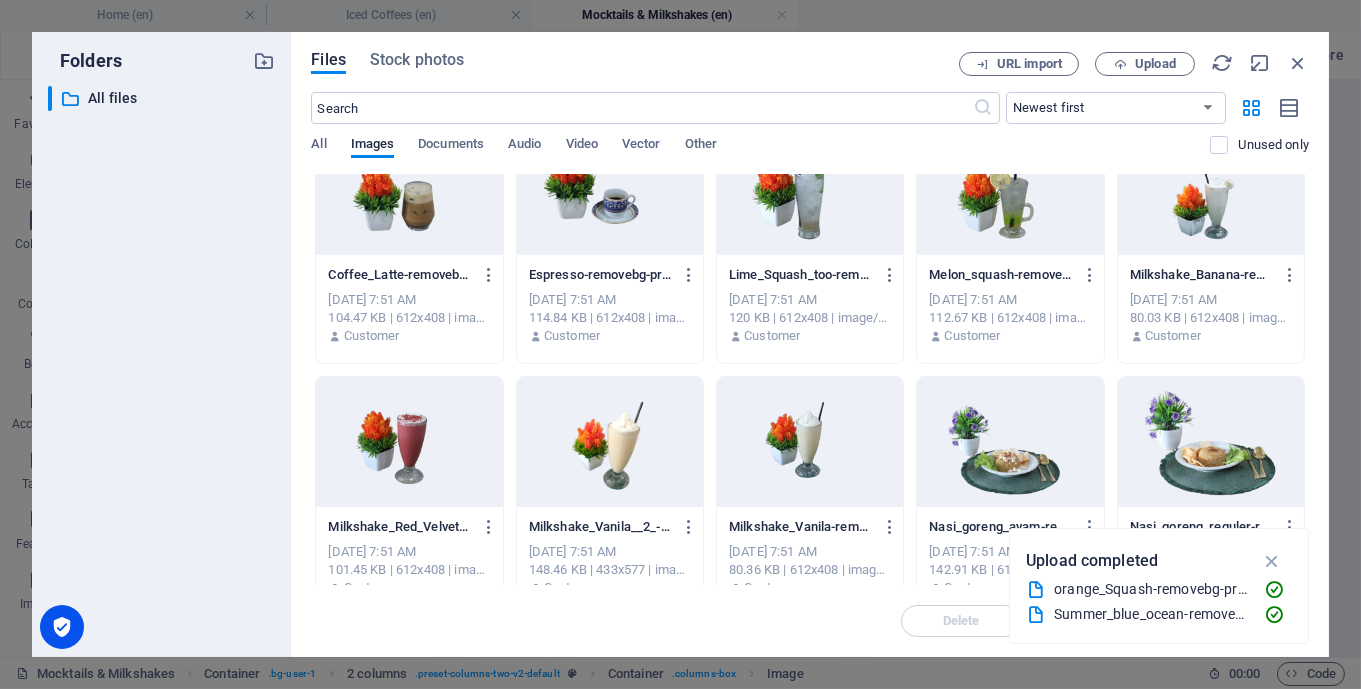 click at bounding box center [409, 442] 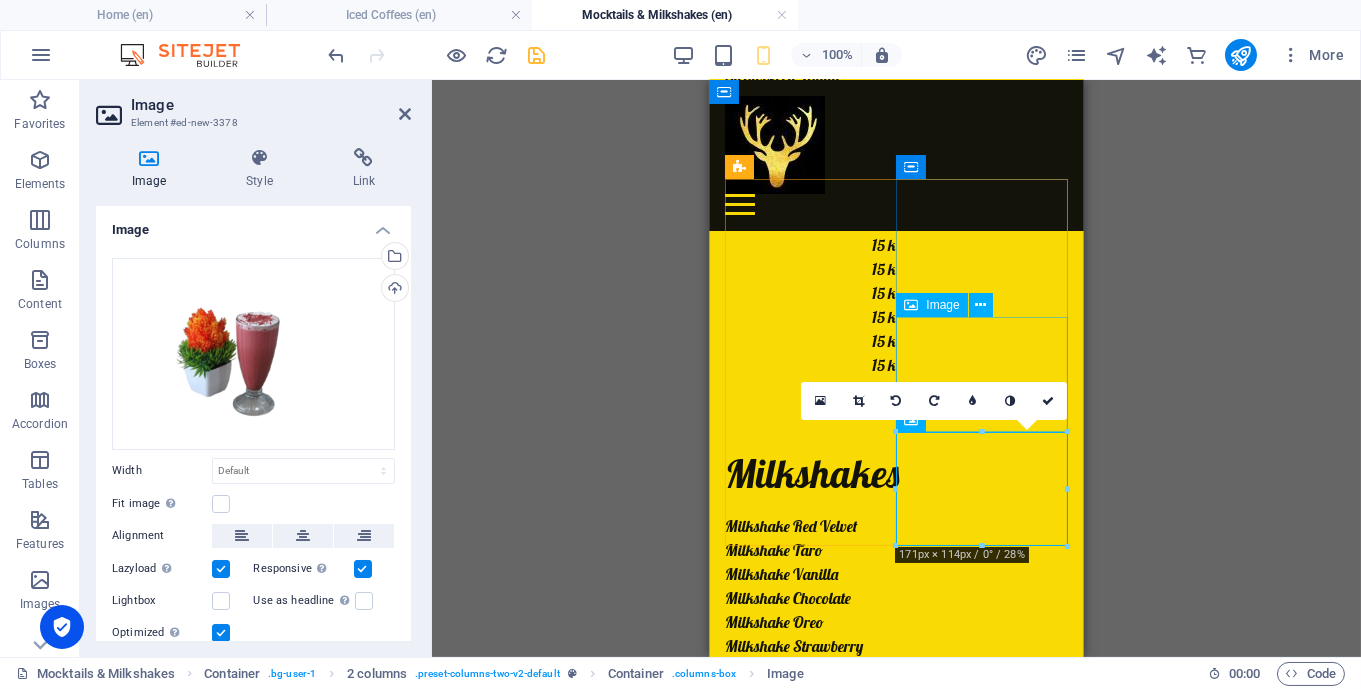 scroll, scrollTop: 1044, scrollLeft: 0, axis: vertical 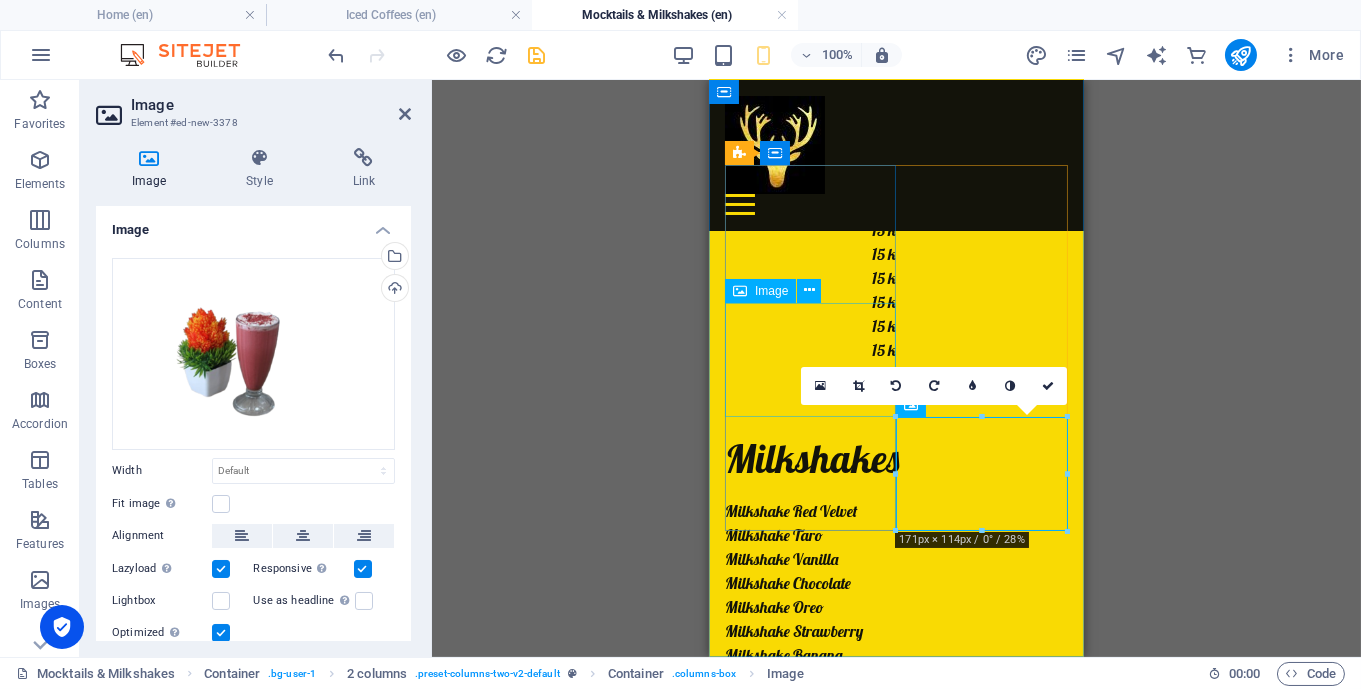 click at bounding box center [810, 1346] 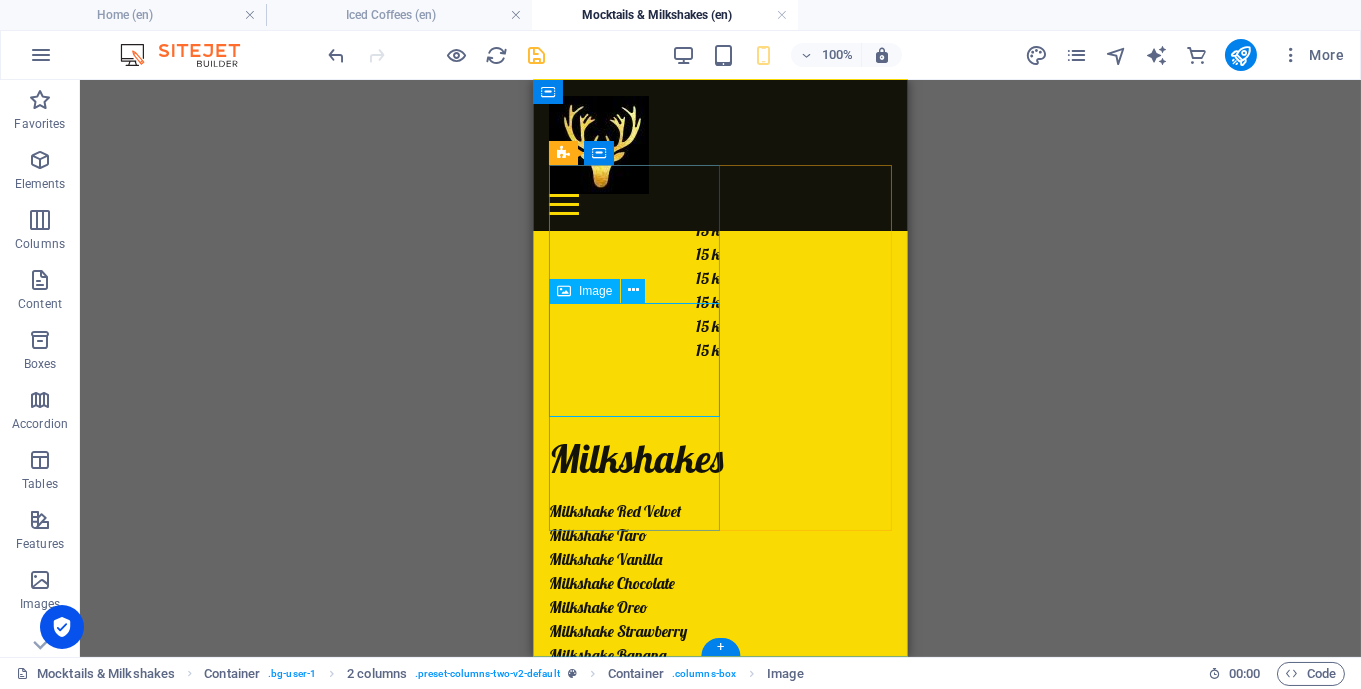 click at bounding box center (634, 1346) 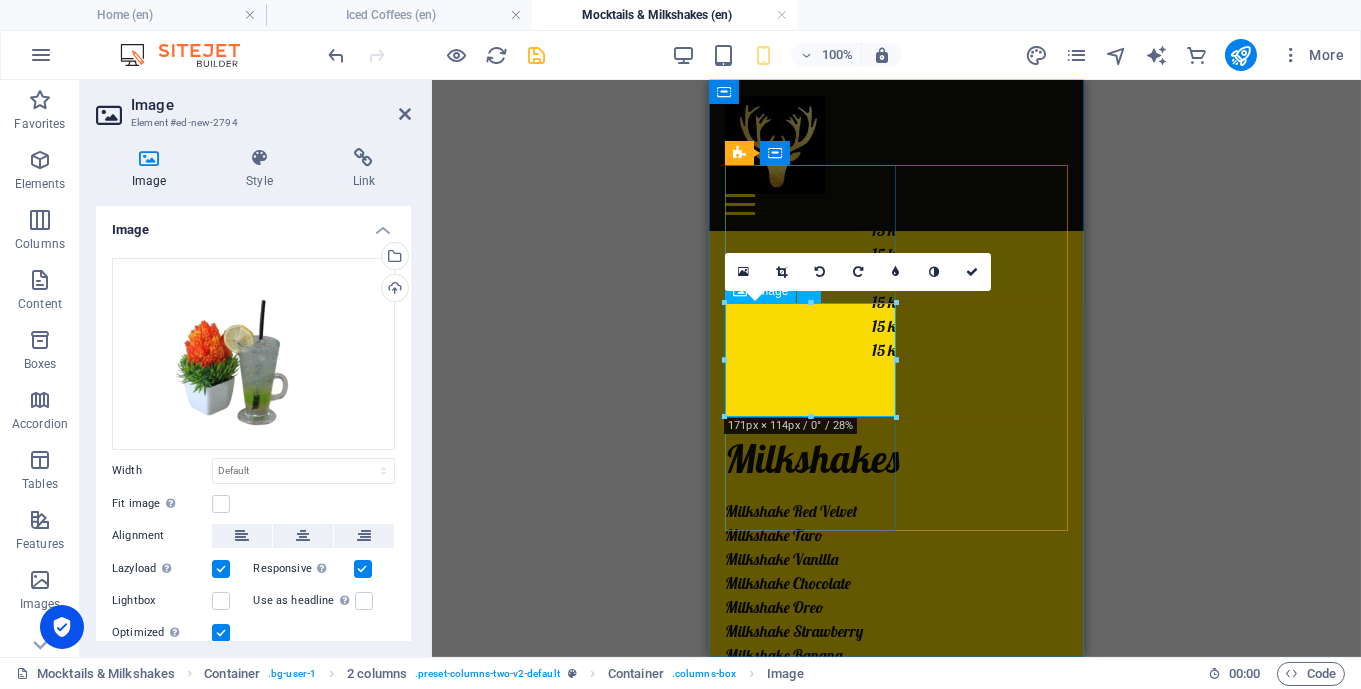 click at bounding box center [810, 1346] 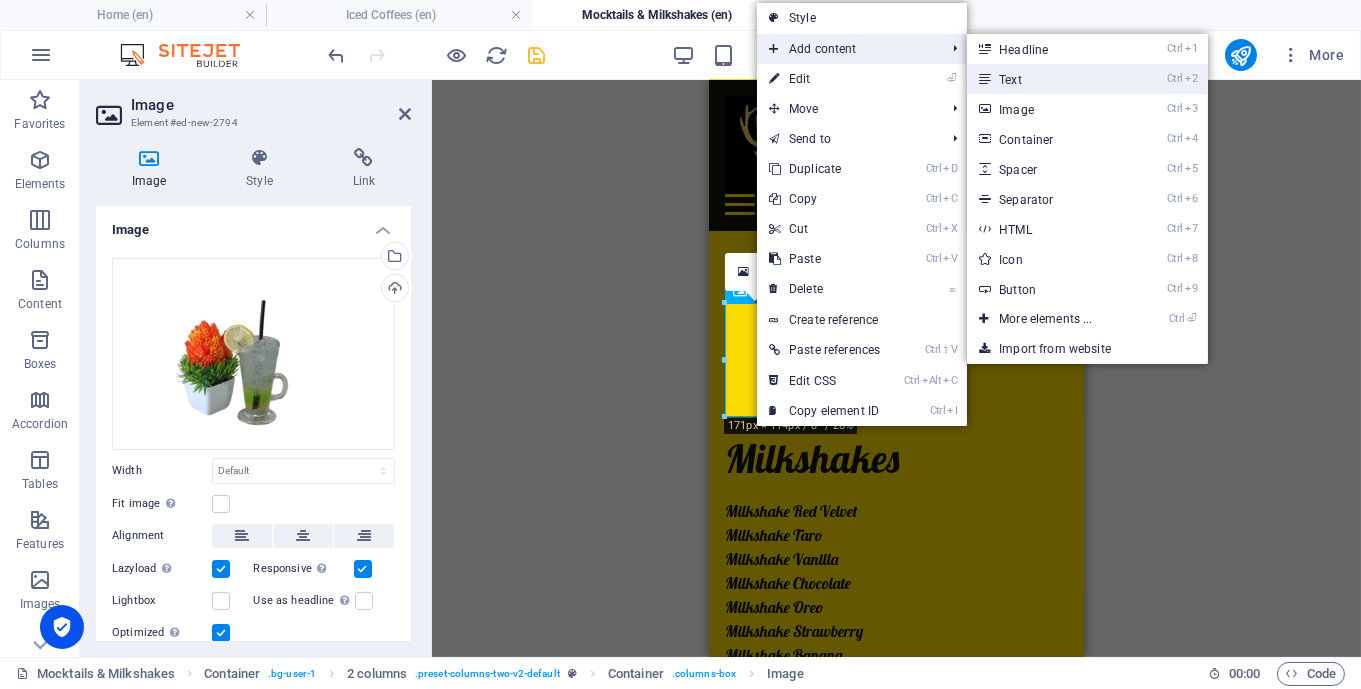 click on "Ctrl 2  Text" at bounding box center [1049, 79] 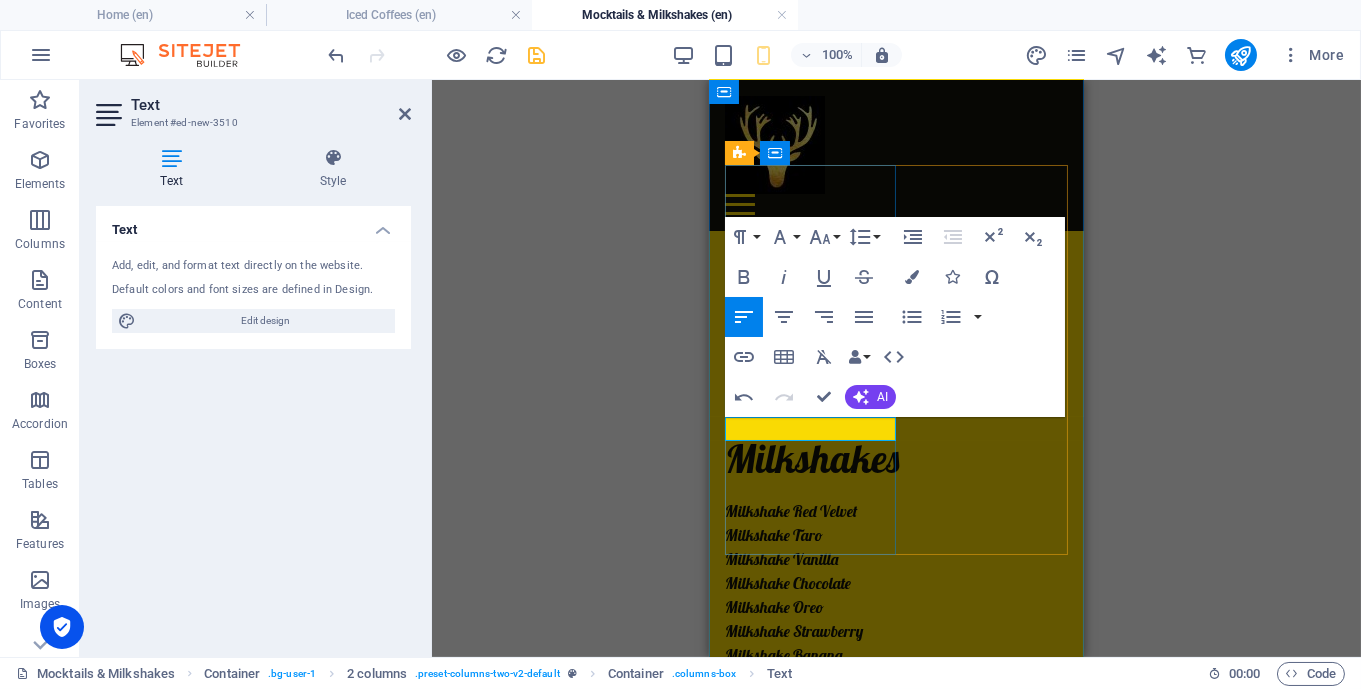 type 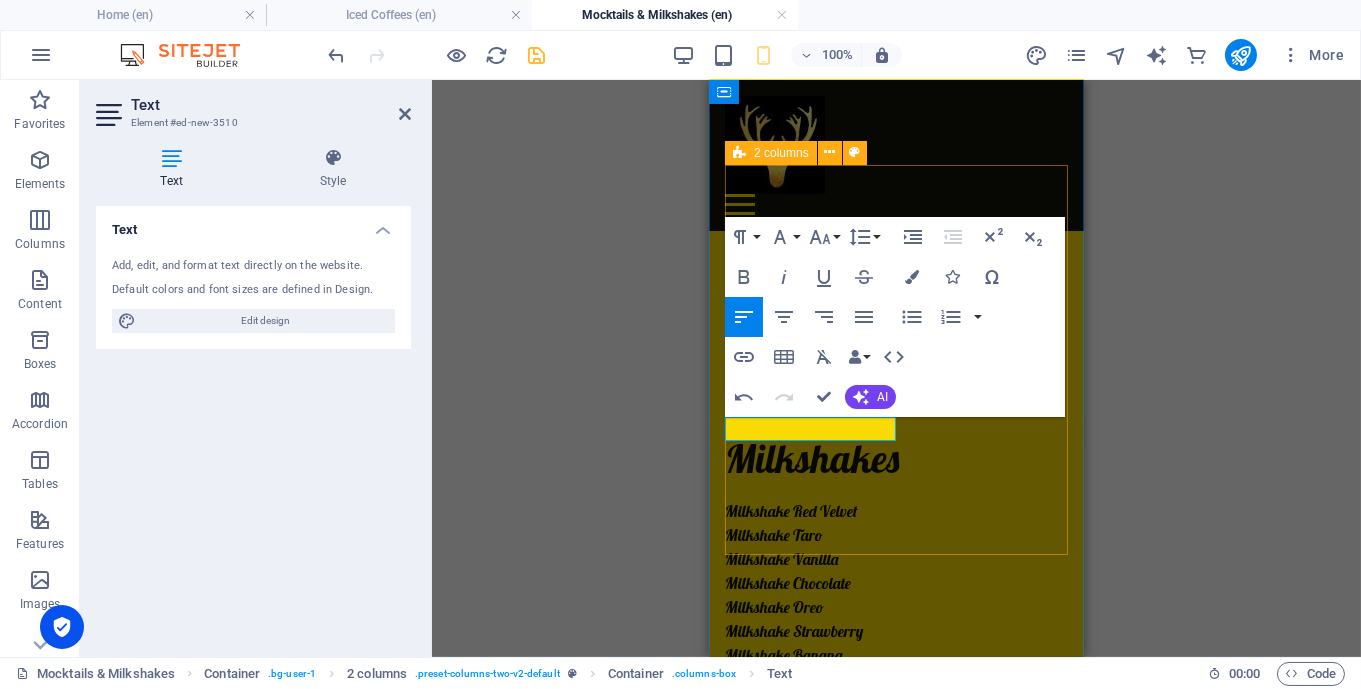 drag, startPoint x: 833, startPoint y: 430, endPoint x: 698, endPoint y: 430, distance: 135 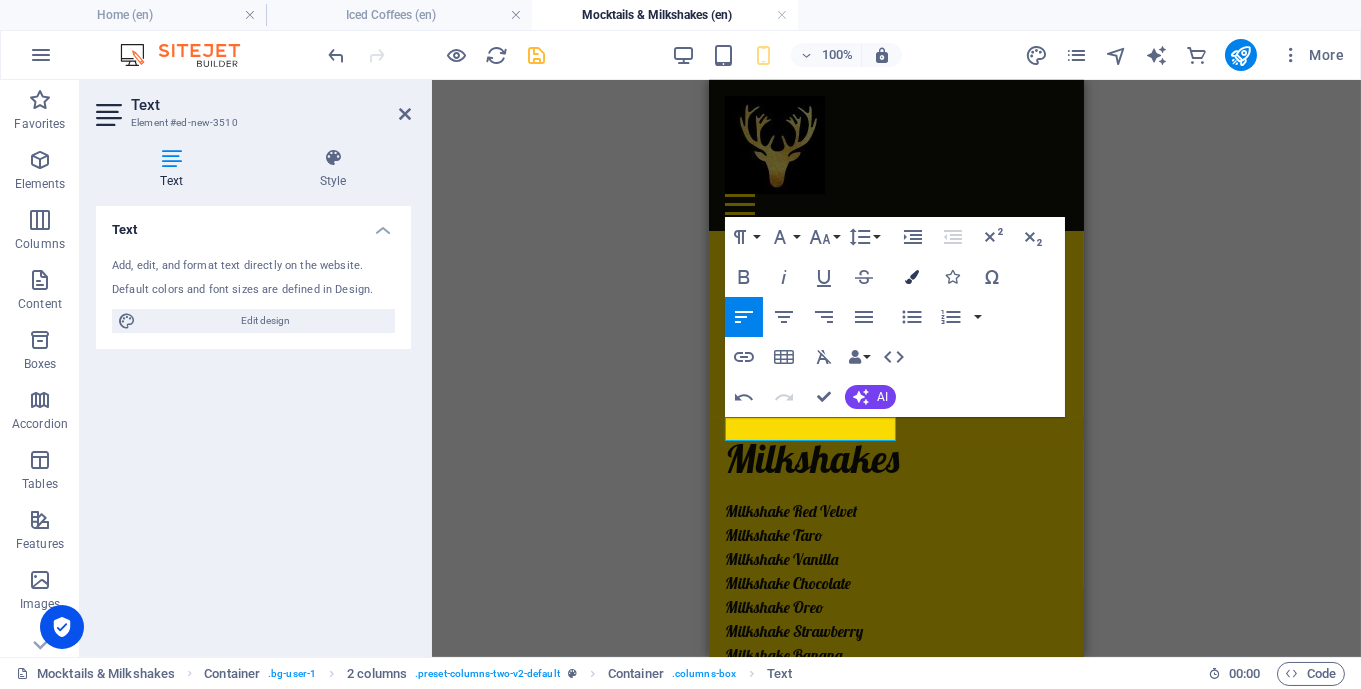 click at bounding box center (912, 277) 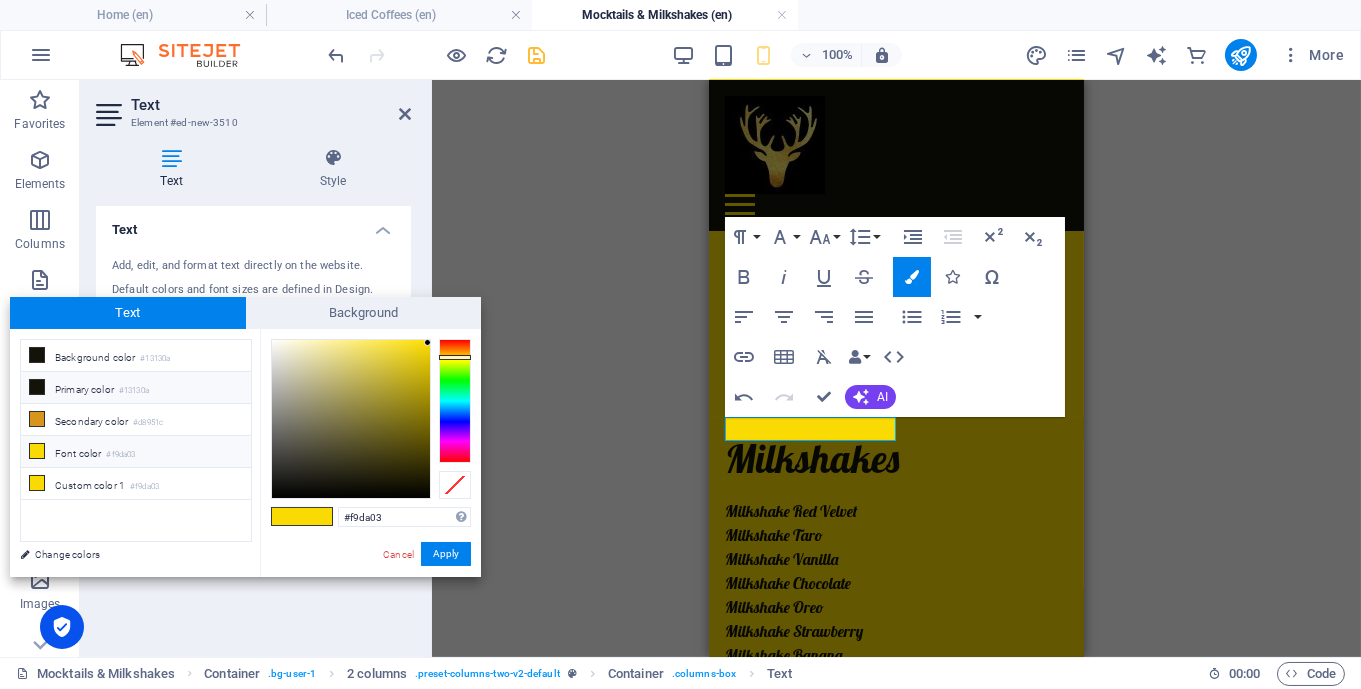 click on "Primary color
#13130a" at bounding box center [136, 388] 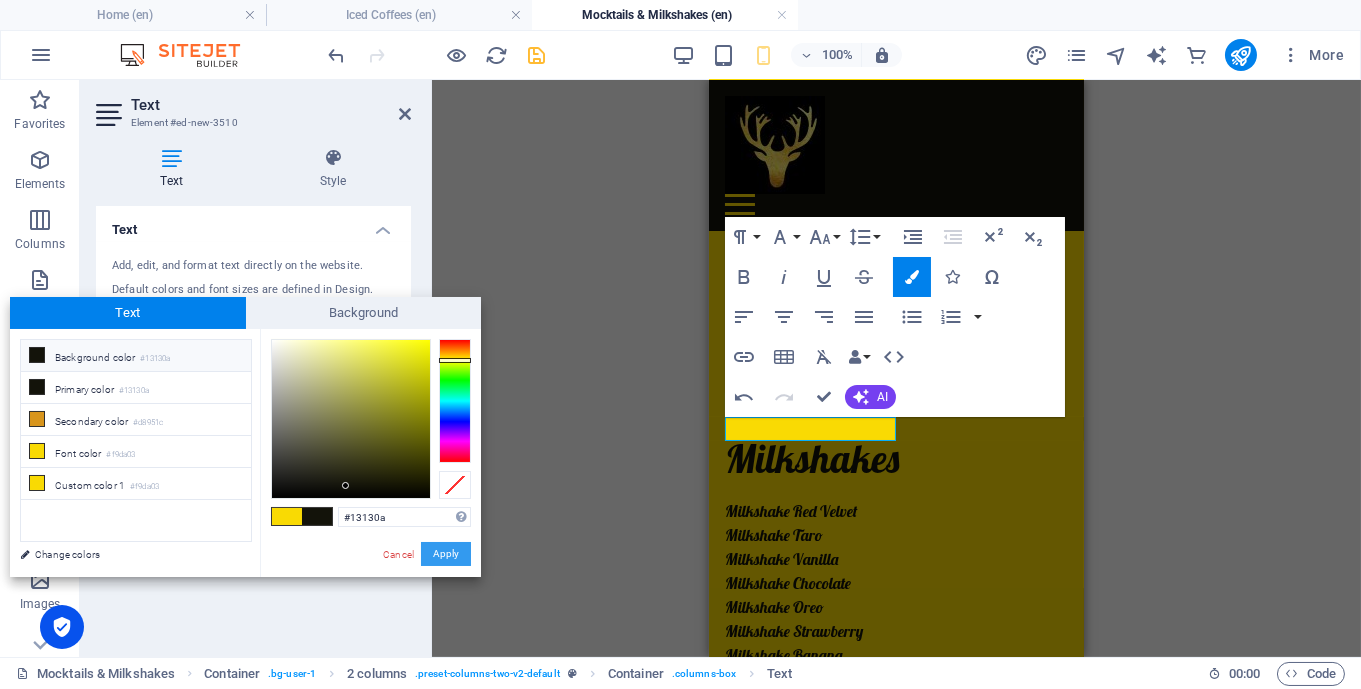 click on "Apply" at bounding box center [446, 554] 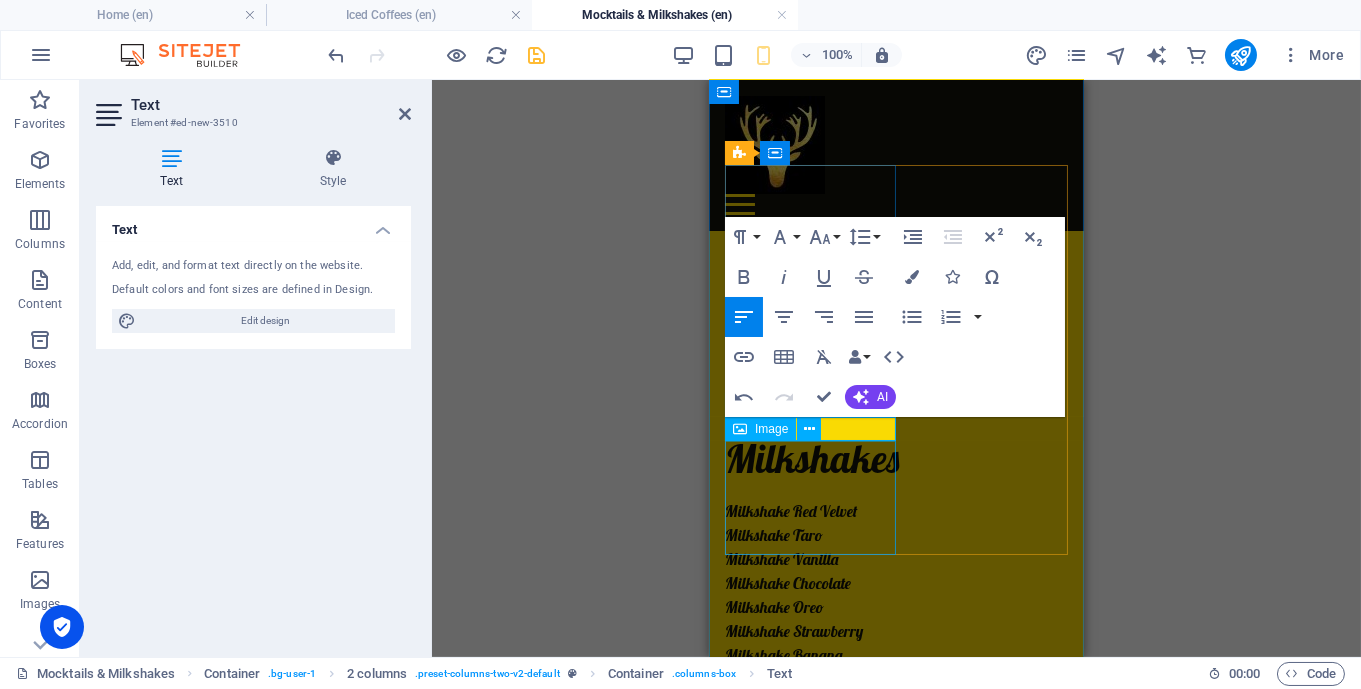 click at bounding box center [810, 1620] 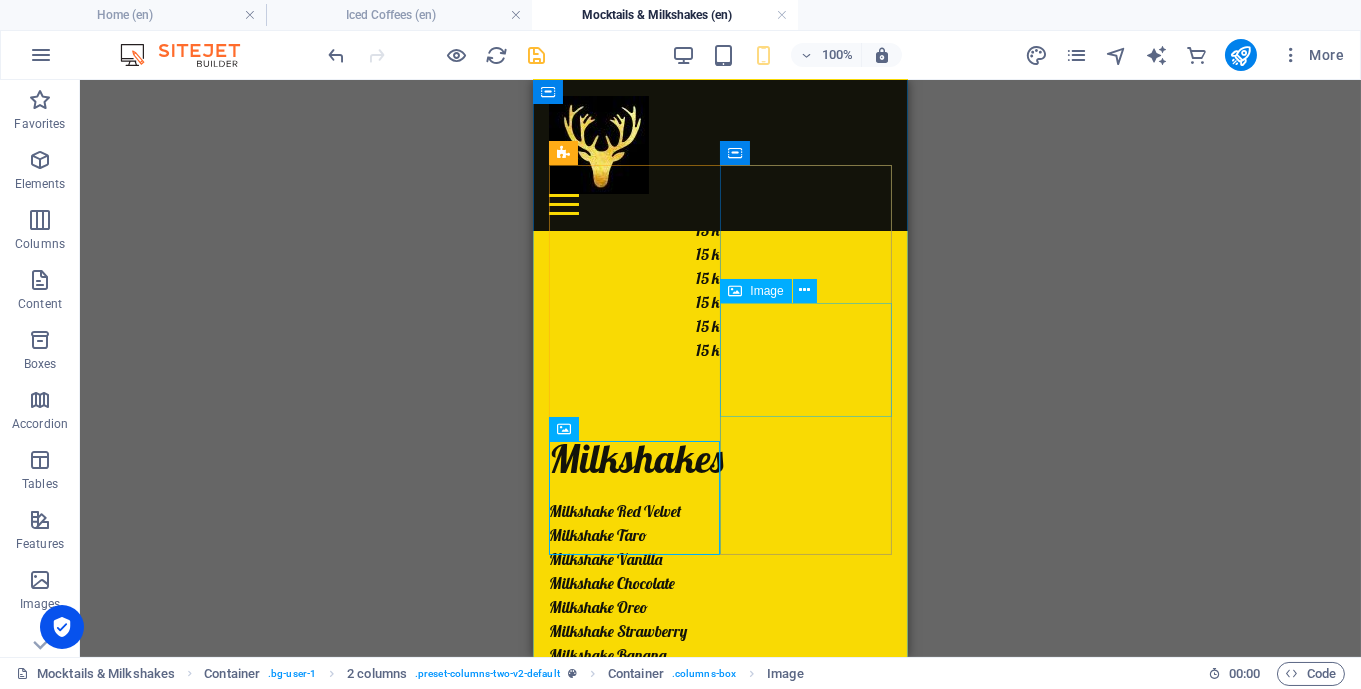 click at bounding box center [634, 2144] 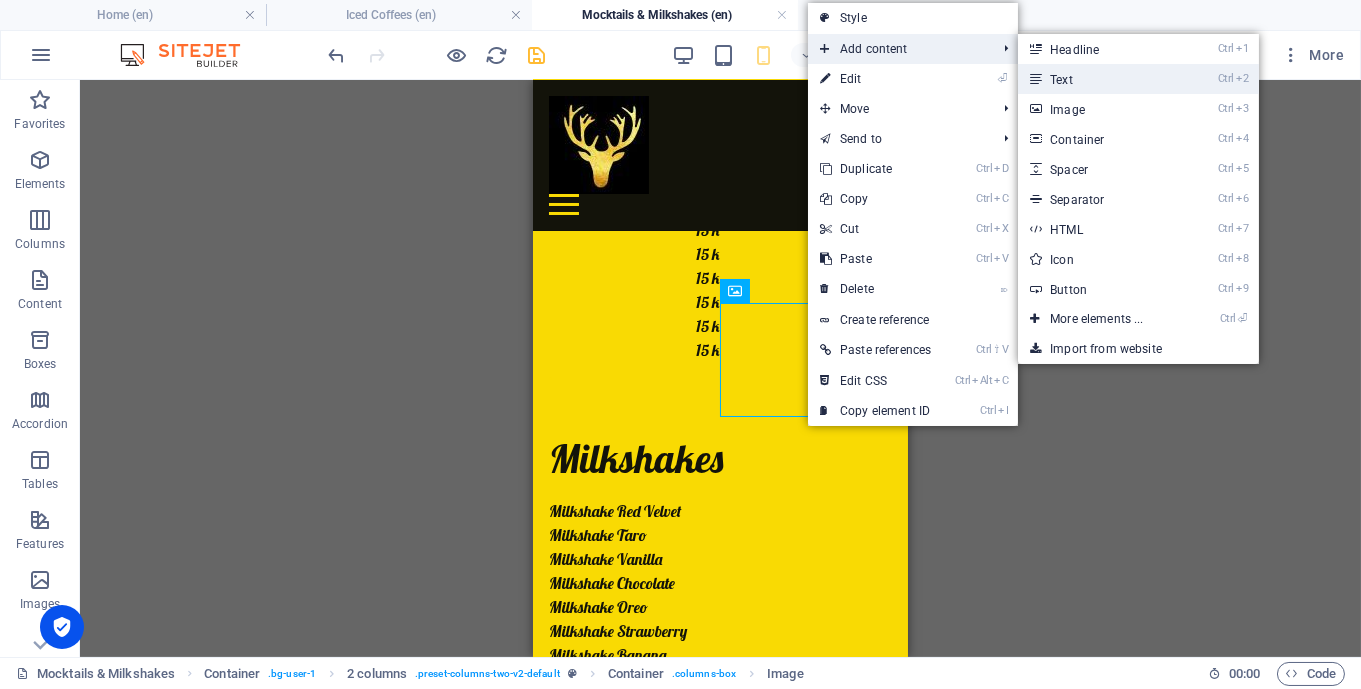 click on "Ctrl 2  Text" at bounding box center (1100, 79) 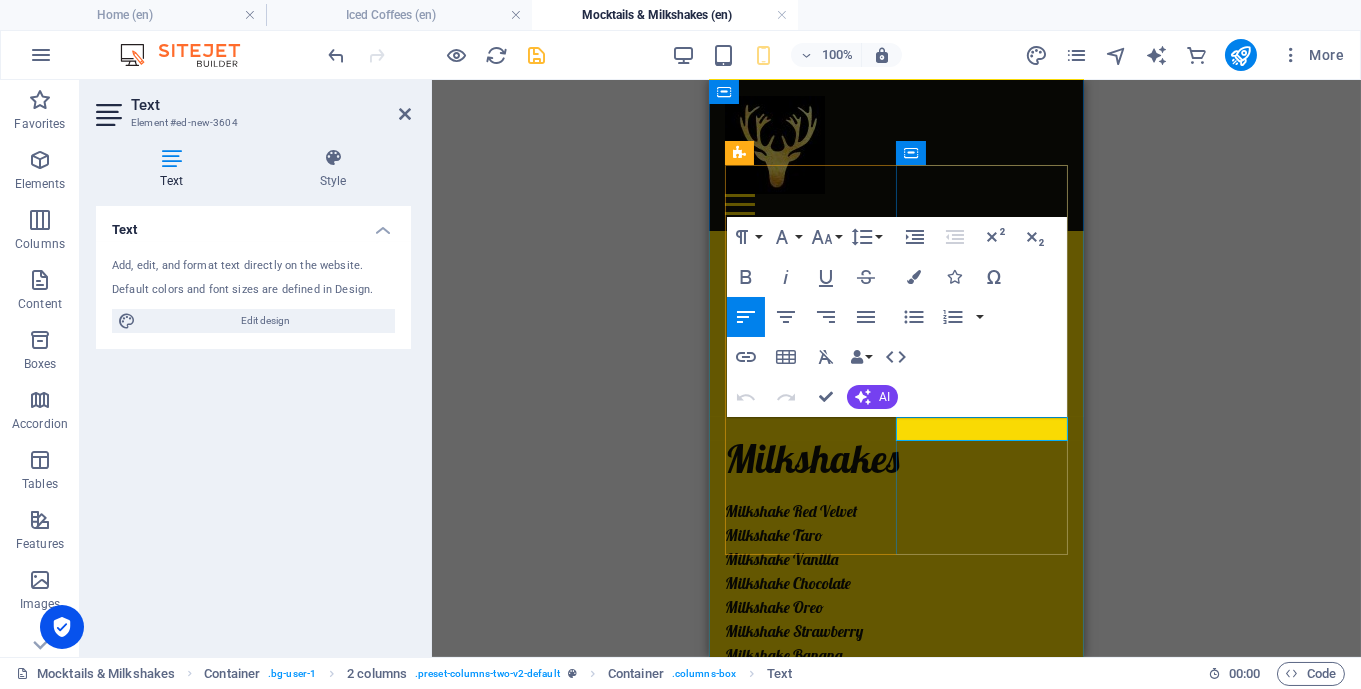 type 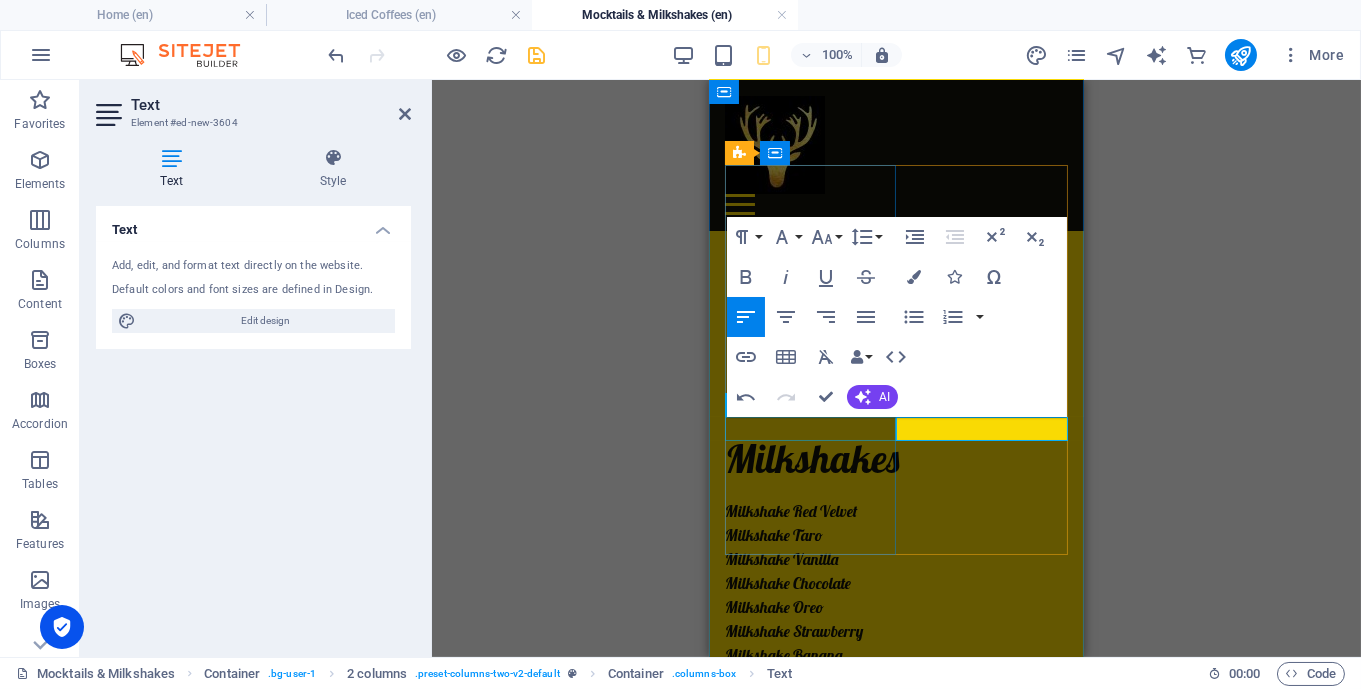 drag, startPoint x: 1042, startPoint y: 429, endPoint x: 885, endPoint y: 427, distance: 157.01274 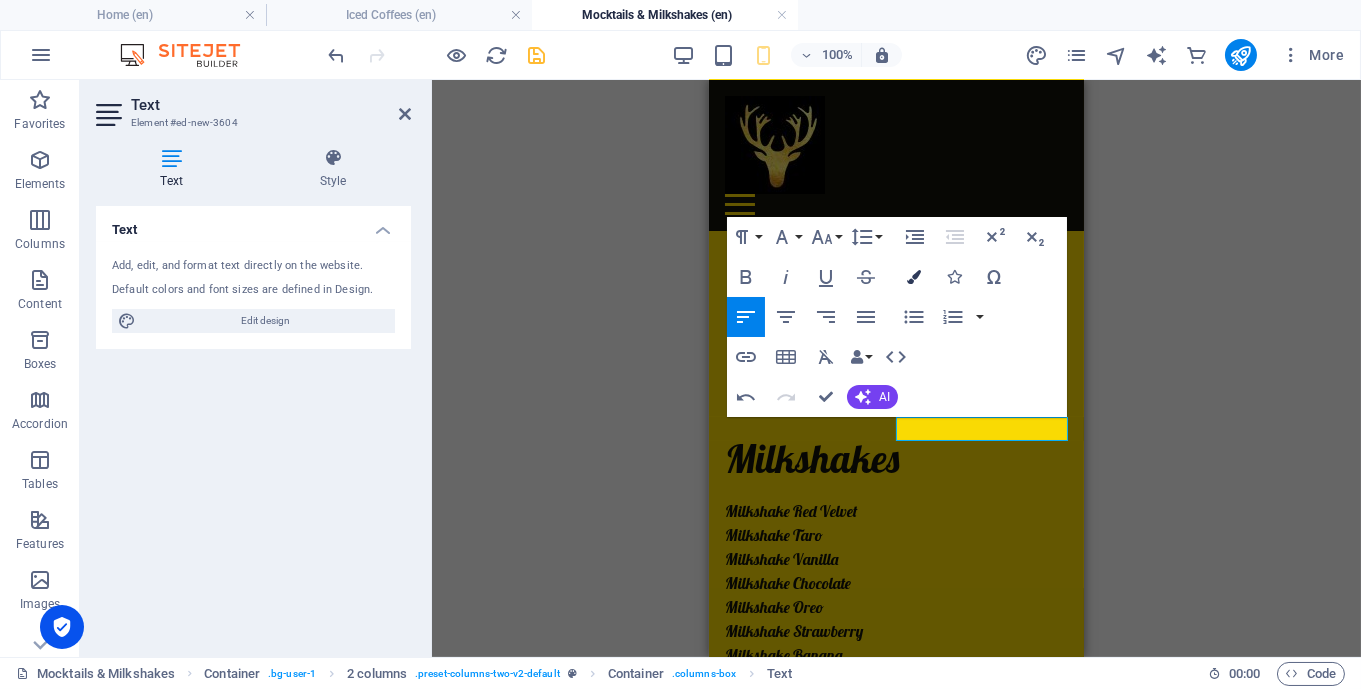 click on "Colors" at bounding box center [914, 277] 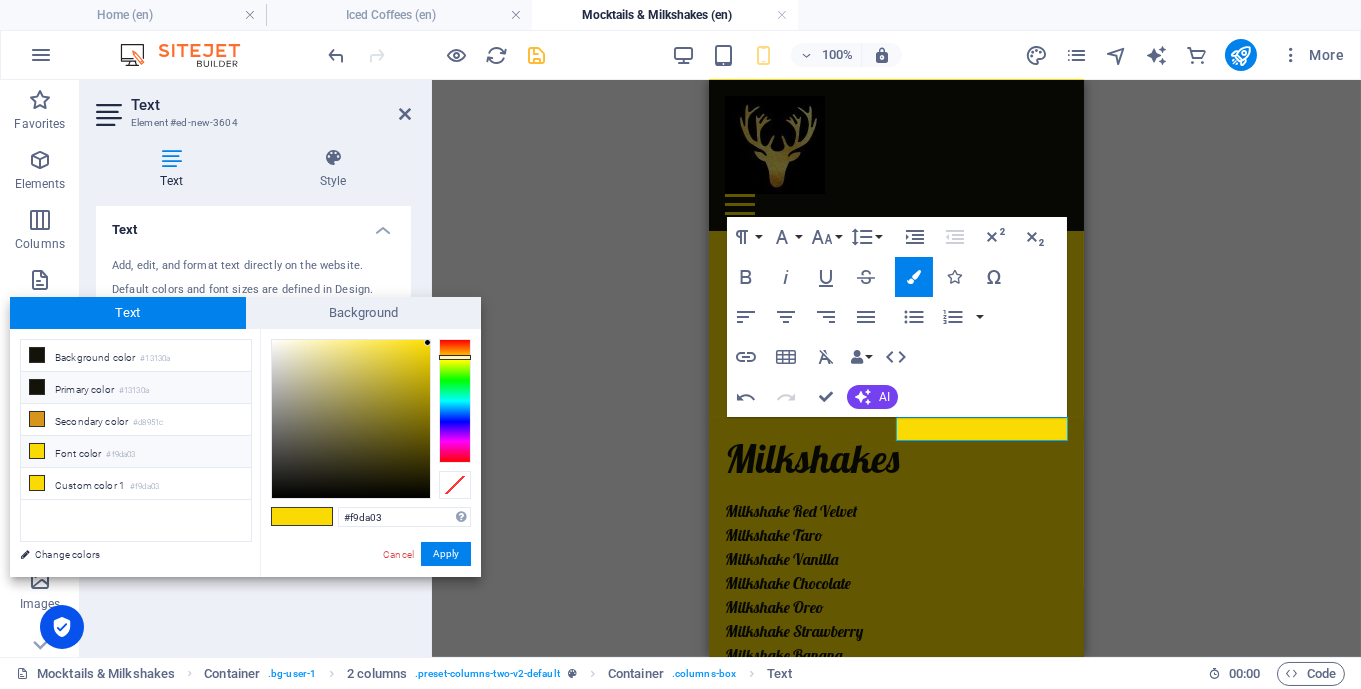 click on "Primary color
#13130a" at bounding box center (136, 388) 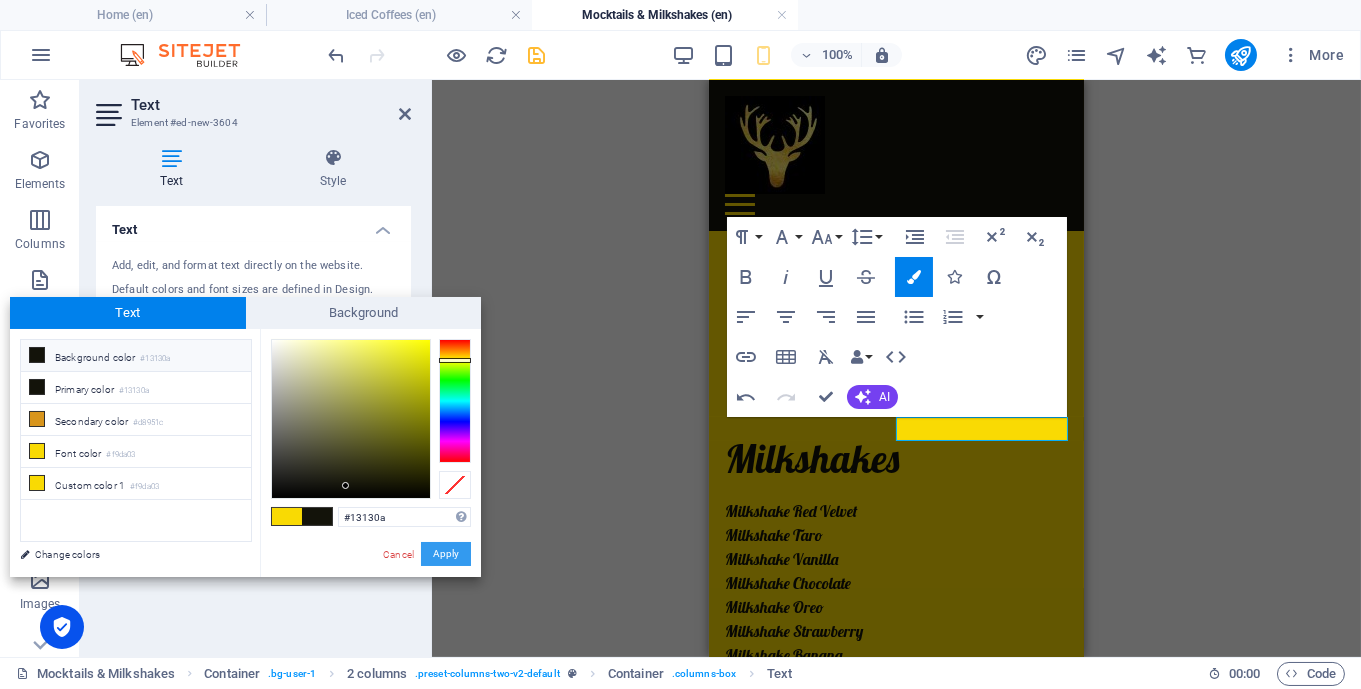 click on "Apply" at bounding box center [446, 554] 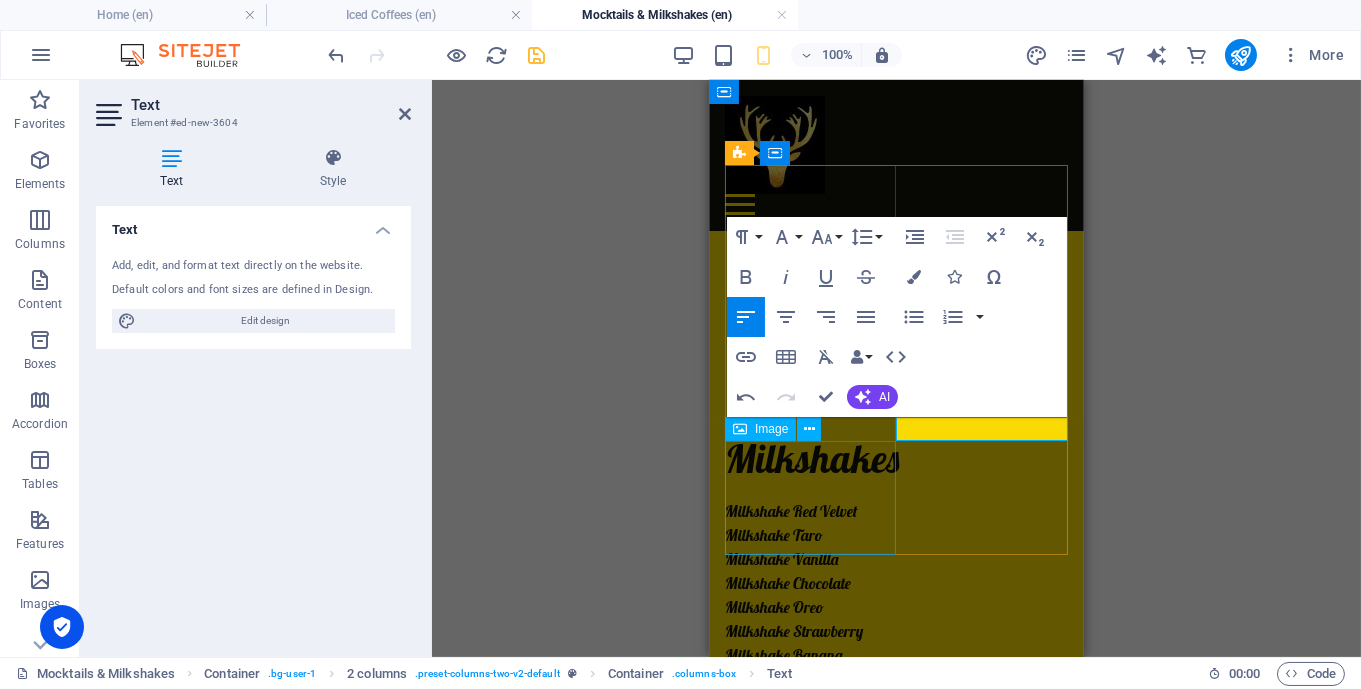 click at bounding box center [810, 1620] 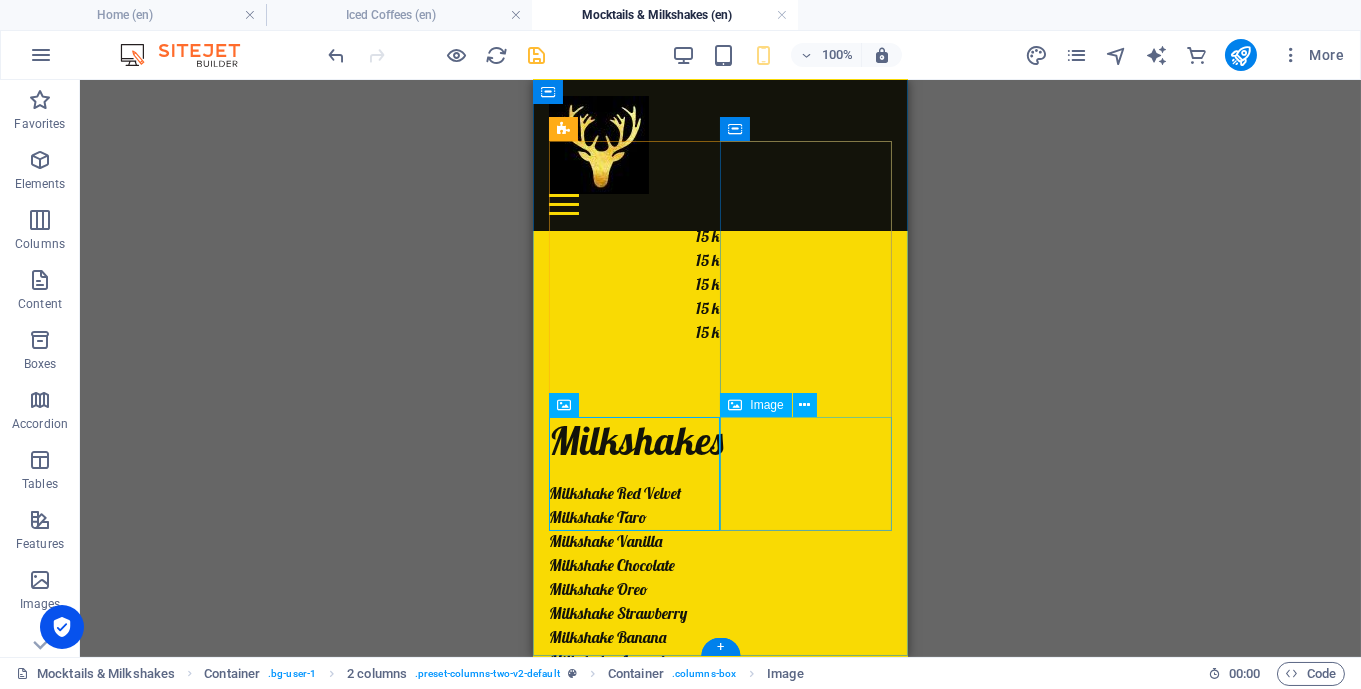 scroll, scrollTop: 1068, scrollLeft: 0, axis: vertical 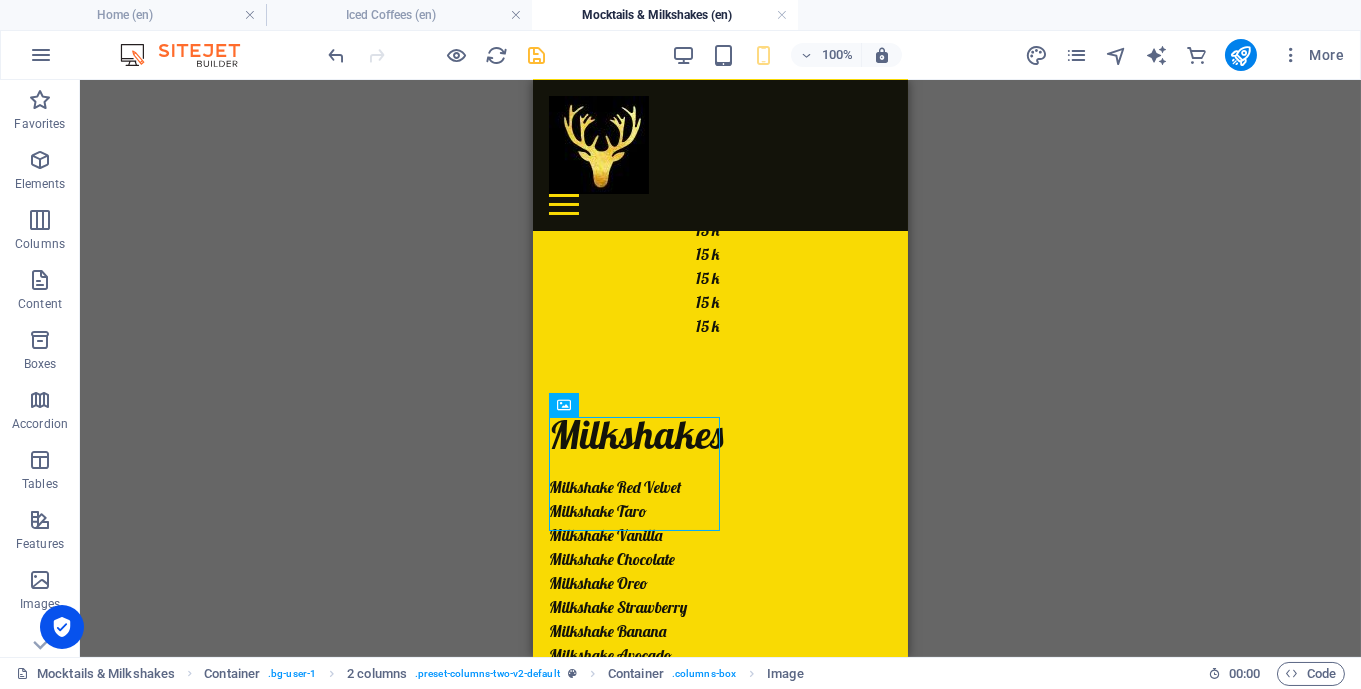 click on "H2   Container   Preset   Image   Banner   Preset   Spacer   Text   Spacer   2 columns   Container   Text   Container   2 columns   2 columns   Container   2 columns   Container   Text   Text   Text   Text   Text   Text   Text   Spacer   Text   Spacer   Text   Spacer   Spacer   2 columns   Container   Text   2 columns   2 columns   Container   2 columns   Text   Text   Text   Text   Text   Text   Text   Text   Spacer   Spacer   Logo   Menu Bar   2 columns   2 columns   Container   Placeholder   2 columns   Container   2 columns   Container   Image   Button   Placeholder   Container   Image   Container   Text   Container   Text   Text   Text   Text   Text   Text   Text   Image   2 columns   Container   2 columns   Container   Image   2 columns   Container   Container   Image   Image   Text   Text   Image   Image   Text   Text" at bounding box center (720, 368) 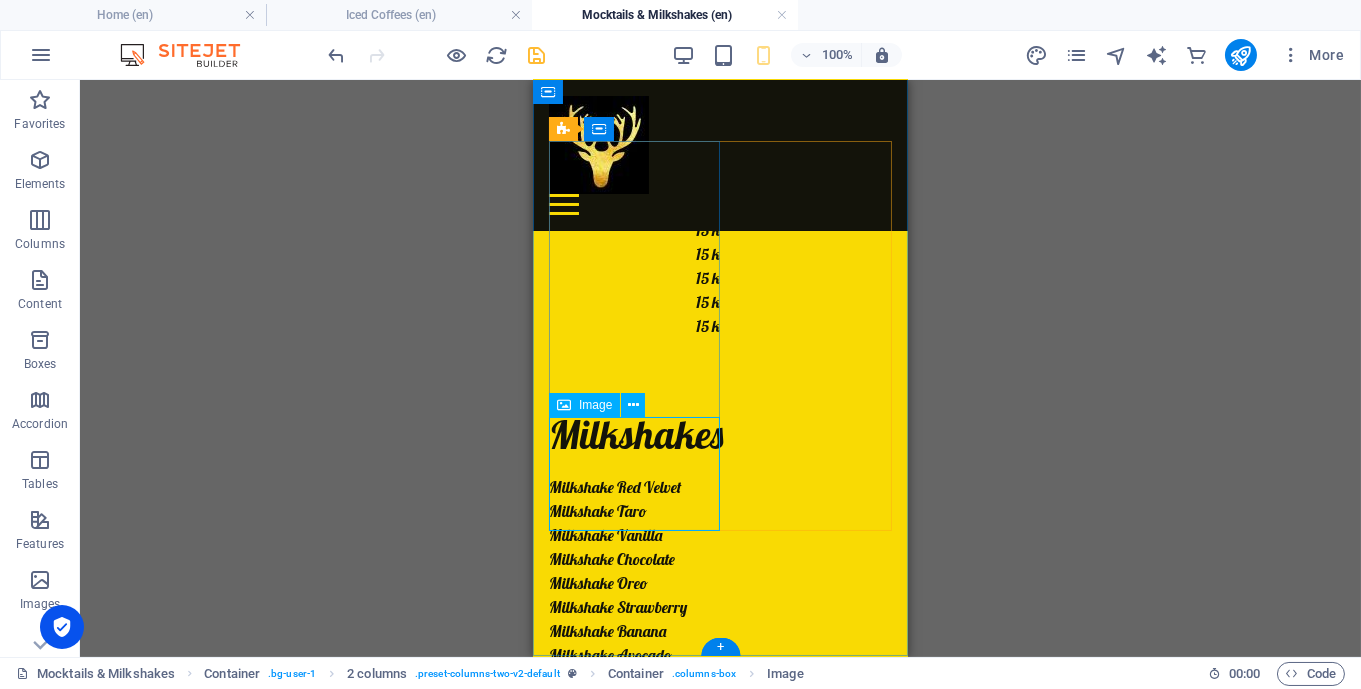 click at bounding box center (634, 1596) 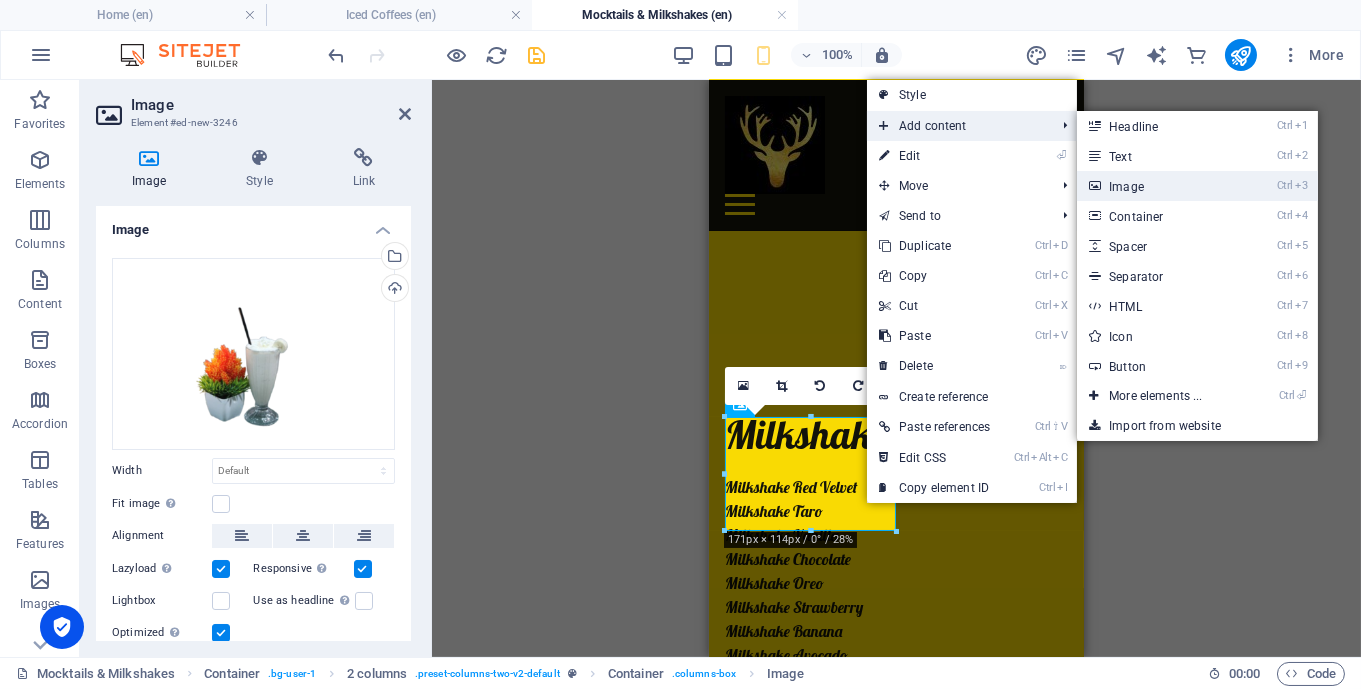 click on "Ctrl 3  Image" at bounding box center (1159, 186) 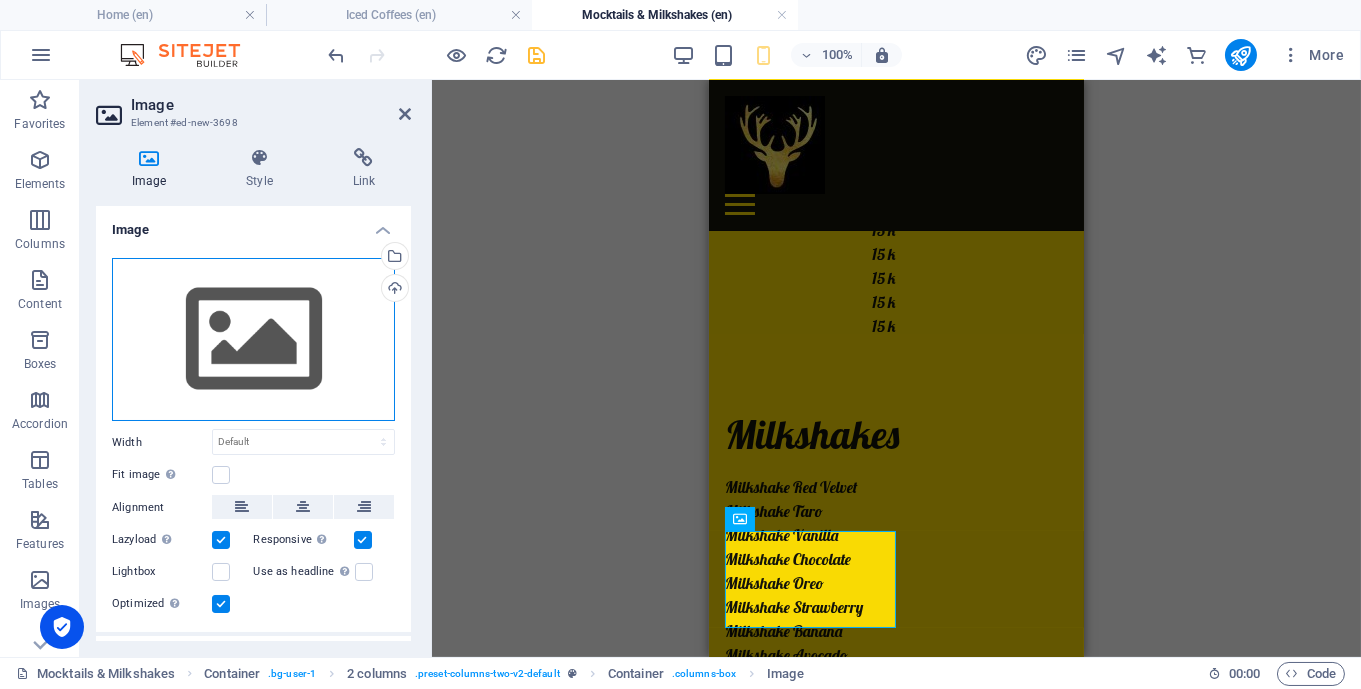 click on "Drag files here, click to choose files or select files from Files or our free stock photos & videos" at bounding box center (253, 340) 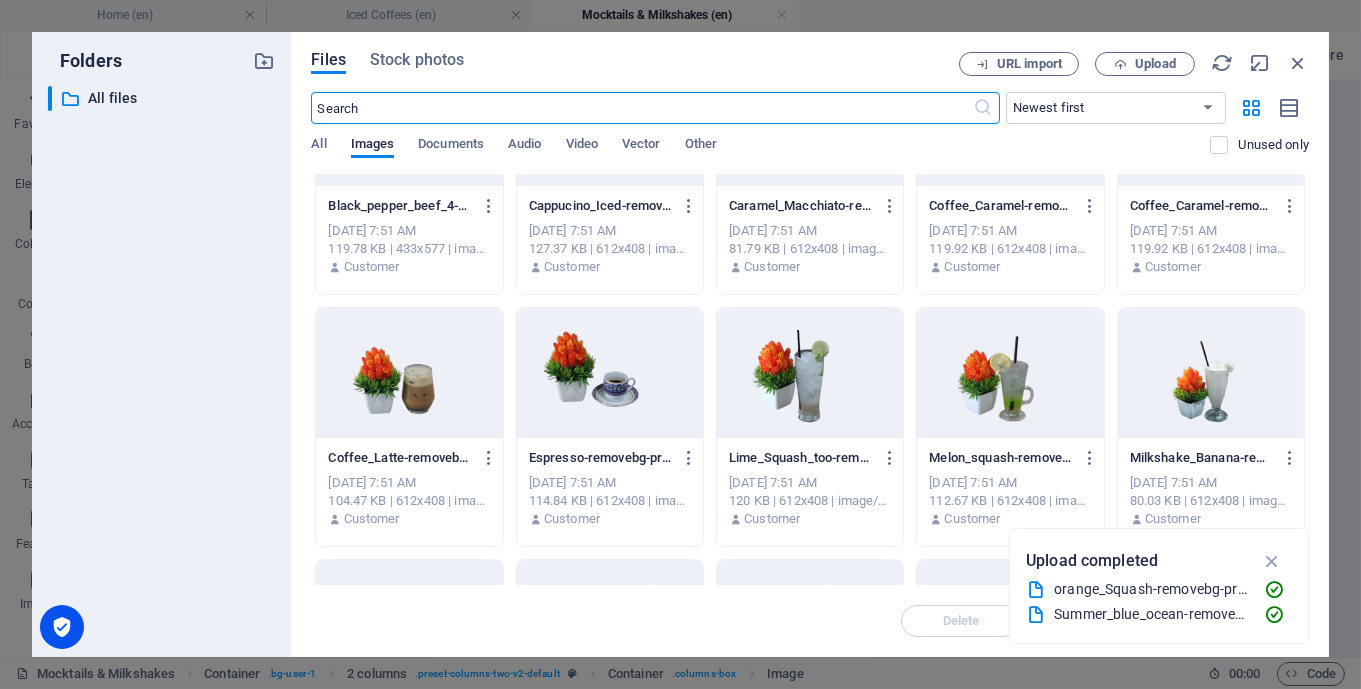 scroll, scrollTop: 462, scrollLeft: 0, axis: vertical 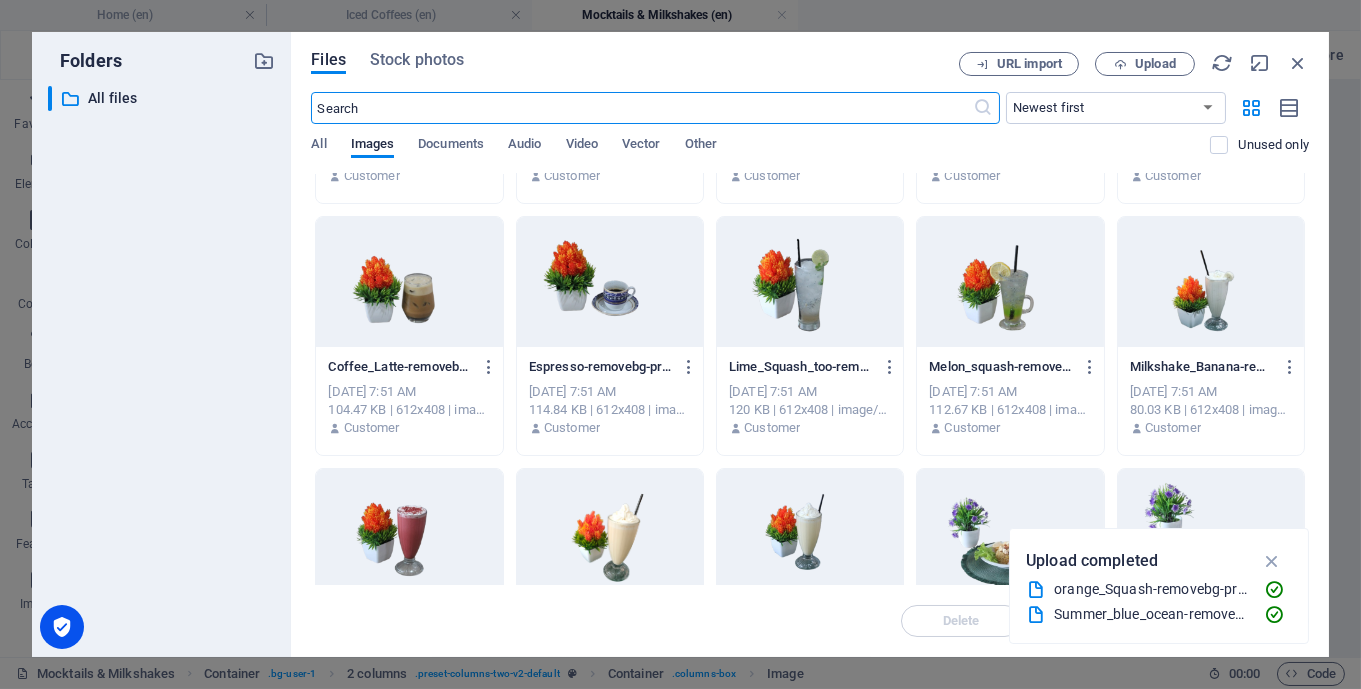 click at bounding box center [1211, 282] 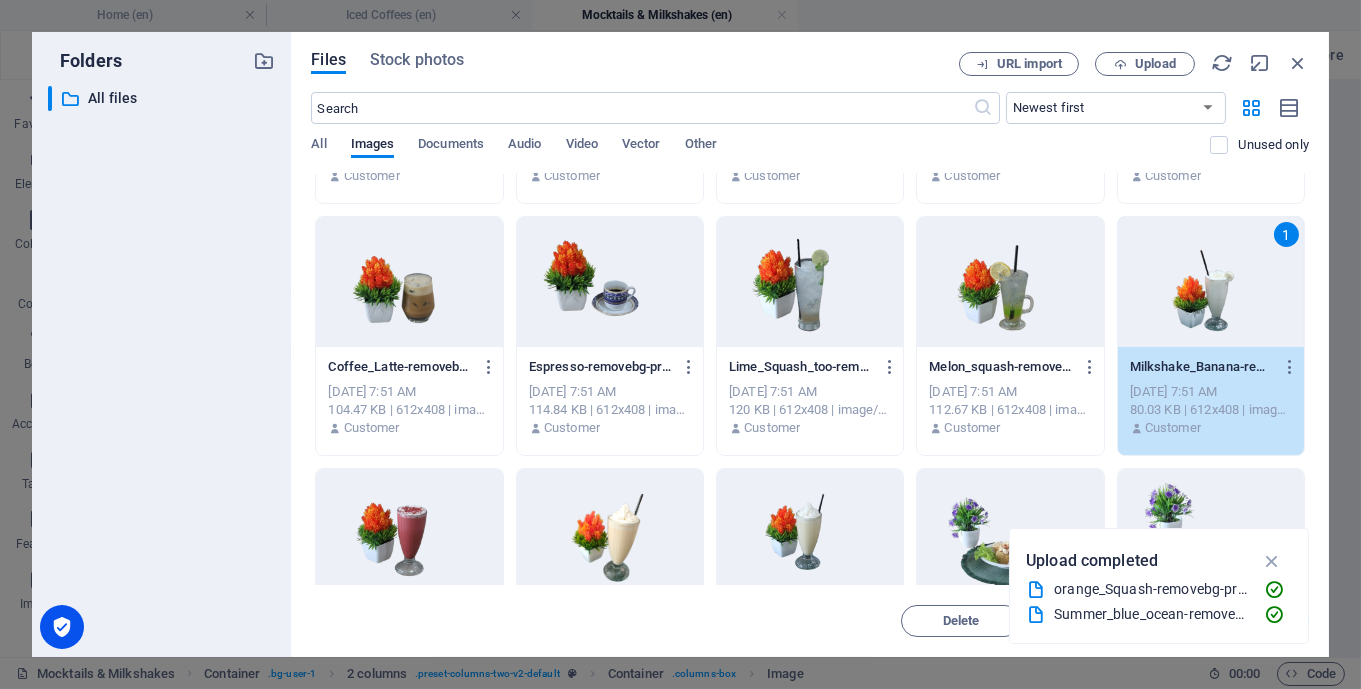 click on "1" at bounding box center [1211, 282] 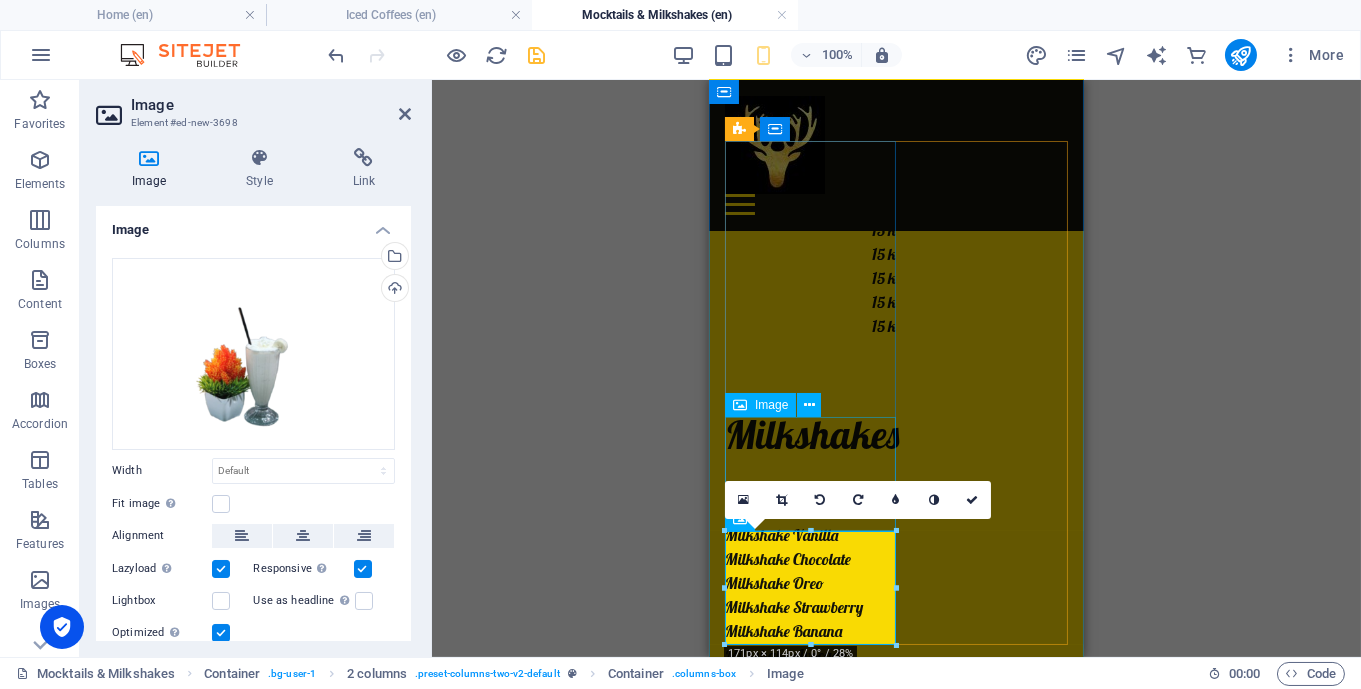 click at bounding box center [810, 1596] 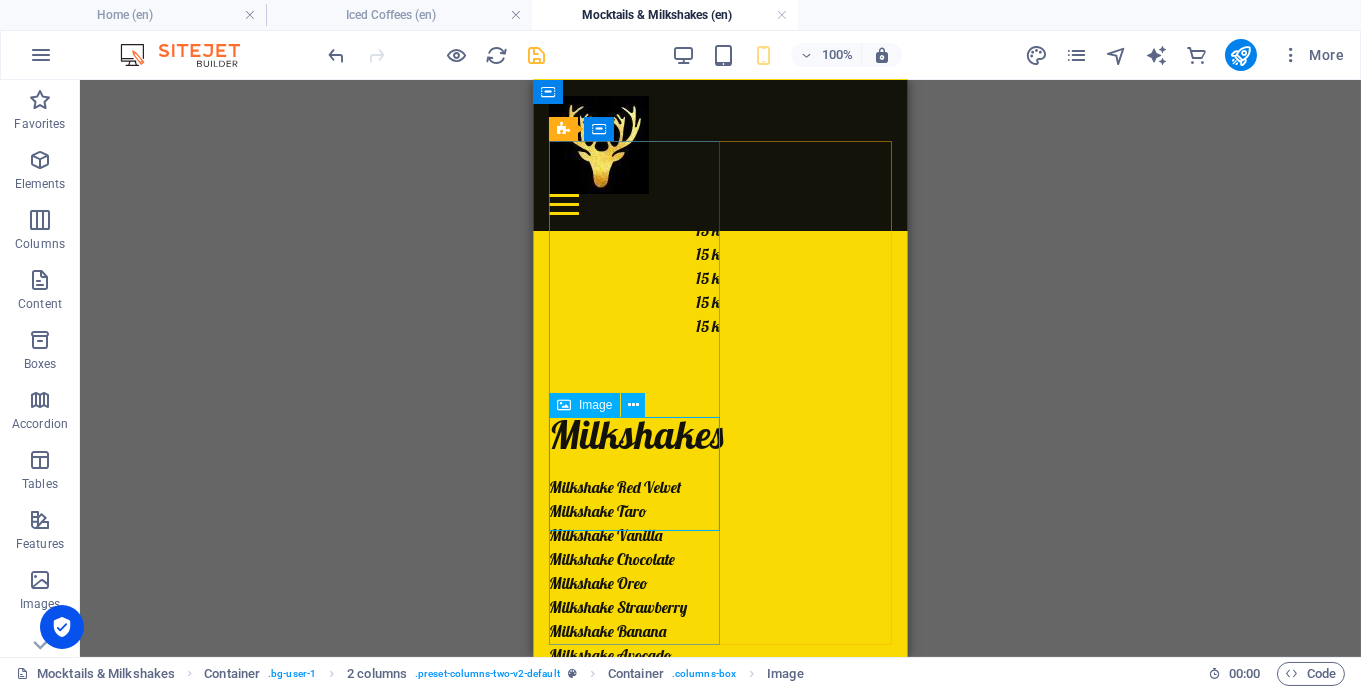 click at bounding box center (634, 1596) 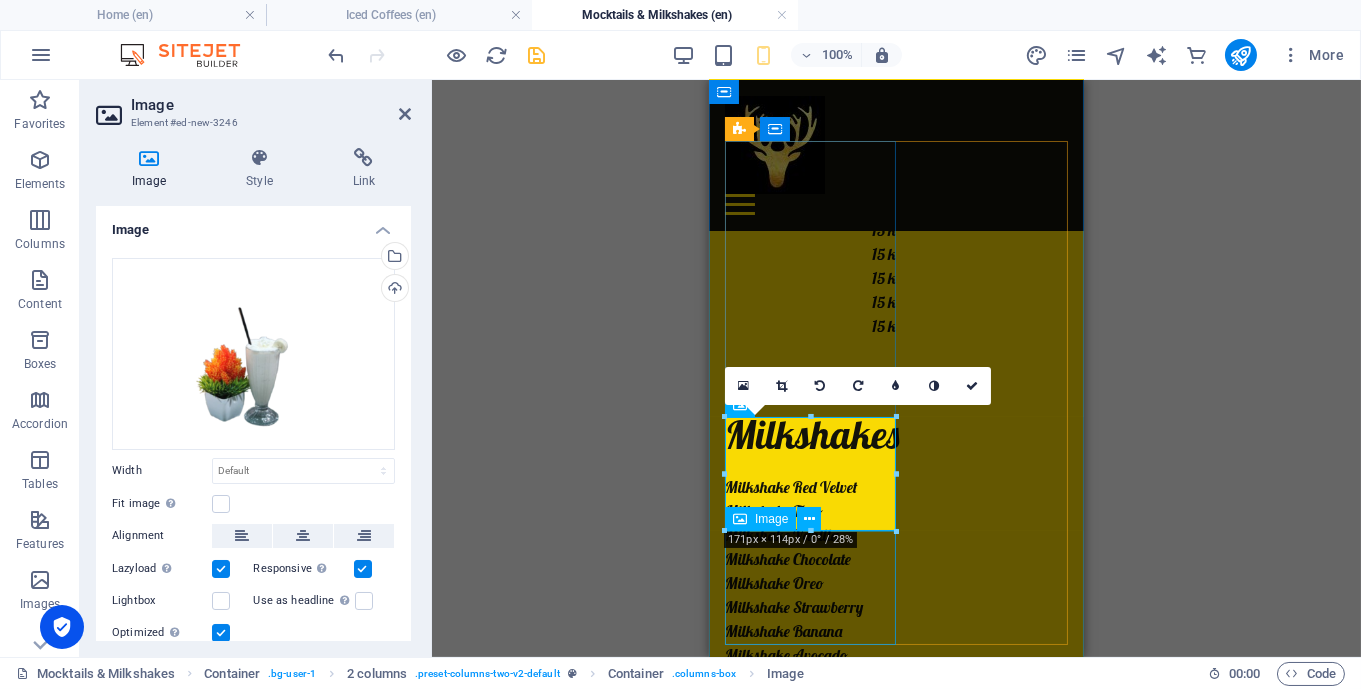 click at bounding box center [810, 1846] 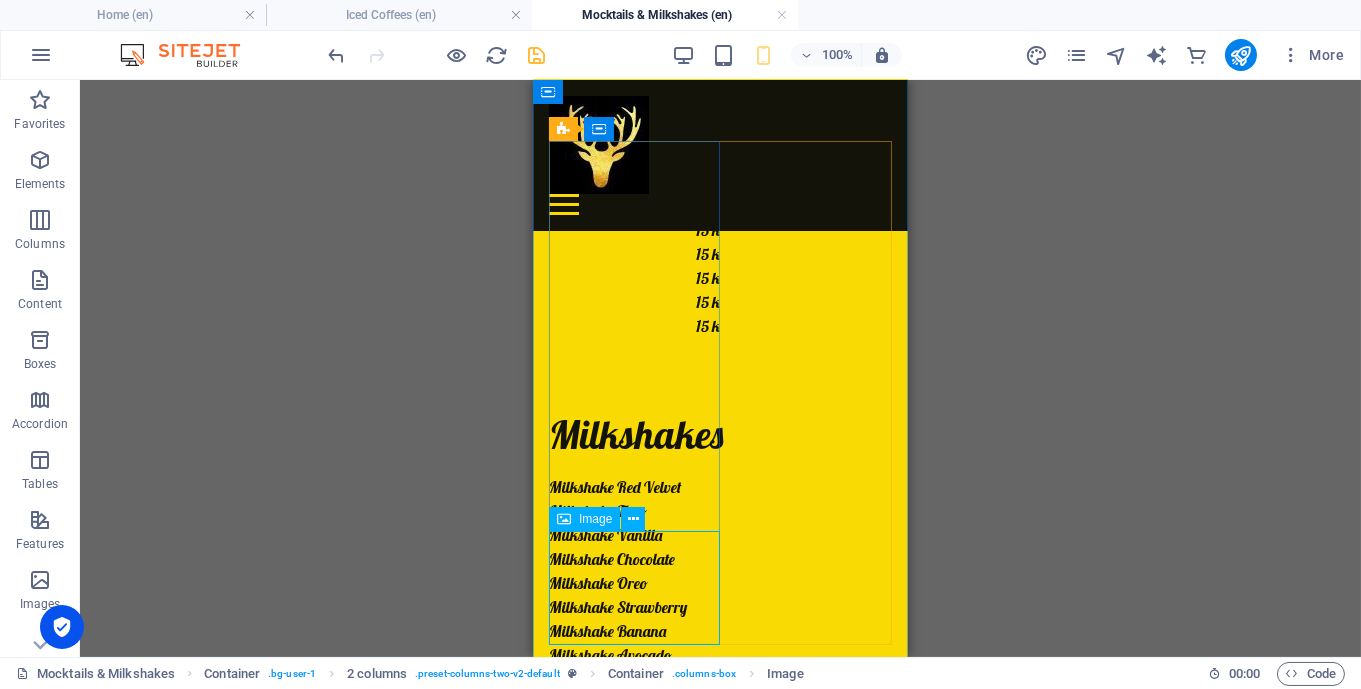 click at bounding box center (634, 1846) 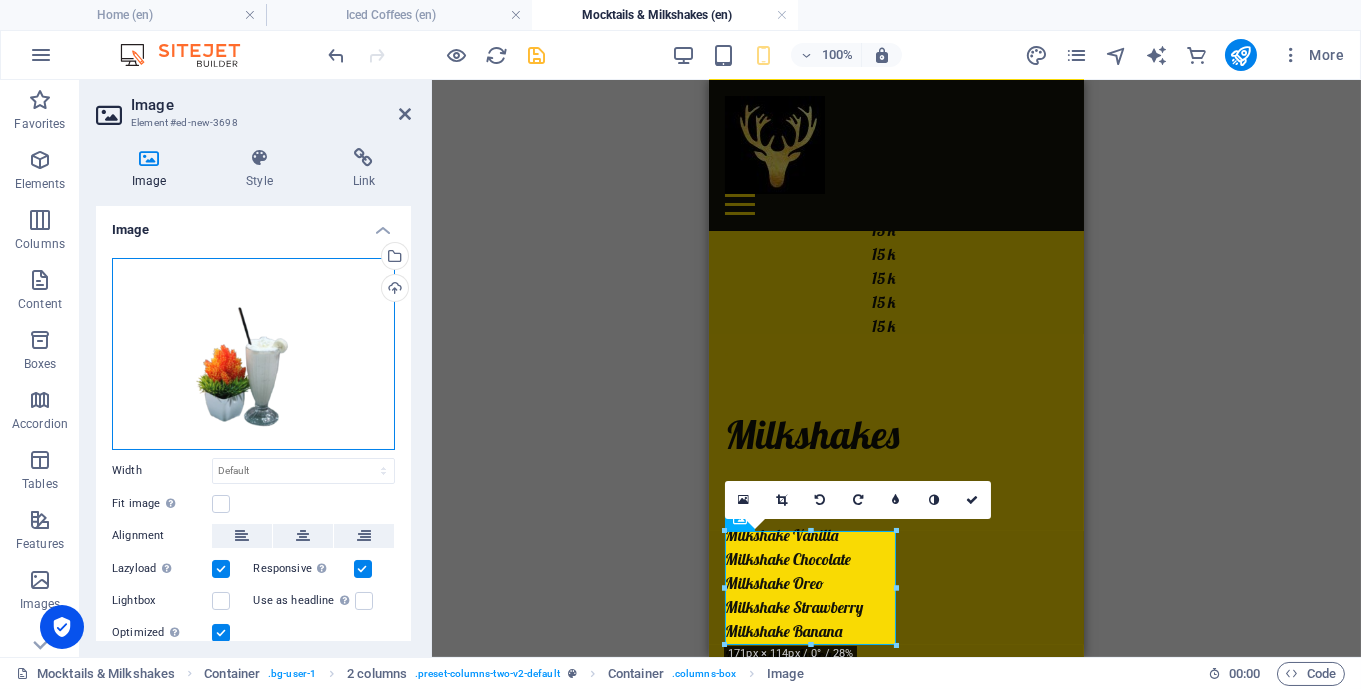 click on "Drag files here, click to choose files or select files from Files or our free stock photos & videos" at bounding box center (253, 354) 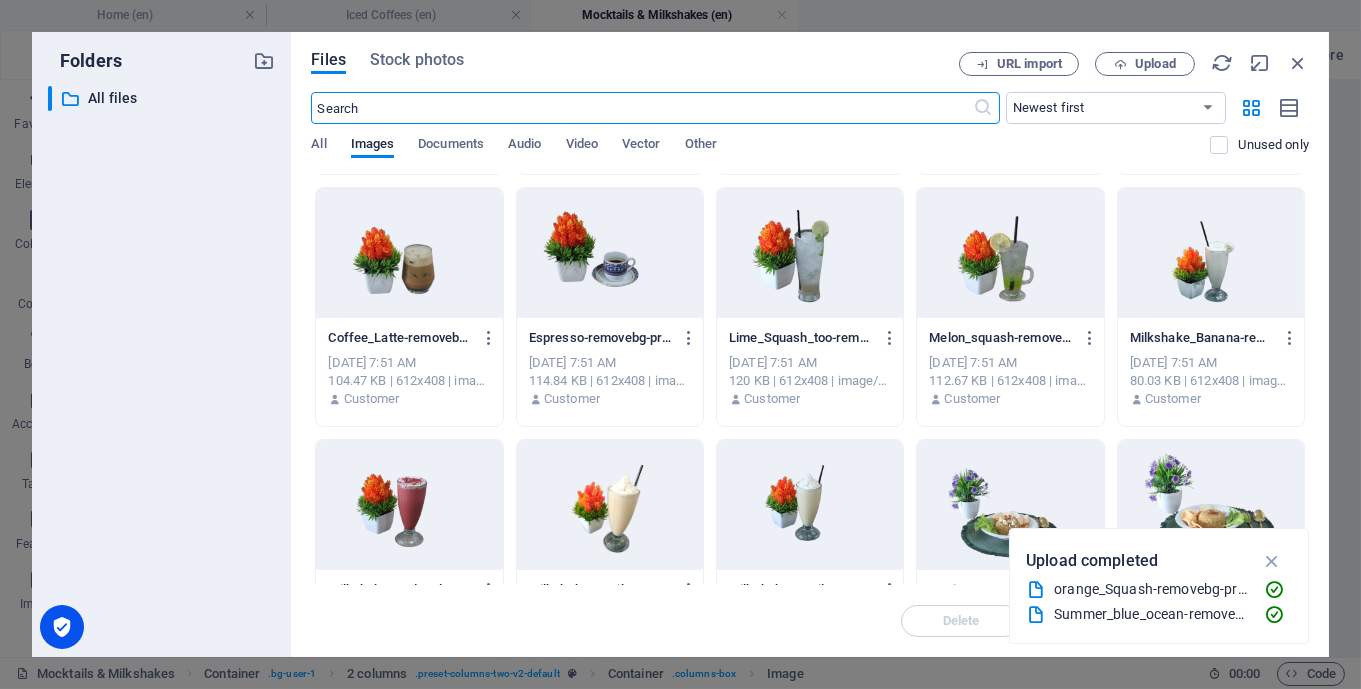 scroll, scrollTop: 554, scrollLeft: 0, axis: vertical 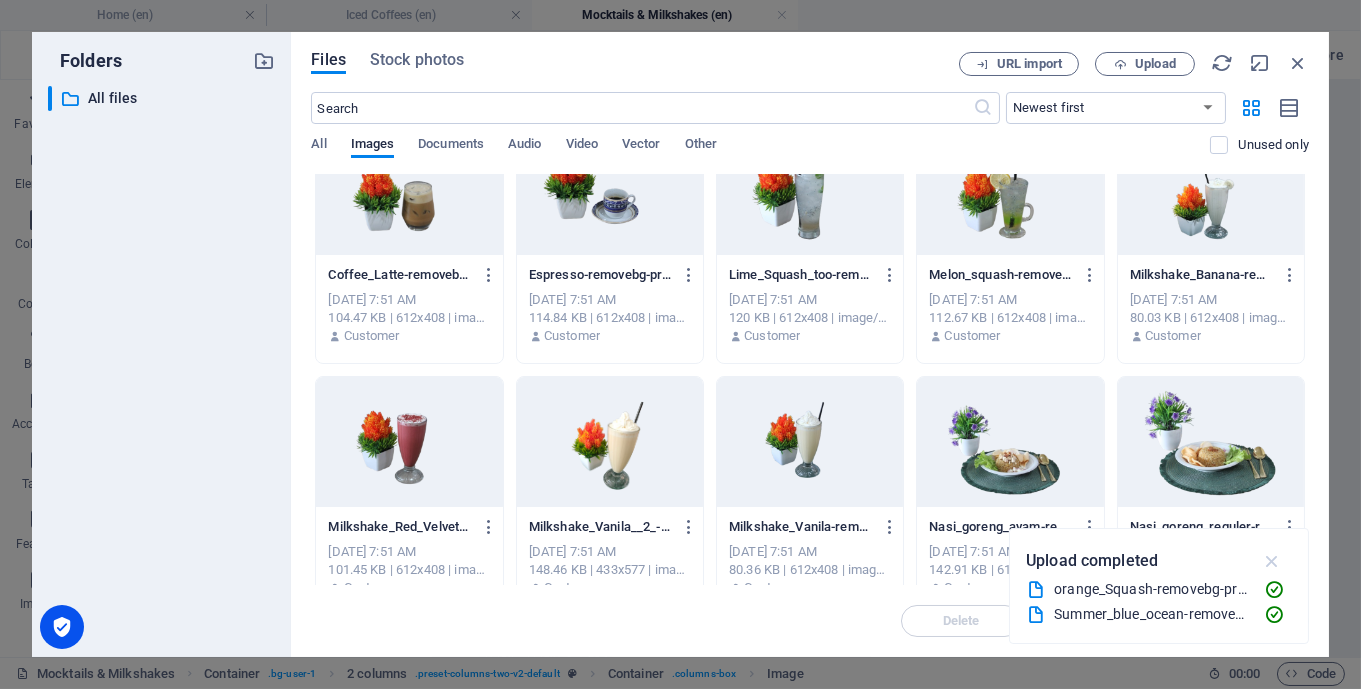 click at bounding box center (1272, 561) 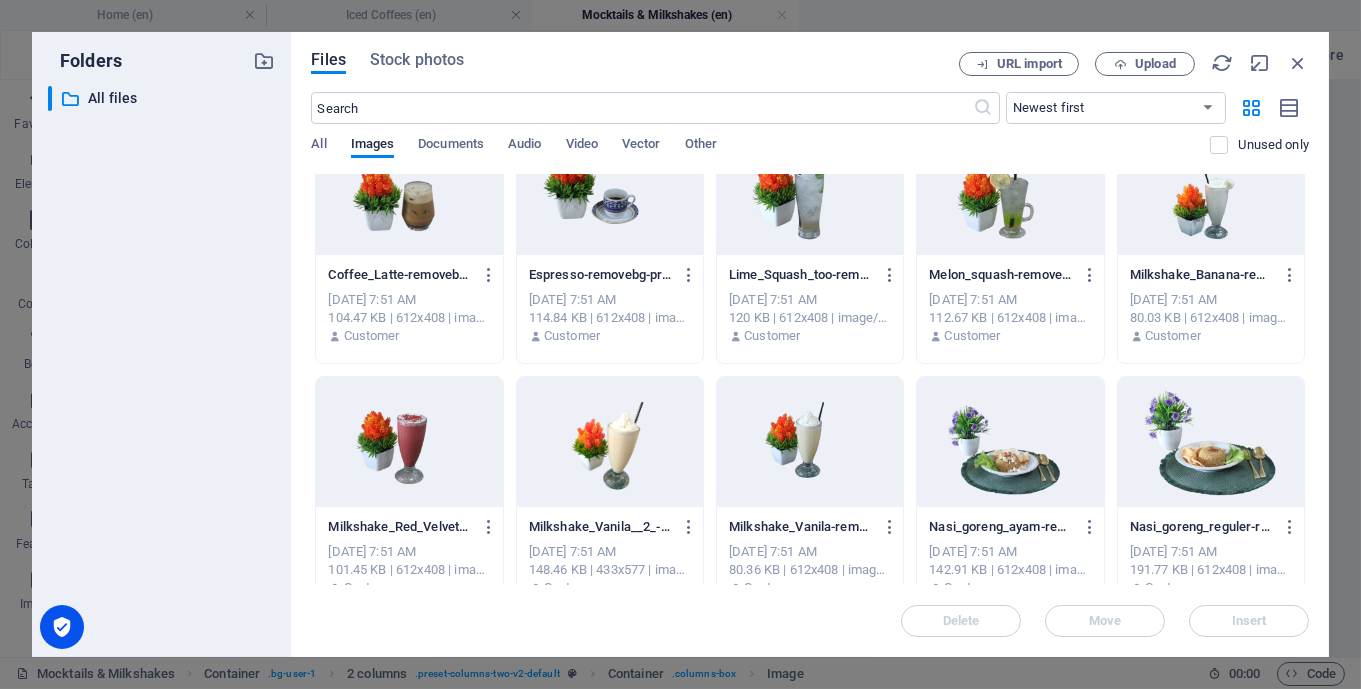click at bounding box center (610, 442) 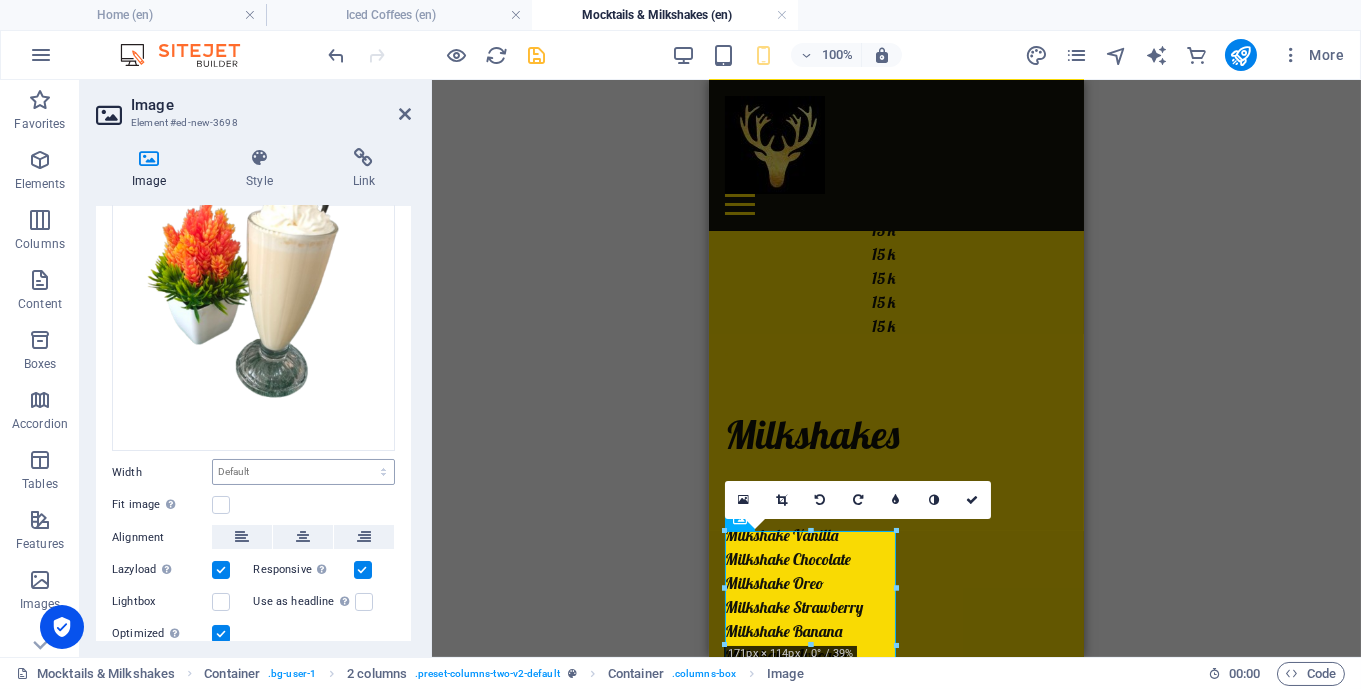 scroll, scrollTop: 185, scrollLeft: 0, axis: vertical 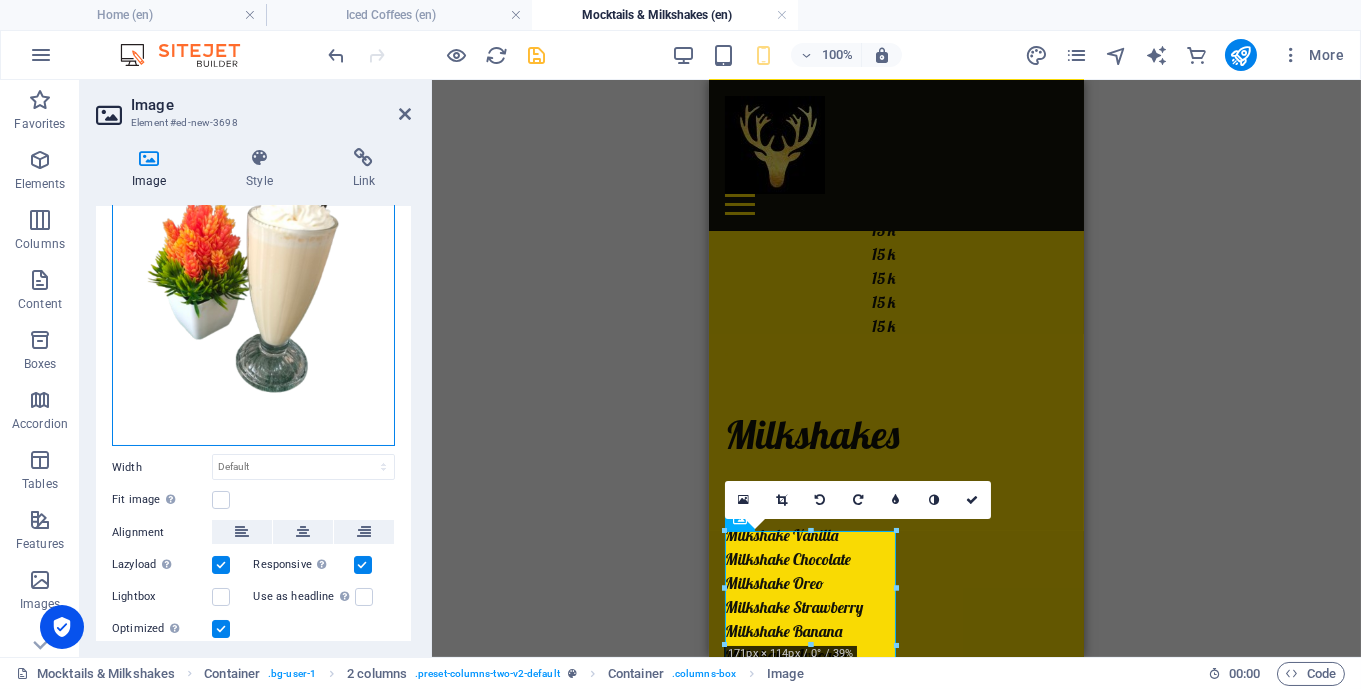click on "Drag files here, click to choose files or select files from Files or our free stock photos & videos" at bounding box center (253, 260) 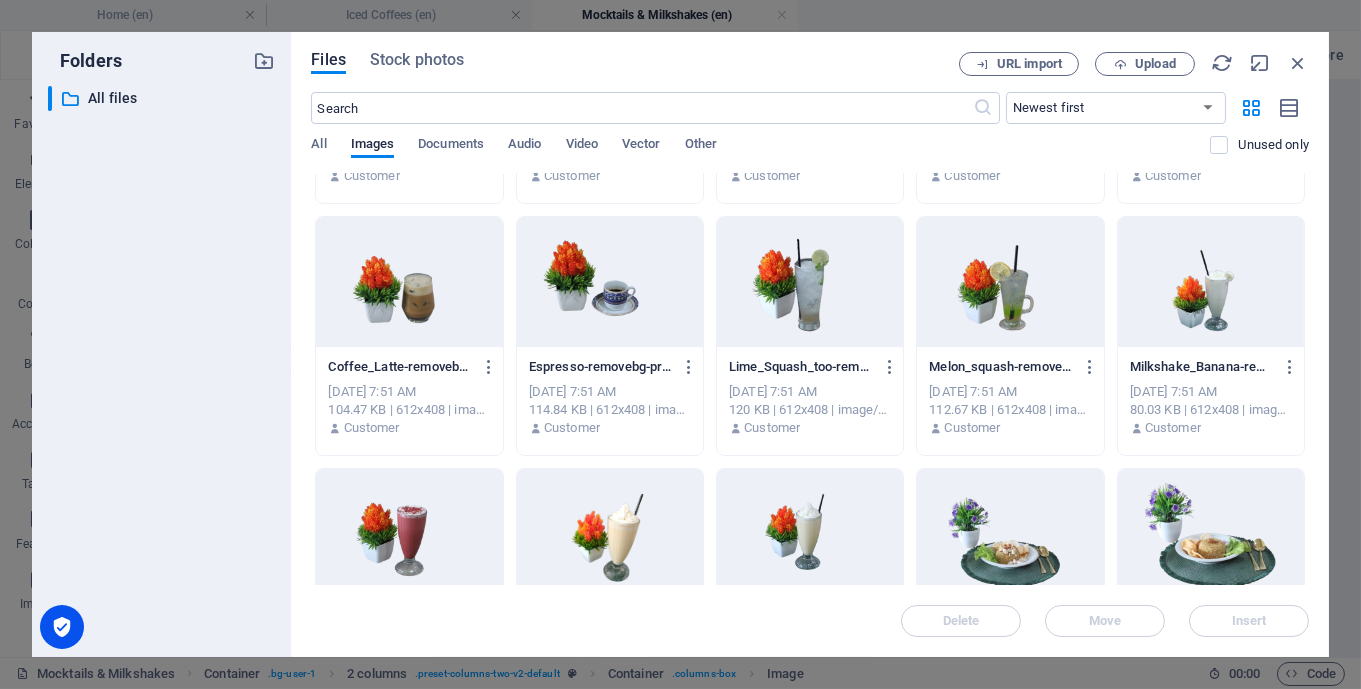 scroll, scrollTop: 554, scrollLeft: 0, axis: vertical 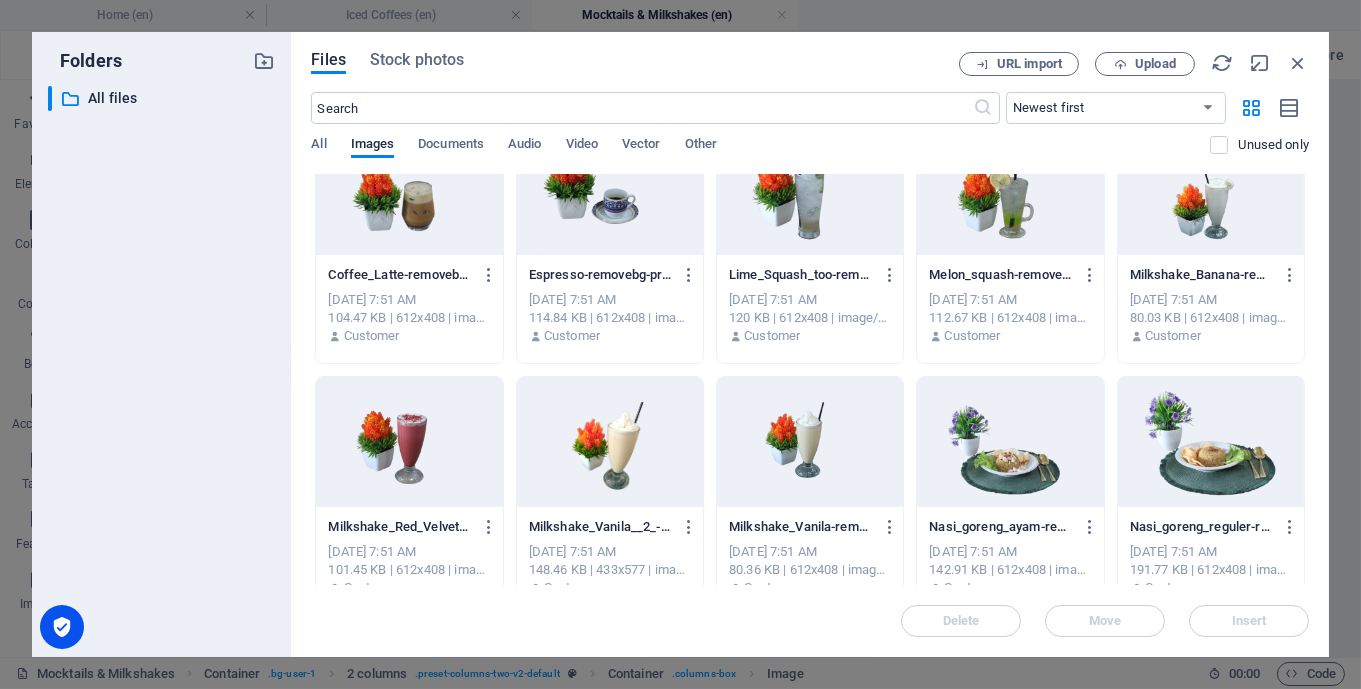 click at bounding box center [810, 442] 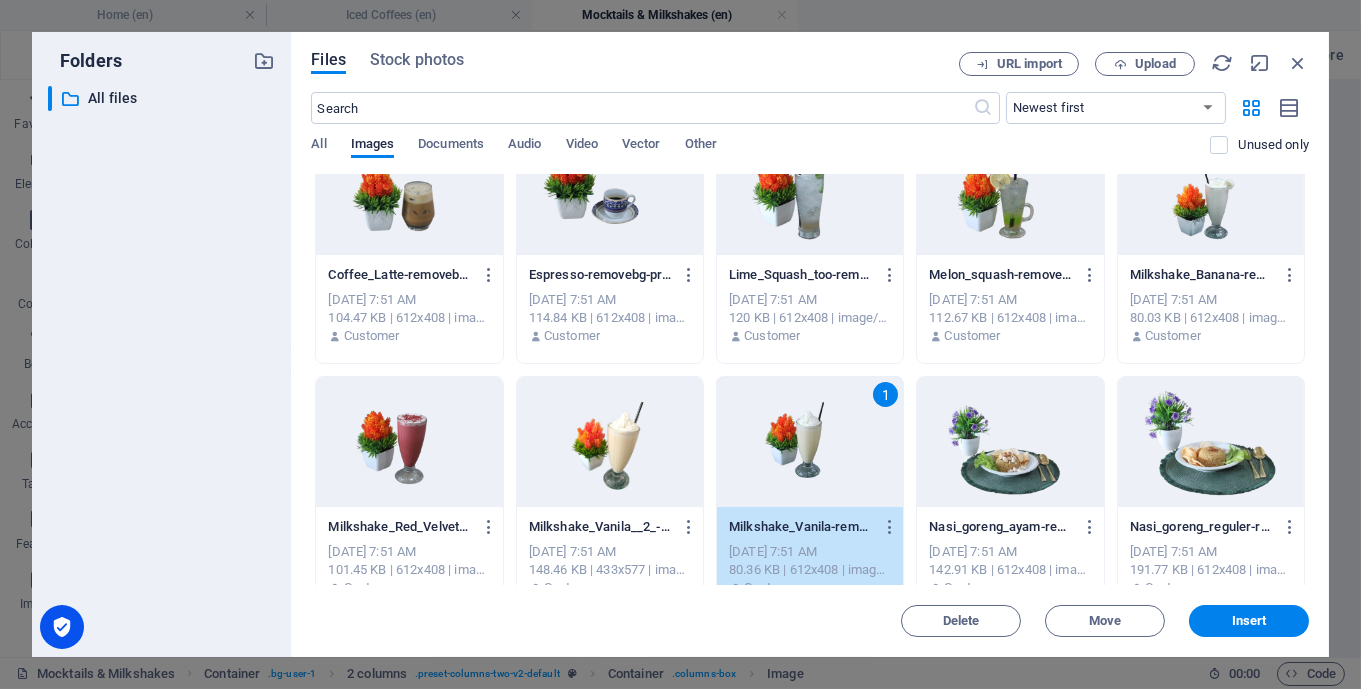 click on "1" at bounding box center [810, 442] 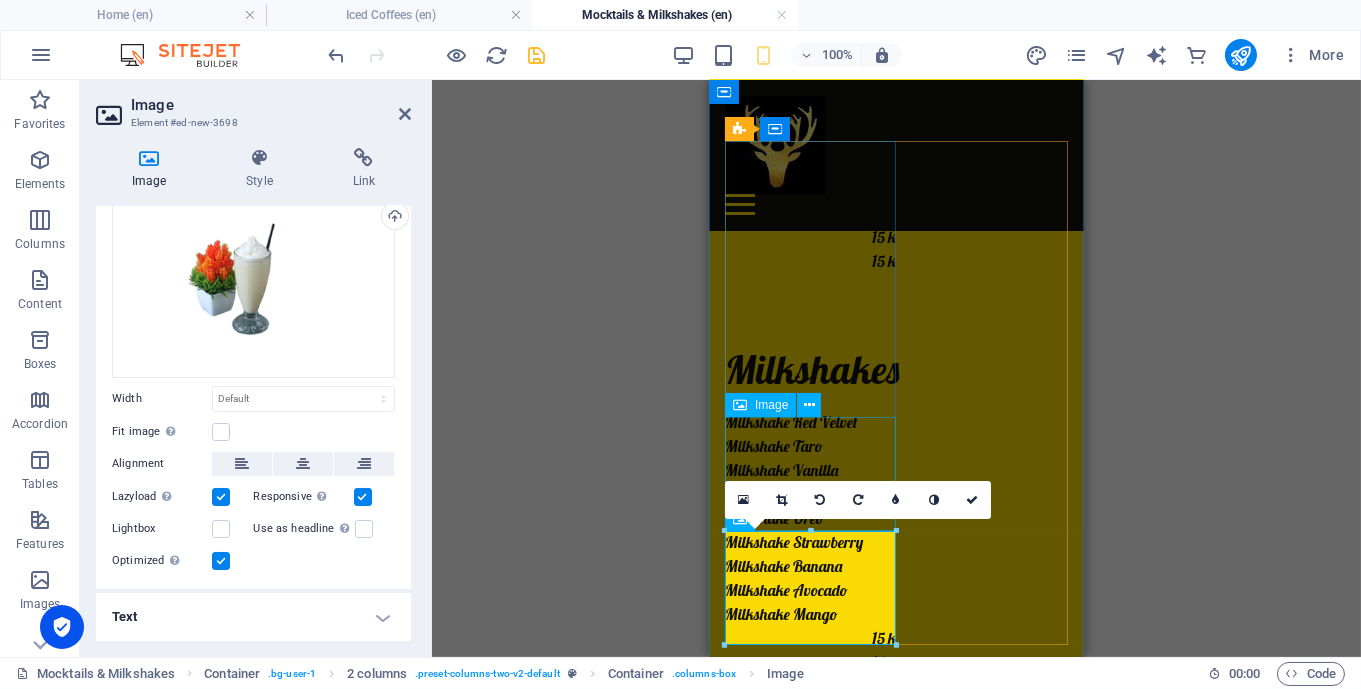 scroll, scrollTop: 1174, scrollLeft: 0, axis: vertical 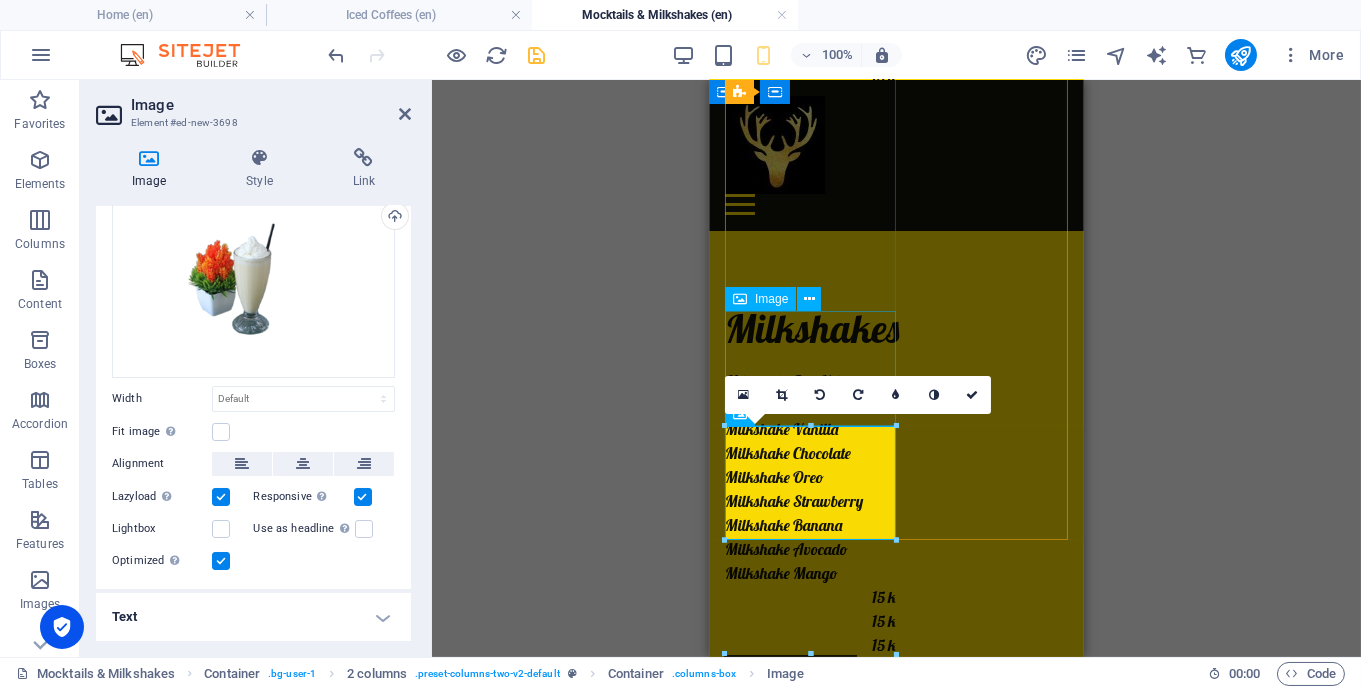 click at bounding box center [810, 1490] 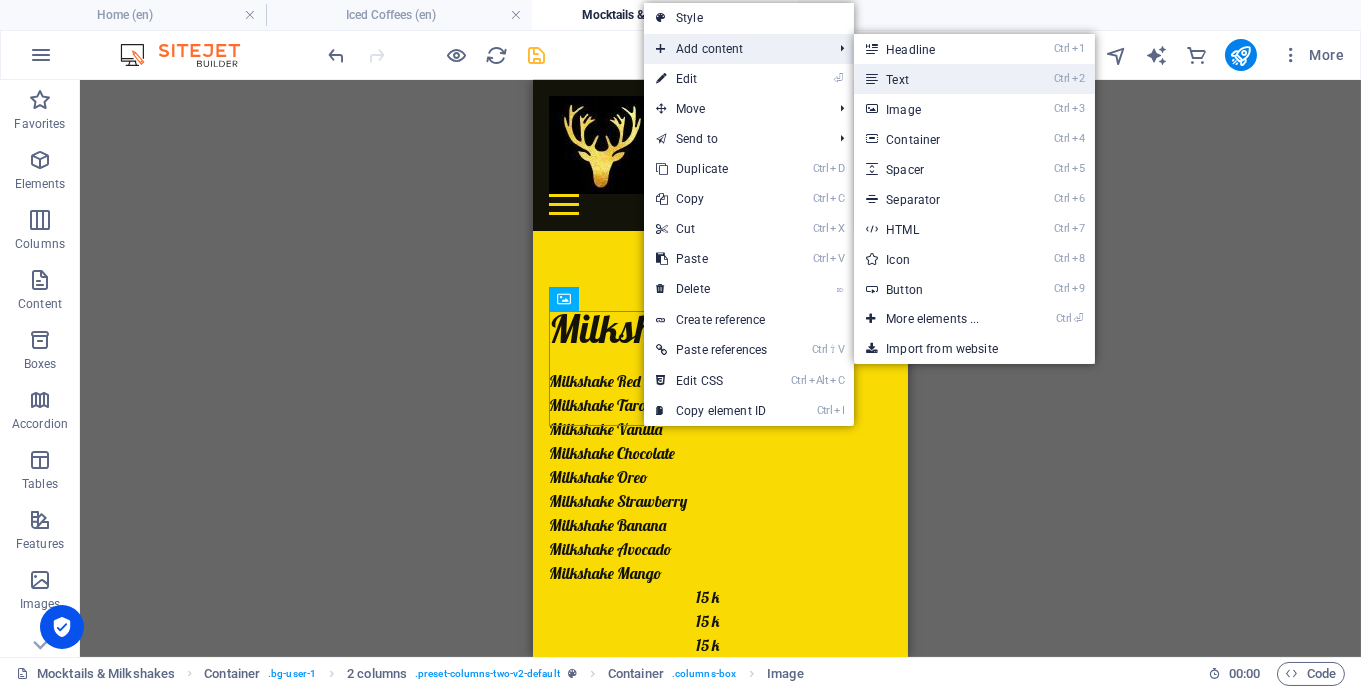 click on "Ctrl 2  Text" at bounding box center (936, 79) 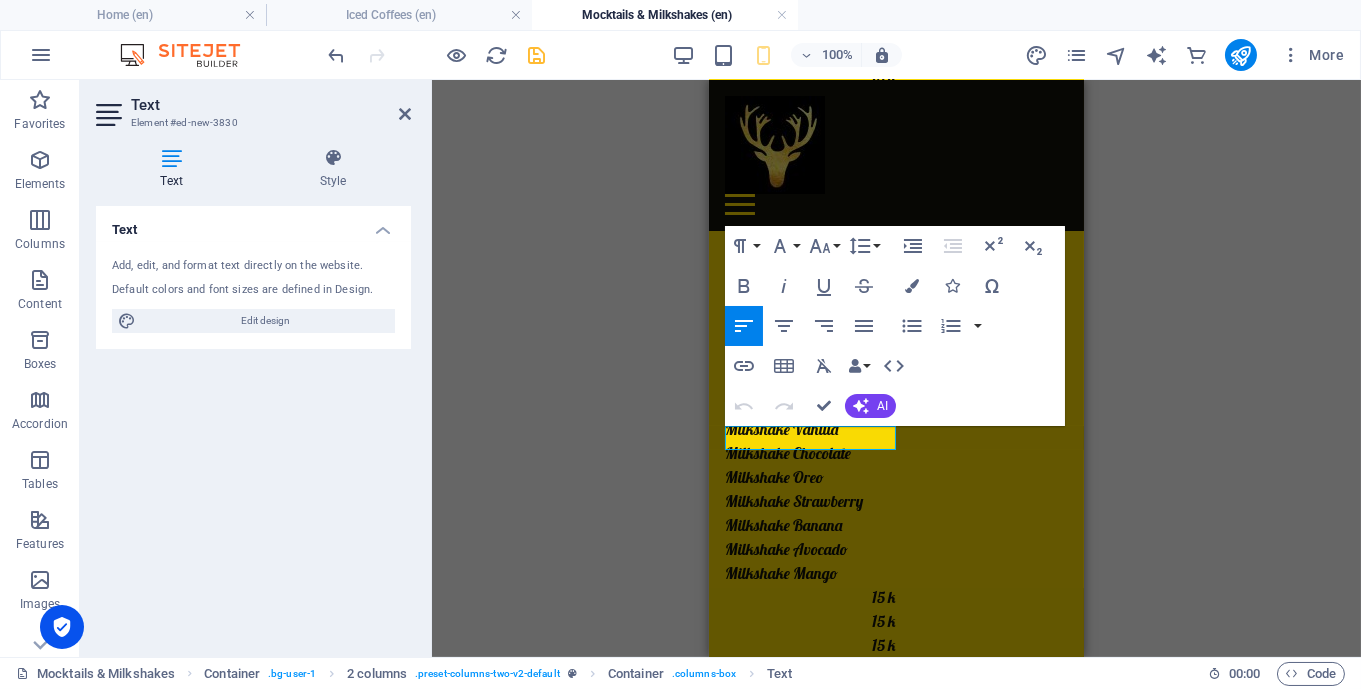 type 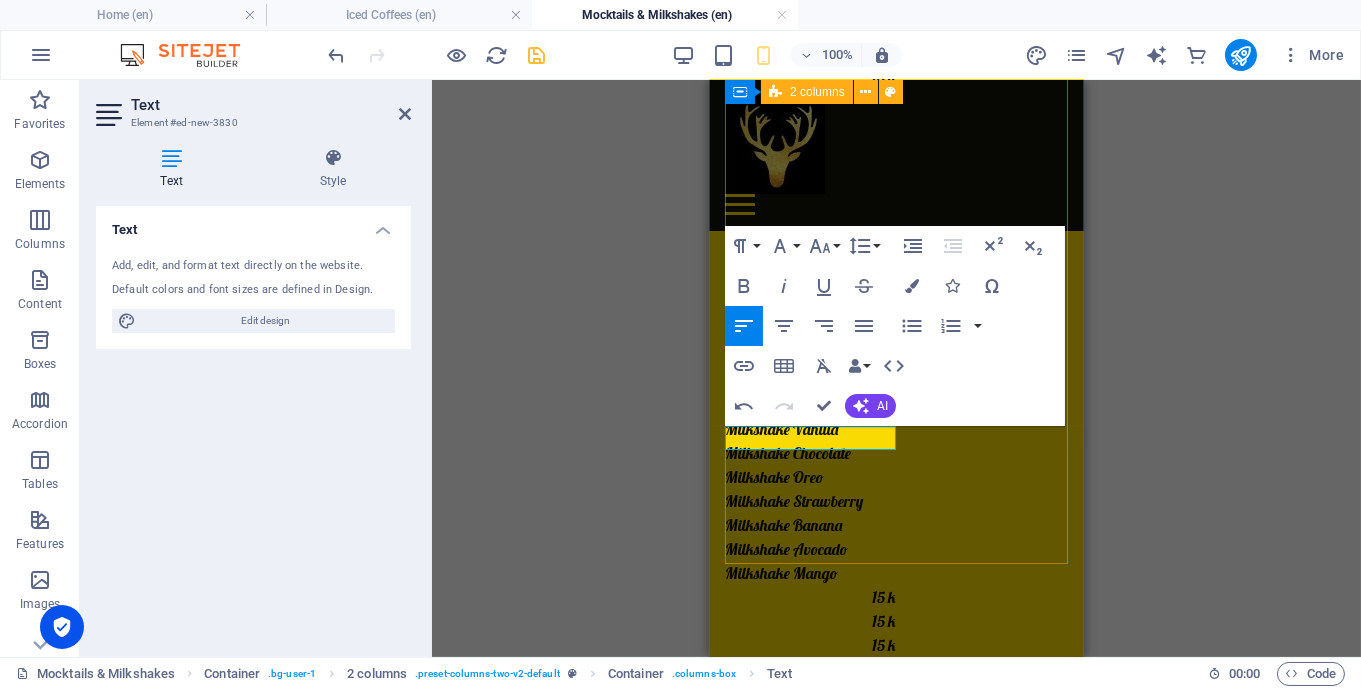 drag, startPoint x: 873, startPoint y: 441, endPoint x: 707, endPoint y: 436, distance: 166.07529 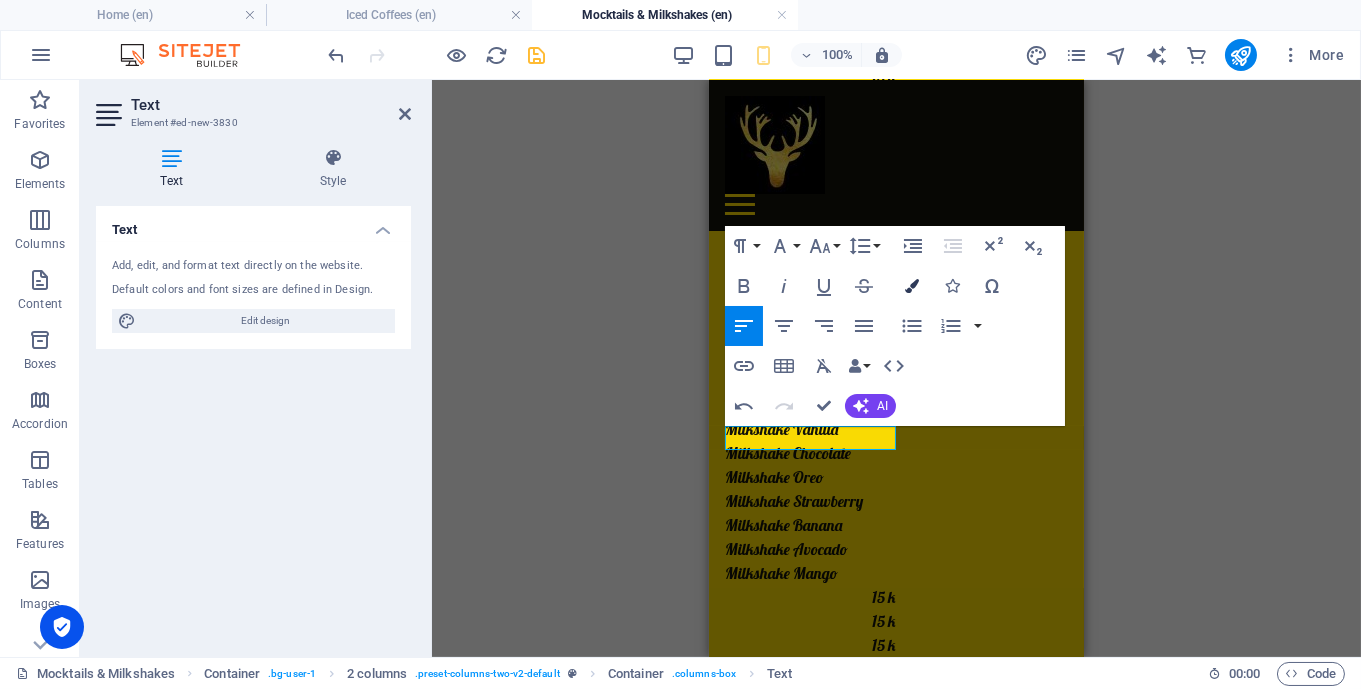 click at bounding box center [912, 286] 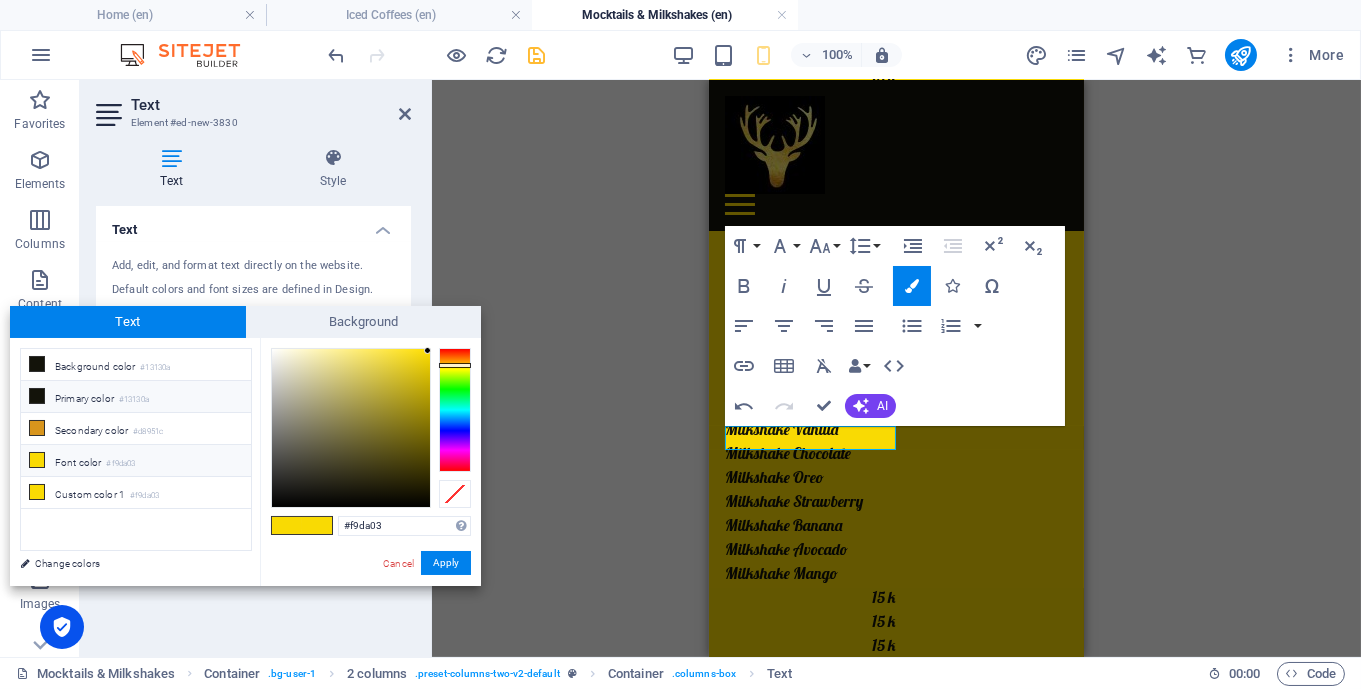 click on "Primary color
#13130a" at bounding box center [136, 397] 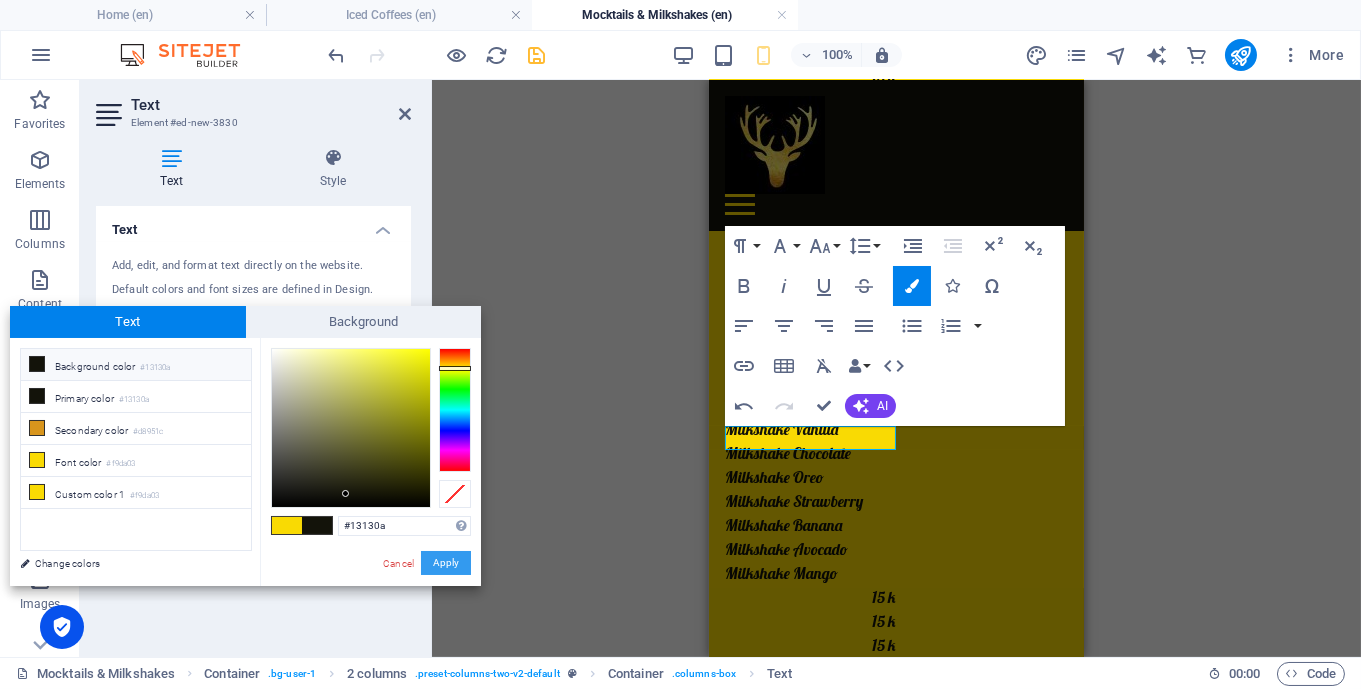 click on "Apply" at bounding box center [446, 563] 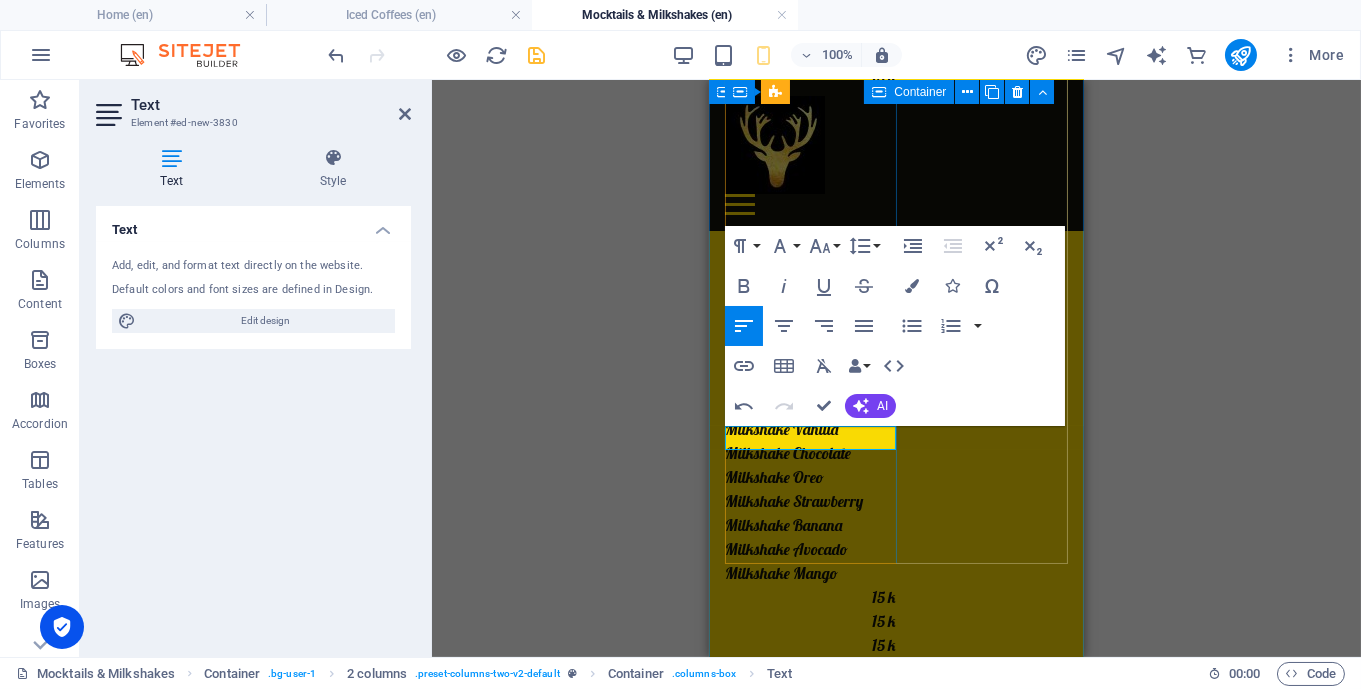 click on "Orange Squash Summer Blue Ocean" at bounding box center (810, 2288) 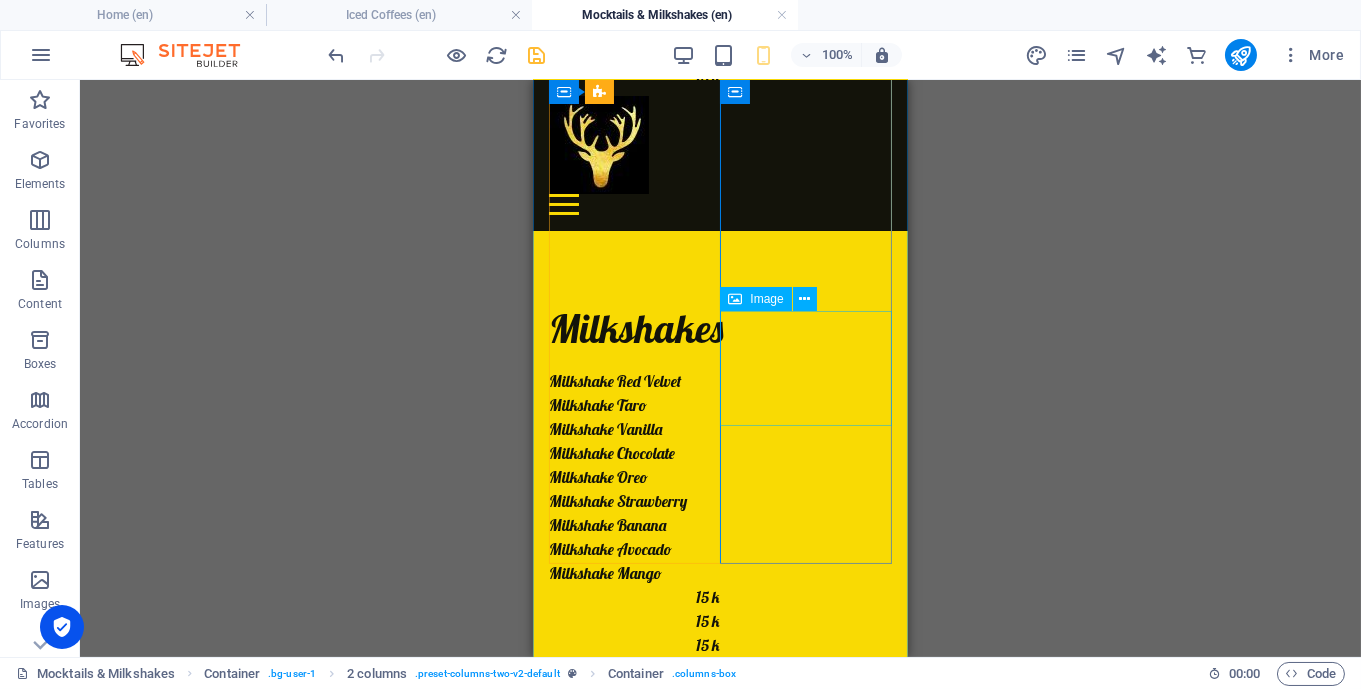 click at bounding box center (634, 2562) 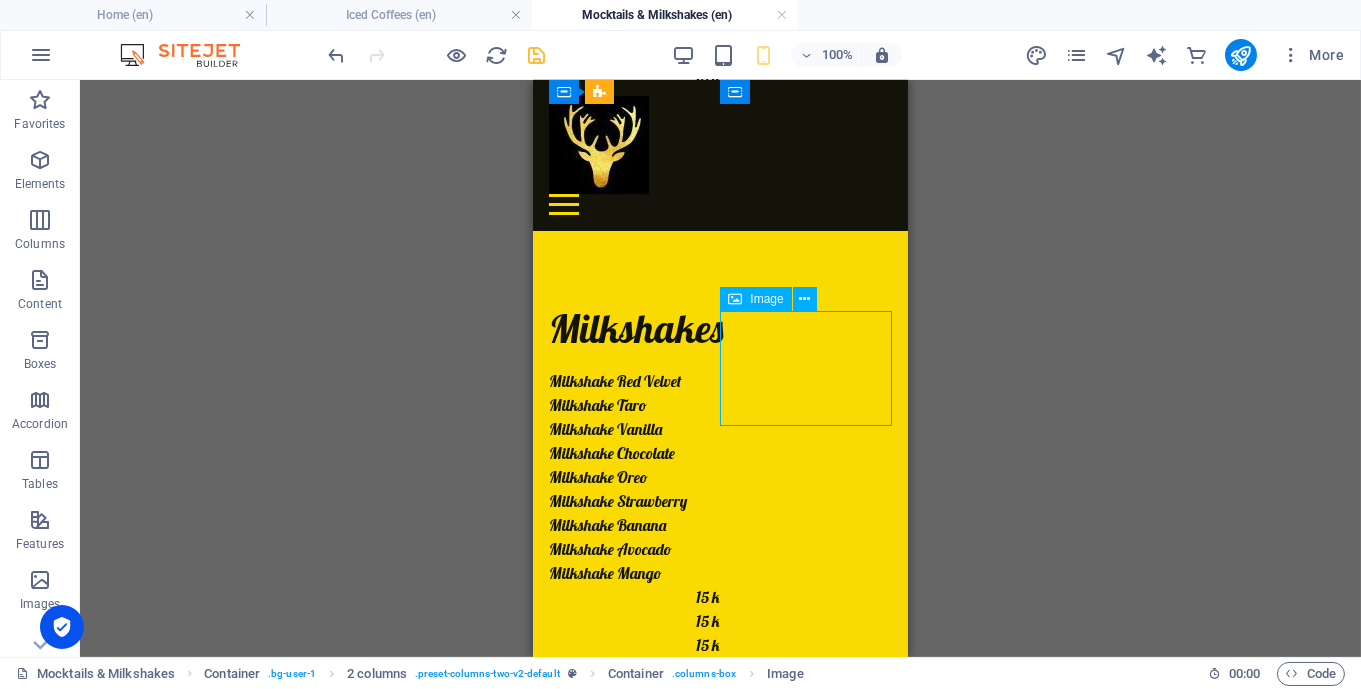 click at bounding box center (634, 2562) 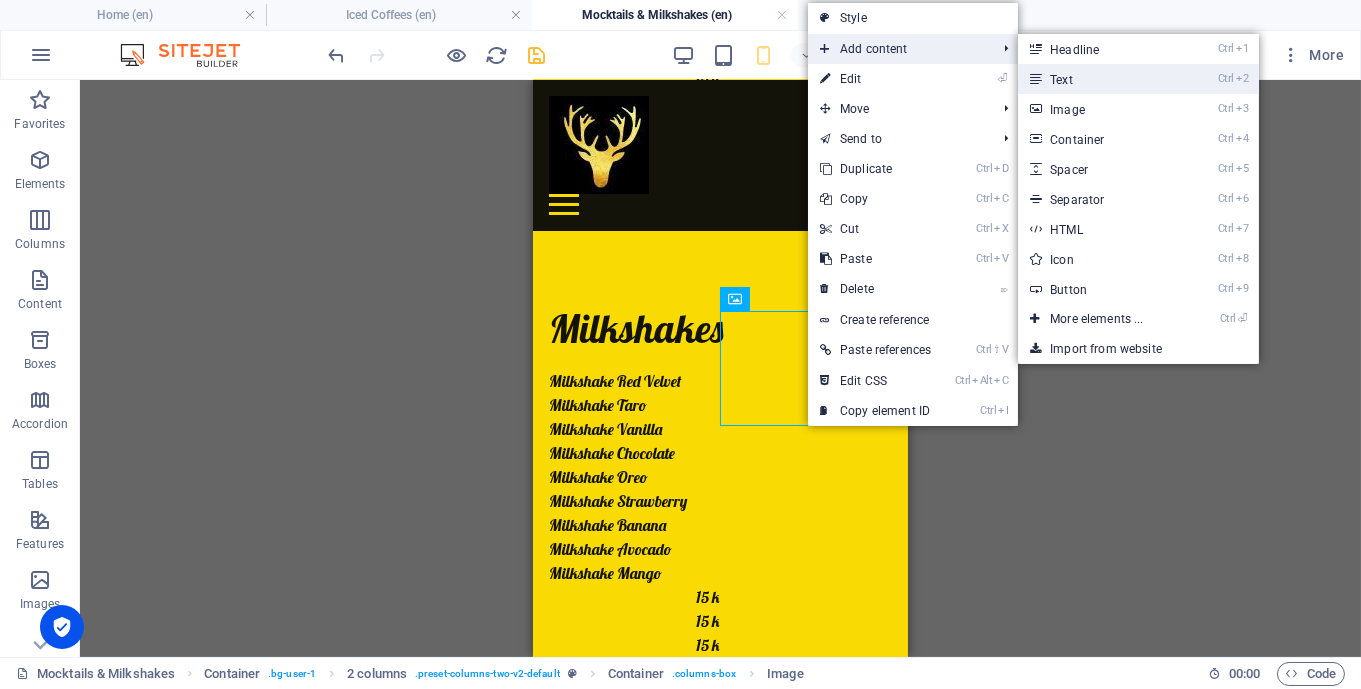 drag, startPoint x: 1077, startPoint y: 78, endPoint x: 372, endPoint y: 18, distance: 707.5486 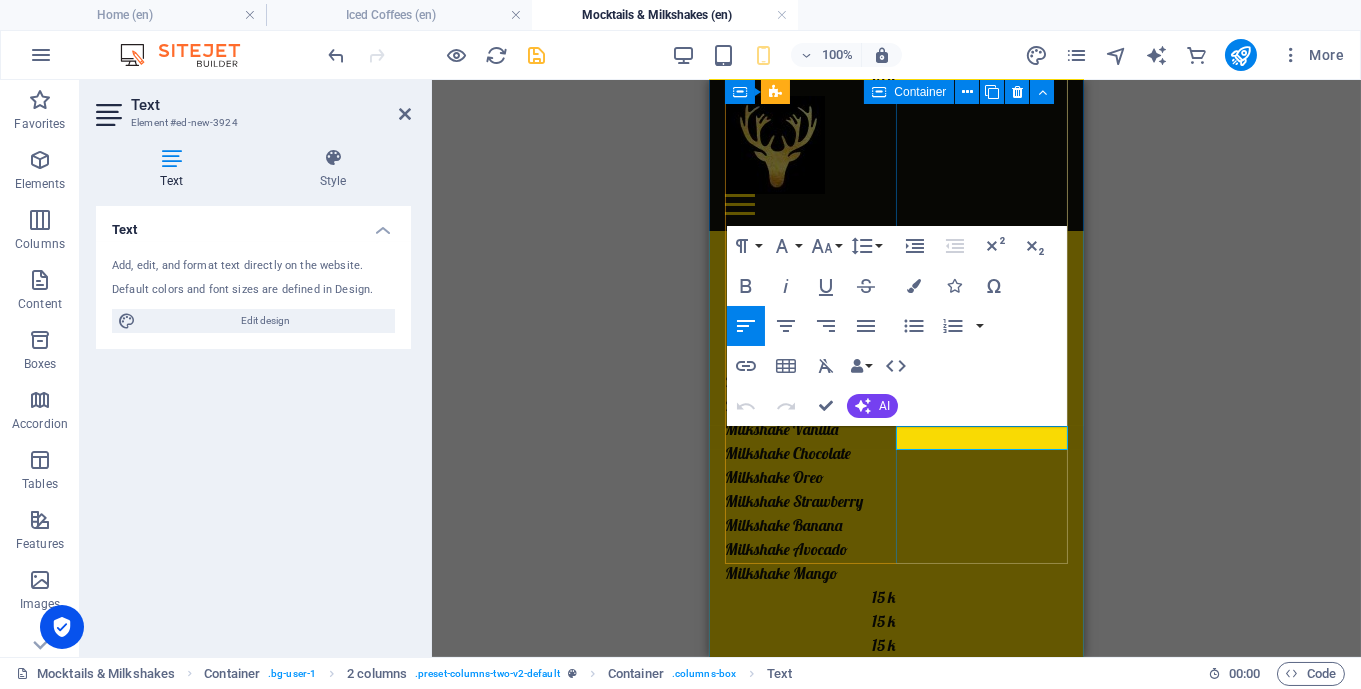 type 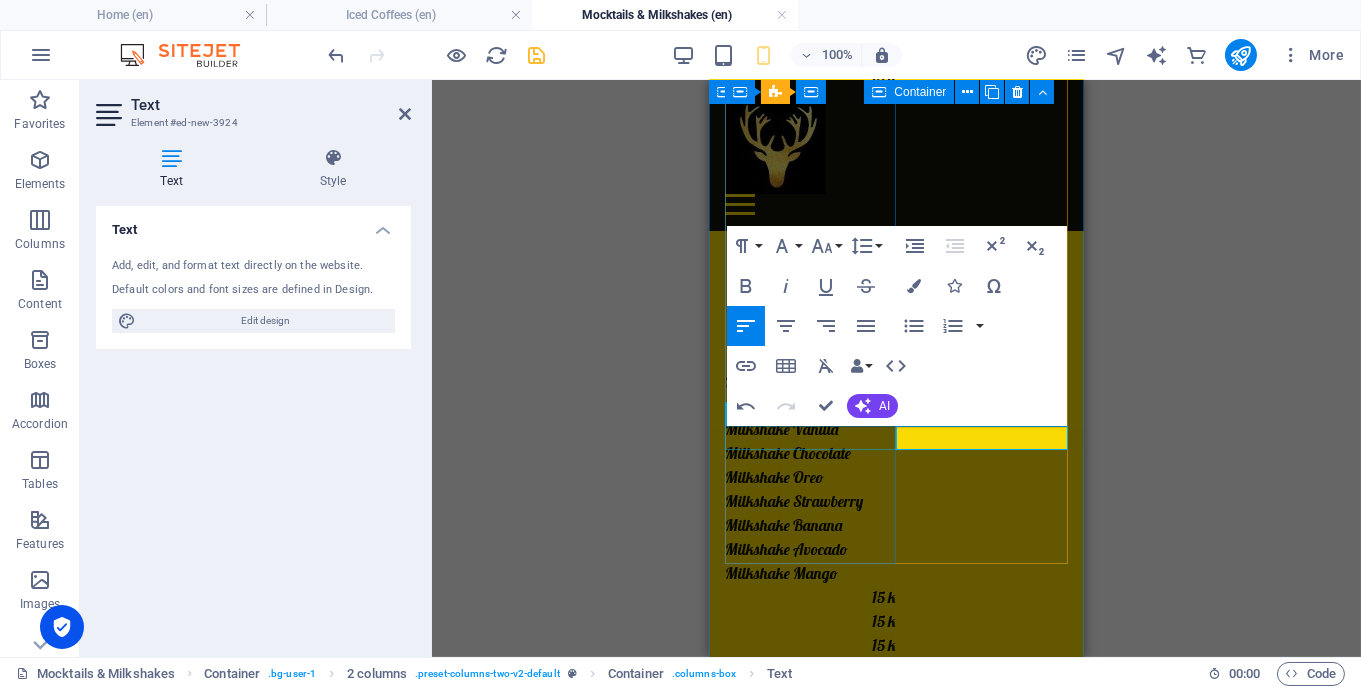 drag, startPoint x: 1037, startPoint y: 436, endPoint x: 847, endPoint y: 439, distance: 190.02368 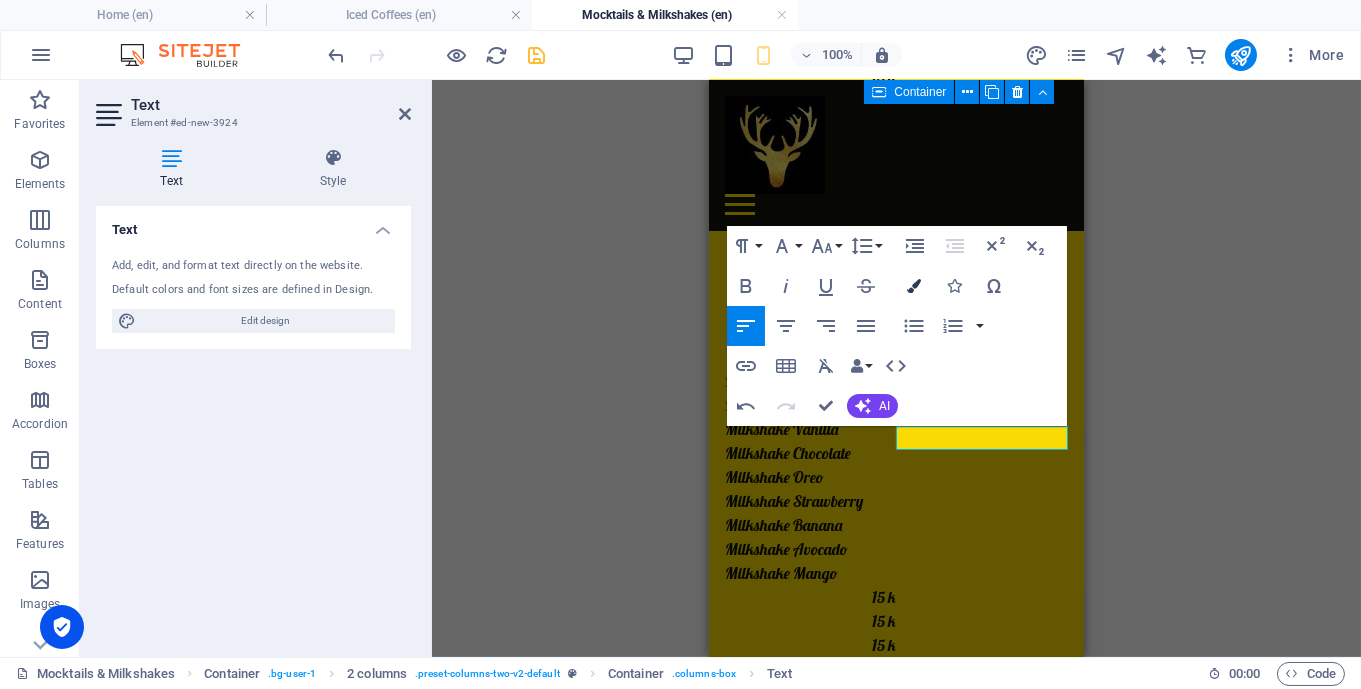 click at bounding box center [914, 286] 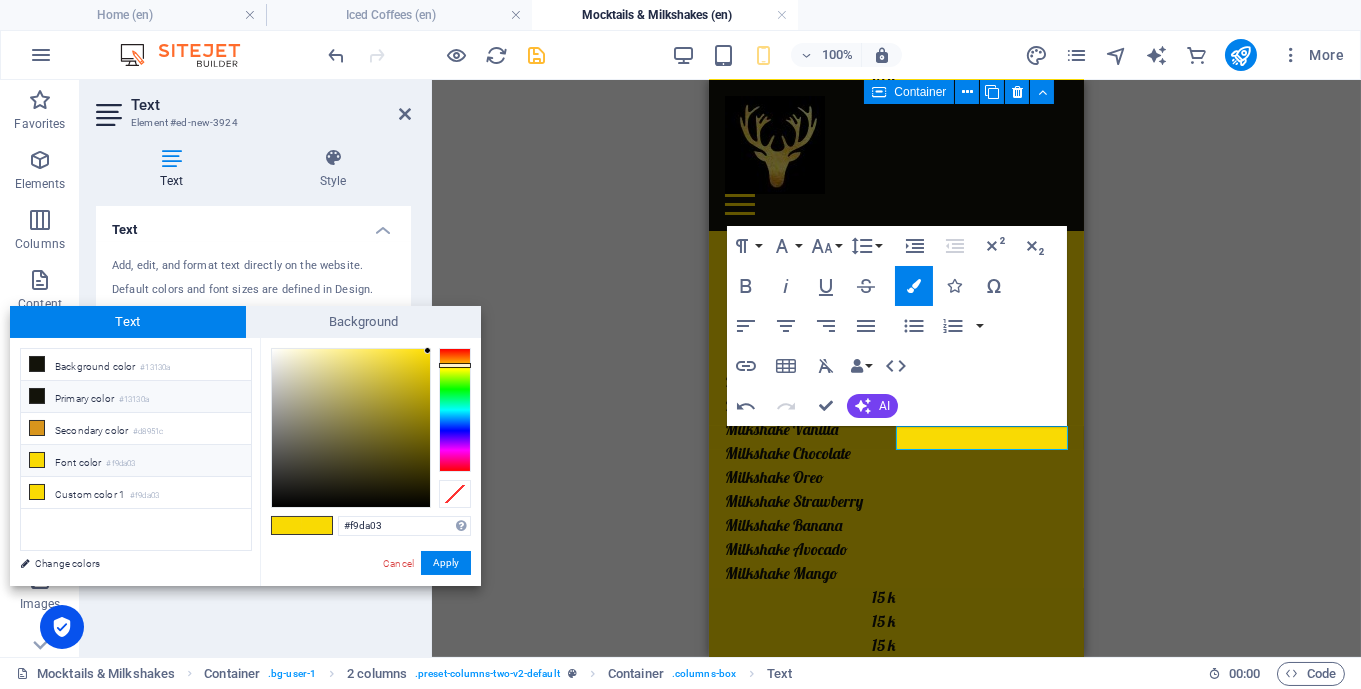 click on "Primary color
#13130a" at bounding box center (136, 397) 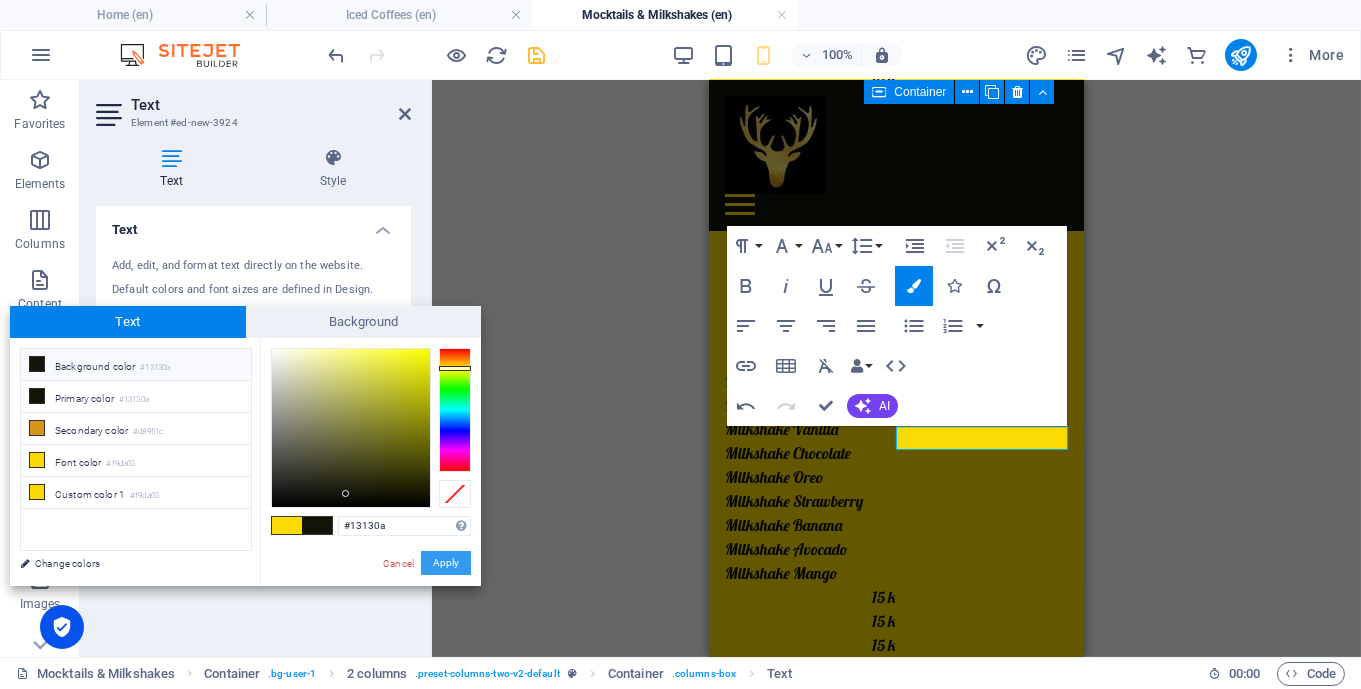 click on "Apply" at bounding box center (446, 563) 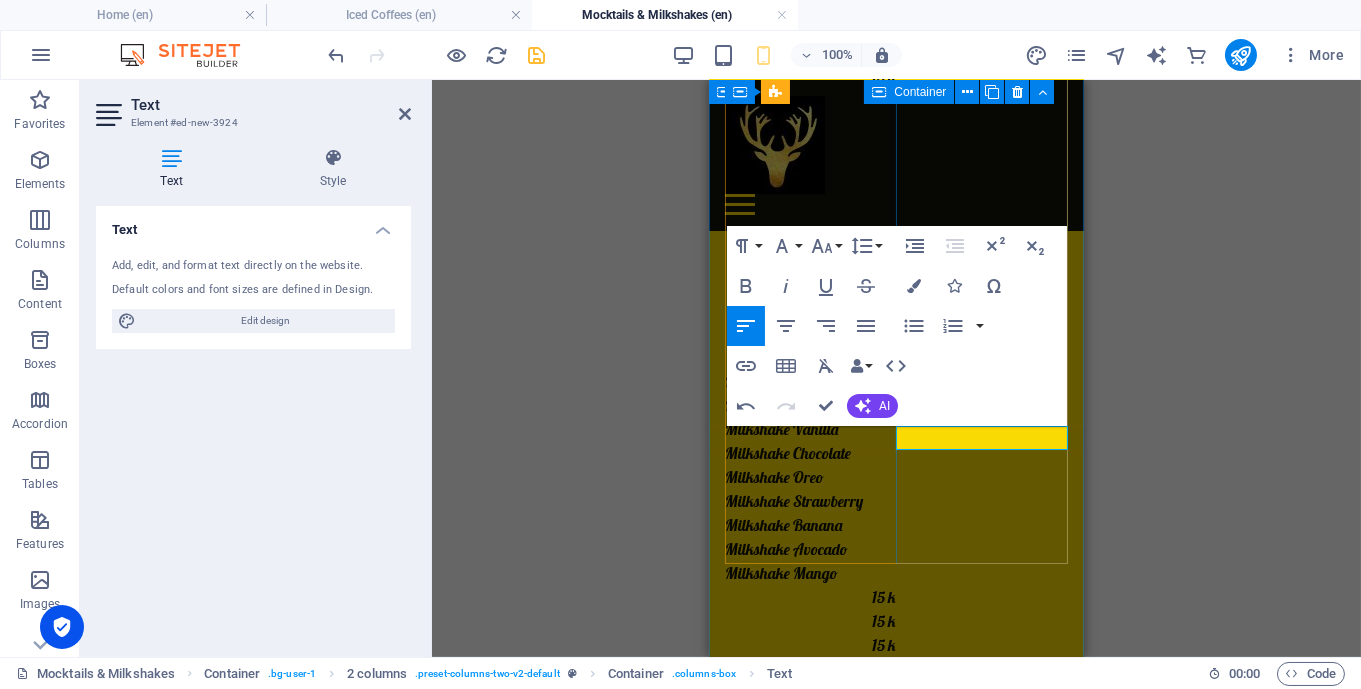 click on "Orange Squash Summer Blue Ocean Milkshake Red Velvet" at bounding box center (810, 2300) 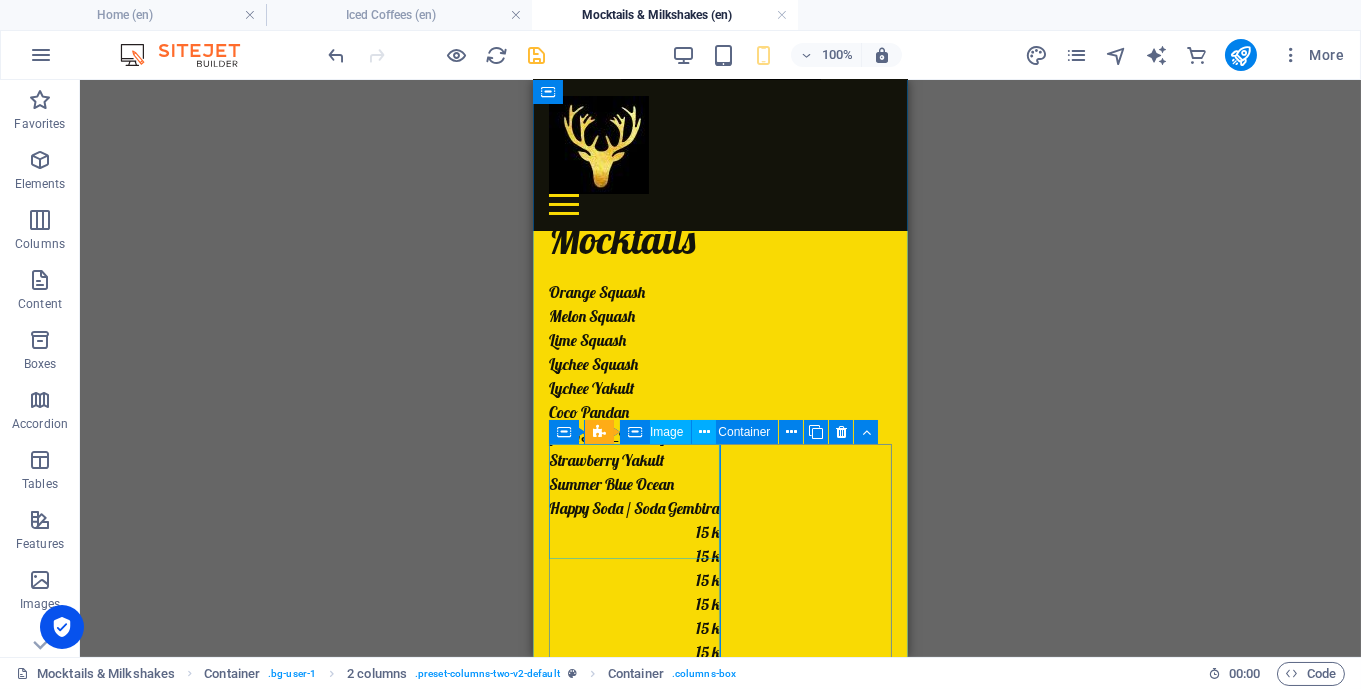 scroll, scrollTop: 1068, scrollLeft: 0, axis: vertical 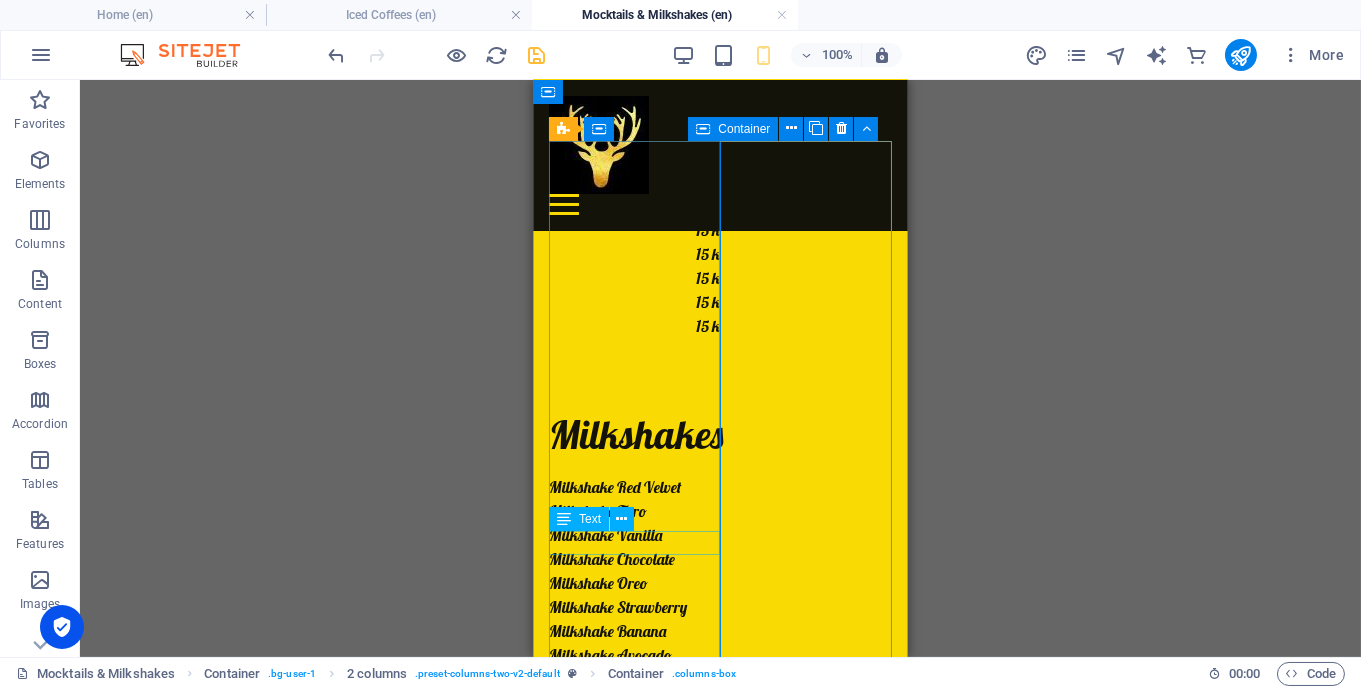 click on "Banana Milkshake" at bounding box center [634, 1733] 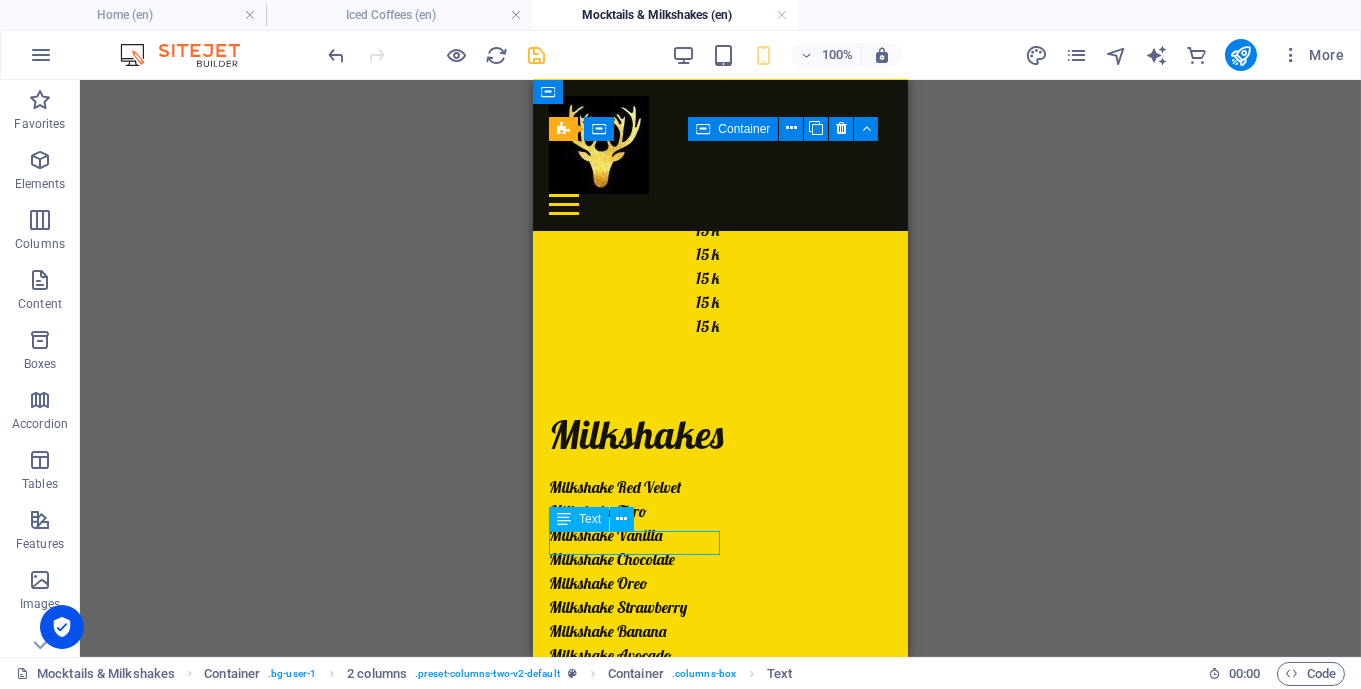 click on "Banana Milkshake" at bounding box center (634, 1733) 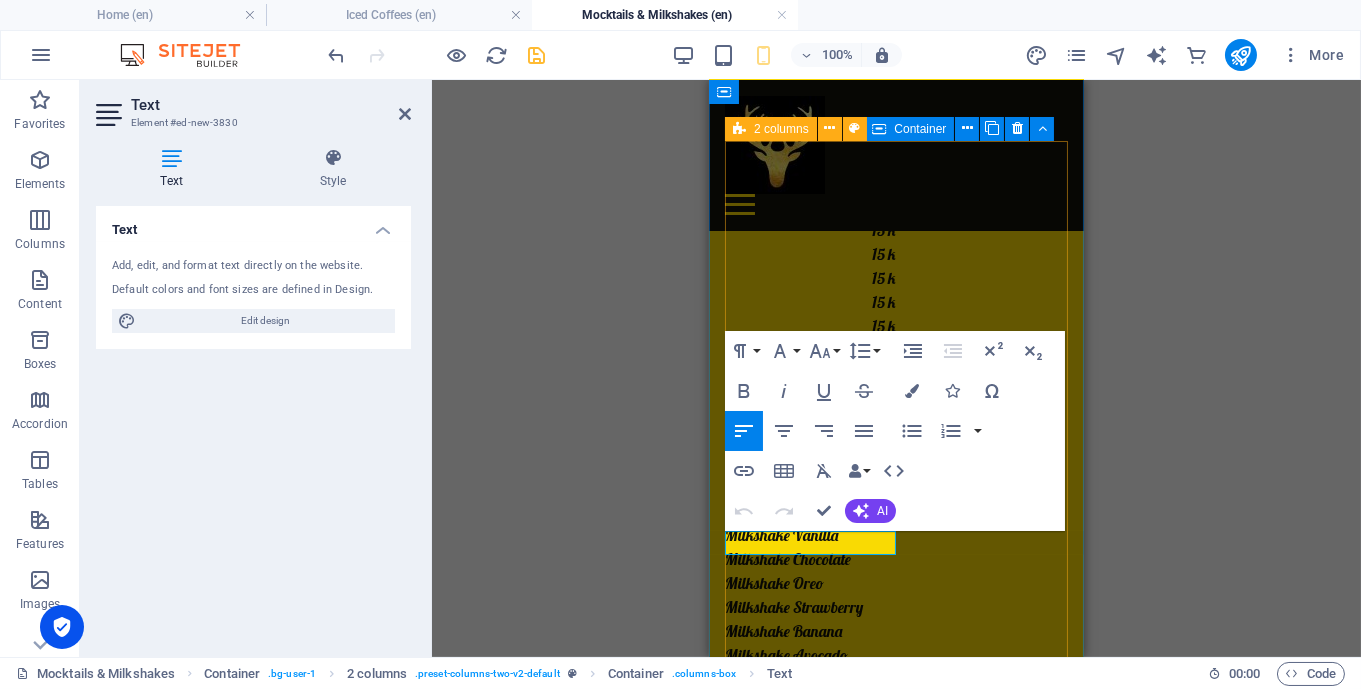 drag, startPoint x: 781, startPoint y: 536, endPoint x: 1407, endPoint y: 617, distance: 631.2187 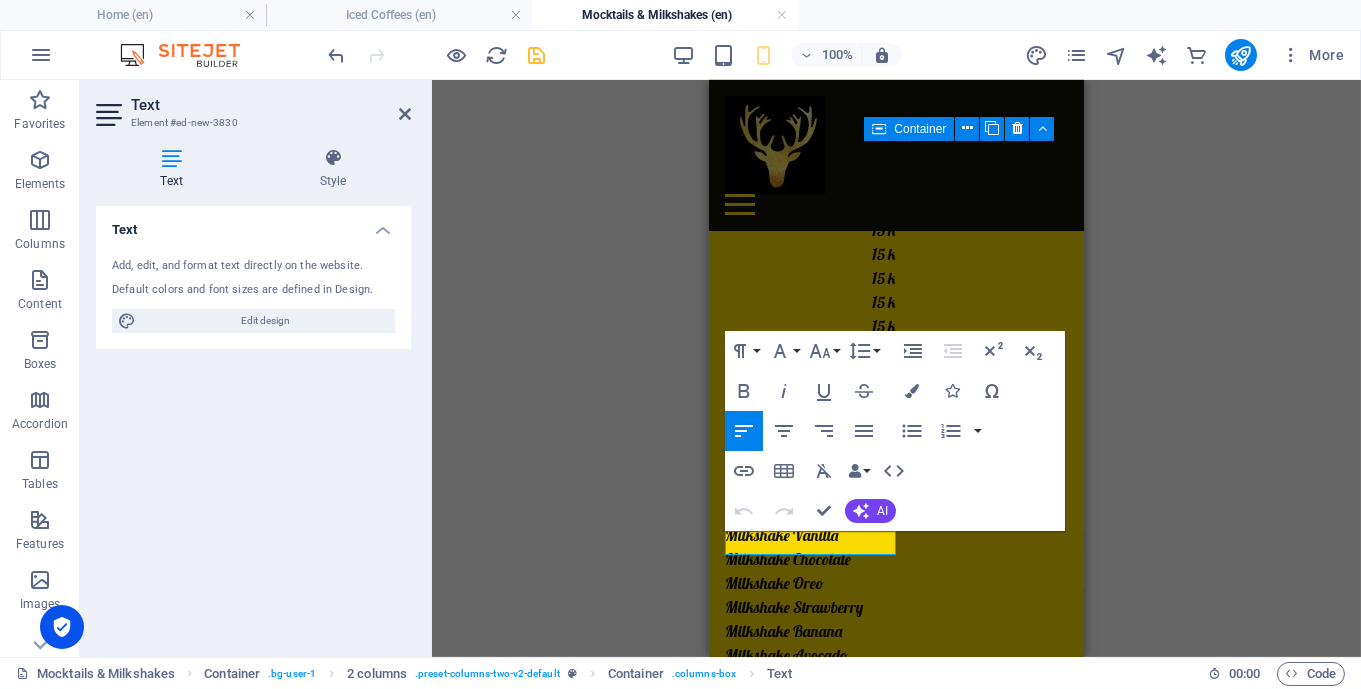 type 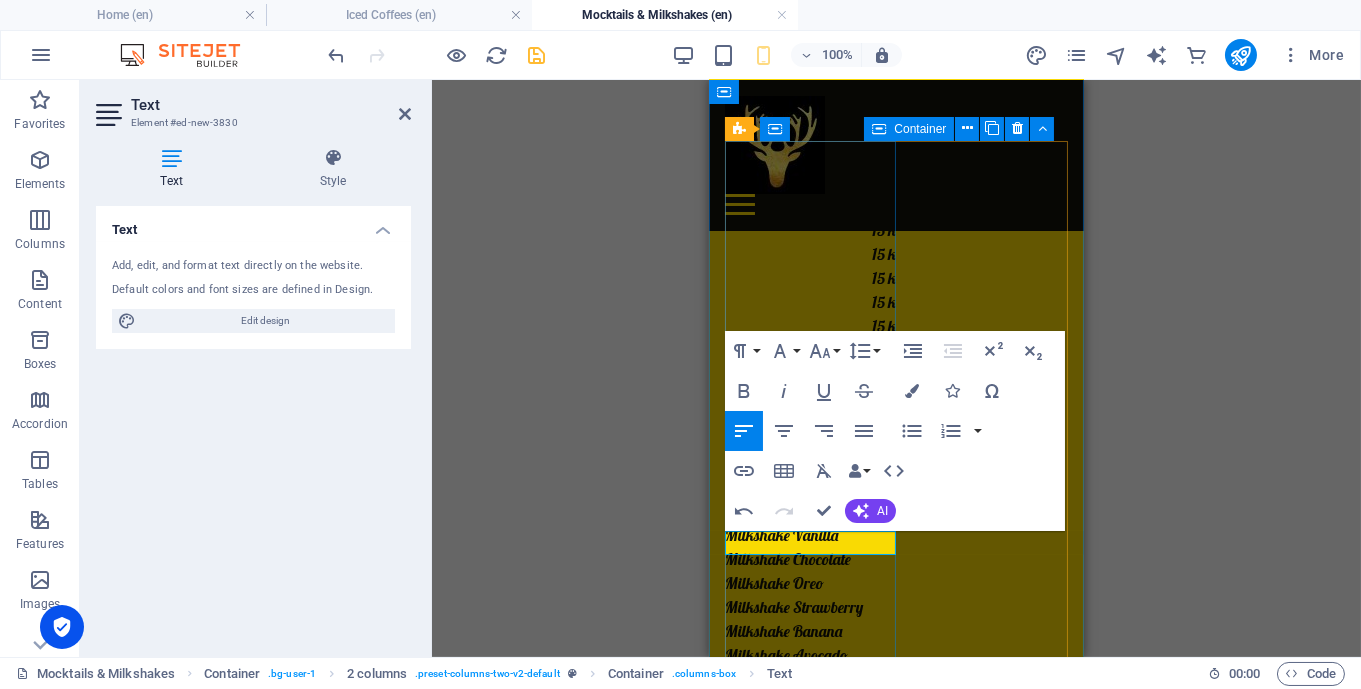 click on "Milkshake" at bounding box center [810, 1733] 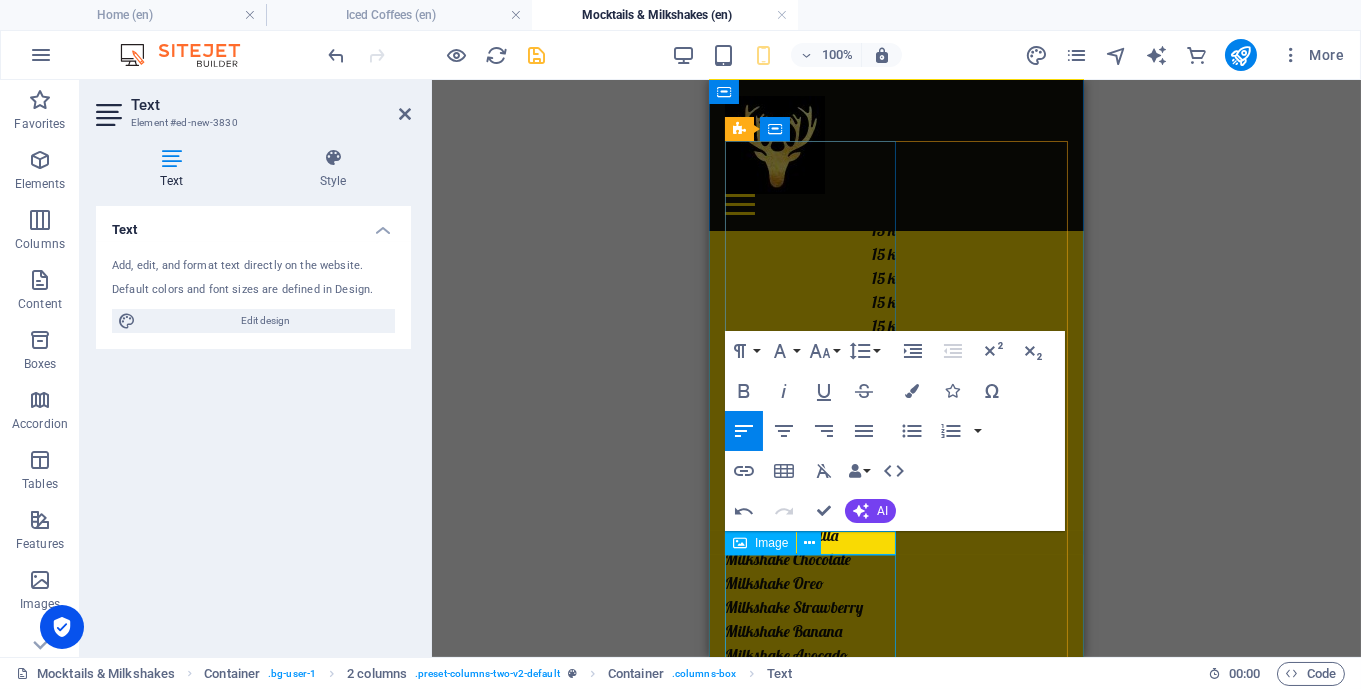 click at bounding box center [810, 1870] 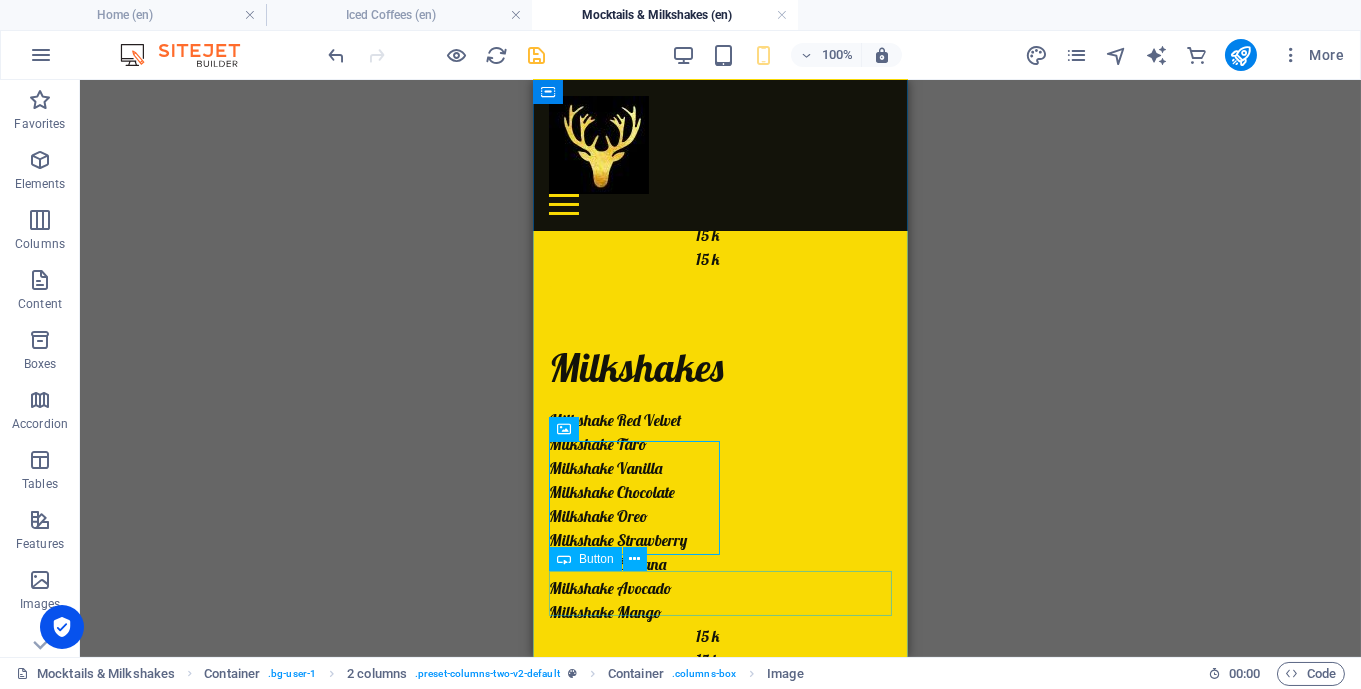 scroll, scrollTop: 1206, scrollLeft: 0, axis: vertical 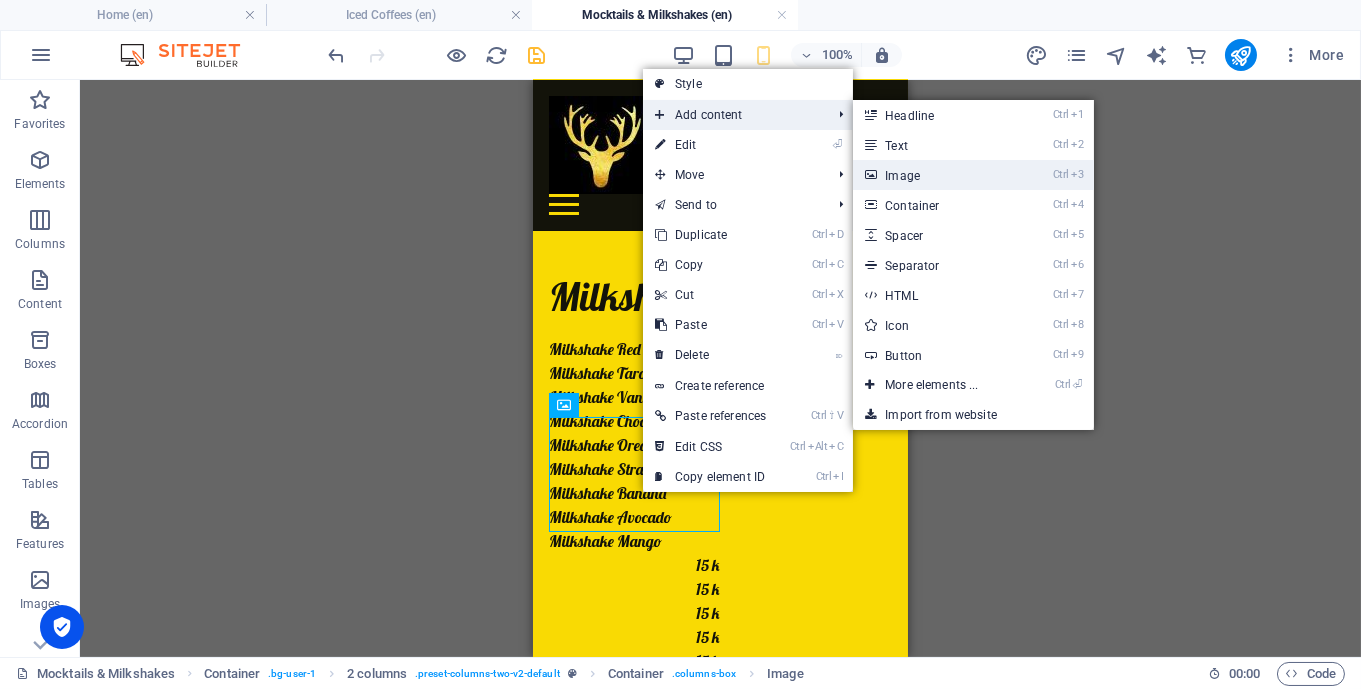 click on "Ctrl 3  Image" at bounding box center [935, 175] 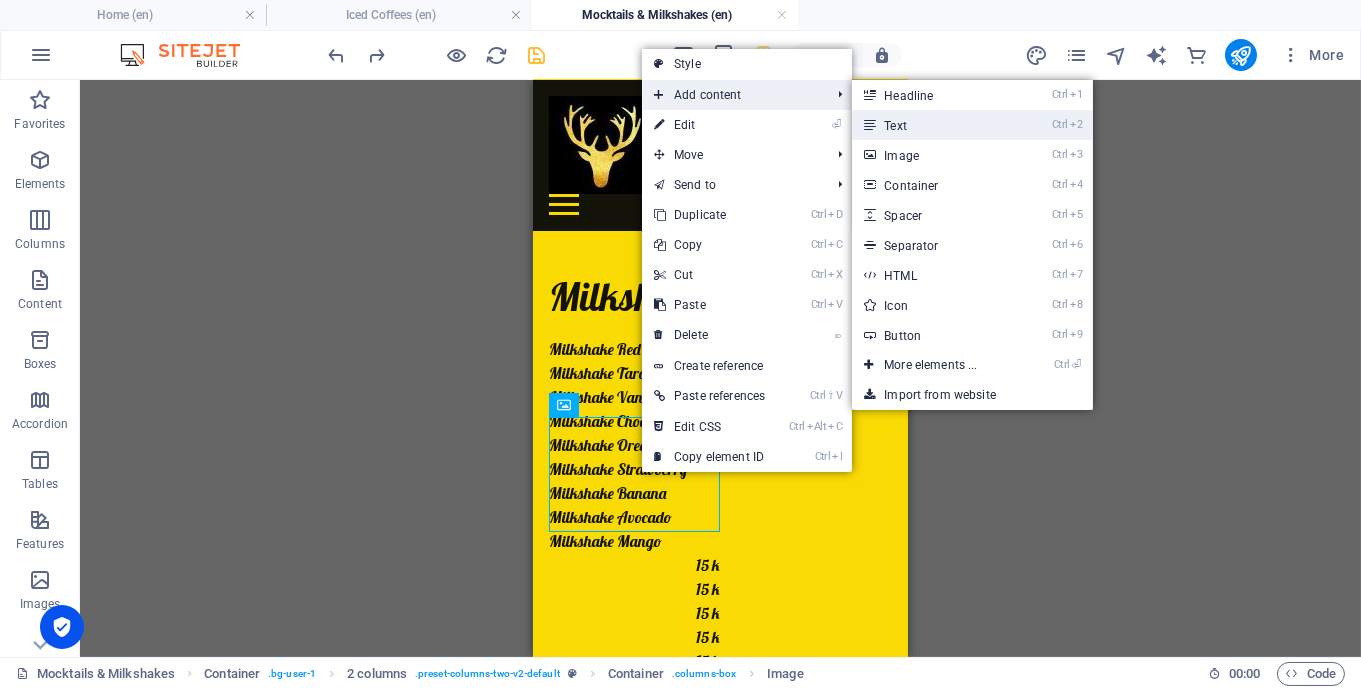drag, startPoint x: 912, startPoint y: 127, endPoint x: 203, endPoint y: 47, distance: 713.49915 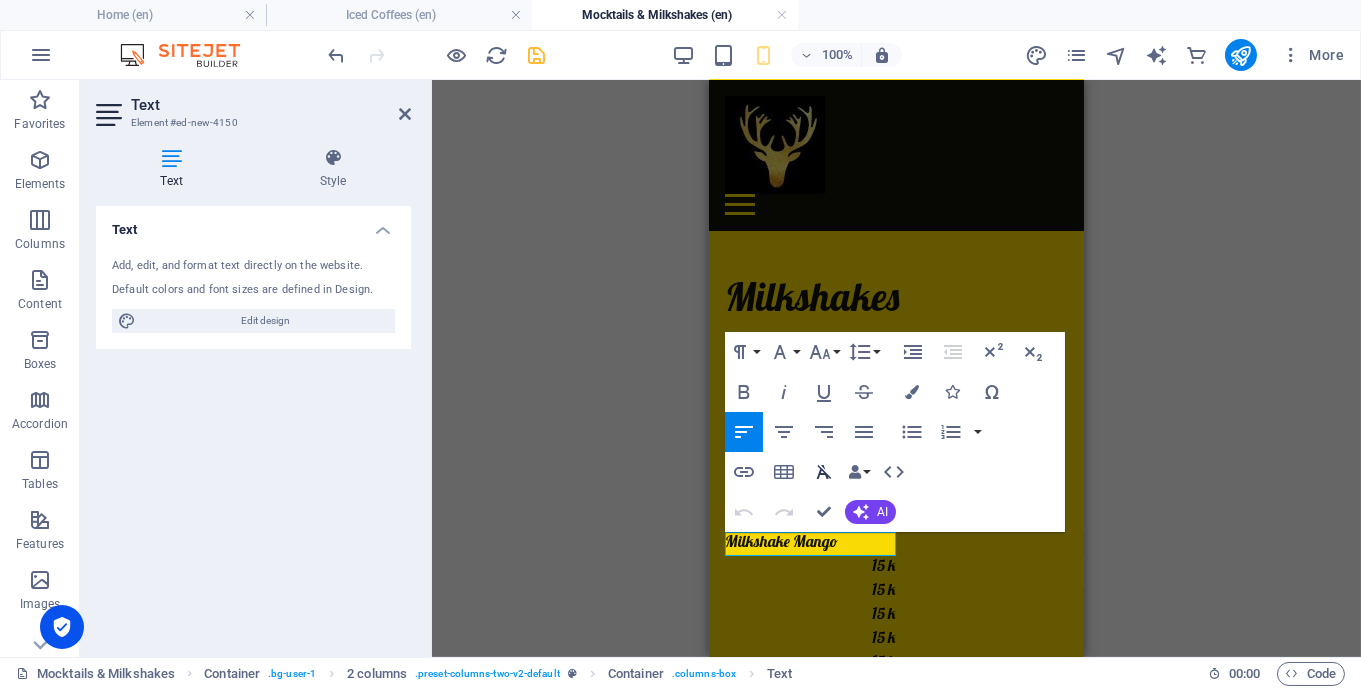 type 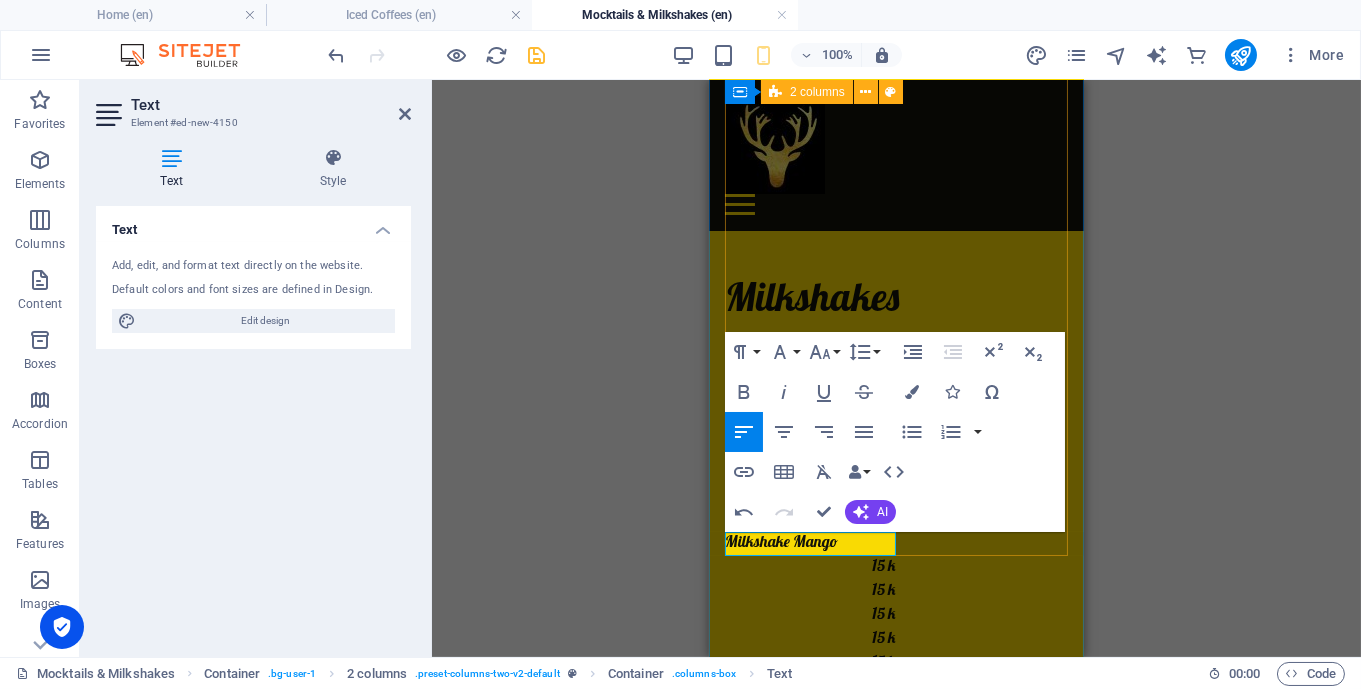 drag, startPoint x: 871, startPoint y: 543, endPoint x: 708, endPoint y: 530, distance: 163.51758 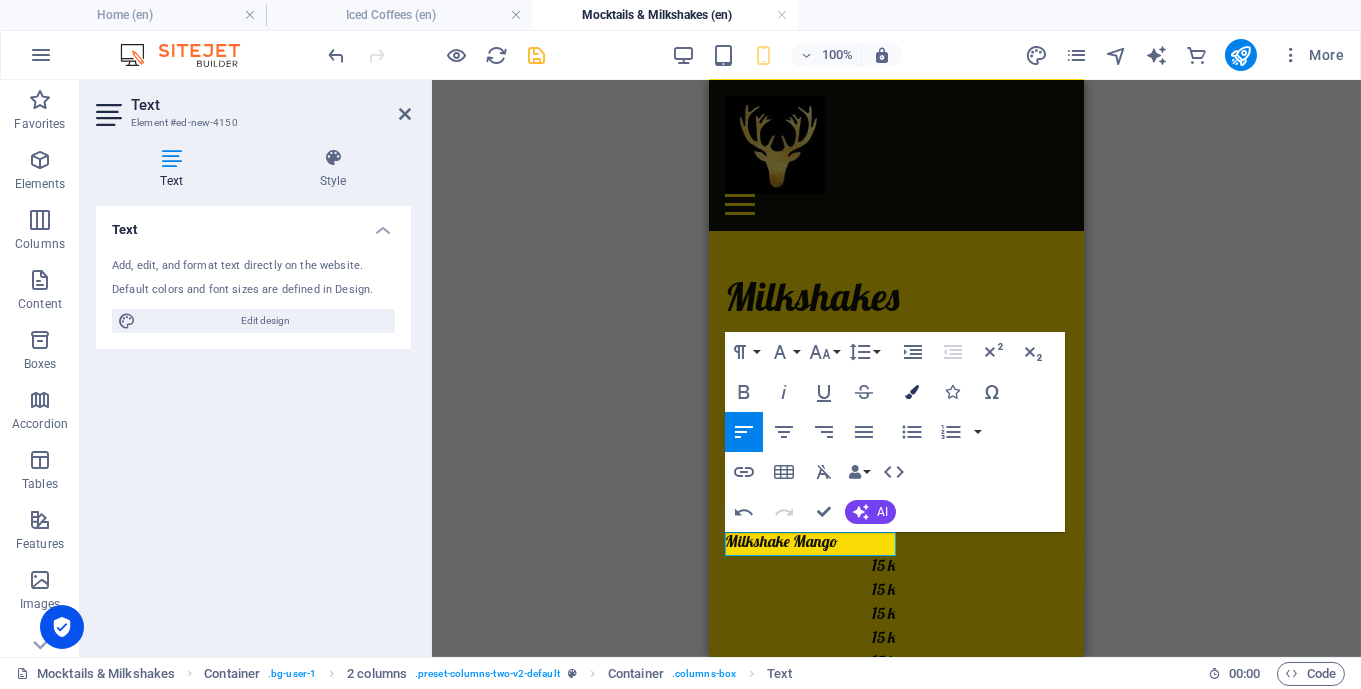 click at bounding box center [912, 392] 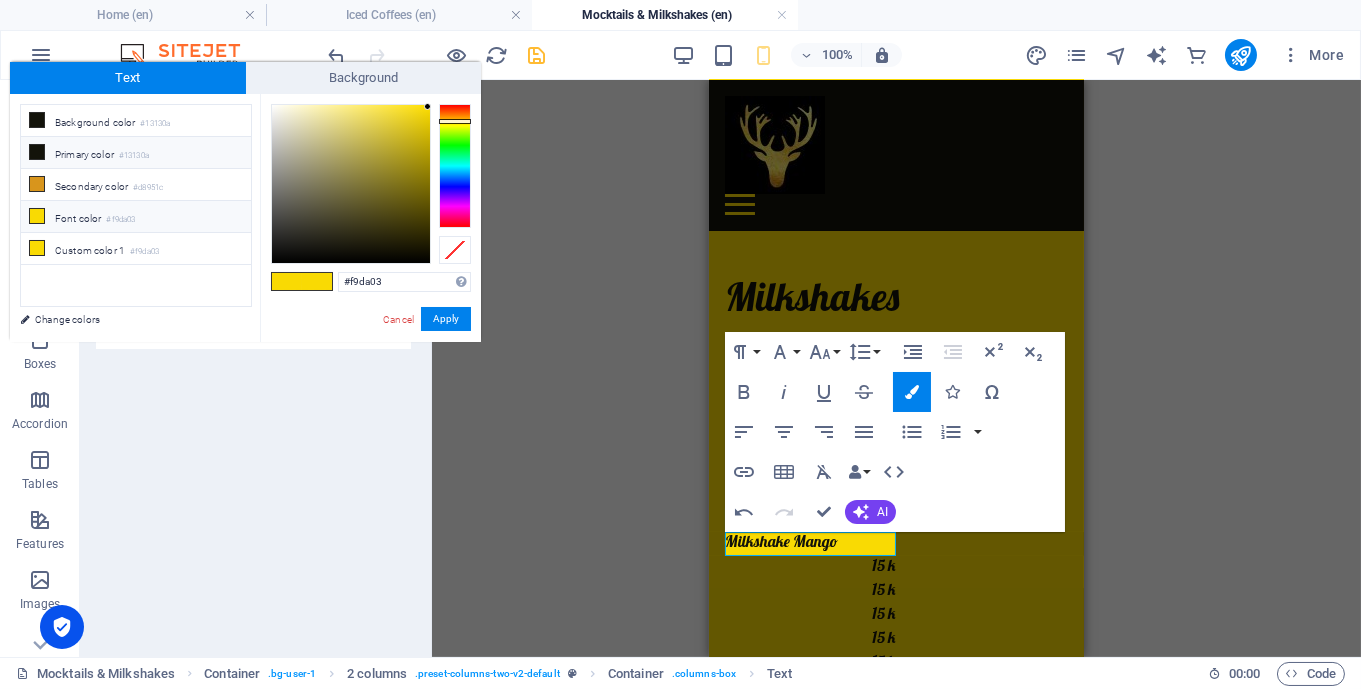 click on "Primary color
#13130a" at bounding box center (136, 153) 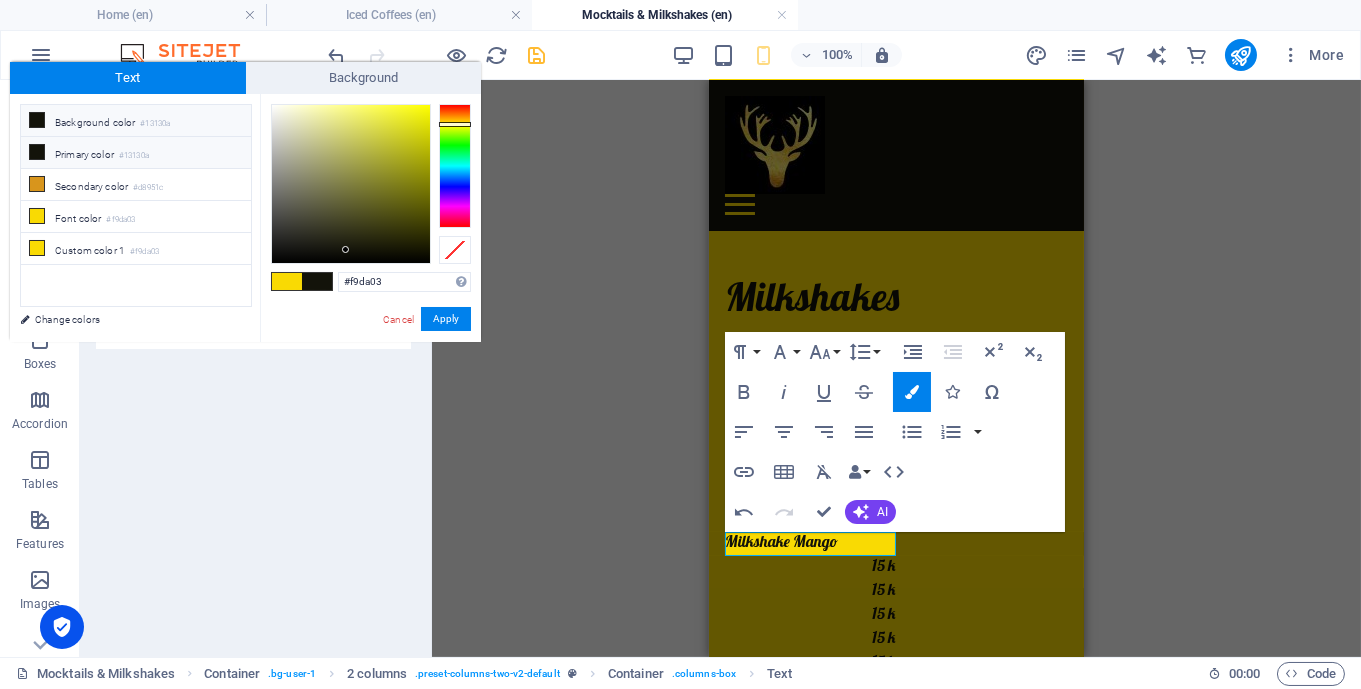 type on "#13130a" 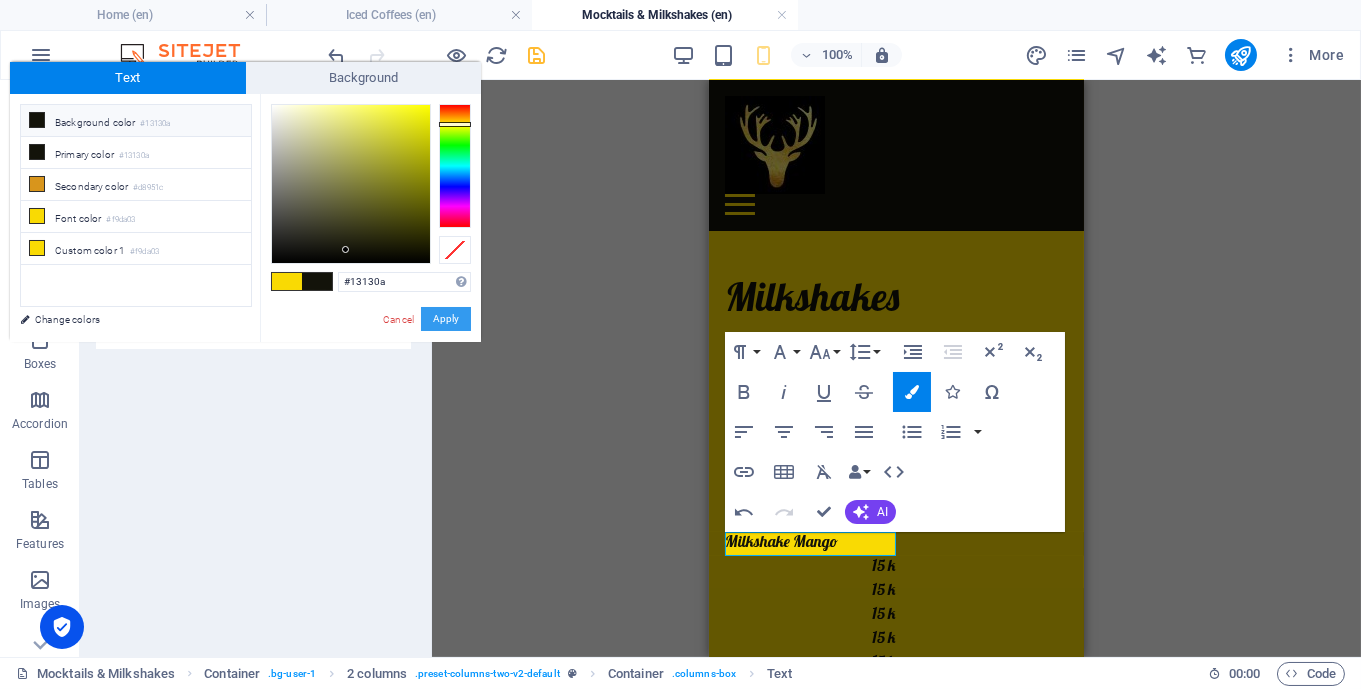 click on "Apply" at bounding box center [446, 319] 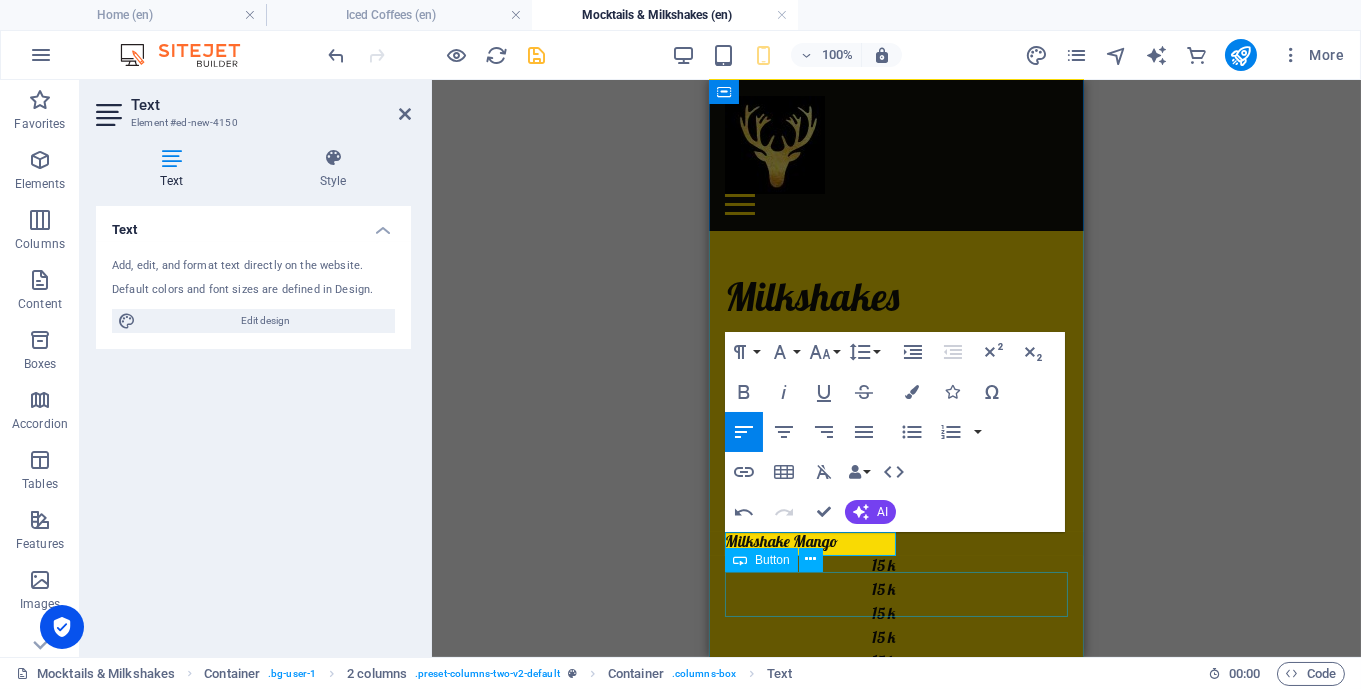 click on "Next: Iced Tea, Juice & Mixed Fruit" at bounding box center (895, 2741) 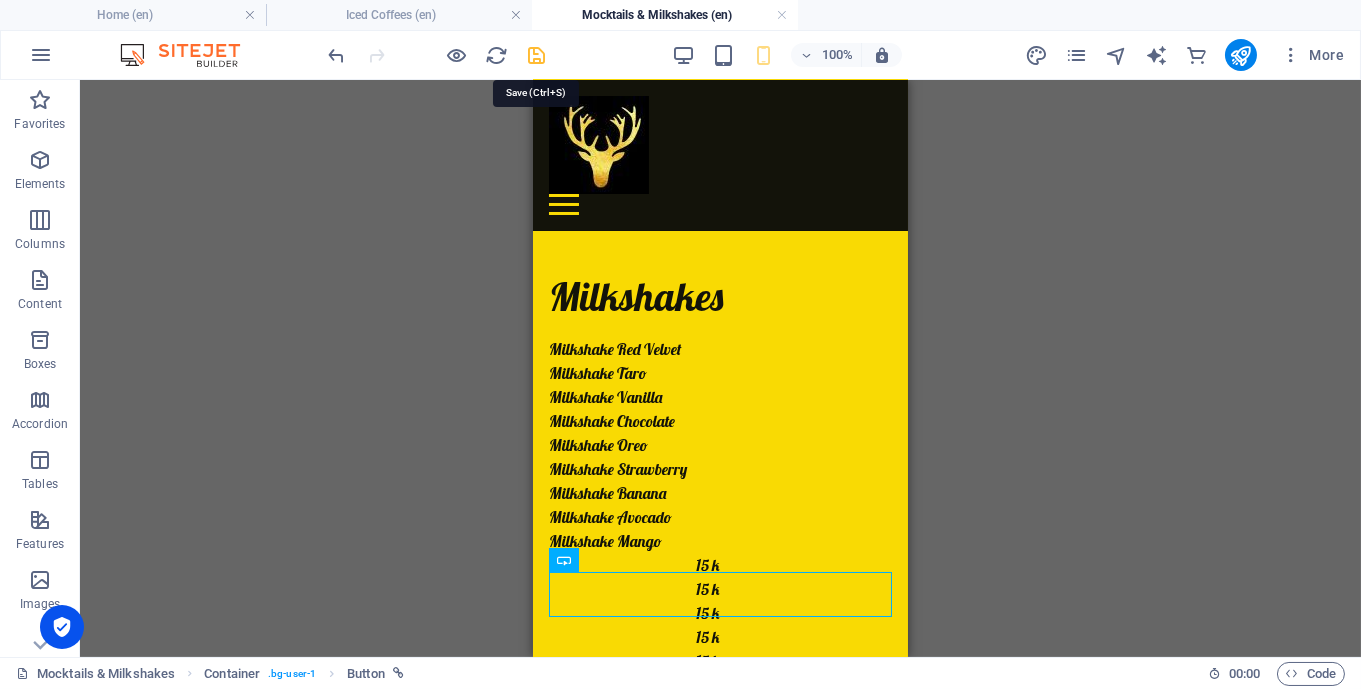 click at bounding box center (537, 55) 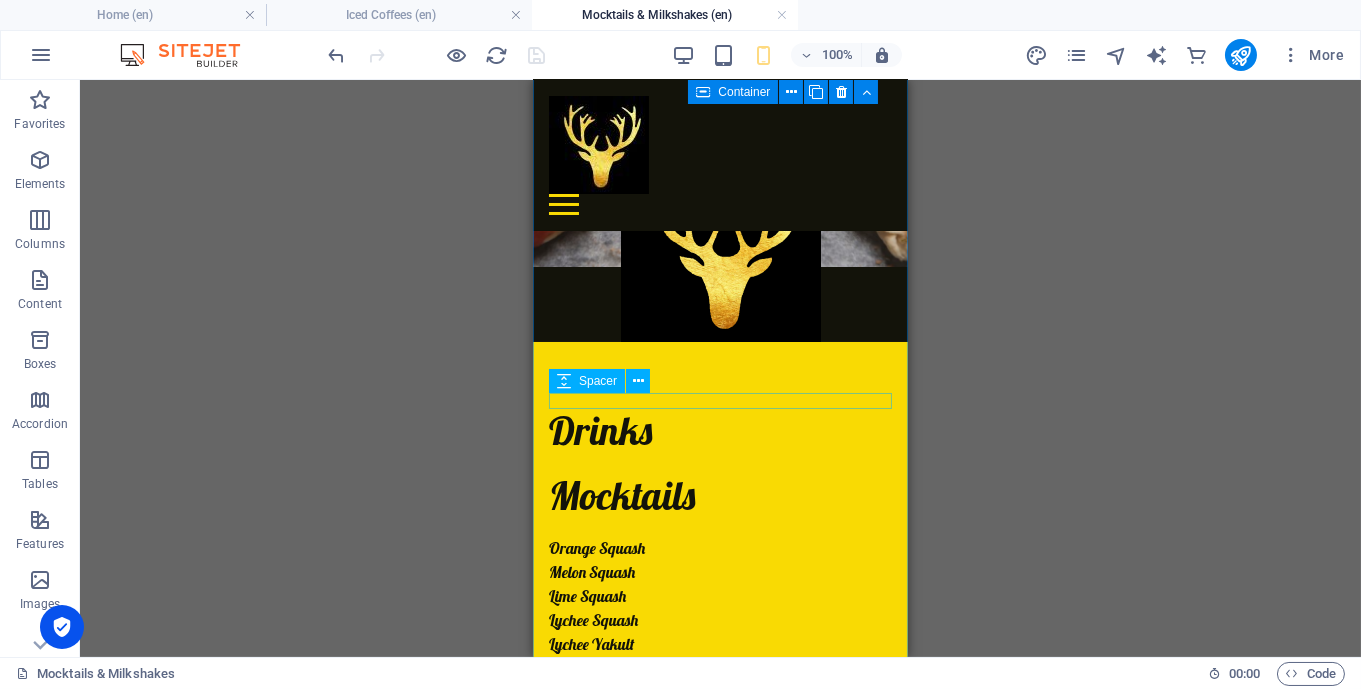 scroll, scrollTop: 385, scrollLeft: 0, axis: vertical 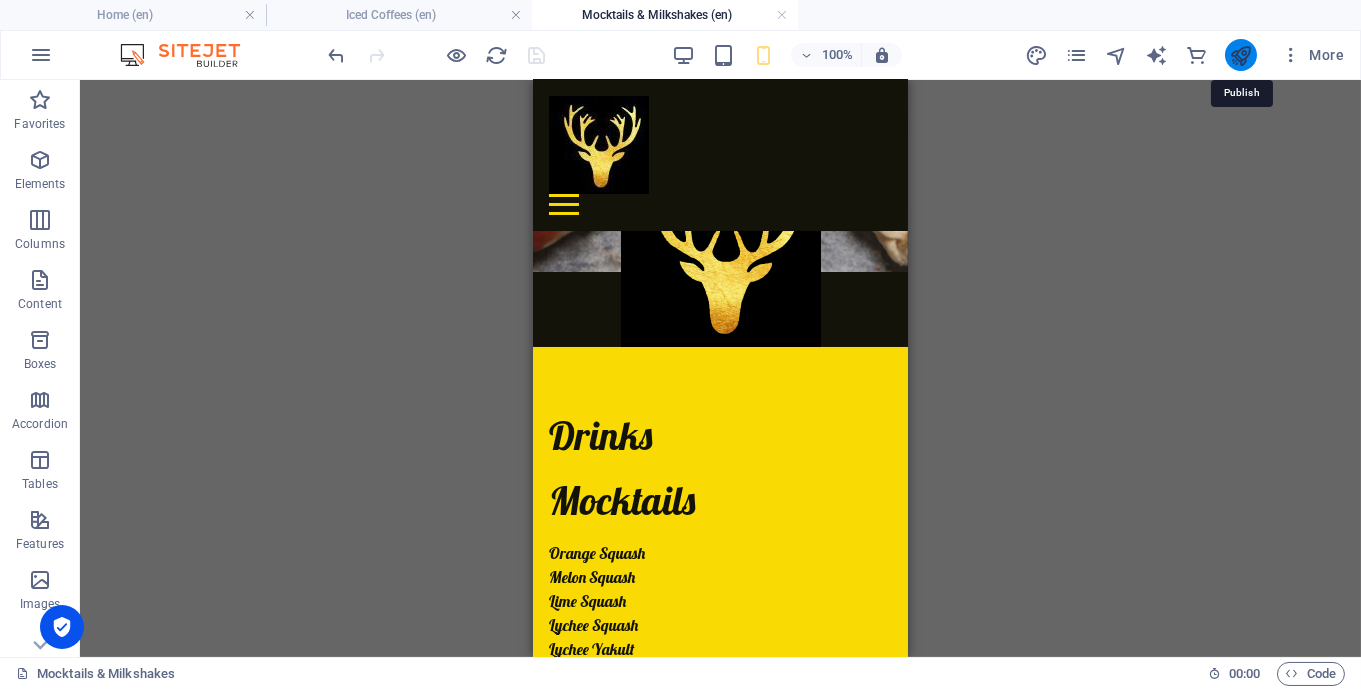 click at bounding box center [1240, 55] 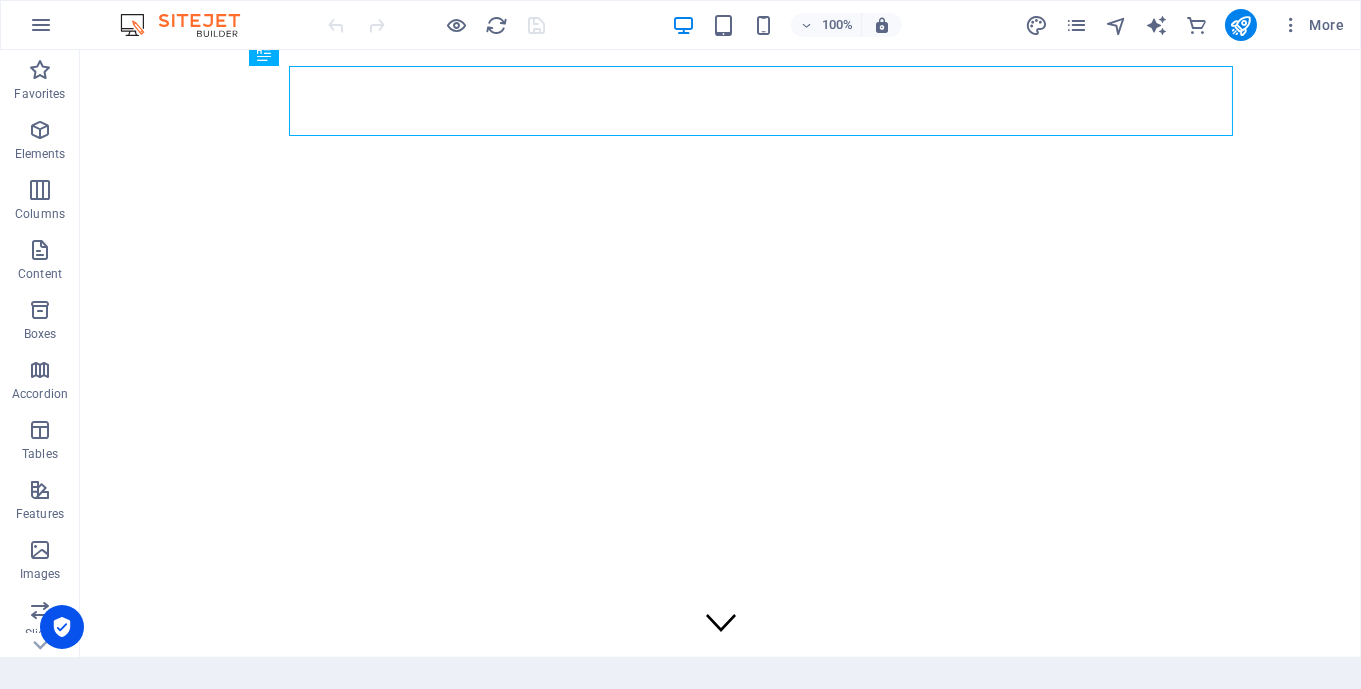 scroll, scrollTop: 0, scrollLeft: 0, axis: both 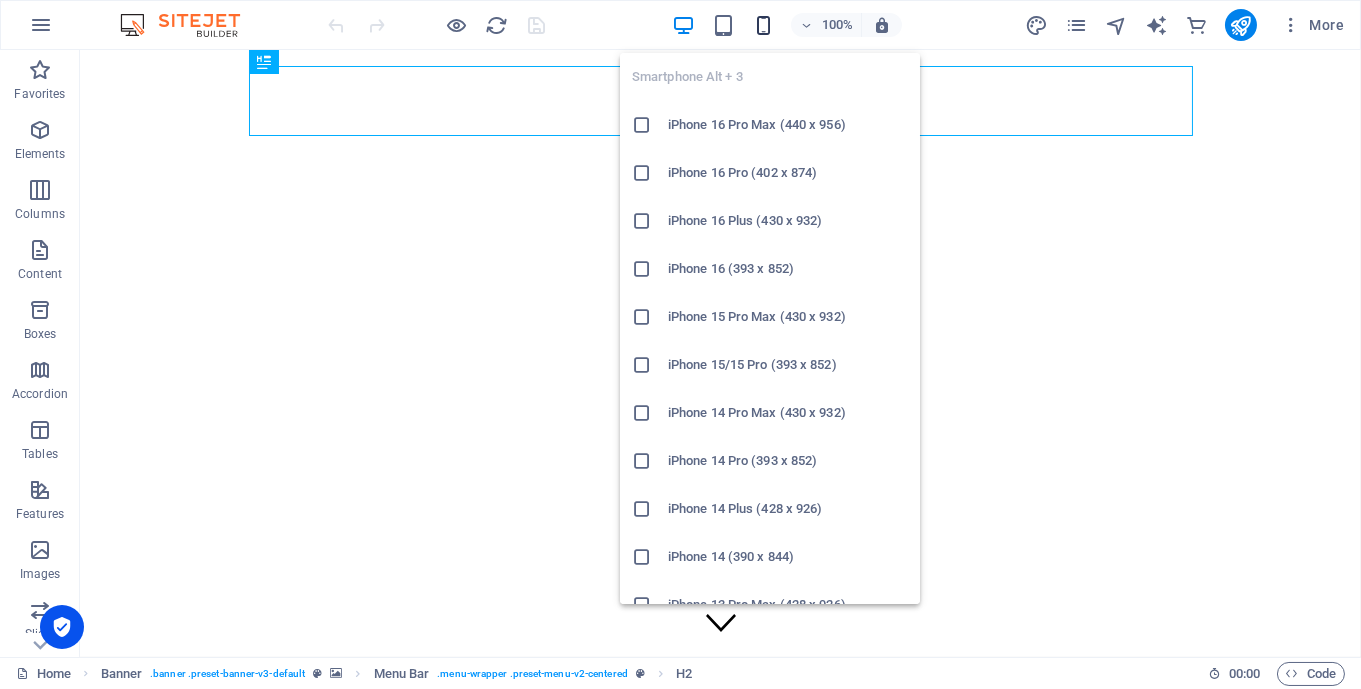 click at bounding box center [763, 25] 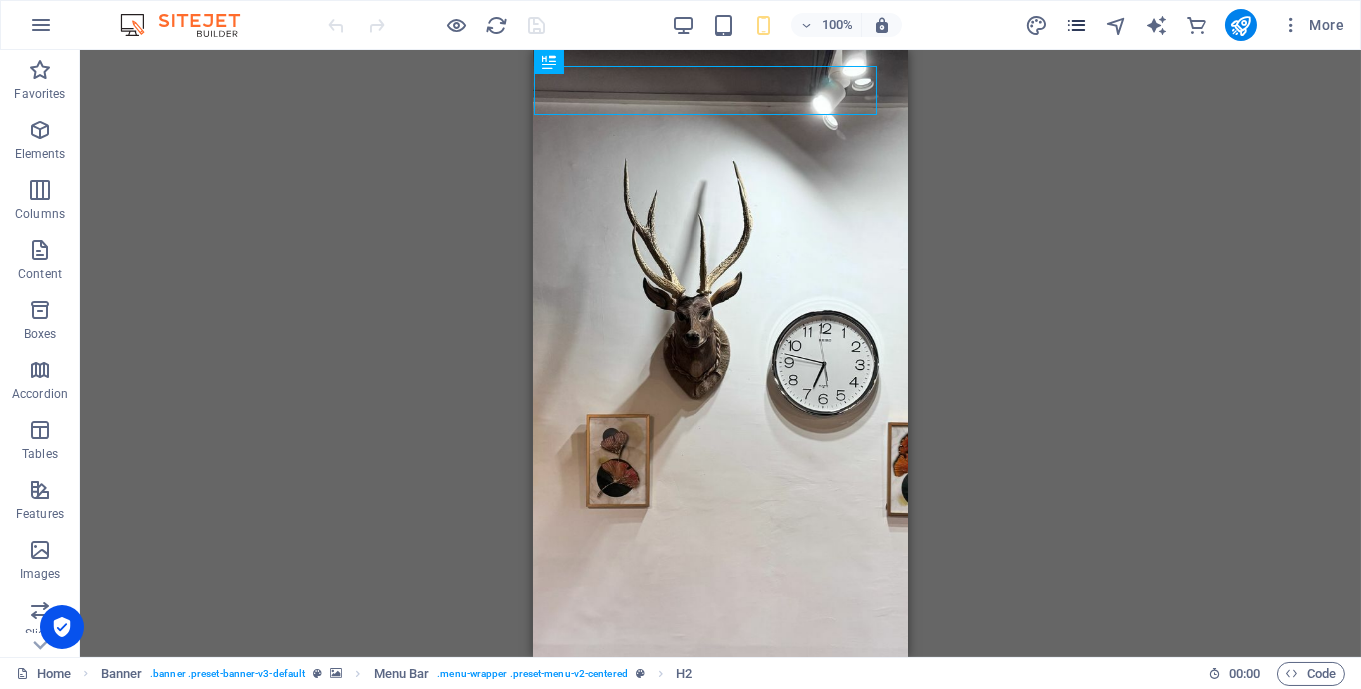 click at bounding box center [1076, 25] 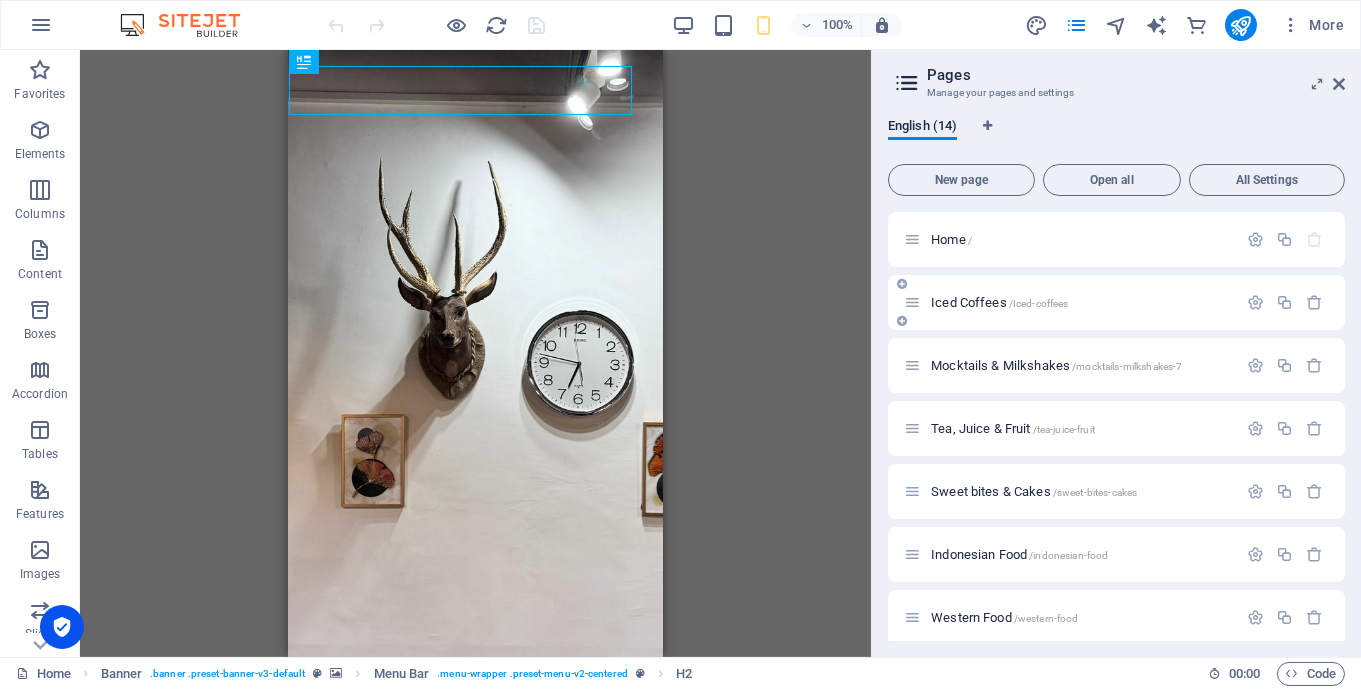 click on "Iced Coffees /Iced-coffees" at bounding box center (999, 302) 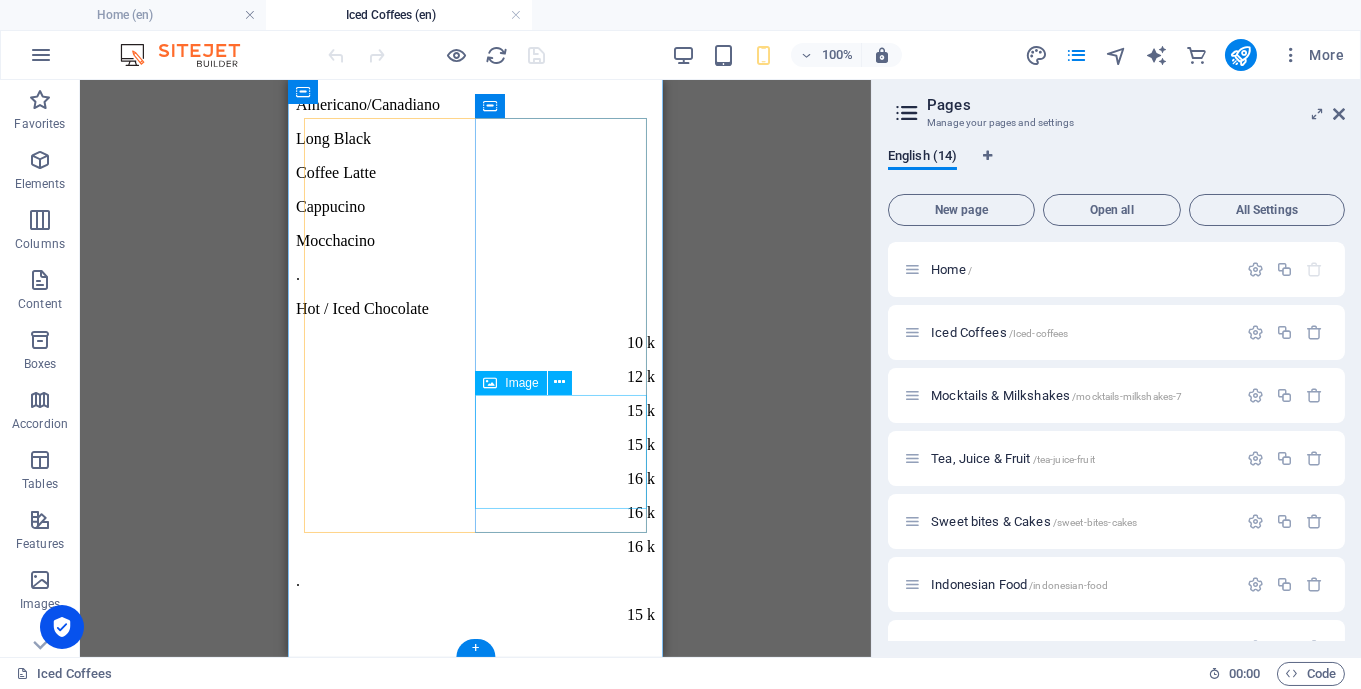 scroll, scrollTop: 996, scrollLeft: 0, axis: vertical 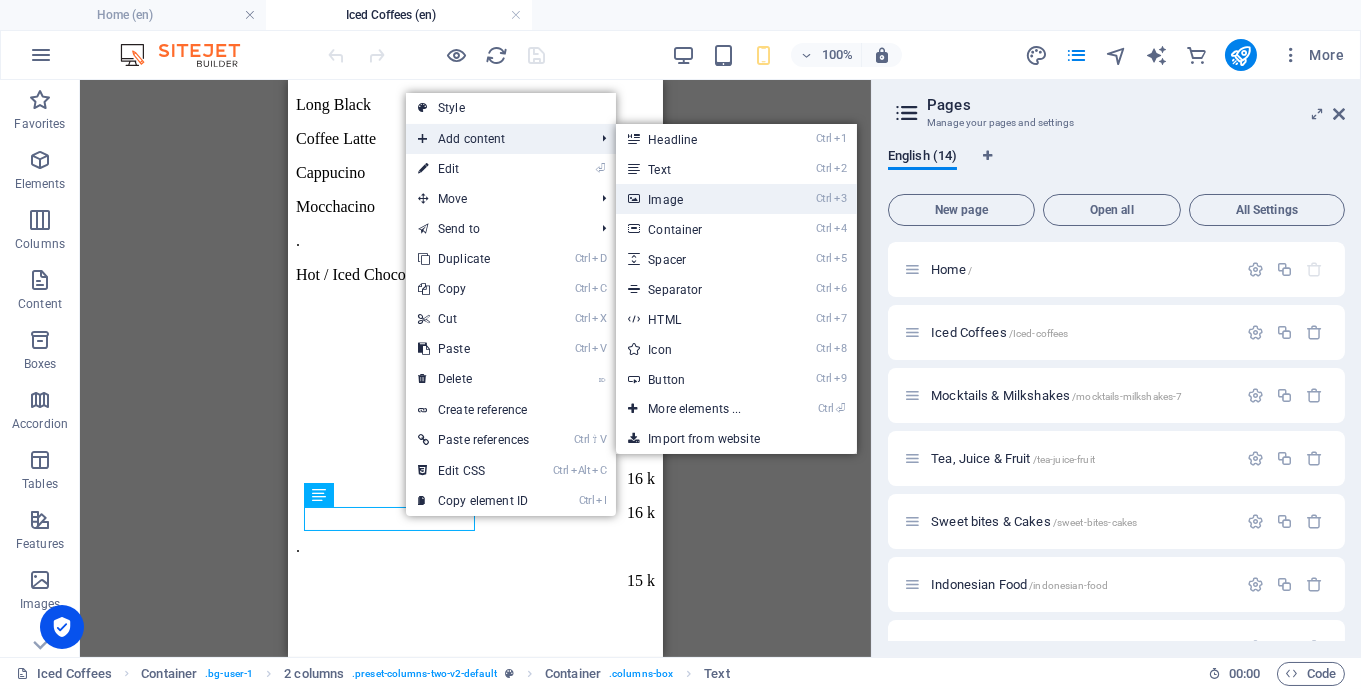 click on "Ctrl 3  Image" at bounding box center [698, 199] 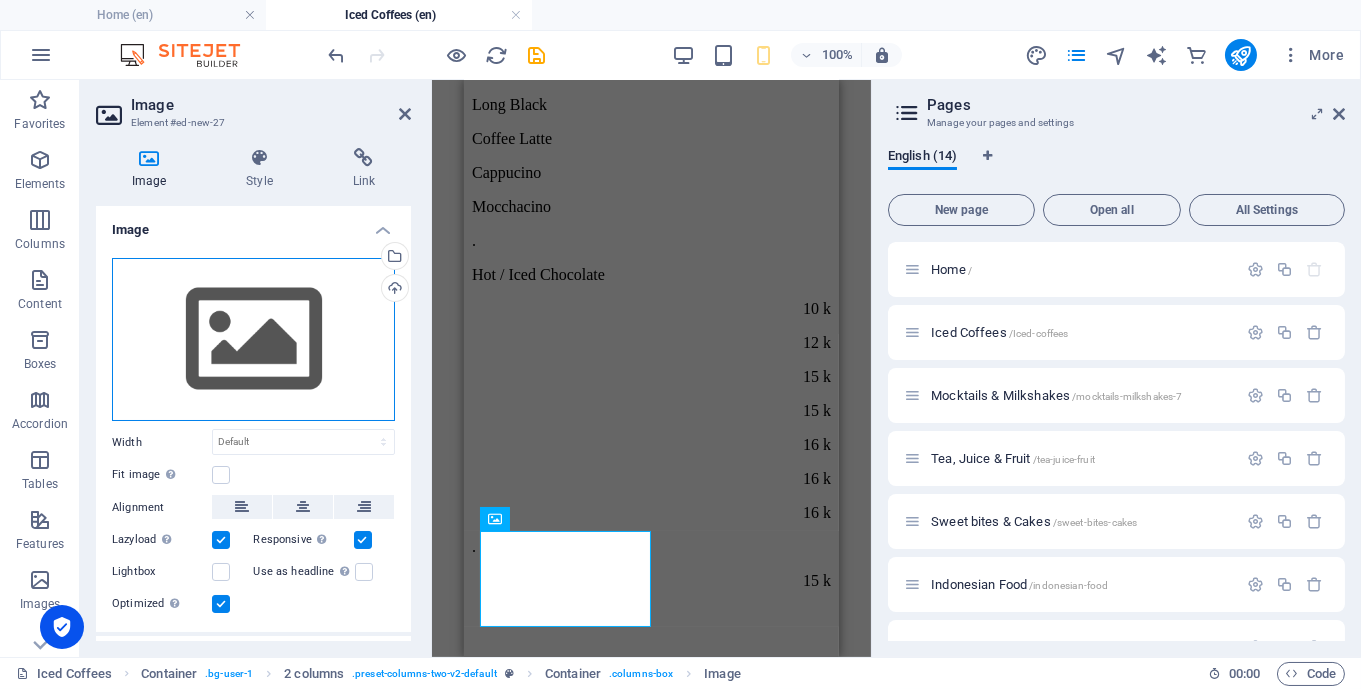 click on "Drag files here, click to choose files or select files from Files or our free stock photos & videos" at bounding box center (253, 340) 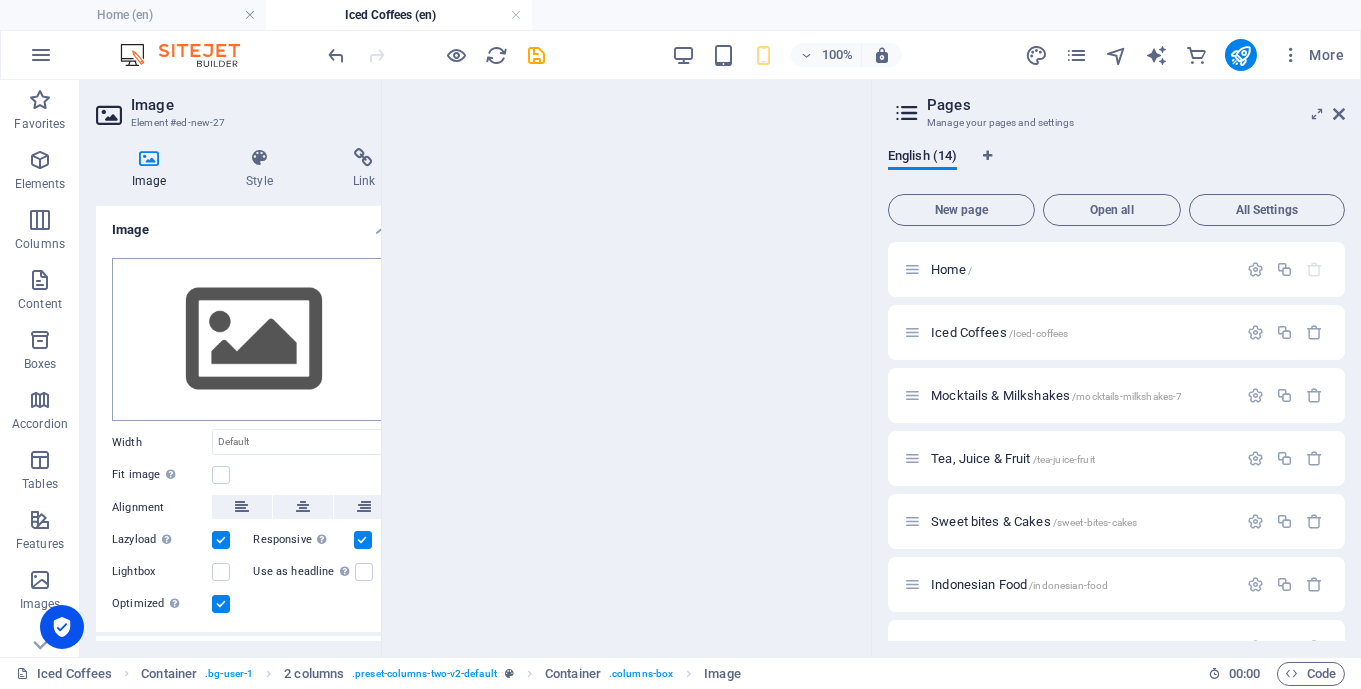 scroll, scrollTop: 0, scrollLeft: 0, axis: both 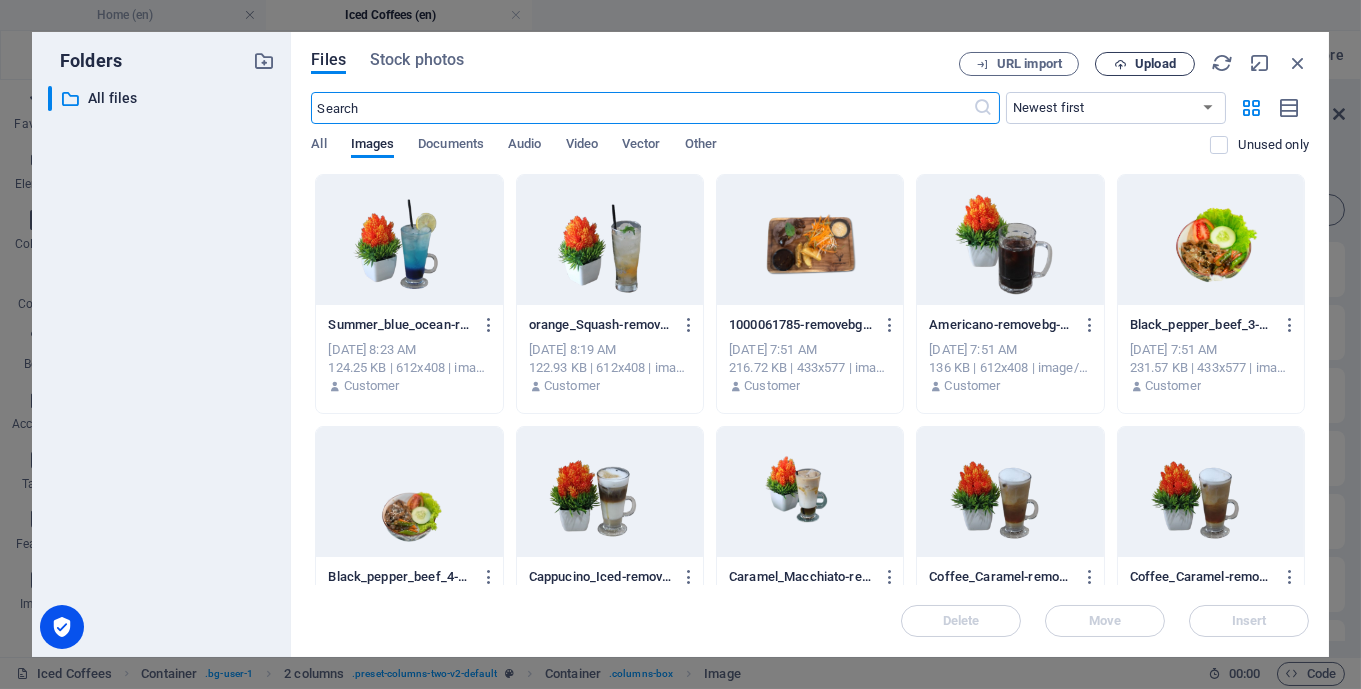 click on "Upload" at bounding box center [1155, 64] 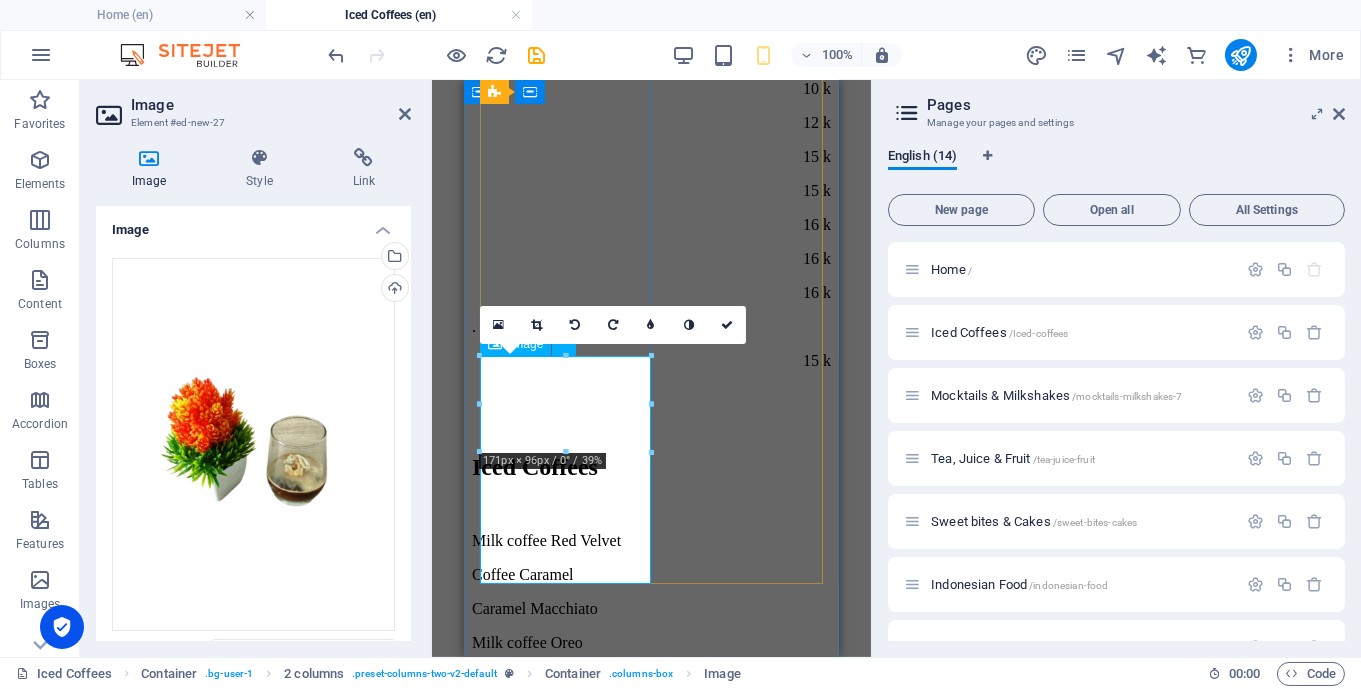 scroll, scrollTop: 1224, scrollLeft: 0, axis: vertical 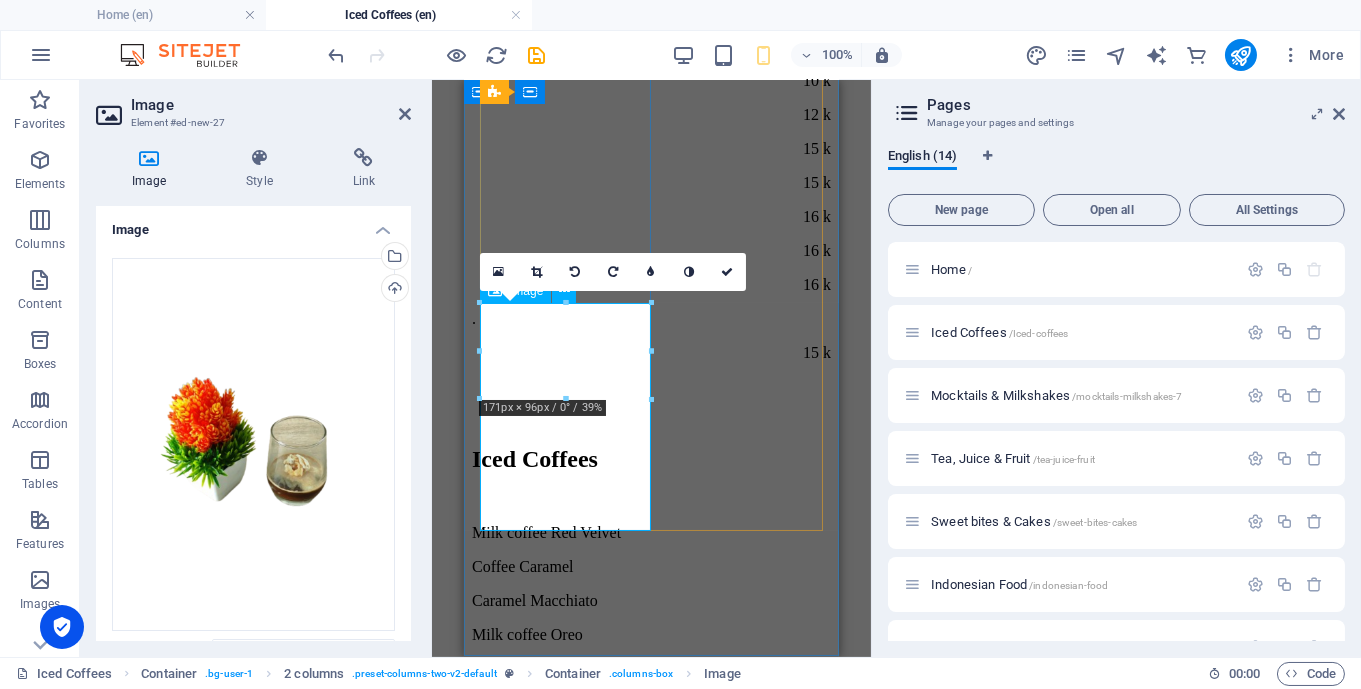 click at bounding box center (650, 2218) 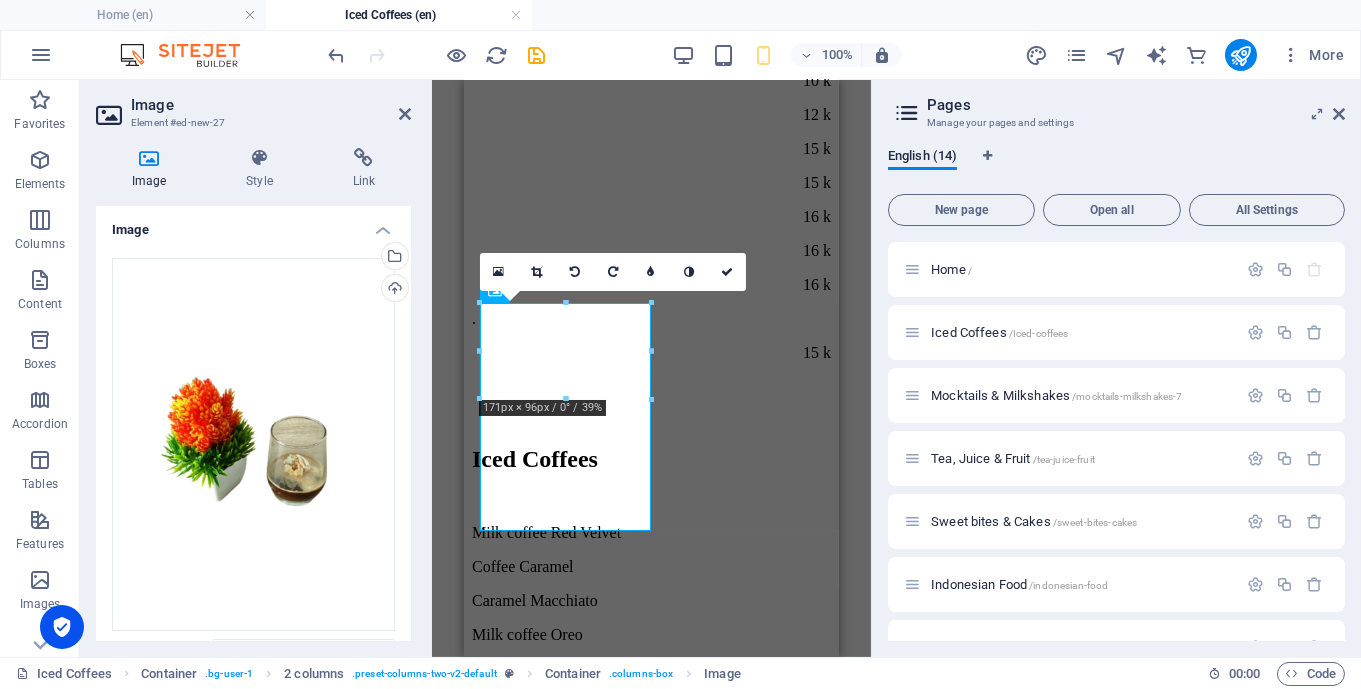click at bounding box center [565, 399] 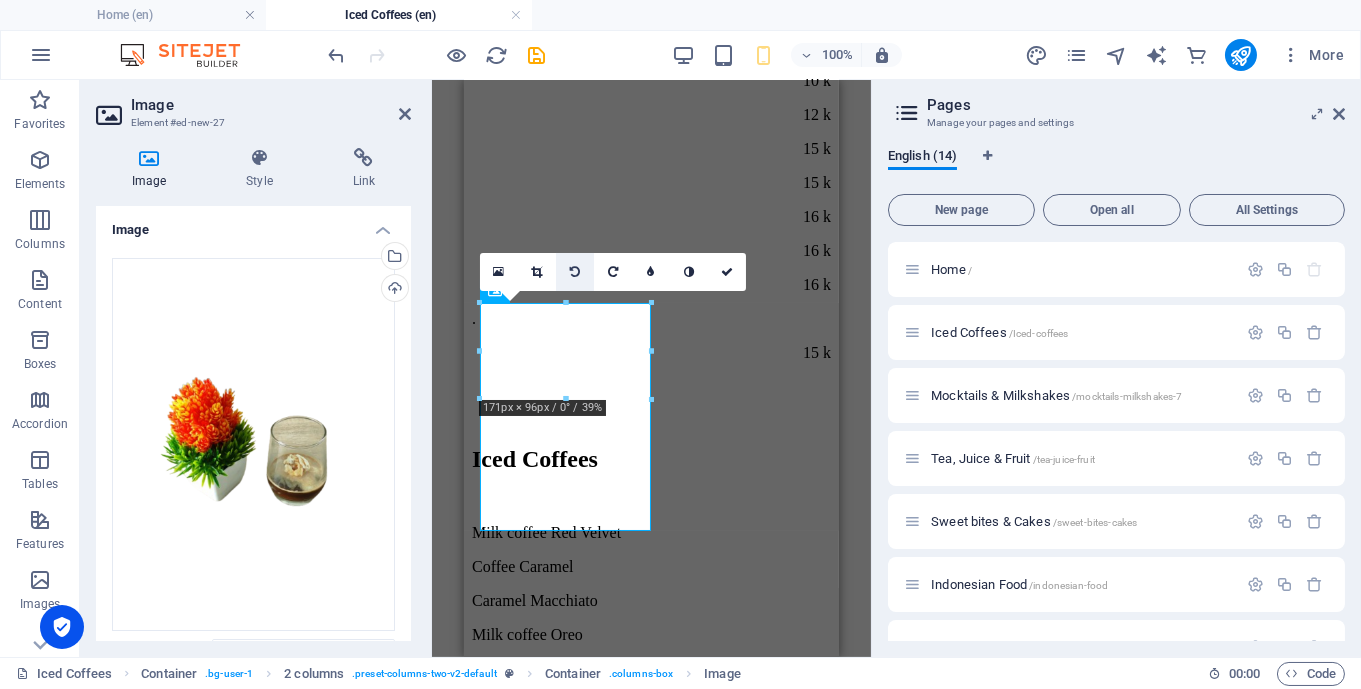 scroll, scrollTop: 1093, scrollLeft: 0, axis: vertical 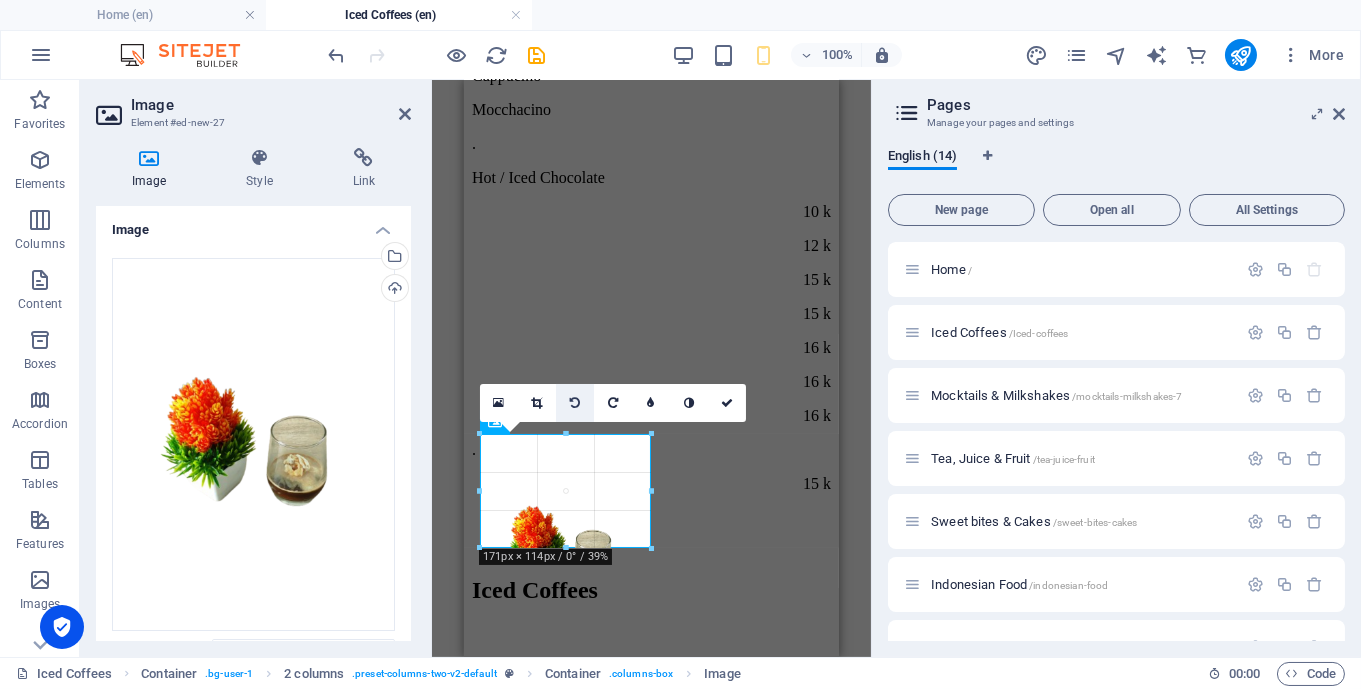 drag, startPoint x: 566, startPoint y: 399, endPoint x: 565, endPoint y: 422, distance: 23.021729 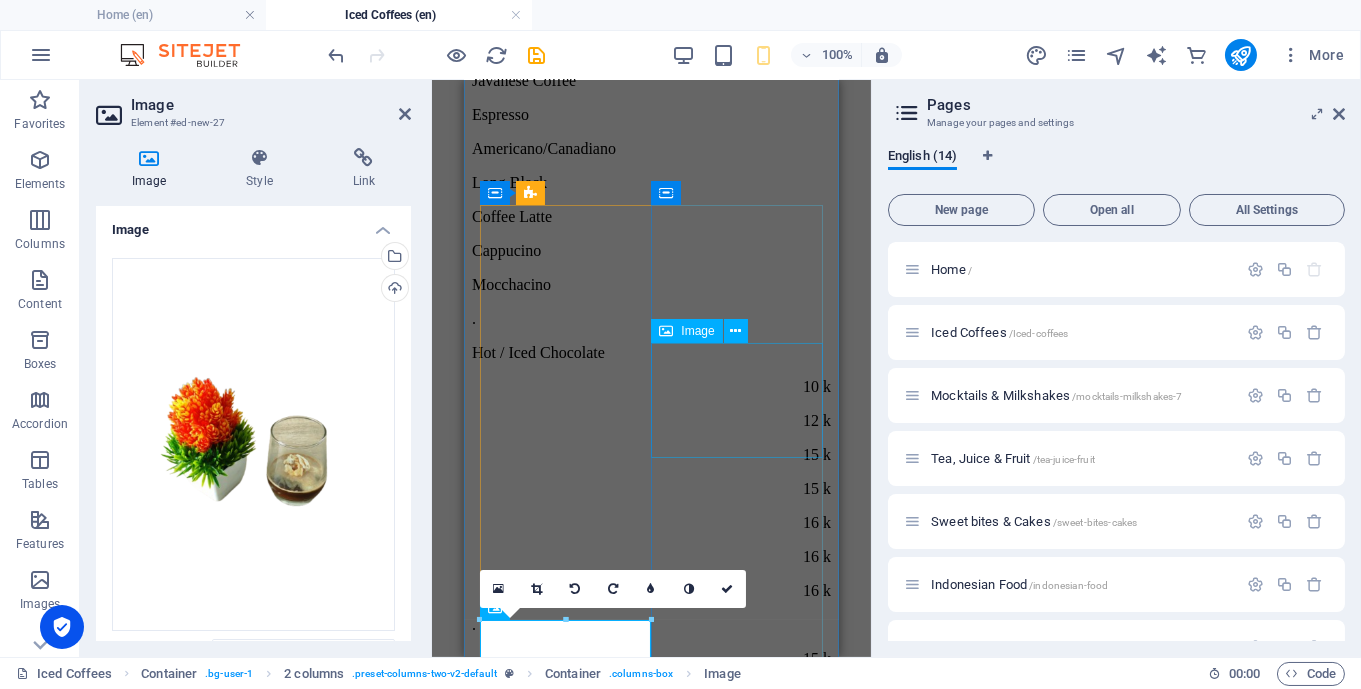 scroll, scrollTop: 907, scrollLeft: 0, axis: vertical 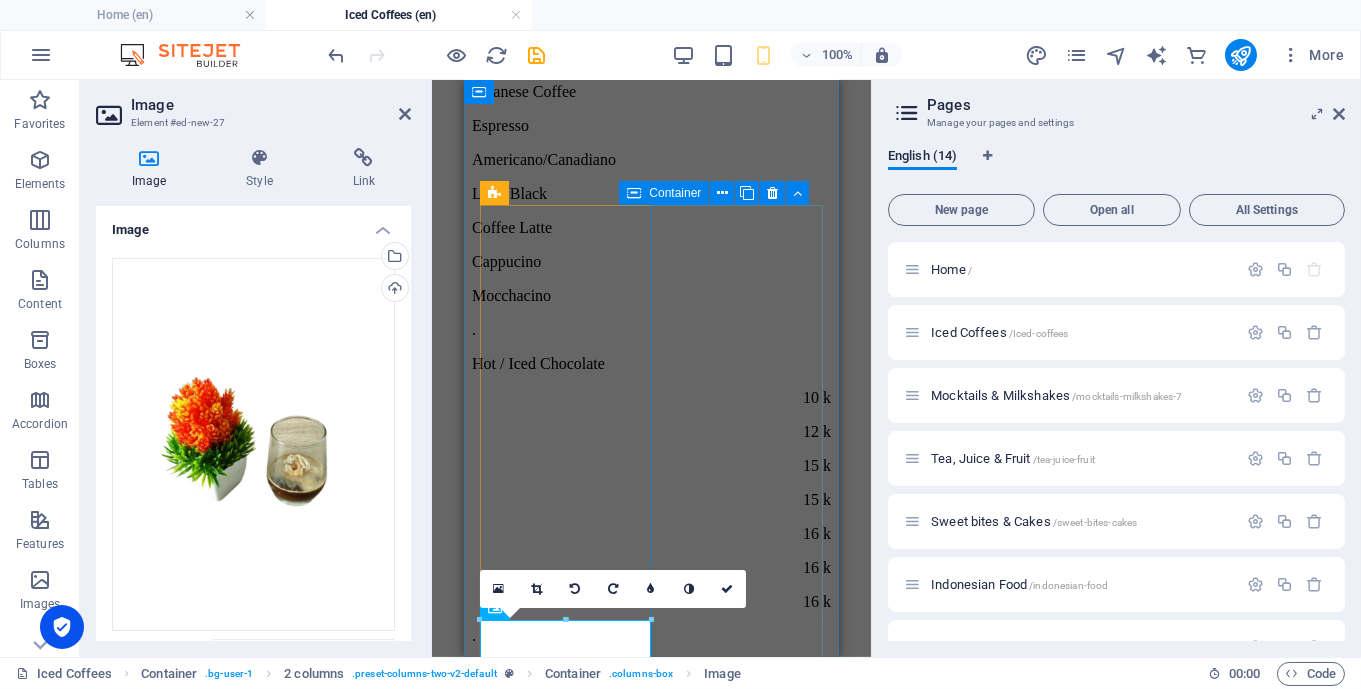 click on "Espresso Caramel Macchiato Coffee Latte" at bounding box center [650, 3274] 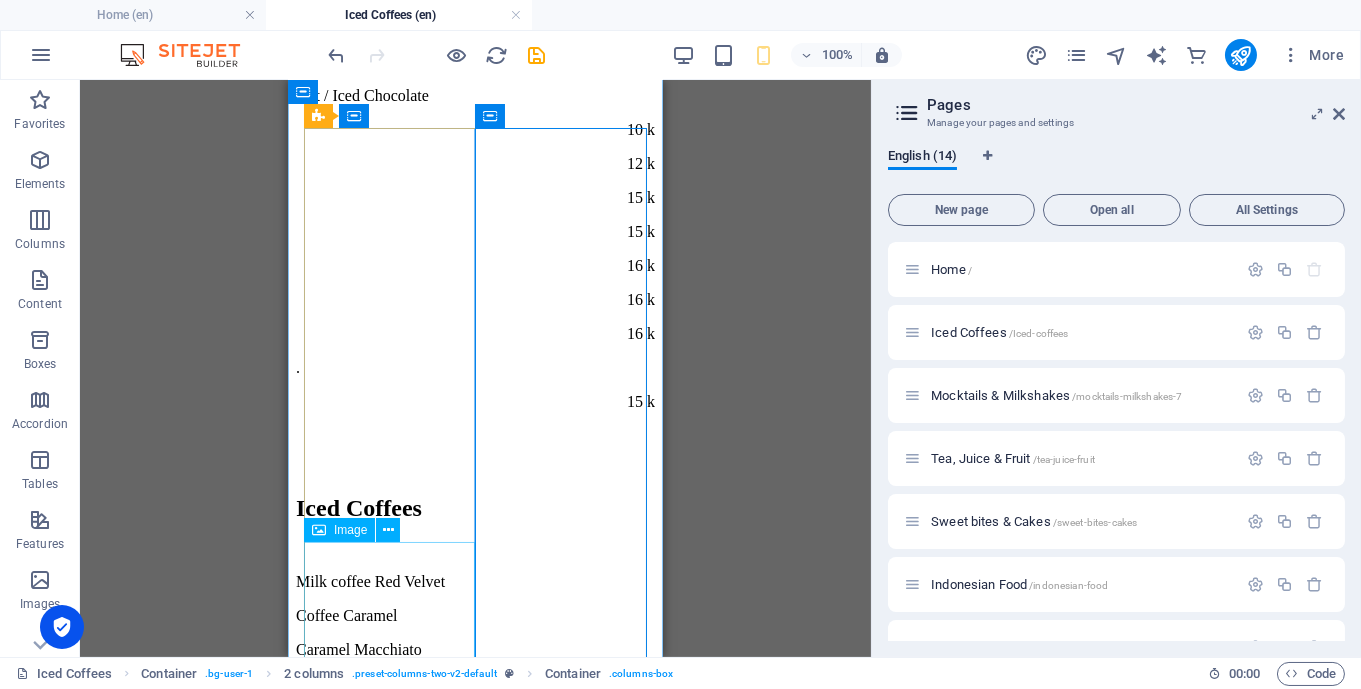 scroll, scrollTop: 1224, scrollLeft: 0, axis: vertical 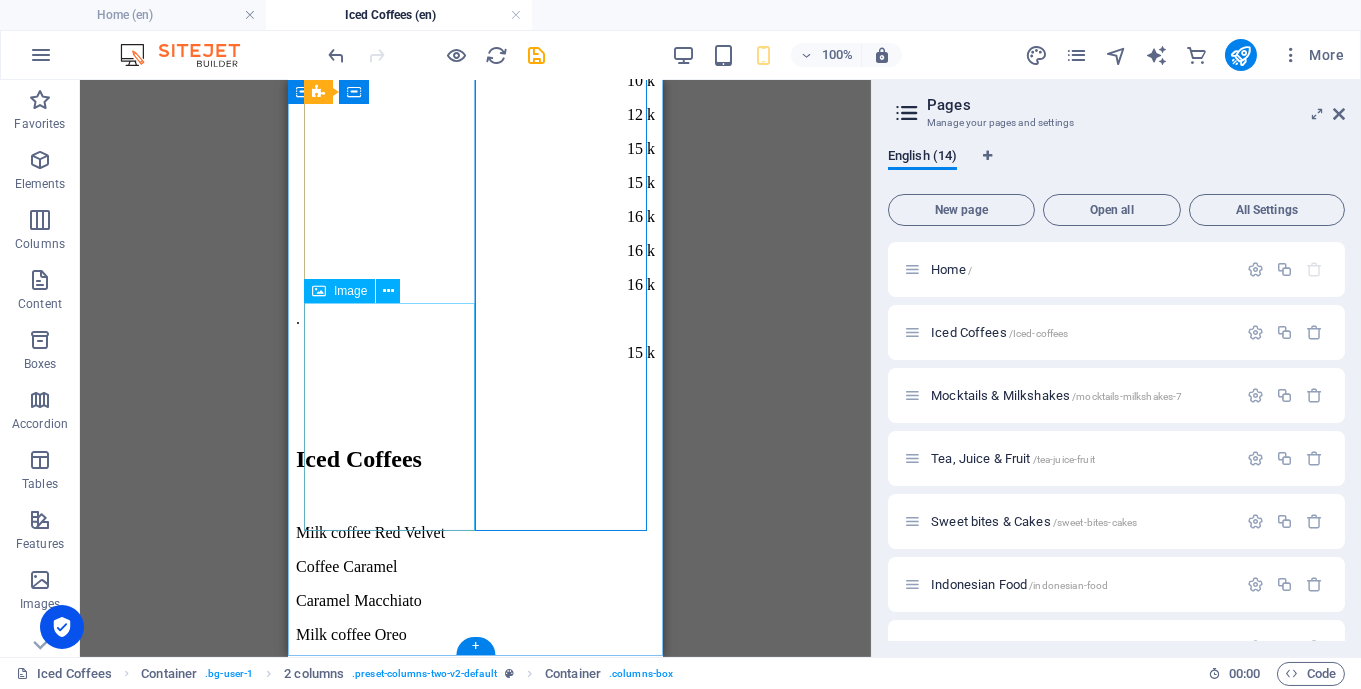 click at bounding box center (474, 2218) 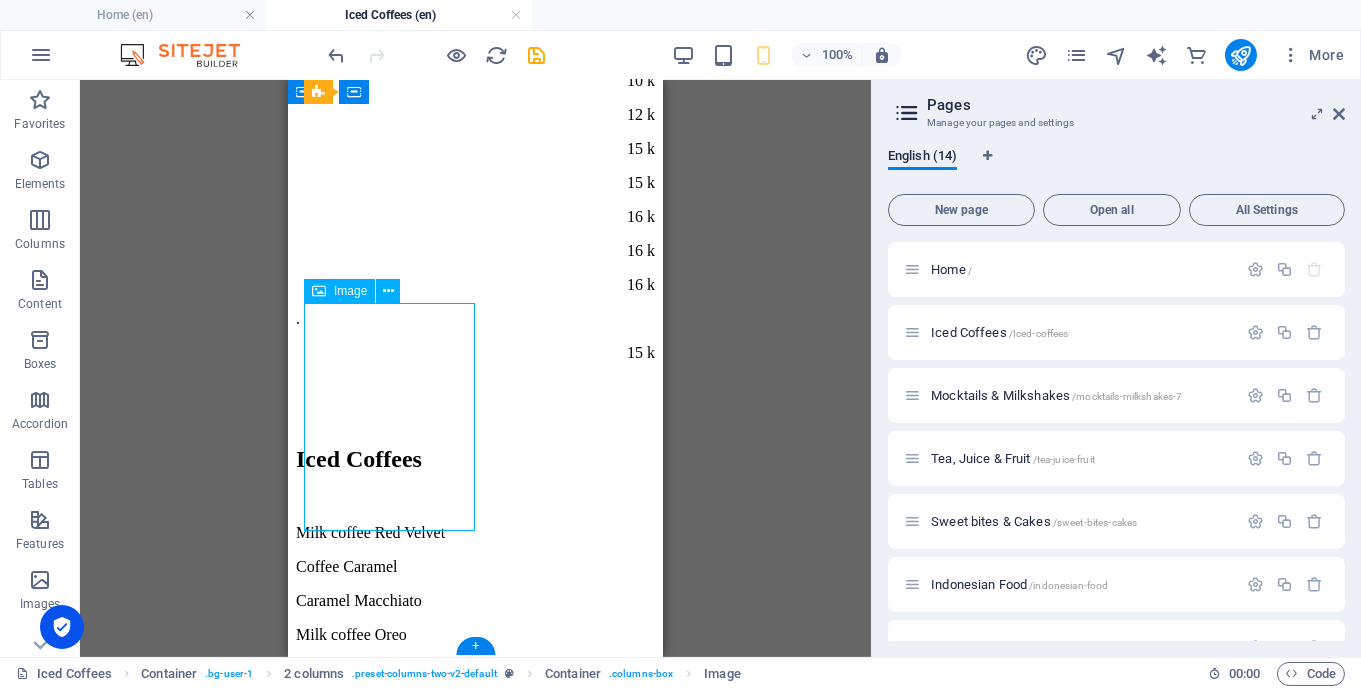 click at bounding box center [474, 2218] 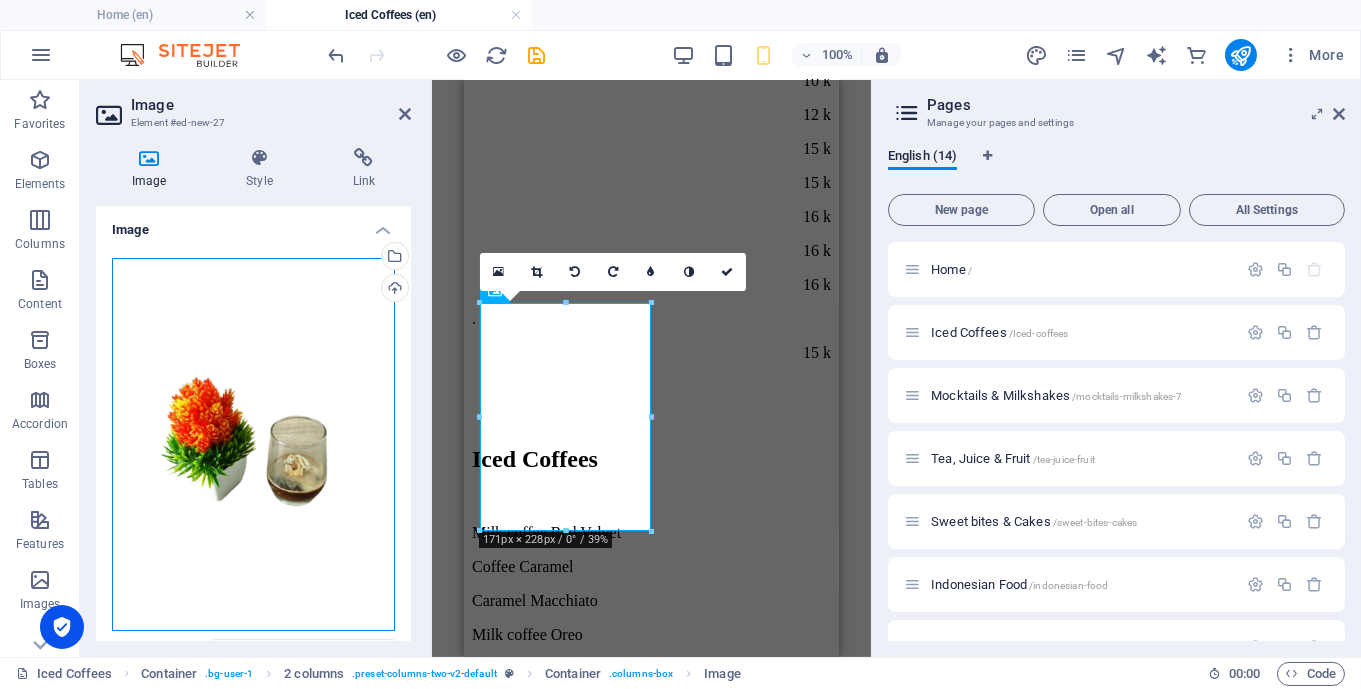 click on "Drag files here, click to choose files or select files from Files or our free stock photos & videos" at bounding box center [253, 445] 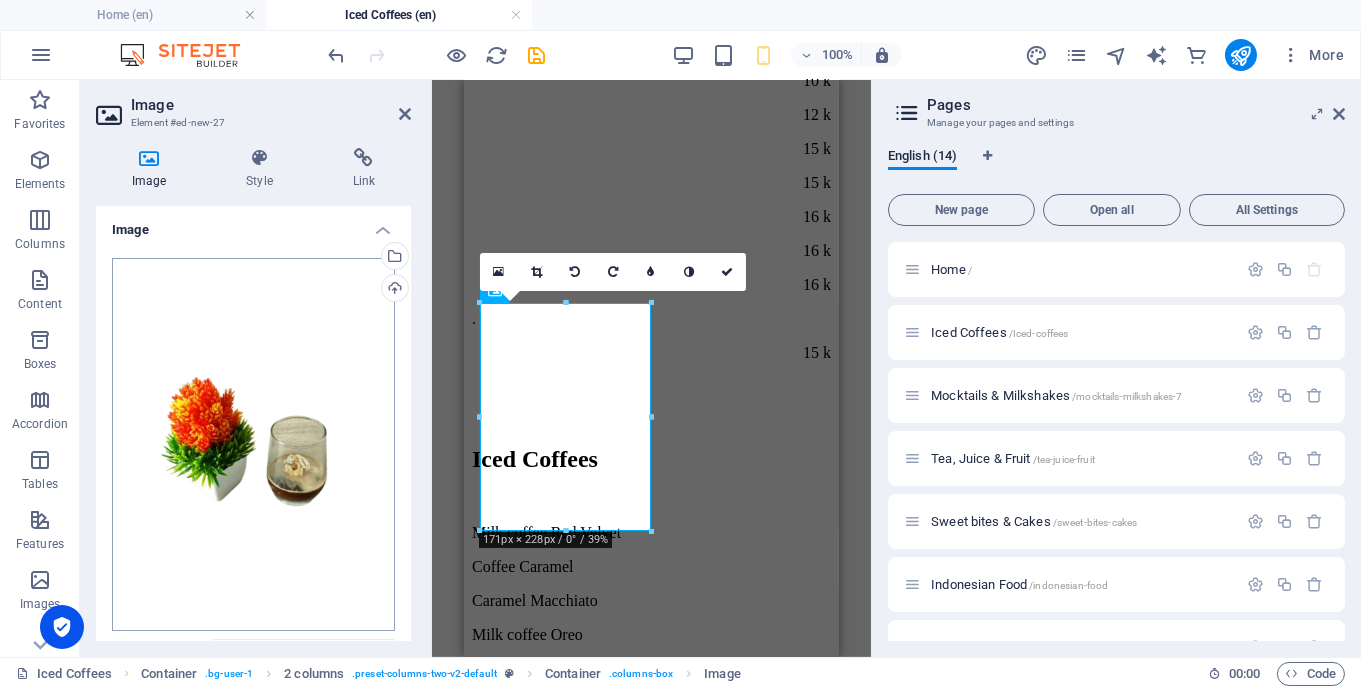 click on "Golden Royal Cafe Home (en) Iced Coffees (en) Favorites Elements Columns Content Boxes Accordion Tables Features Images Slider Header Footer Forms Marketing Collections Commerce
Drag here to replace the existing content. Press “Ctrl” if you want to create a new element.
Menu Bar   Banner   H2   Banner   Banner   Menu Bar   Container 100% More Home Container . bg-user-1 2 columns . preset-columns-two-v2-default Container . columns-box Image 00 : 00 Code Favorites Elements Columns Content Boxes Accordion Tables Features Images Slider Header Footer Forms Marketing Collections Commerce Image Element #ed-new-27 Image Style Link Image Drag files here, click to choose files or select files from Files or our free stock photos & videos Select files from the file manager, stock photos, or upload file(s) Upload Width Default auto px rem % em vh vw Fit image Height Default auto px Alignment Lazyload Custom" at bounding box center (680, 344) 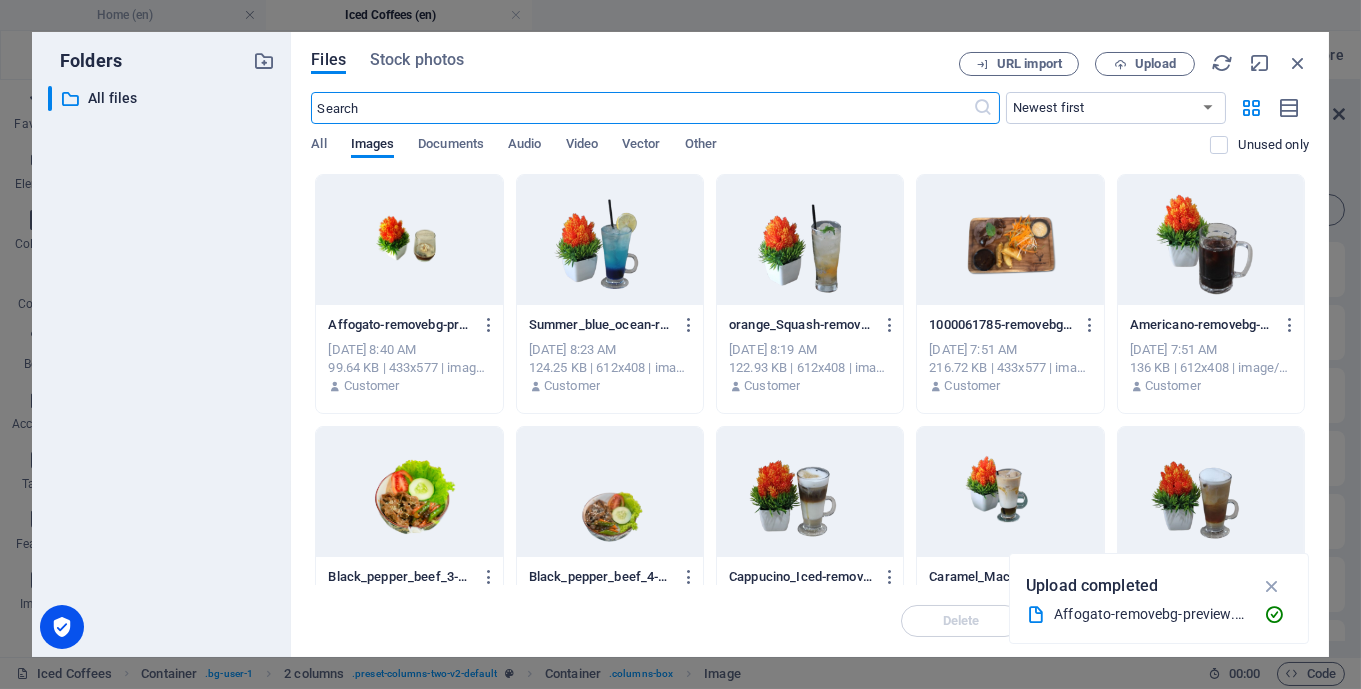 scroll, scrollTop: 0, scrollLeft: 0, axis: both 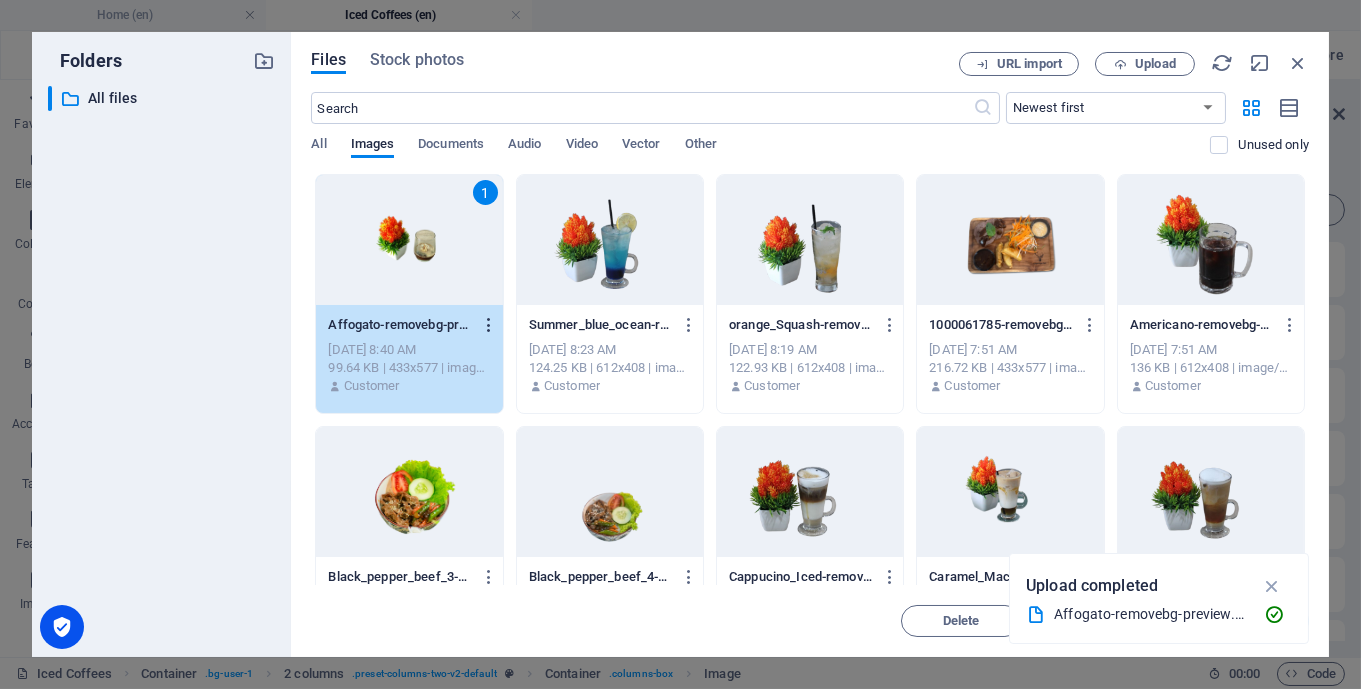 click at bounding box center (489, 325) 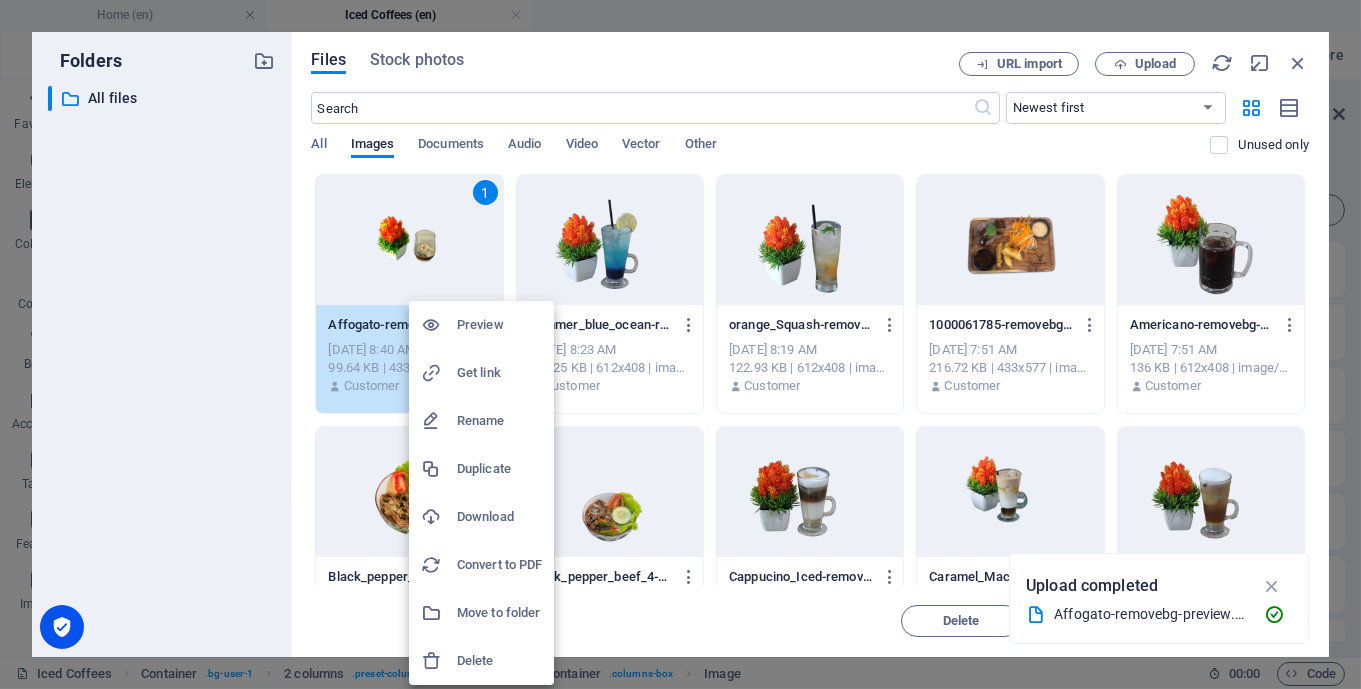 click on "Delete" at bounding box center [499, 661] 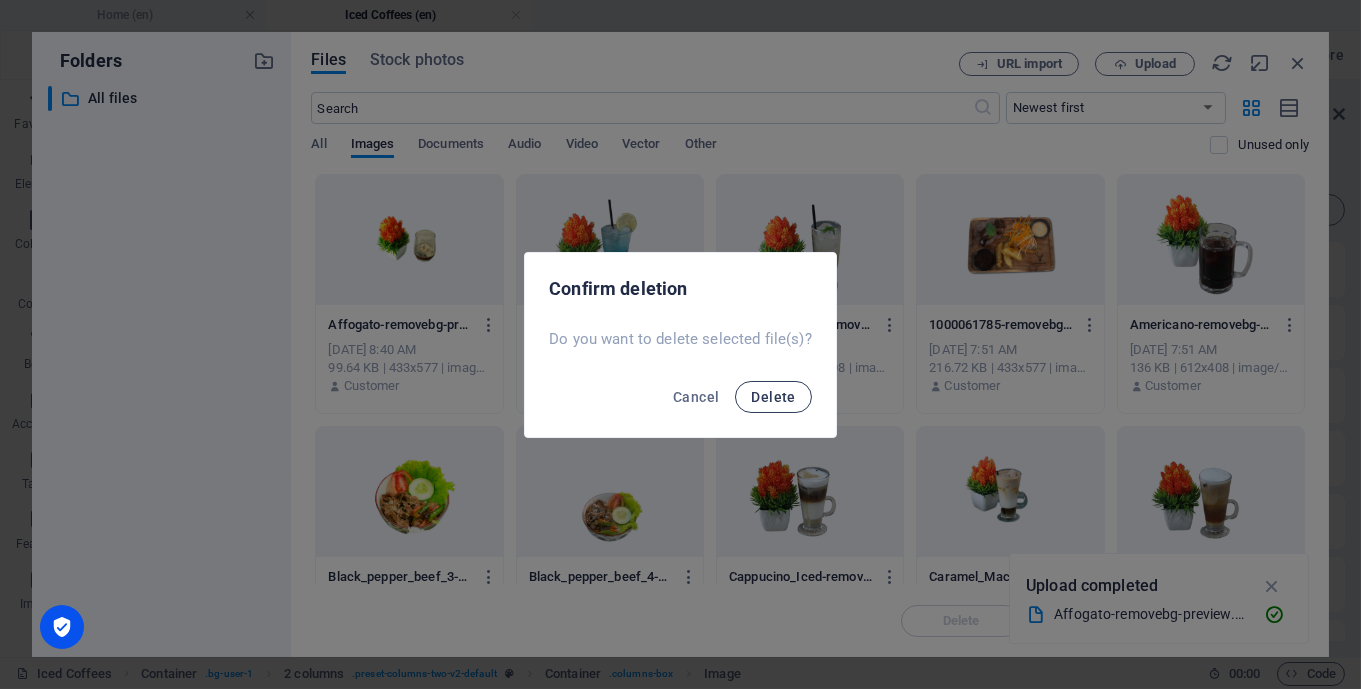 click on "Delete" at bounding box center [773, 397] 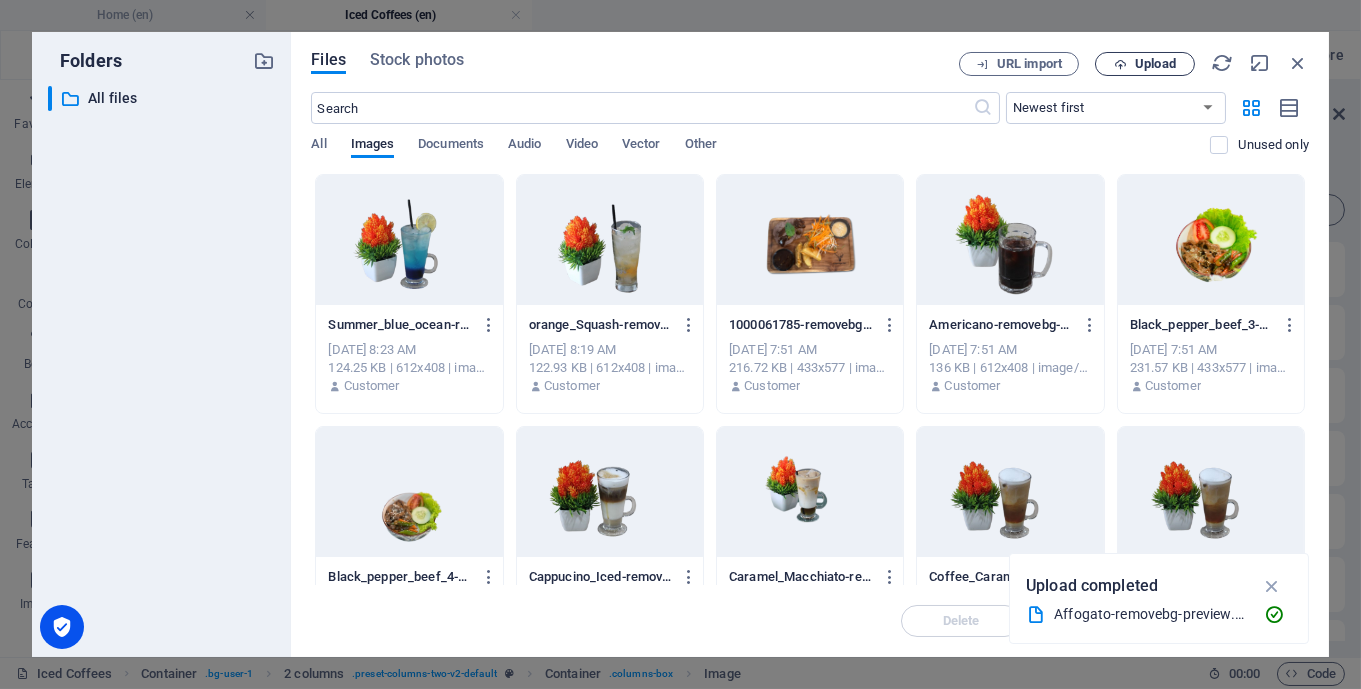 click on "Upload" at bounding box center [1155, 64] 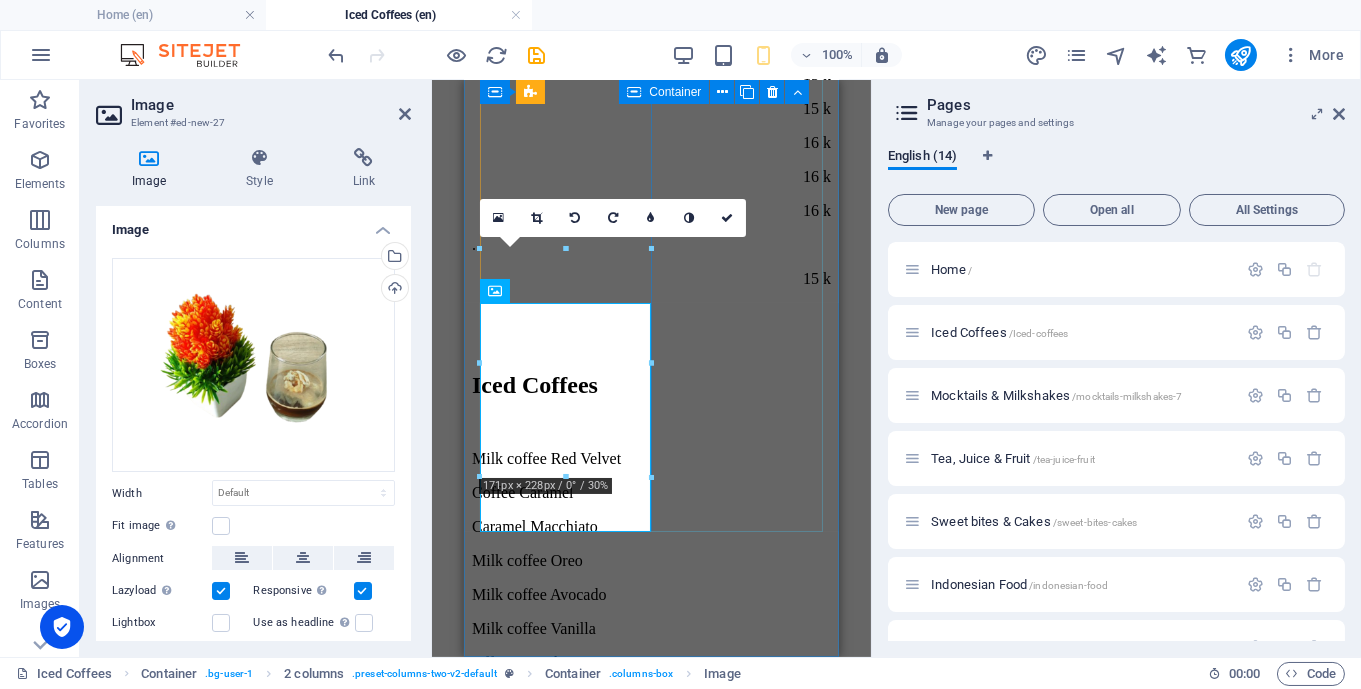scroll, scrollTop: 1124, scrollLeft: 0, axis: vertical 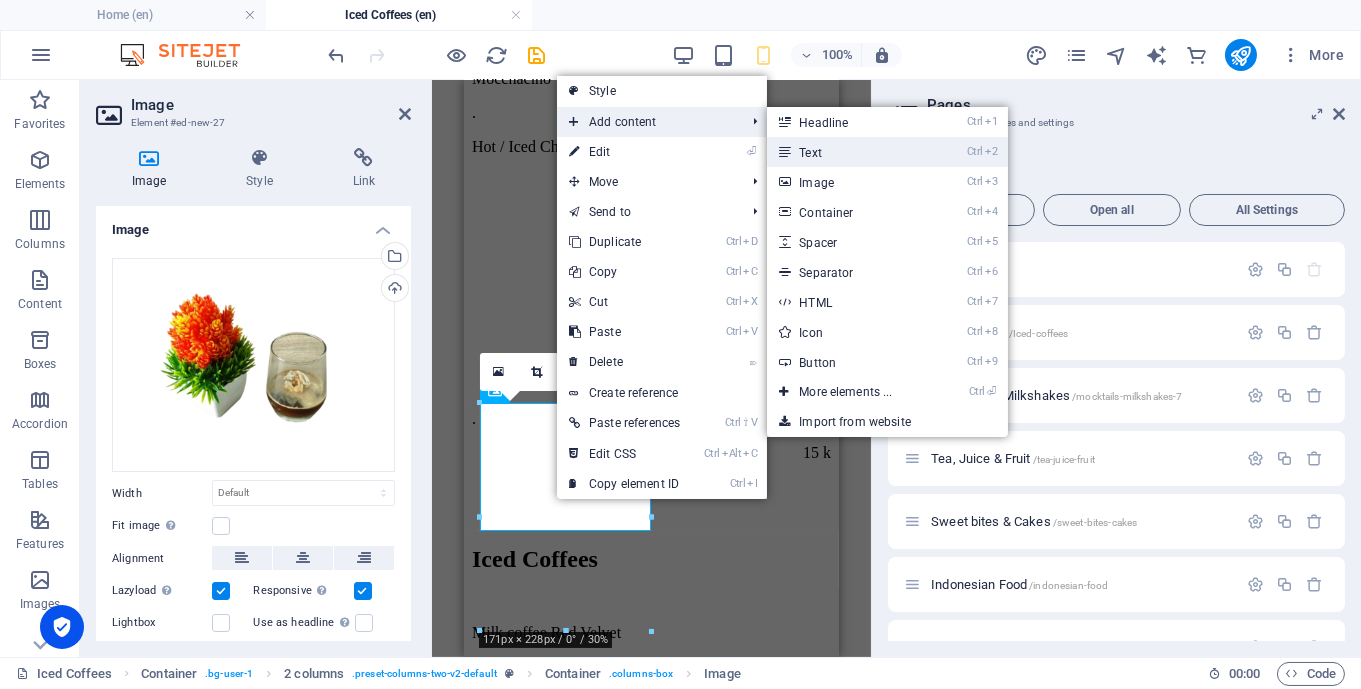 drag, startPoint x: 815, startPoint y: 144, endPoint x: 351, endPoint y: 65, distance: 470.6772 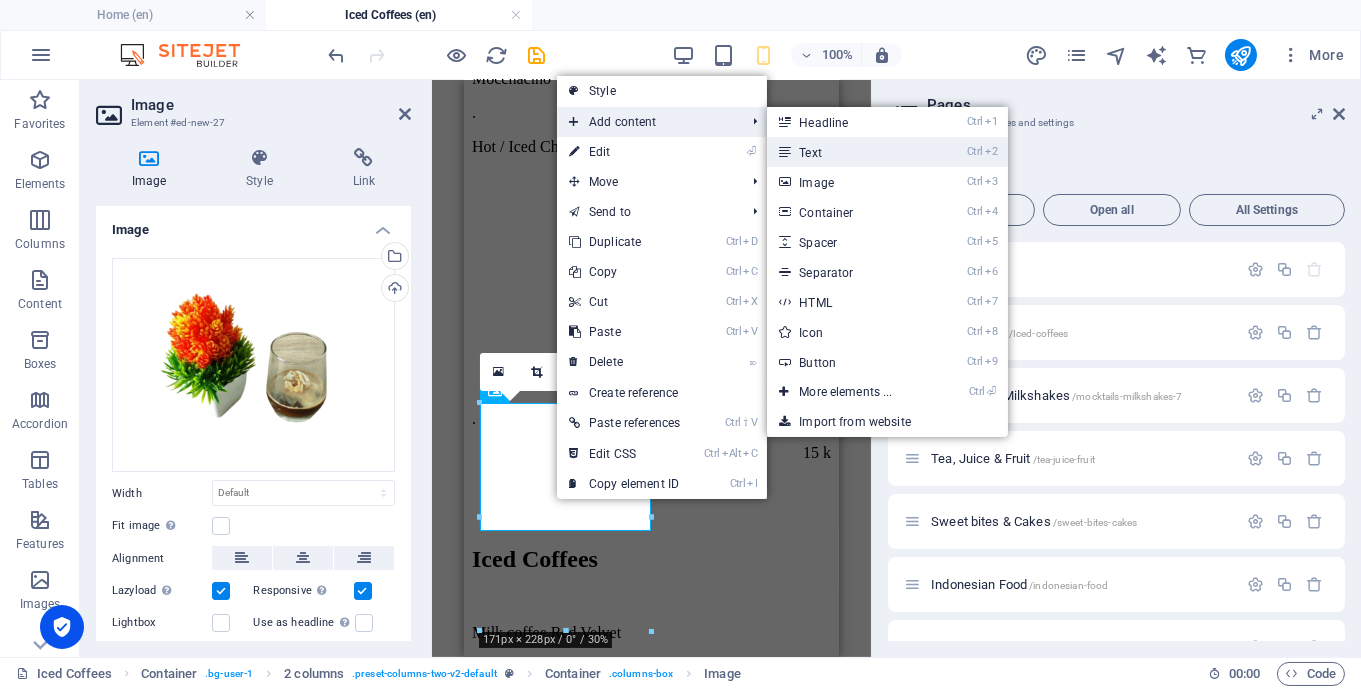 click on "Ctrl 2  Text" at bounding box center [849, 152] 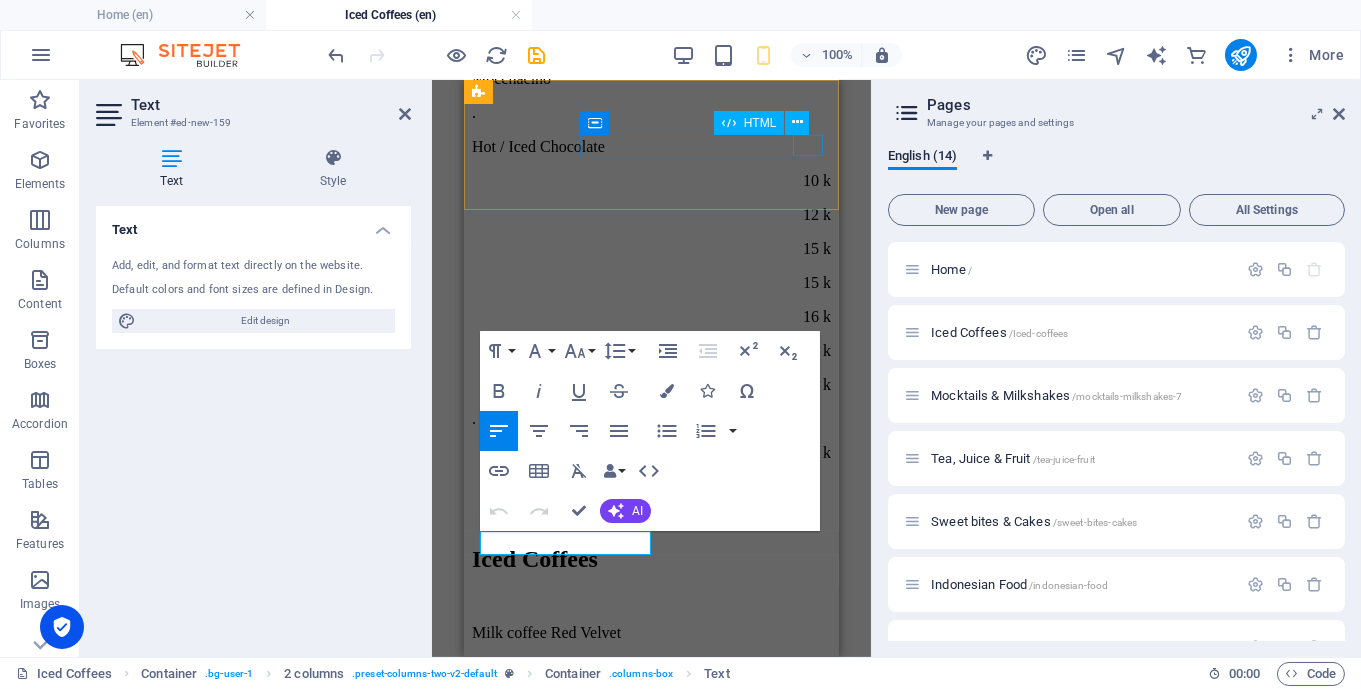 type 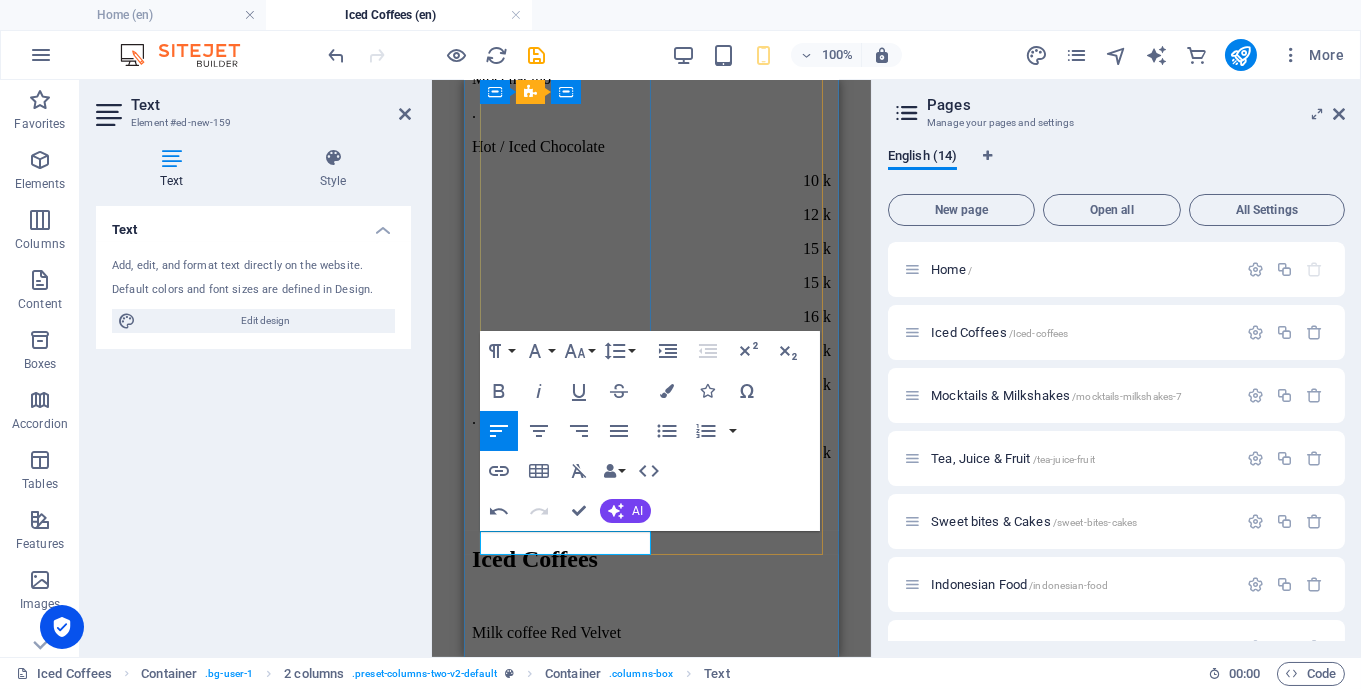 click on "Affogato" at bounding box center (650, 2490) 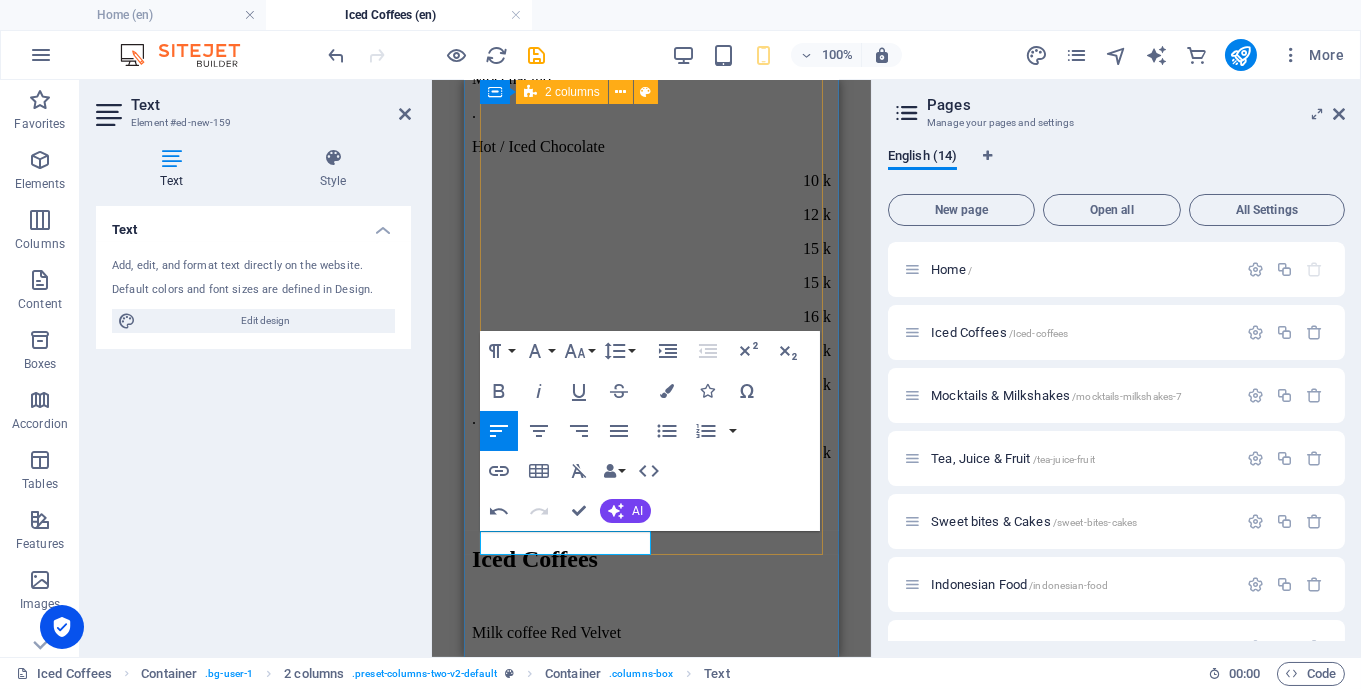 drag, startPoint x: 605, startPoint y: 543, endPoint x: 462, endPoint y: 538, distance: 143.08739 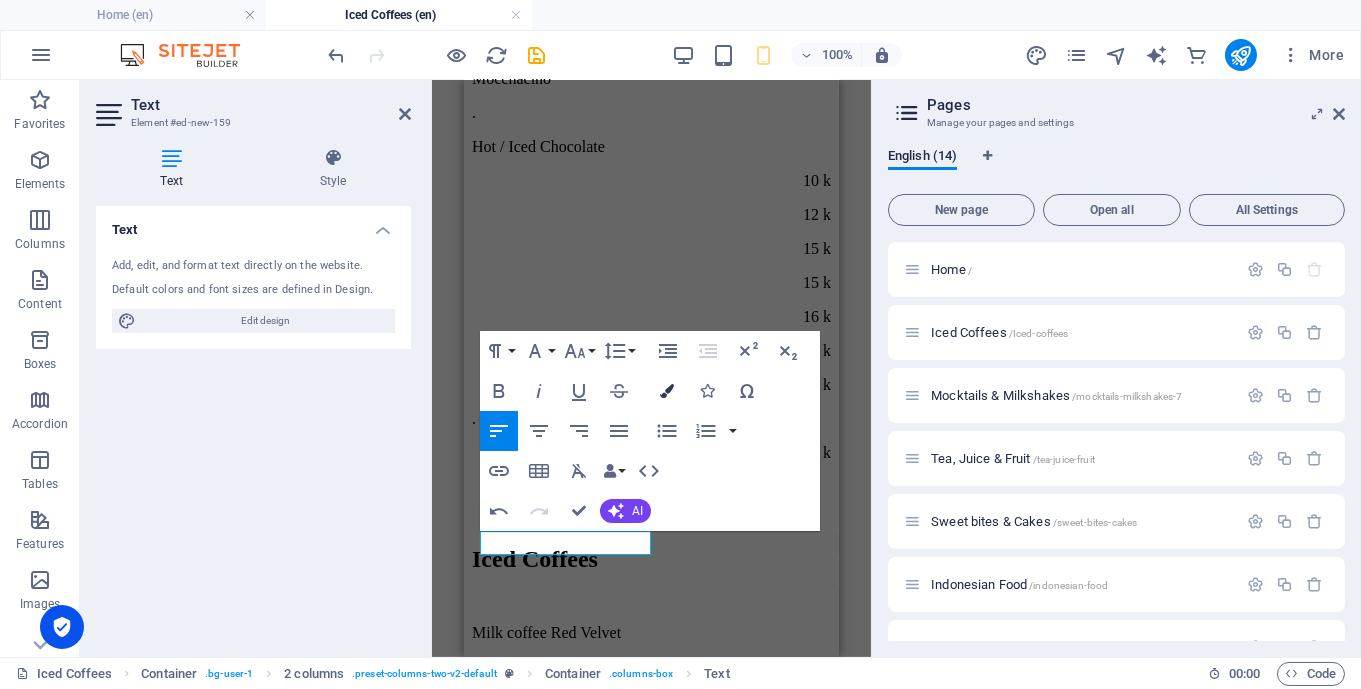 click at bounding box center (667, 391) 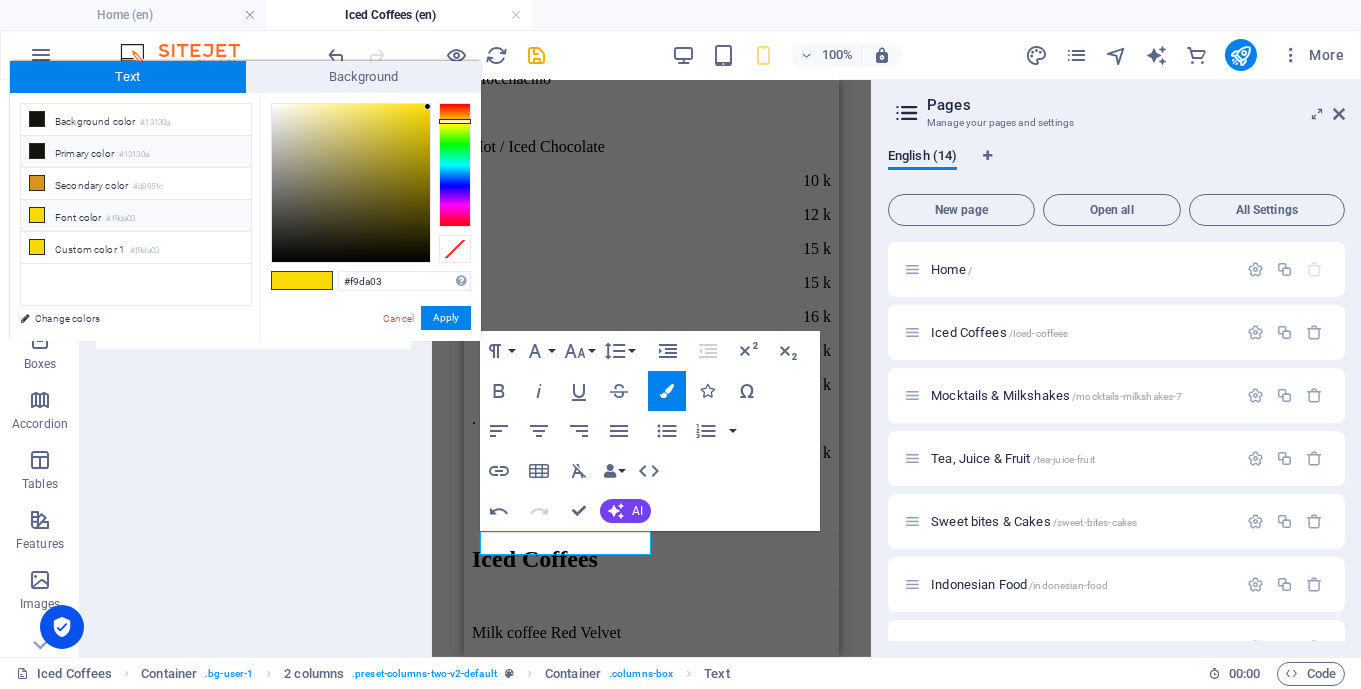 click on "Primary color
#13130a" at bounding box center (136, 152) 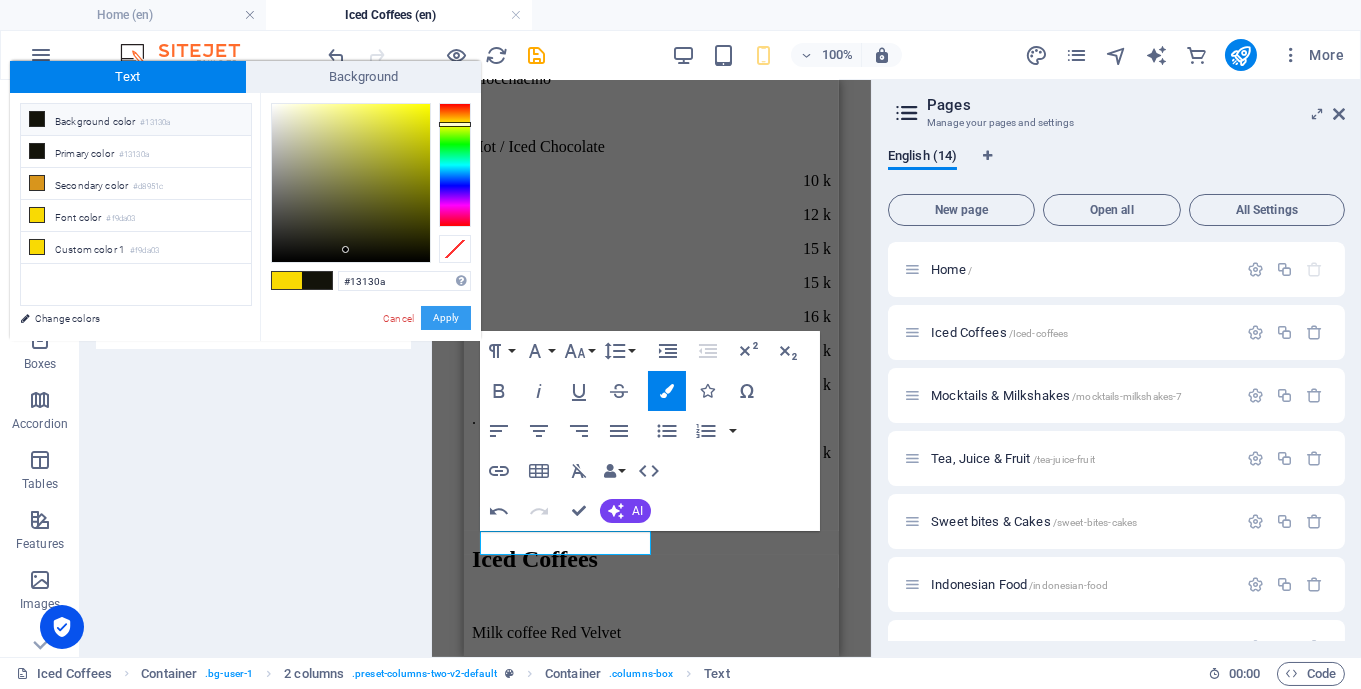 click on "Apply" at bounding box center [446, 318] 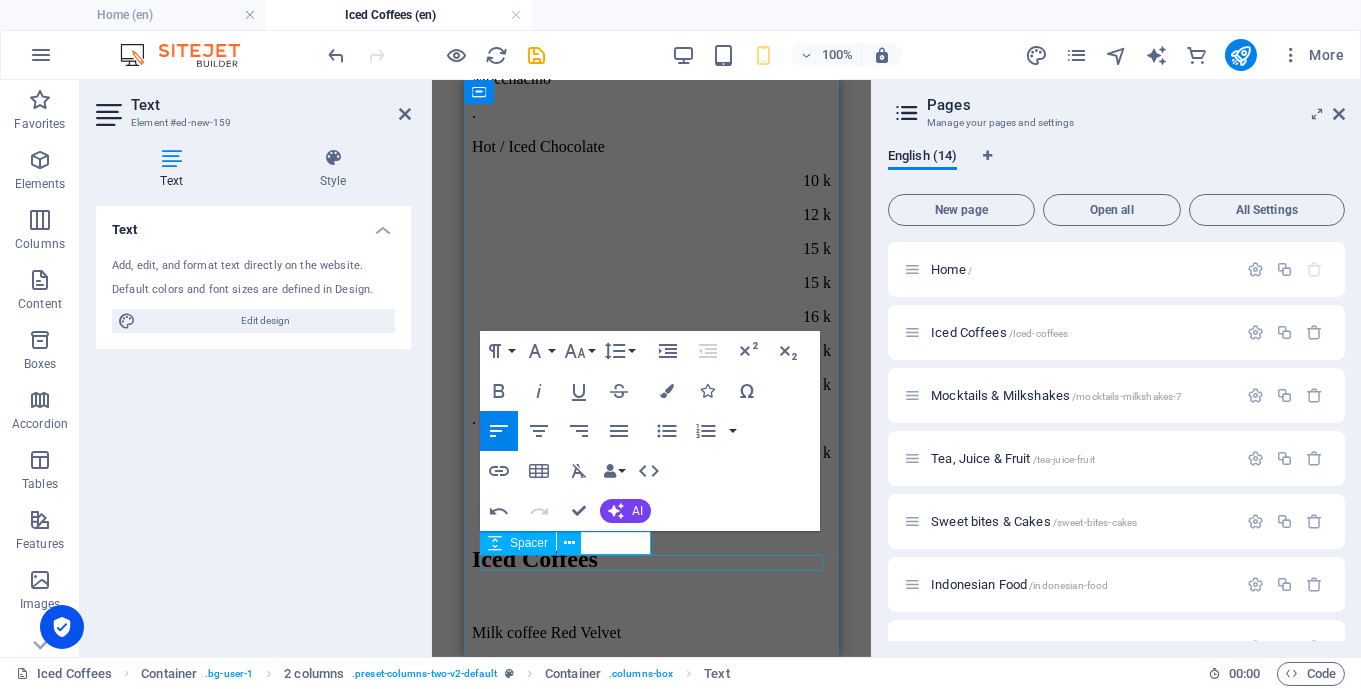 click at bounding box center (650, 3435) 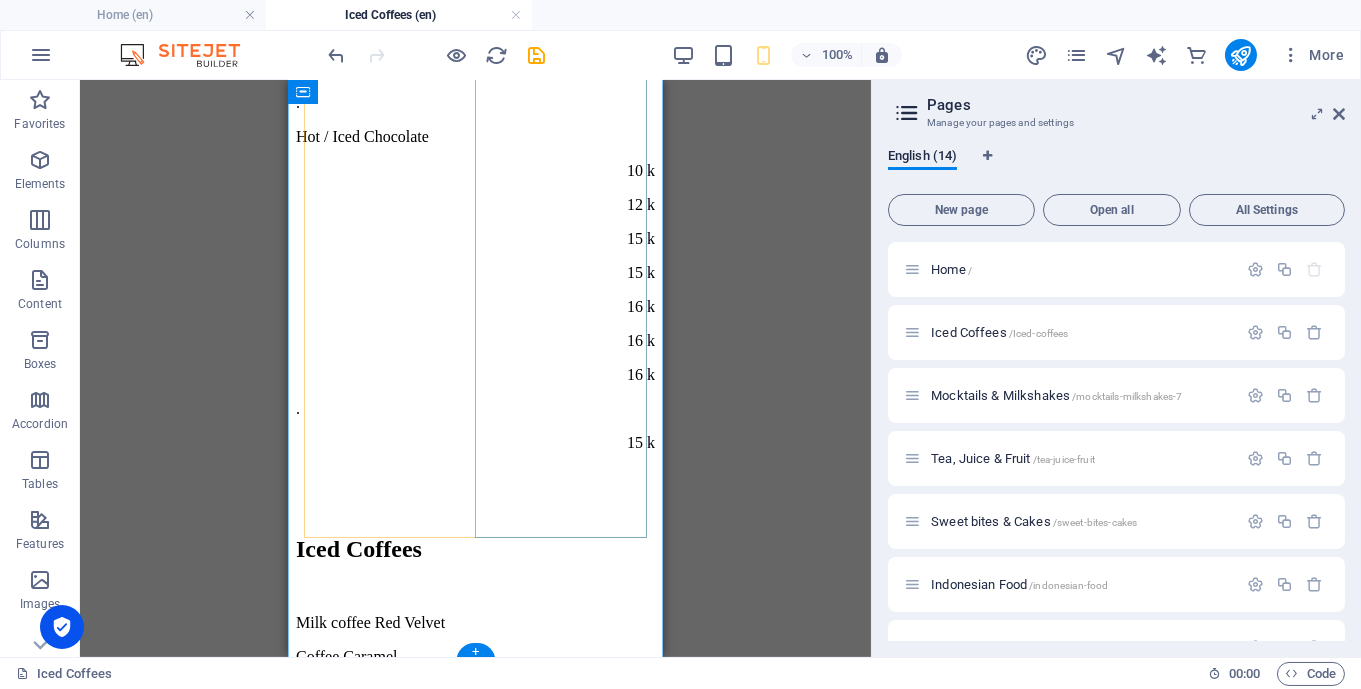 scroll, scrollTop: 1149, scrollLeft: 0, axis: vertical 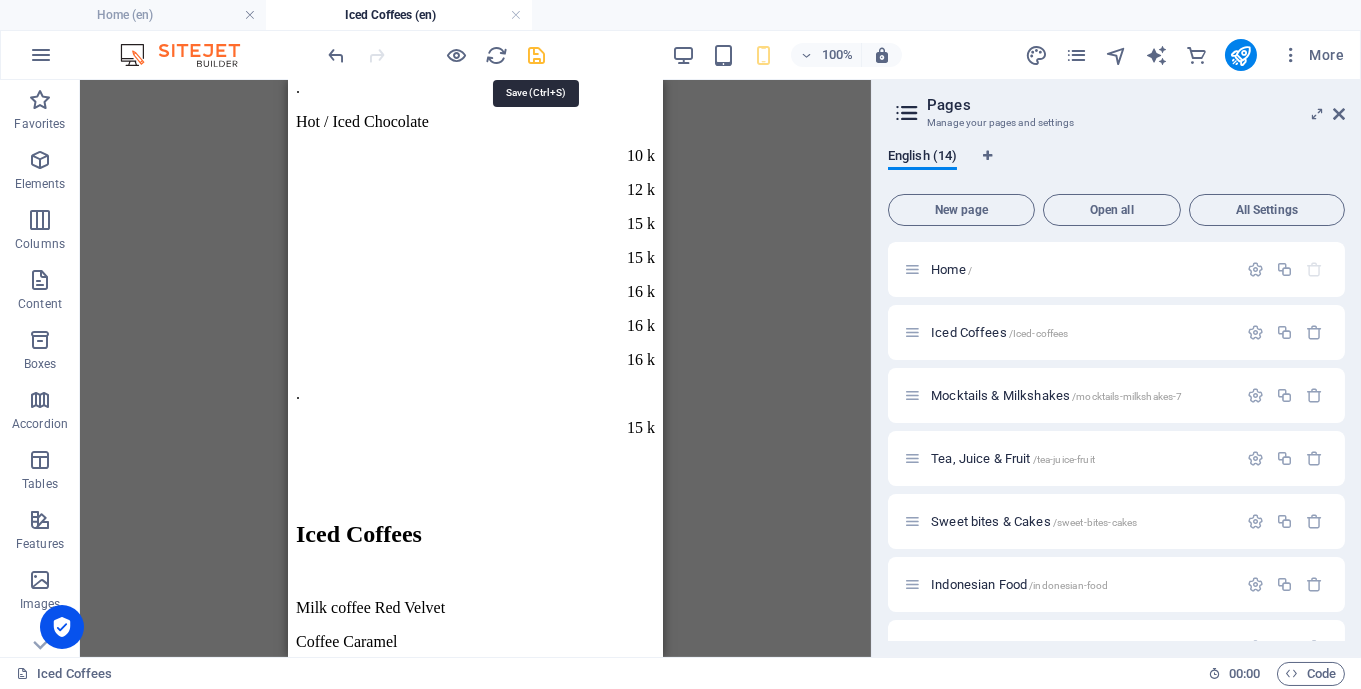 click at bounding box center (537, 55) 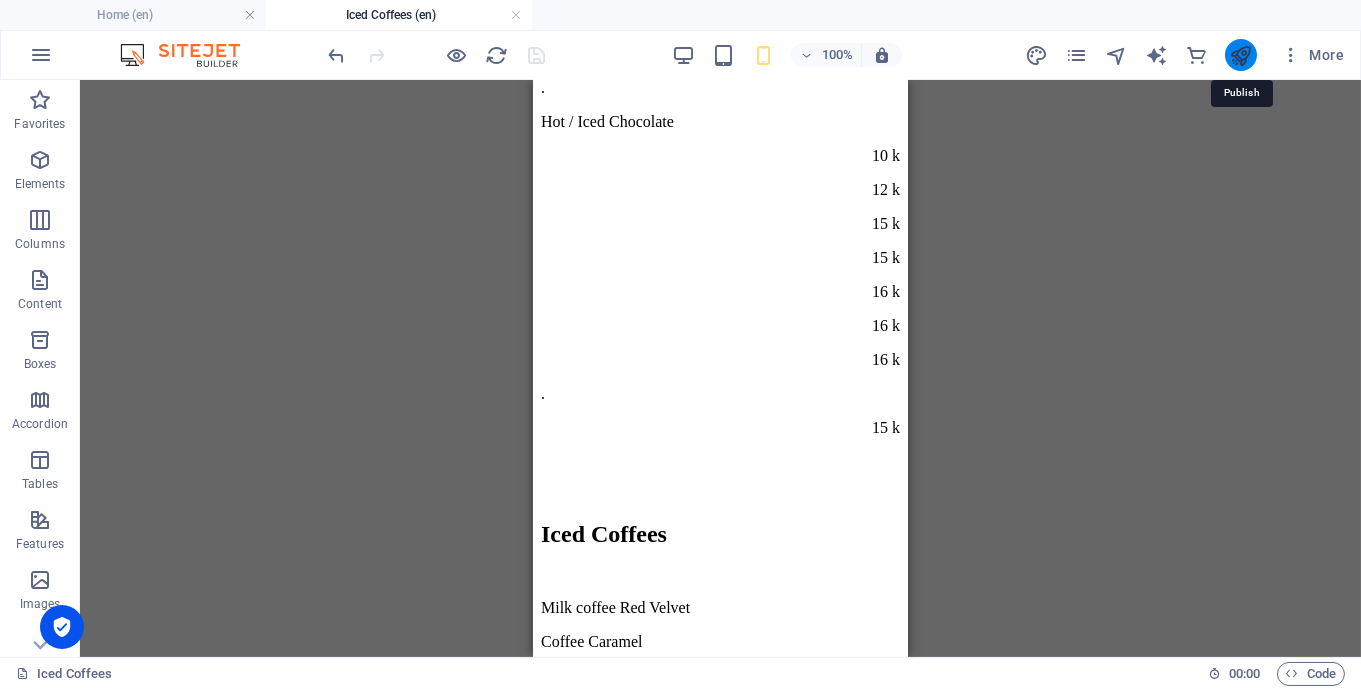 click at bounding box center (1240, 55) 